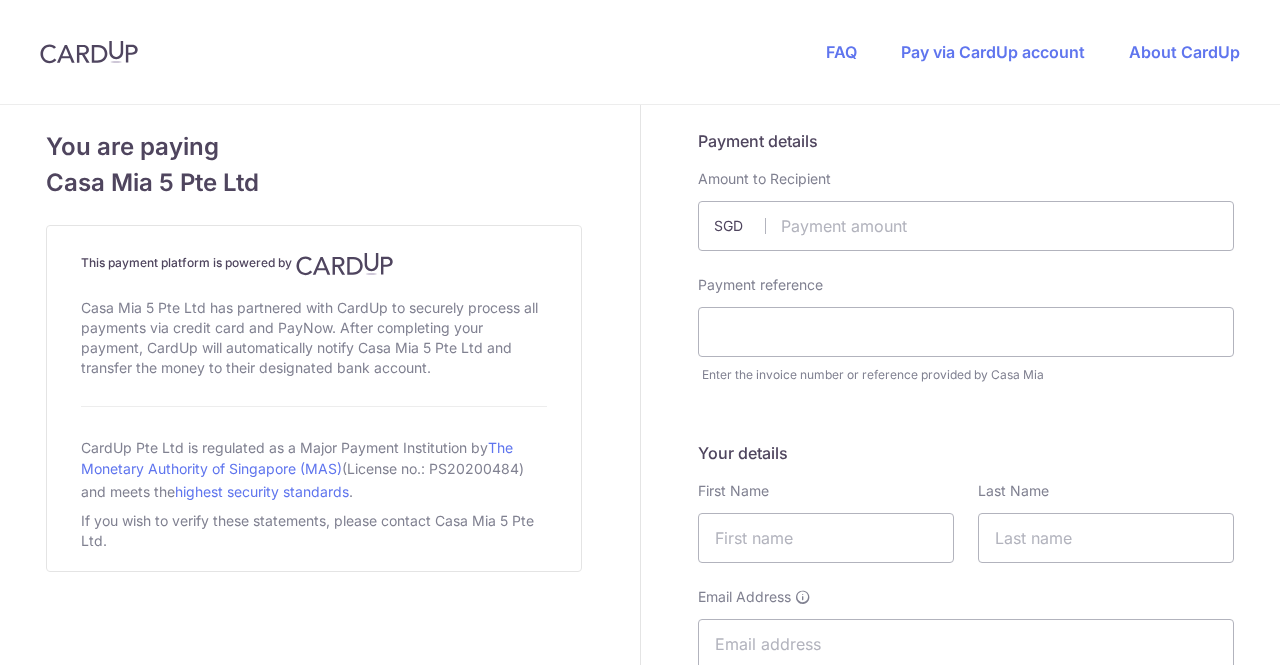 scroll, scrollTop: 0, scrollLeft: 0, axis: both 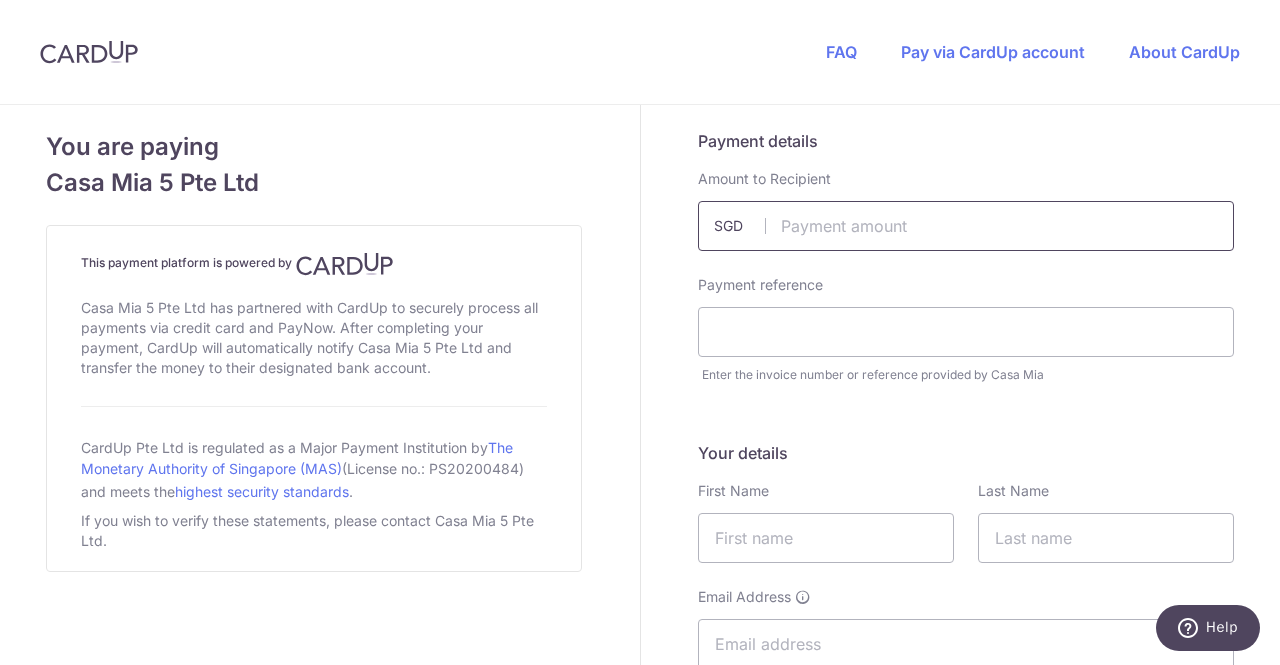 click at bounding box center (966, 226) 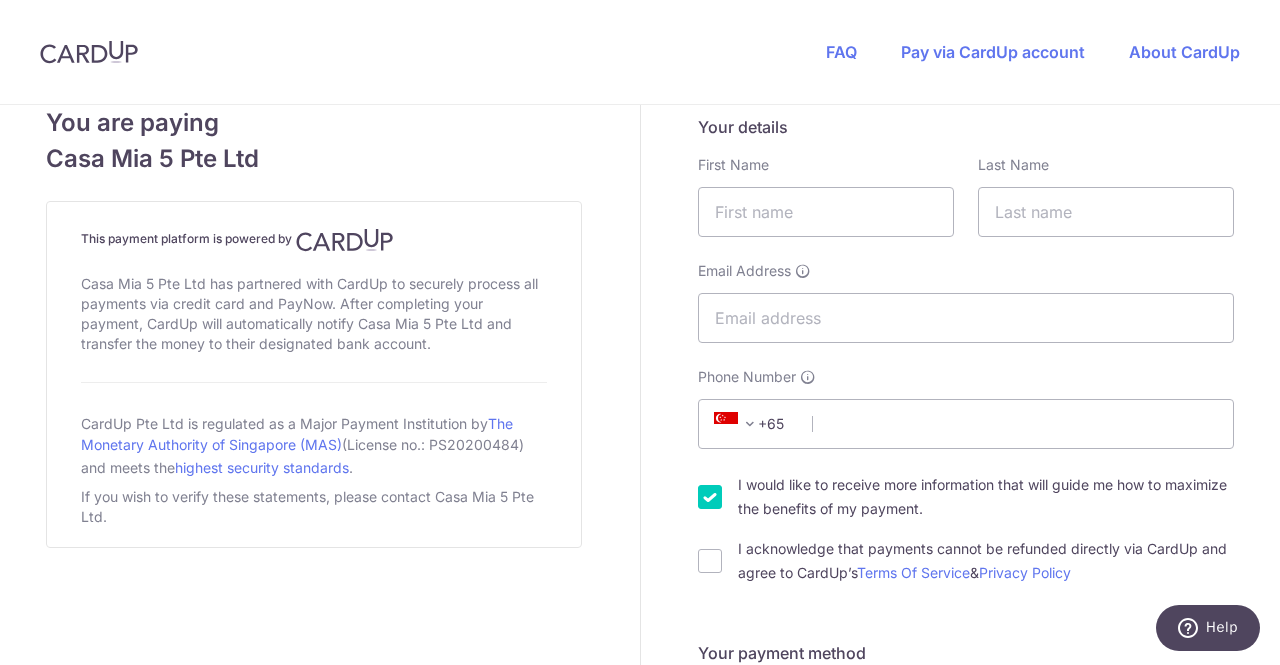 scroll, scrollTop: 326, scrollLeft: 0, axis: vertical 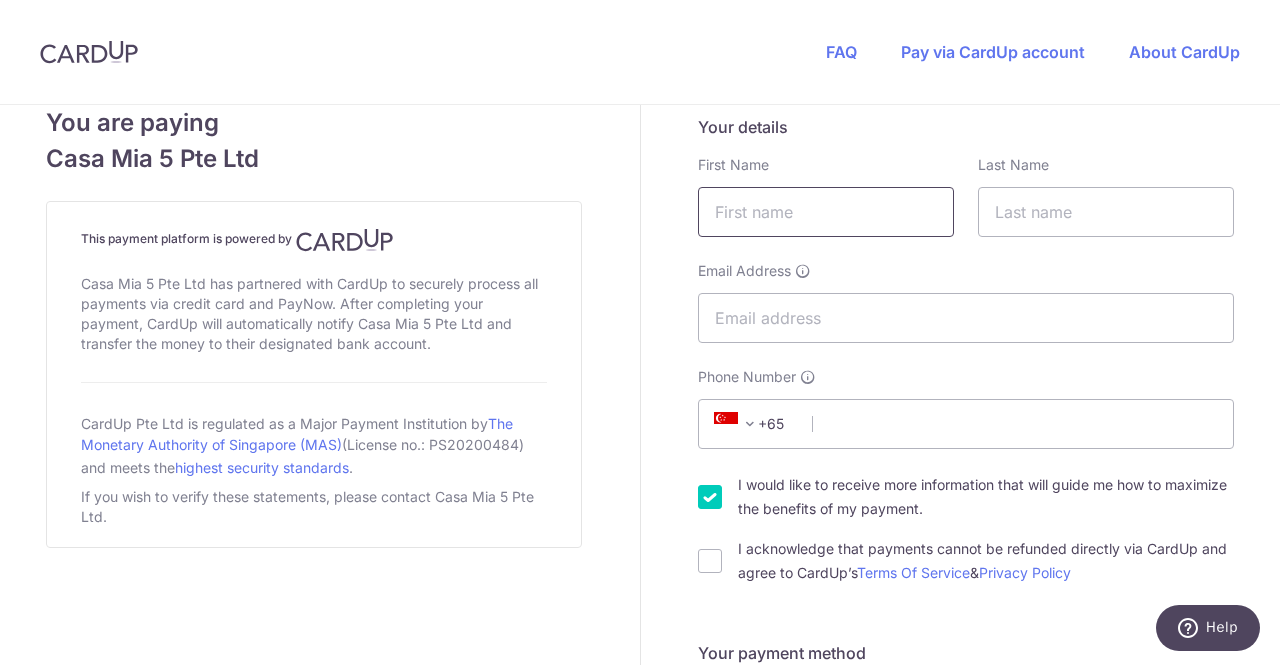 click at bounding box center (826, 212) 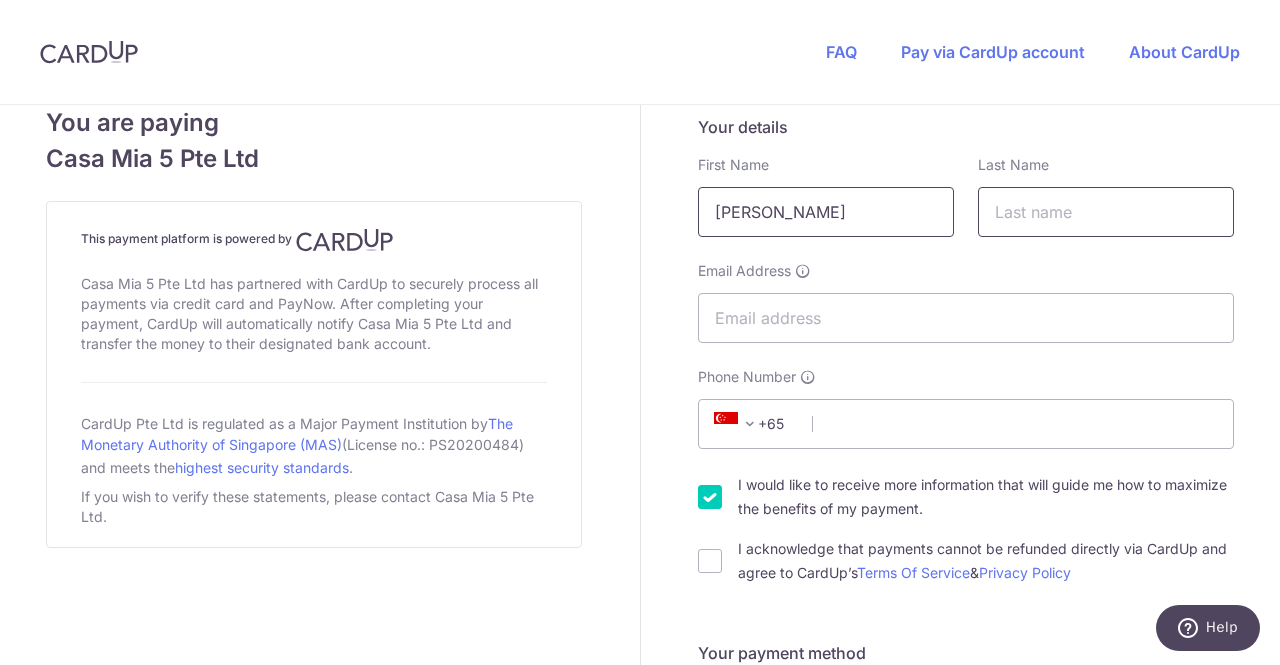 type on "[PERSON_NAME]" 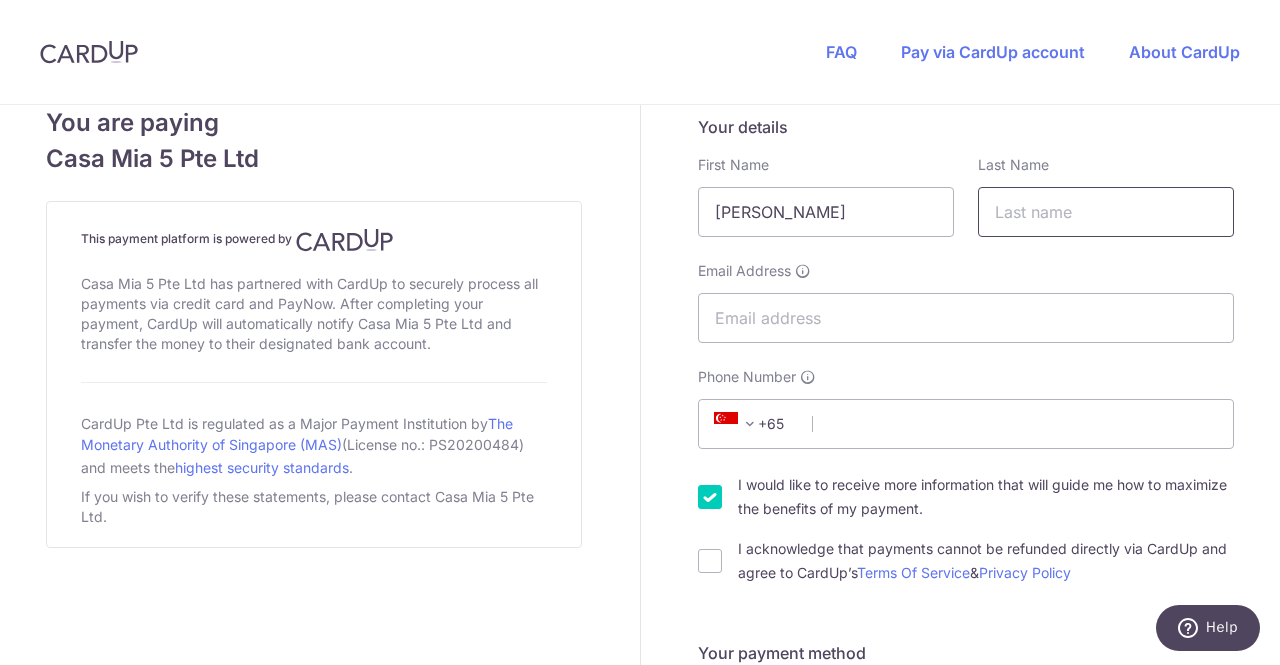 click at bounding box center [1106, 212] 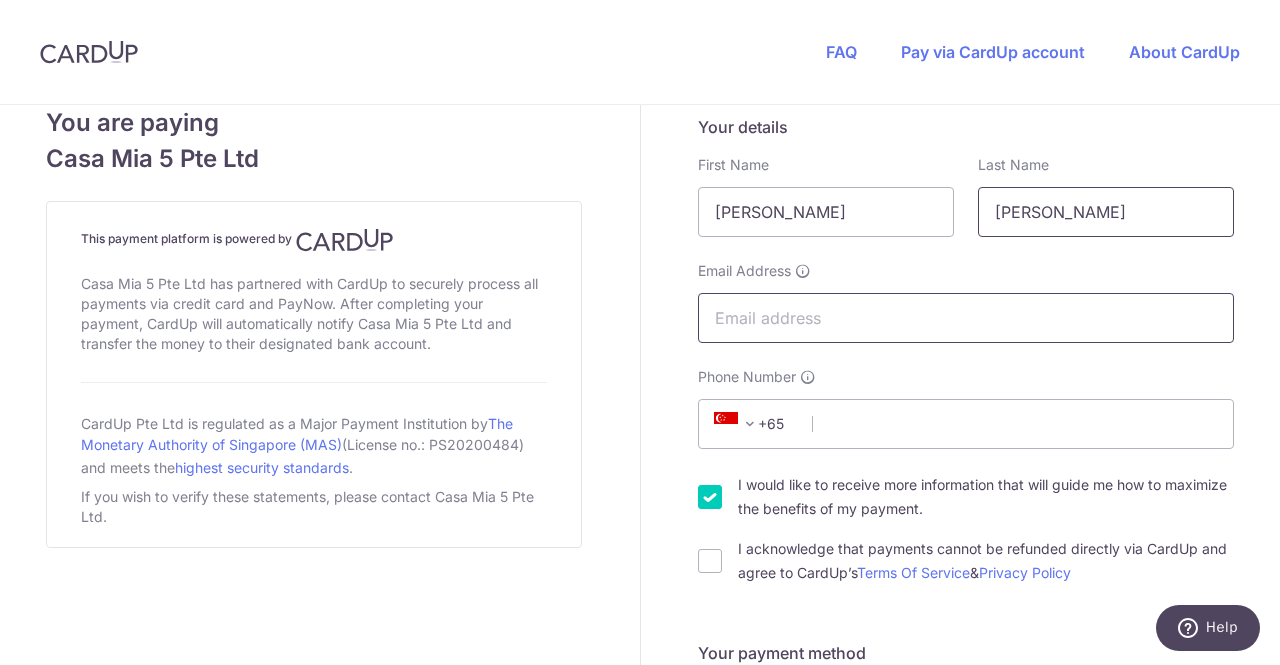 type on "[PERSON_NAME]" 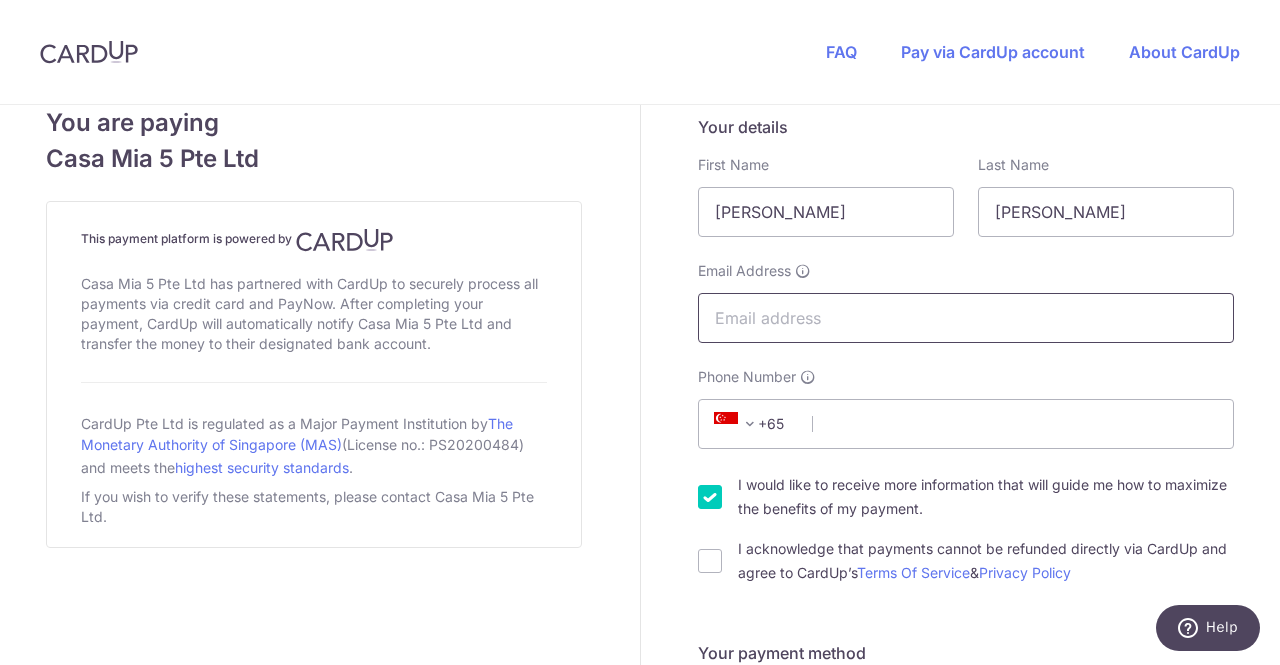 click on "Email Address" at bounding box center (966, 318) 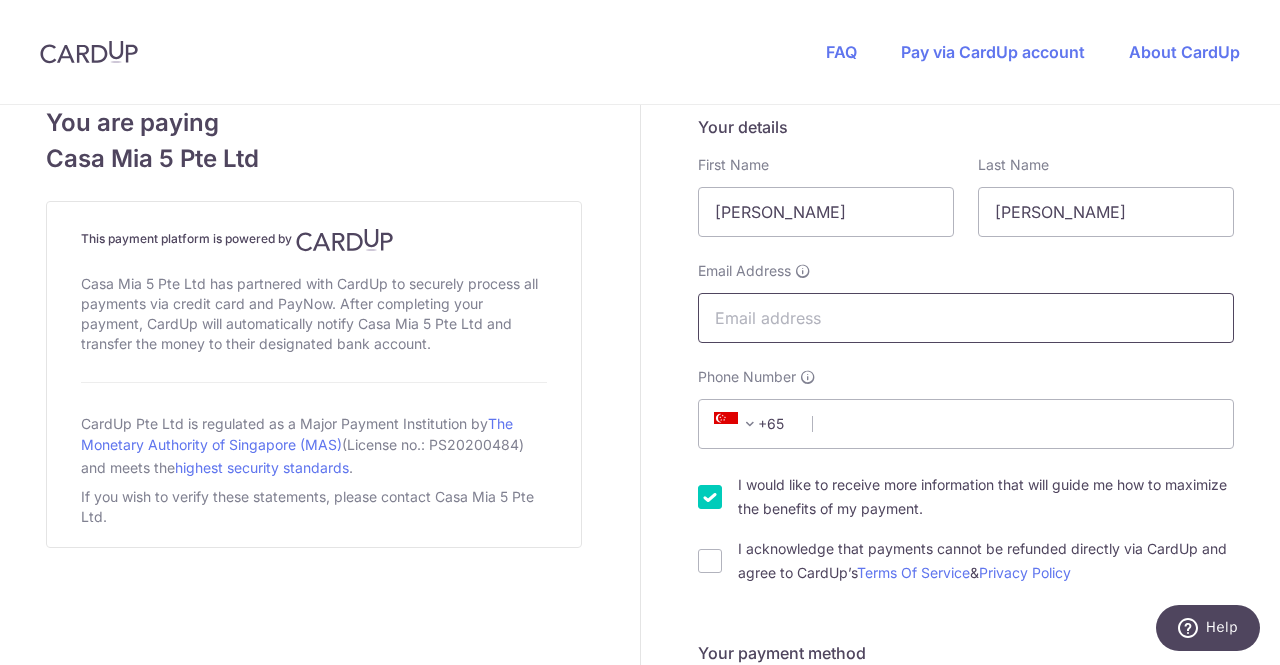 type on "vsgayathri1132002@gmail.com" 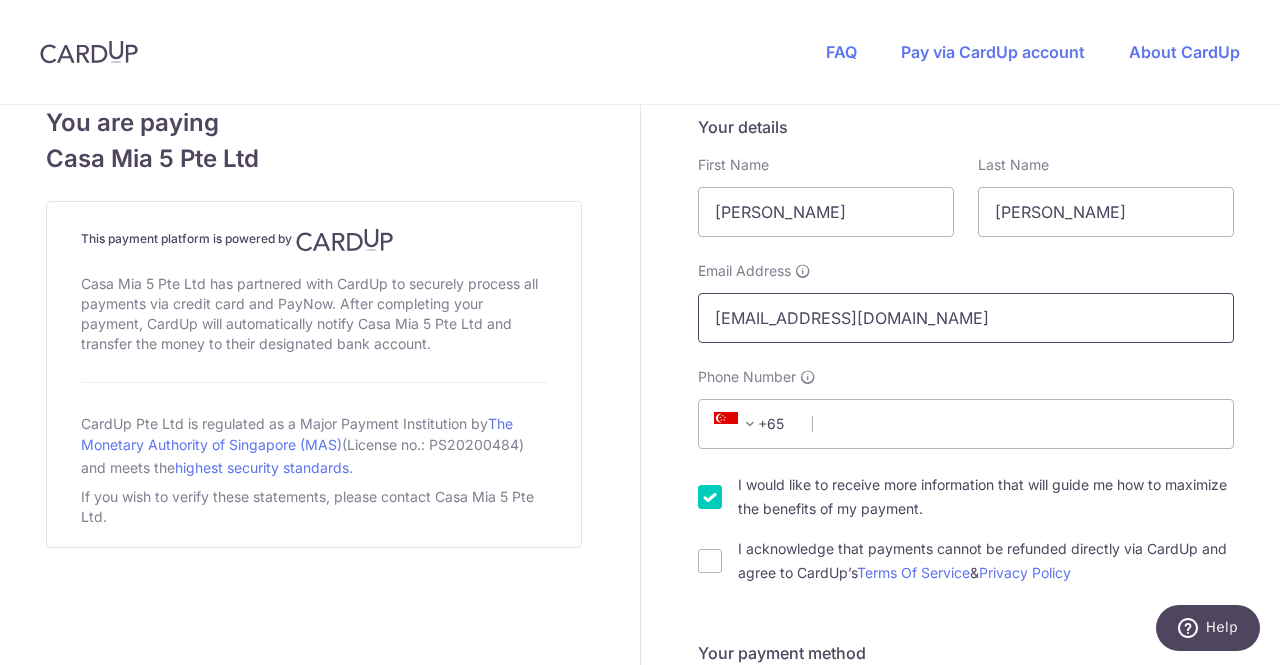 select on "91" 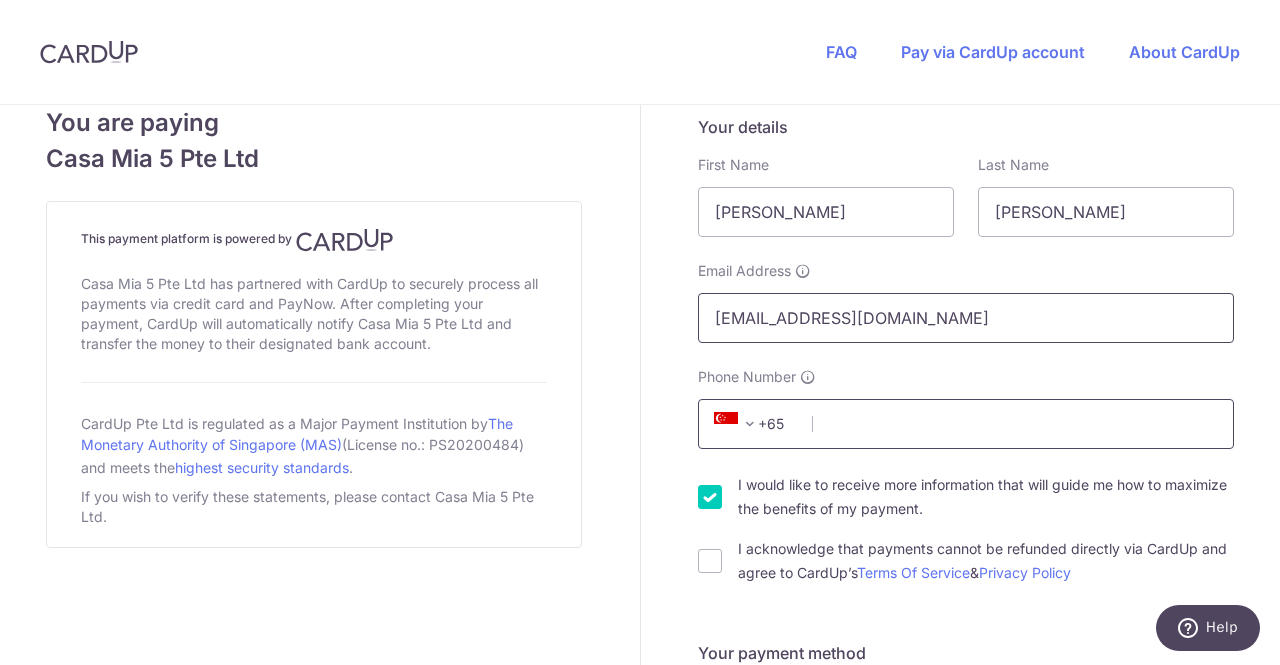 type on "9361163306" 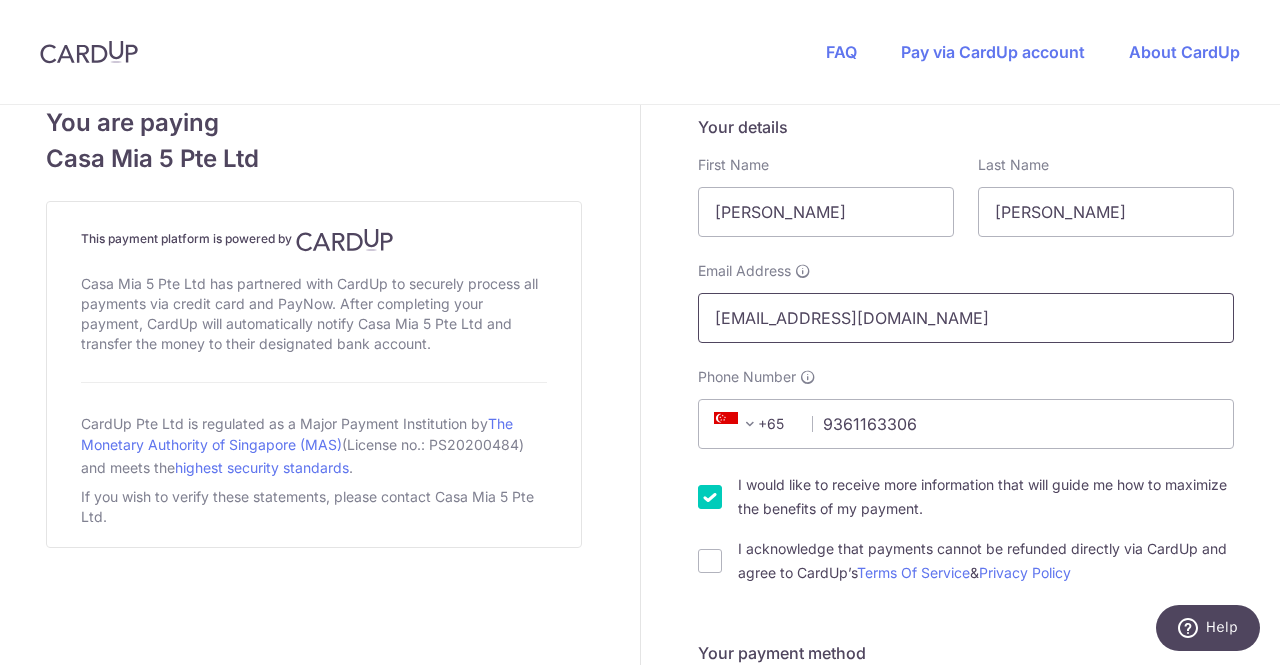 select on "IN" 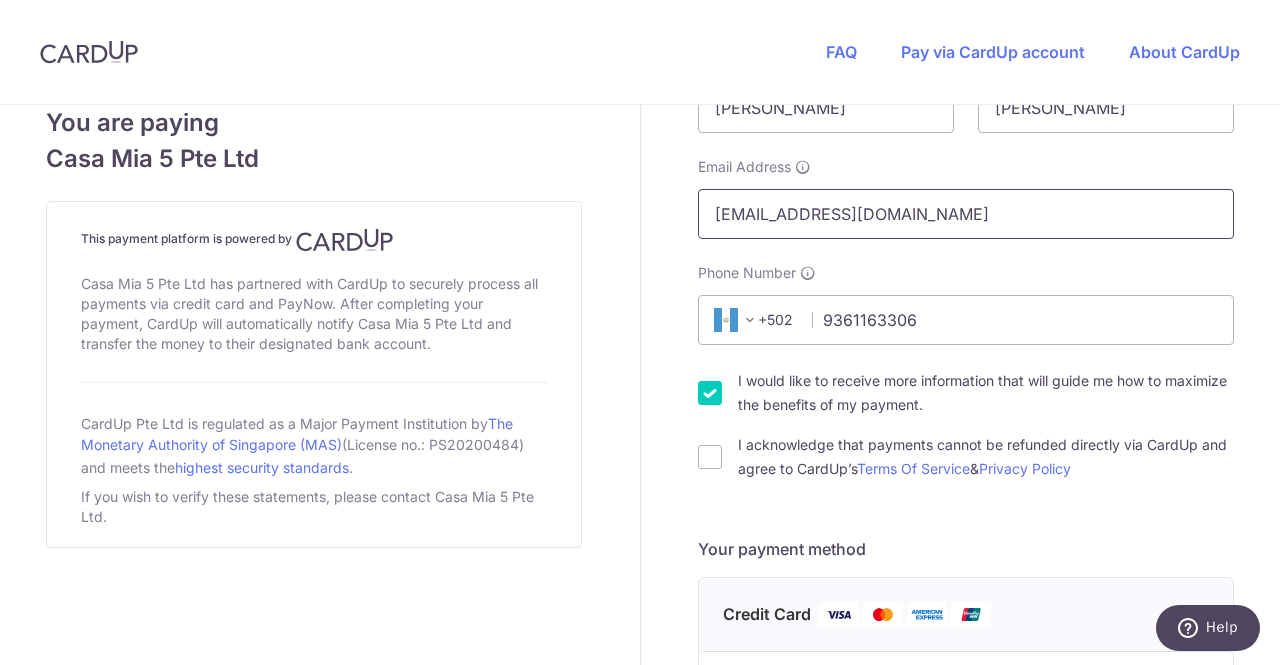 scroll, scrollTop: 382, scrollLeft: 0, axis: vertical 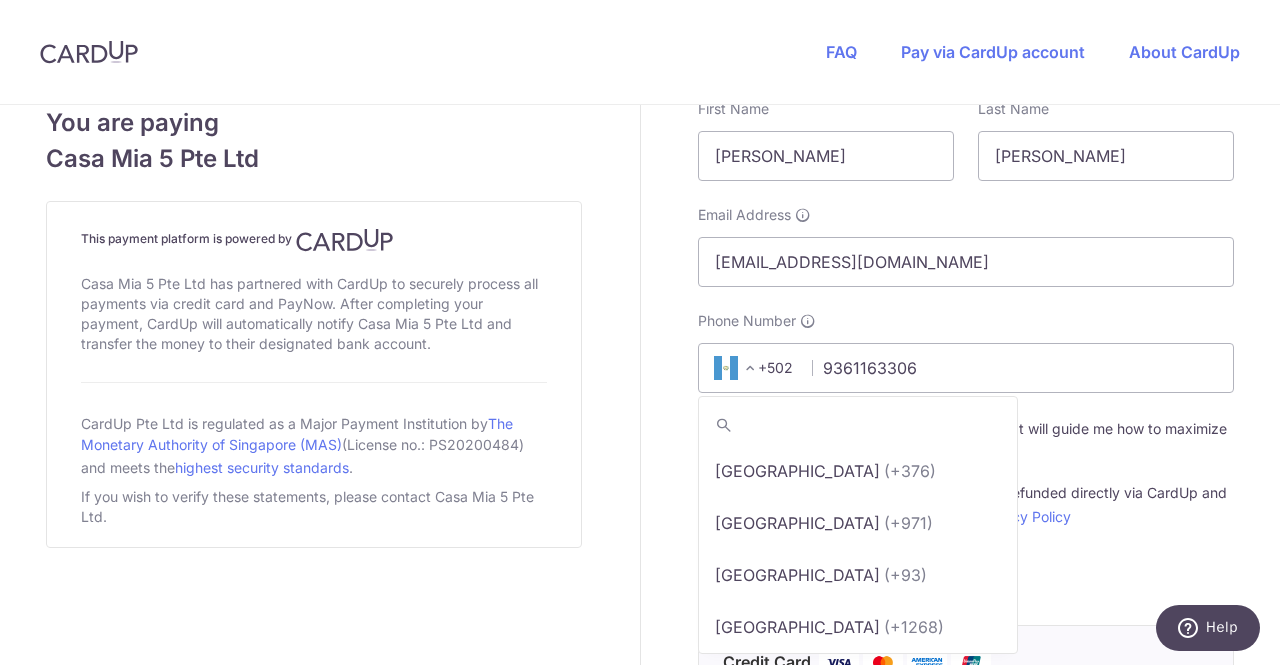 click on "+502" at bounding box center (738, 368) 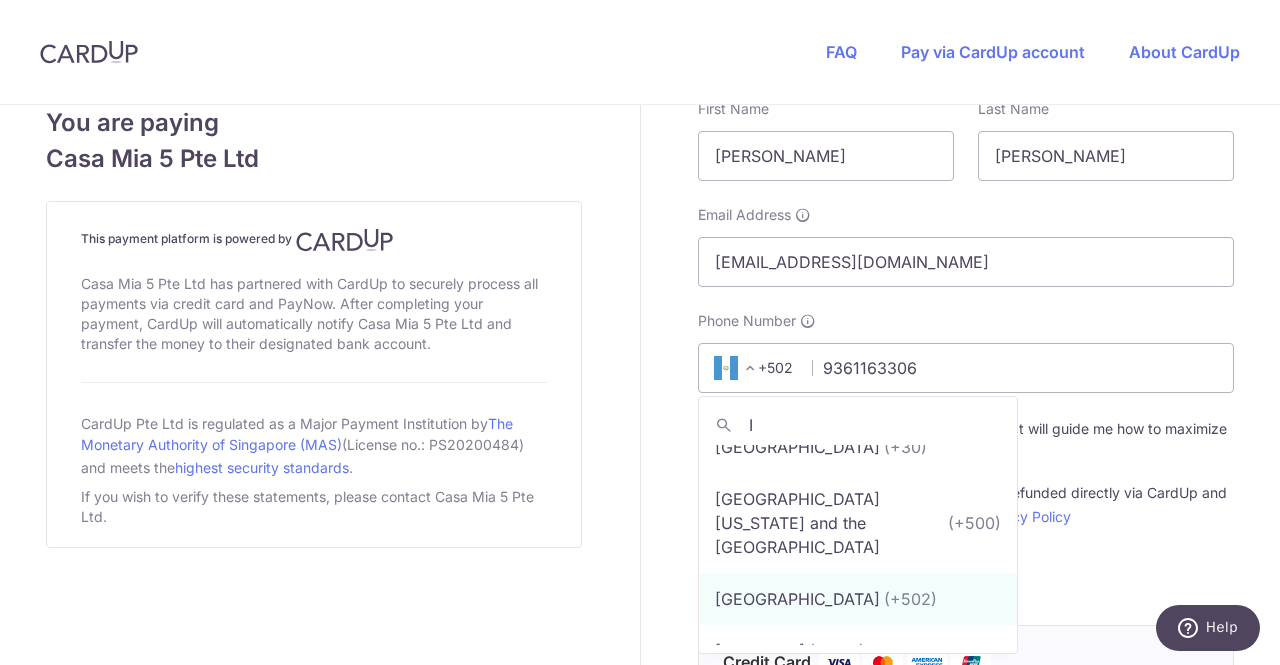 scroll, scrollTop: 0, scrollLeft: 0, axis: both 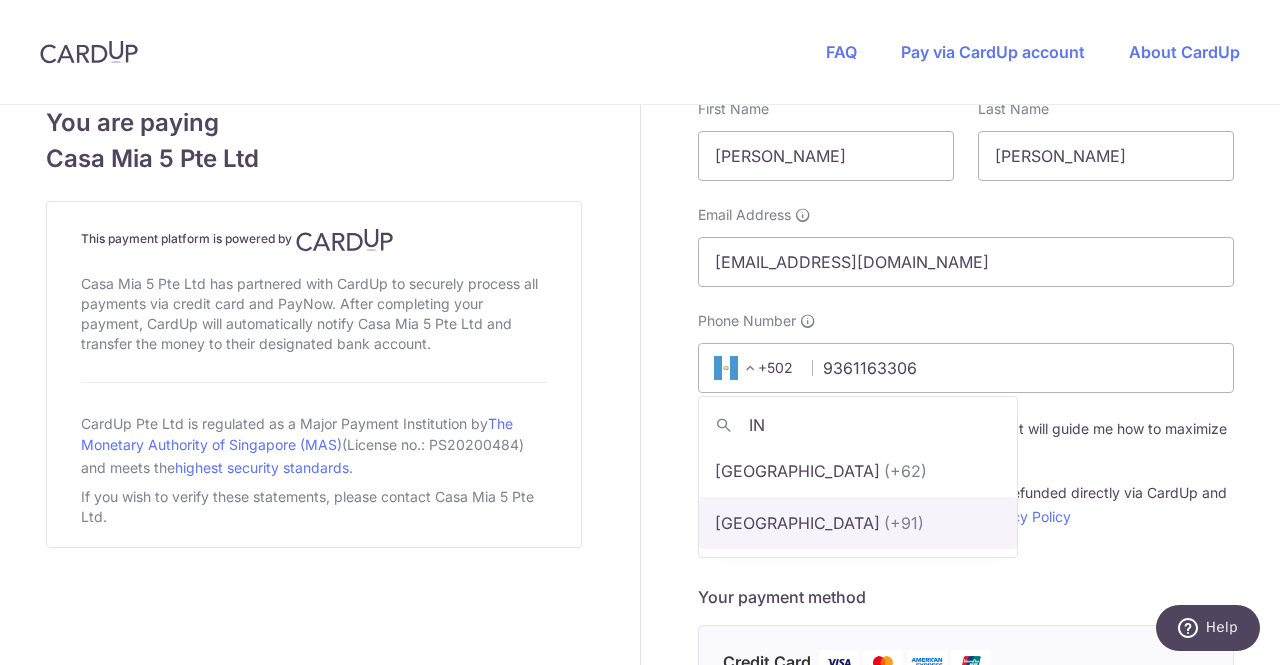 type on "IN" 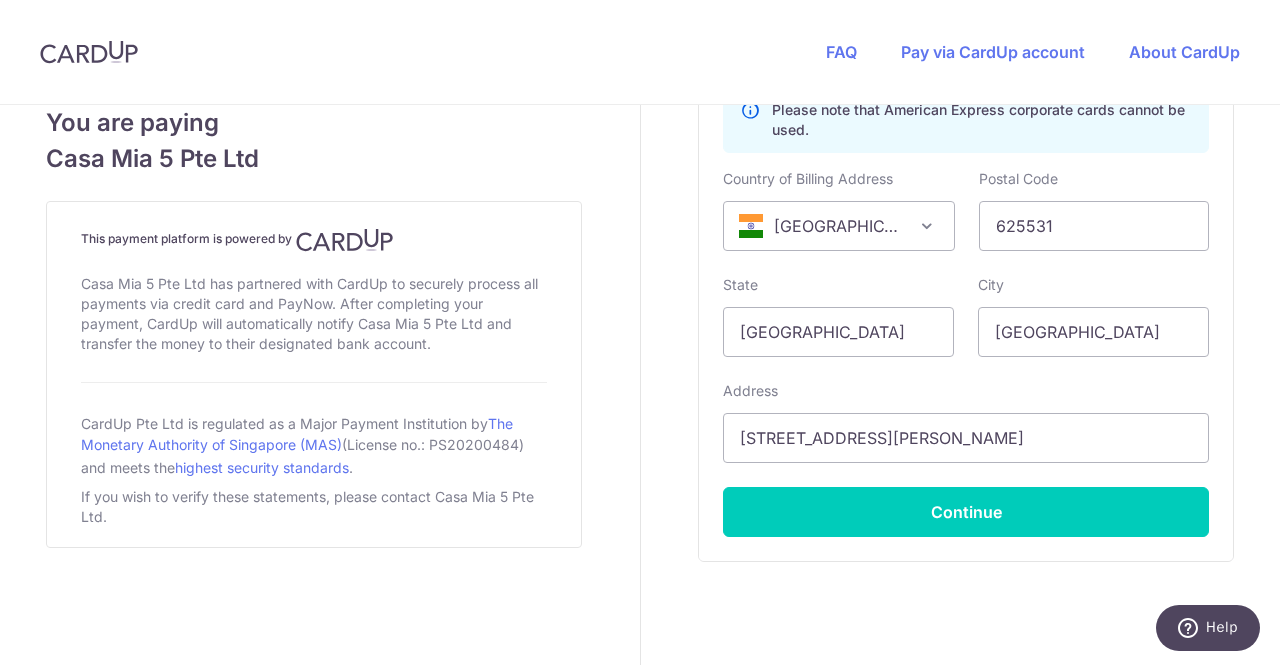 scroll, scrollTop: 1280, scrollLeft: 0, axis: vertical 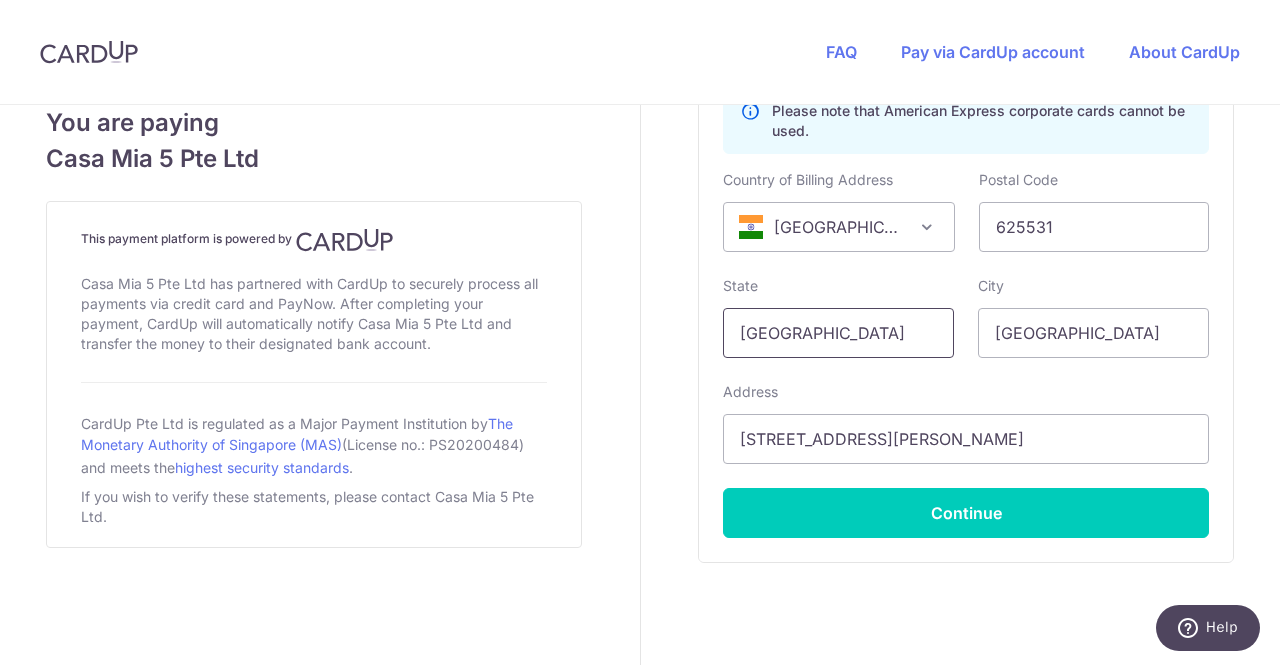 click on "[GEOGRAPHIC_DATA]" at bounding box center (838, 333) 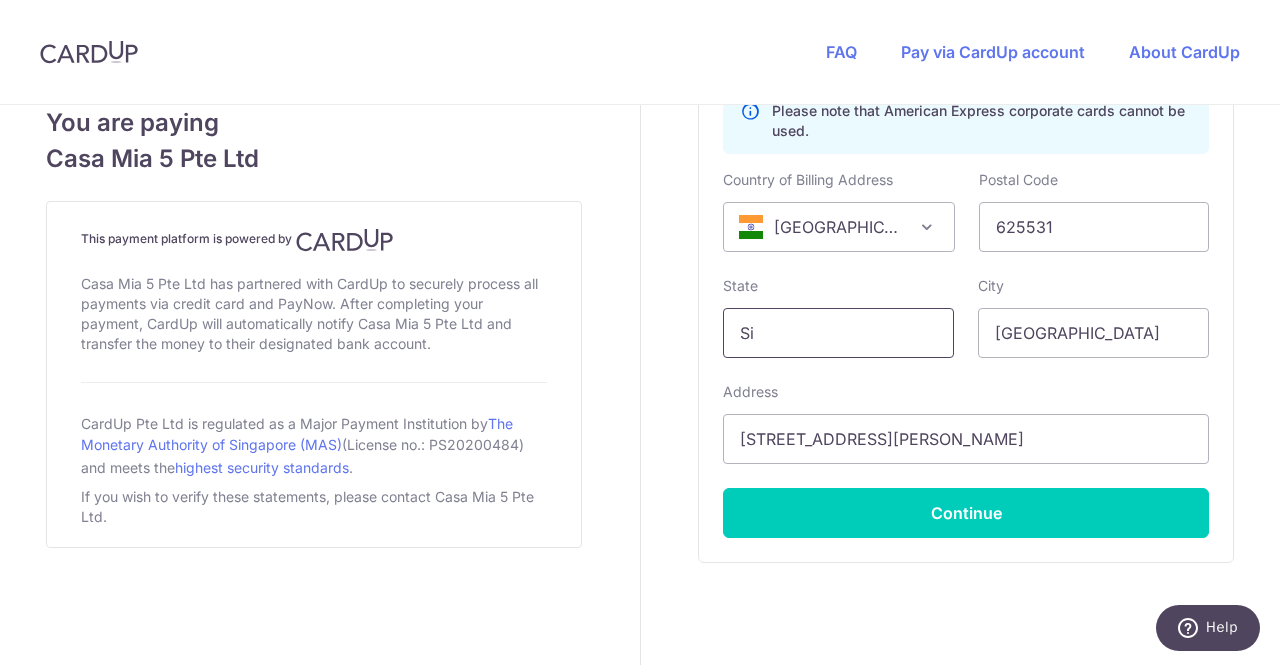 type on "S" 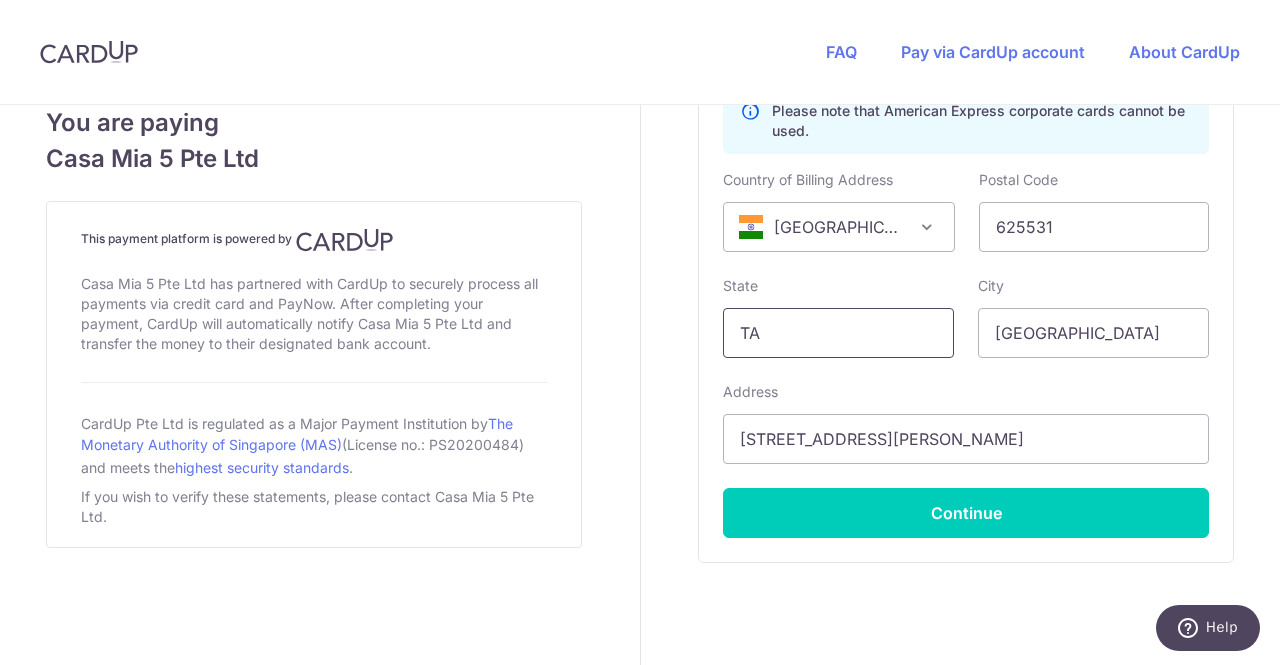 type on "TAMIL NADU" 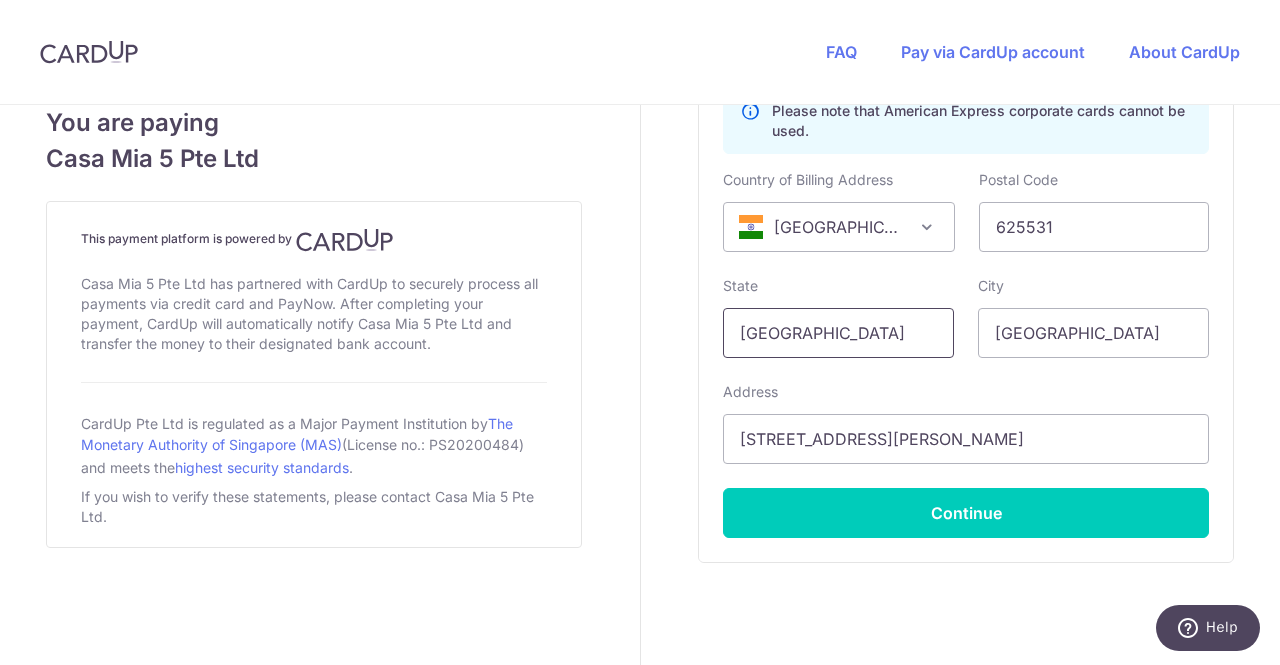 select on "91" 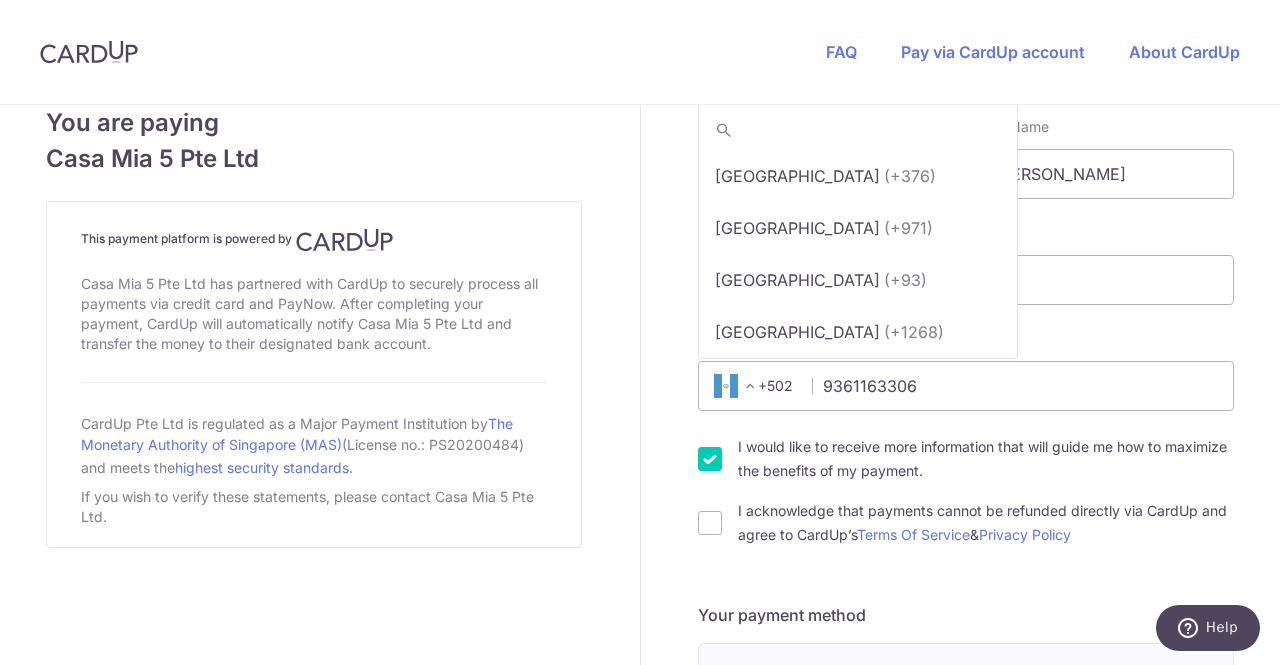 click at bounding box center [750, 386] 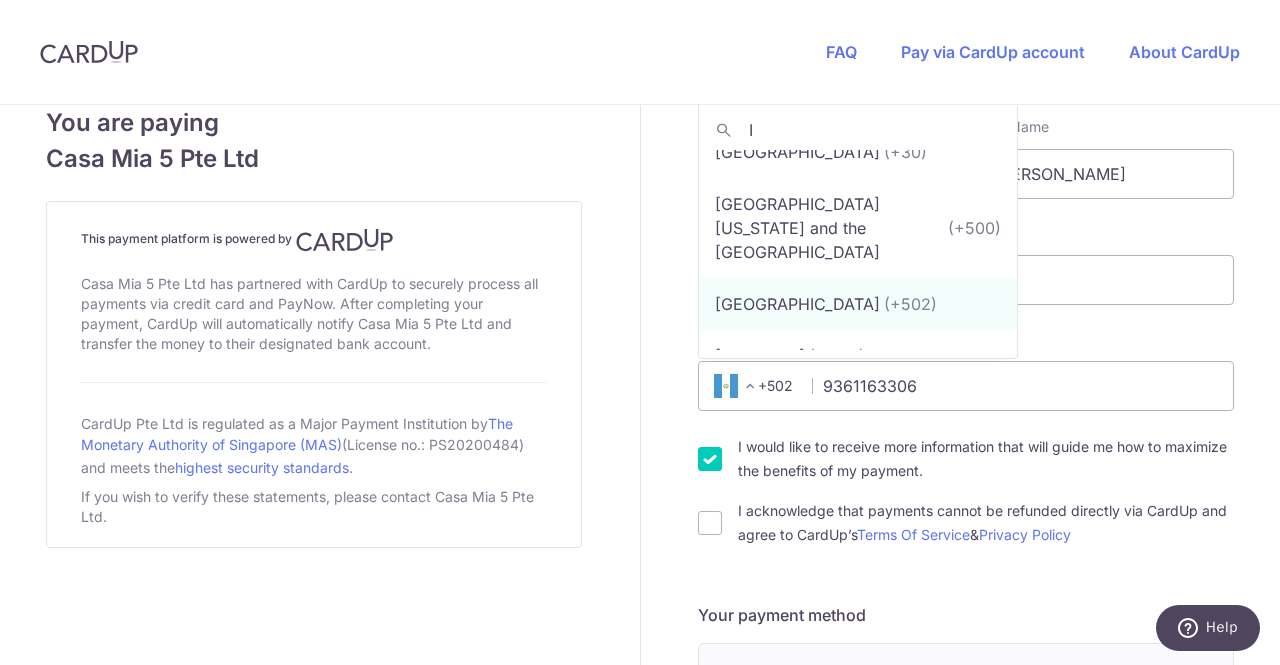 scroll, scrollTop: 0, scrollLeft: 0, axis: both 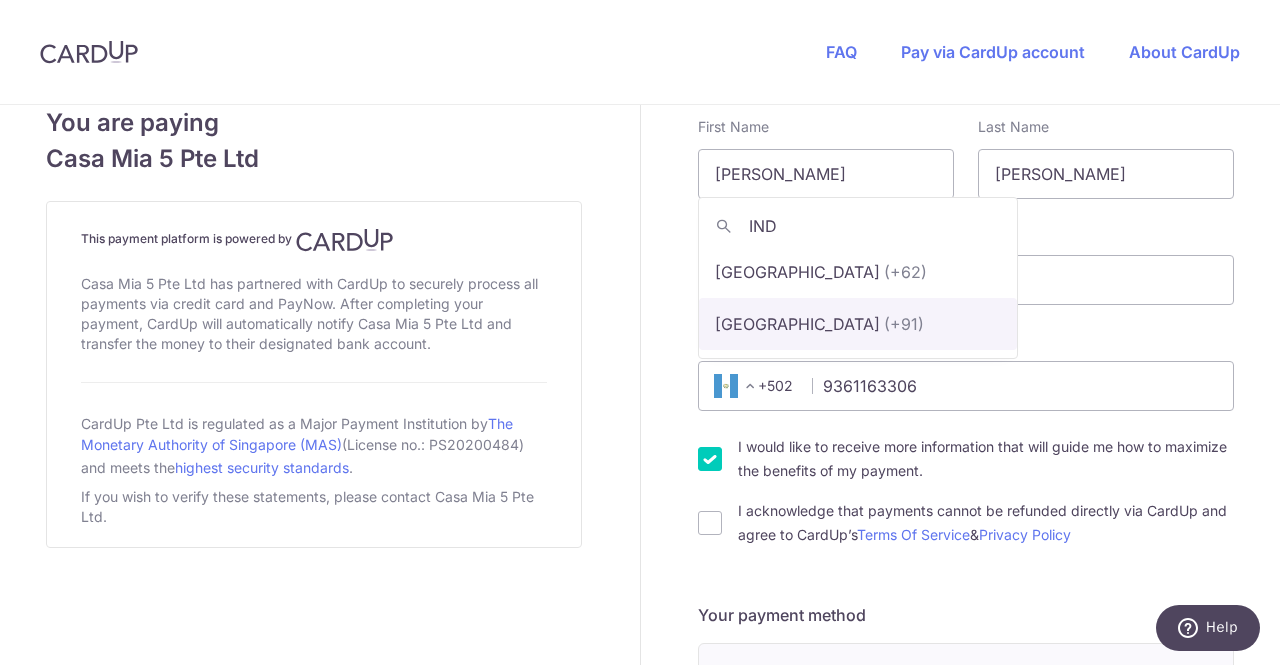 type on "IND" 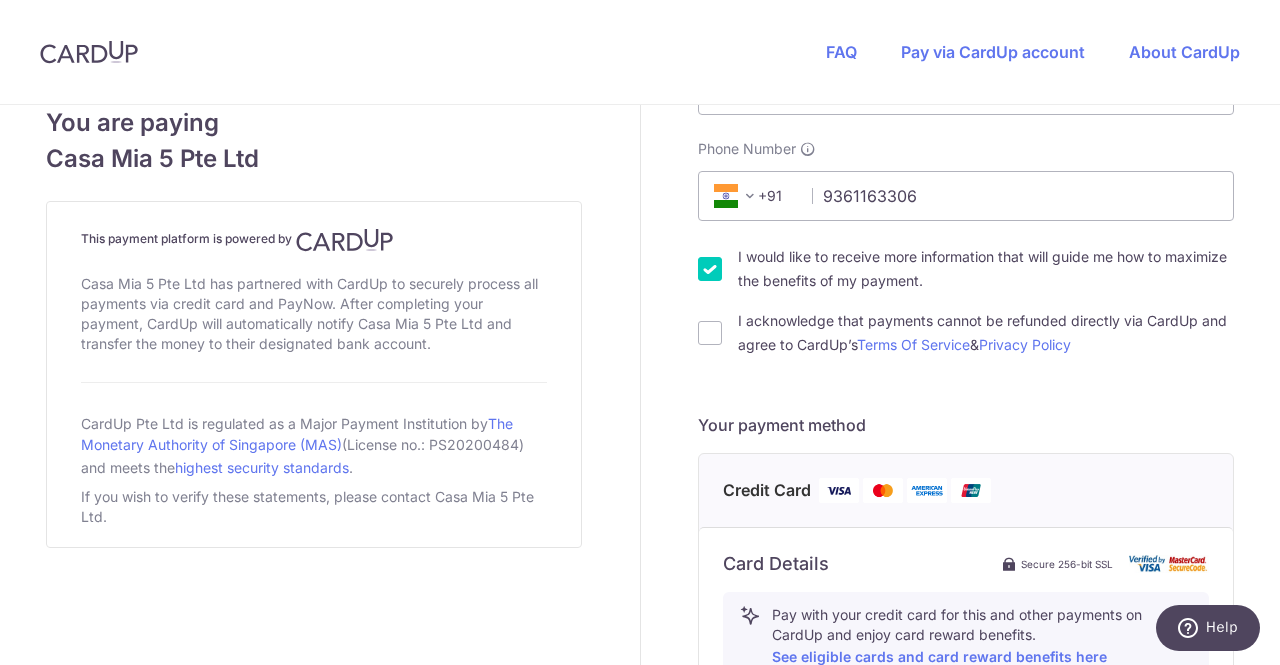 scroll, scrollTop: 558, scrollLeft: 0, axis: vertical 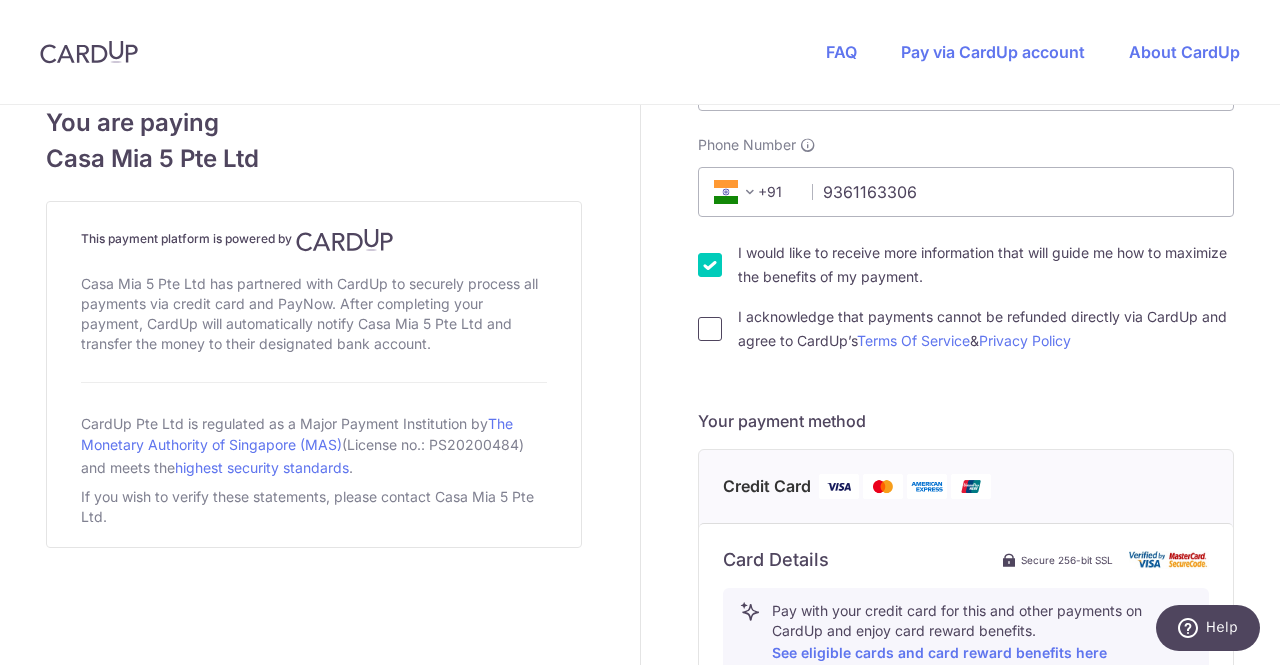 click on "I acknowledge that payments cannot be refunded directly via CardUp and agree to CardUp’s
Terms Of Service  &
Privacy Policy" at bounding box center (710, 329) 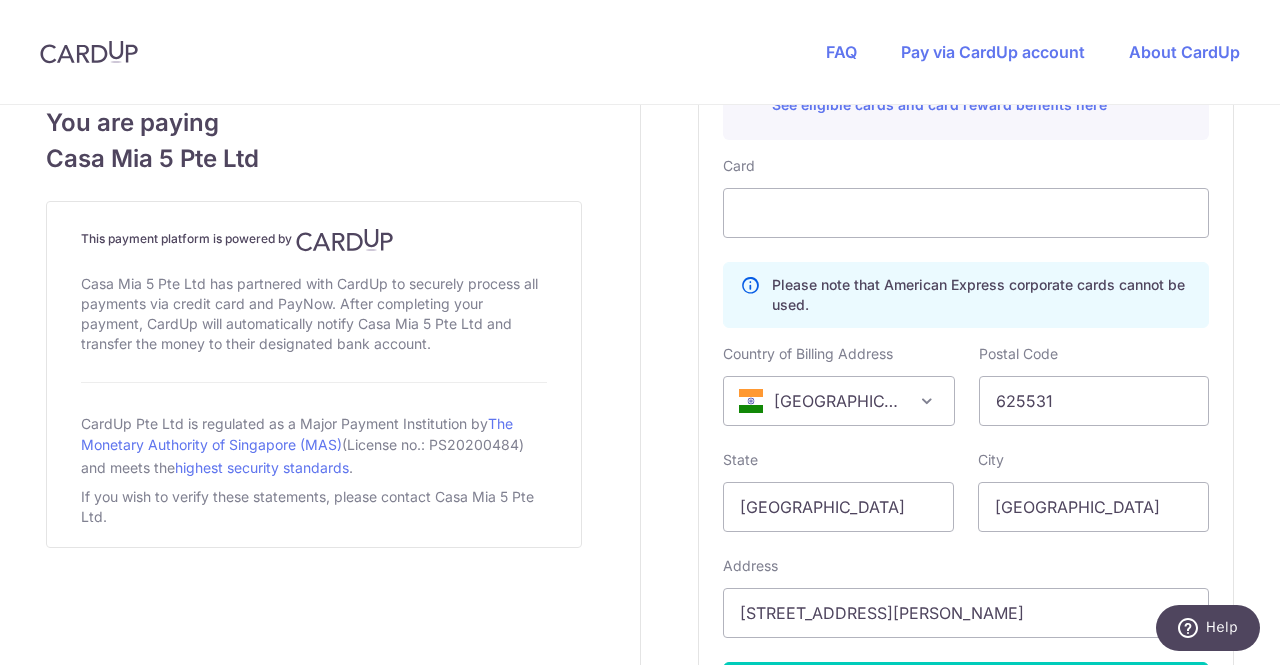 scroll, scrollTop: 1120, scrollLeft: 0, axis: vertical 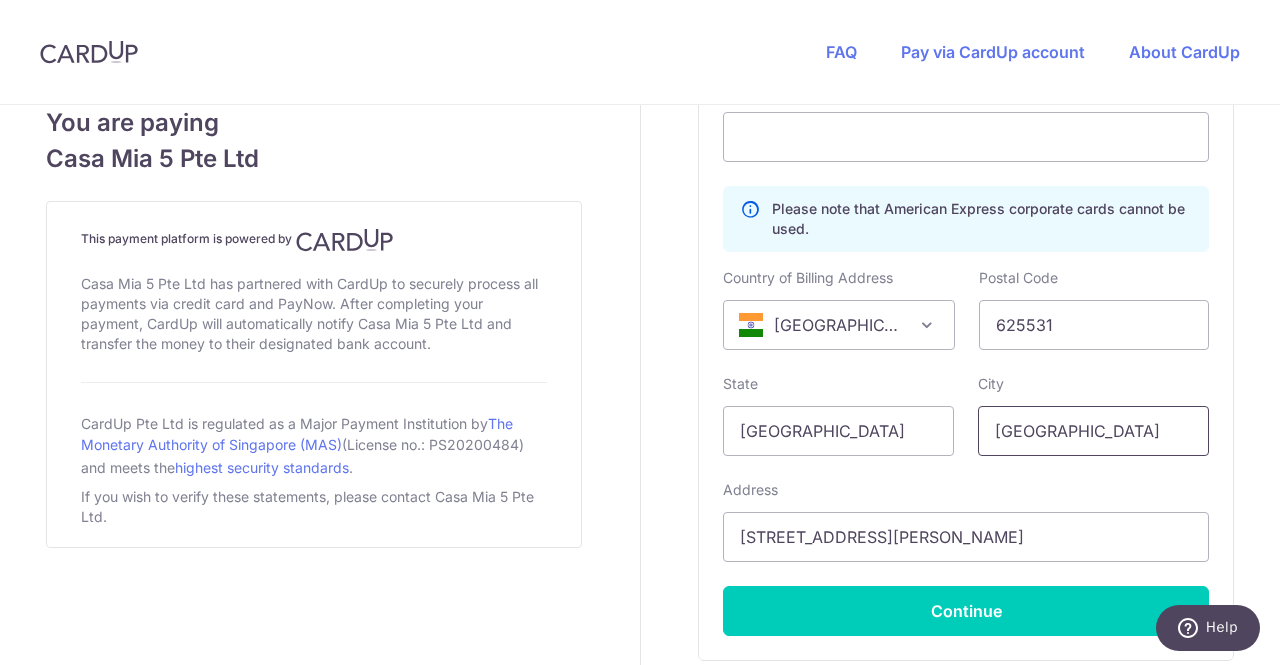 click on "[GEOGRAPHIC_DATA]" at bounding box center (1093, 431) 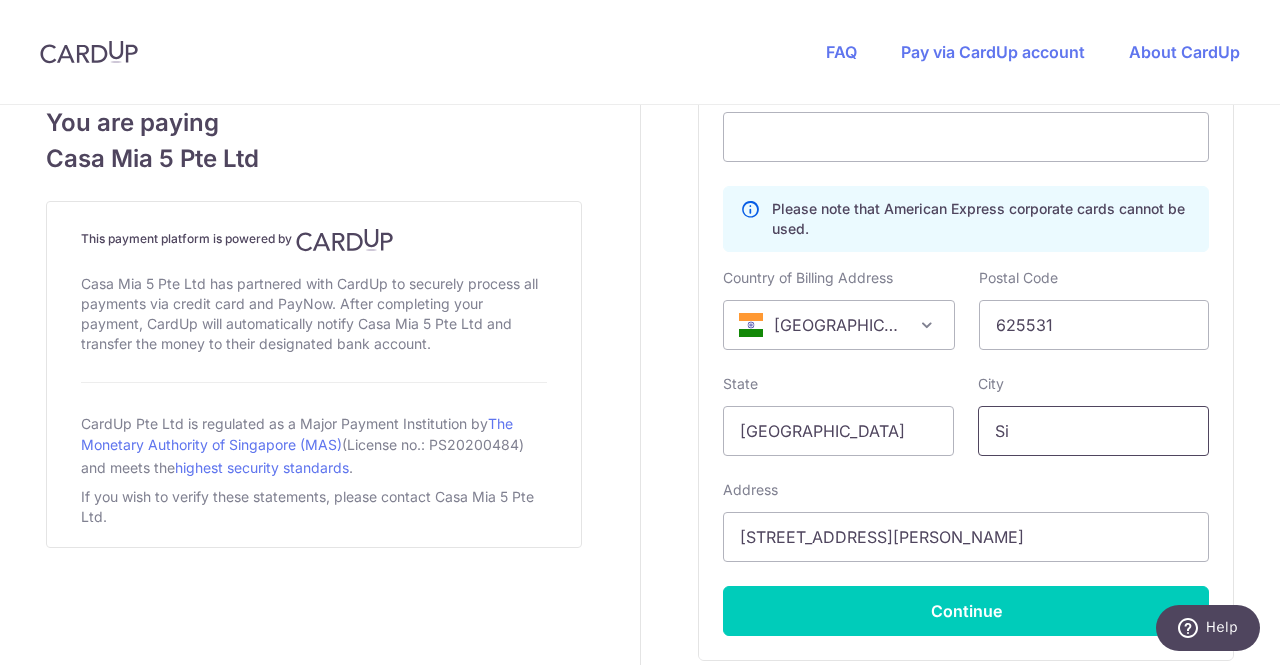 type on "S" 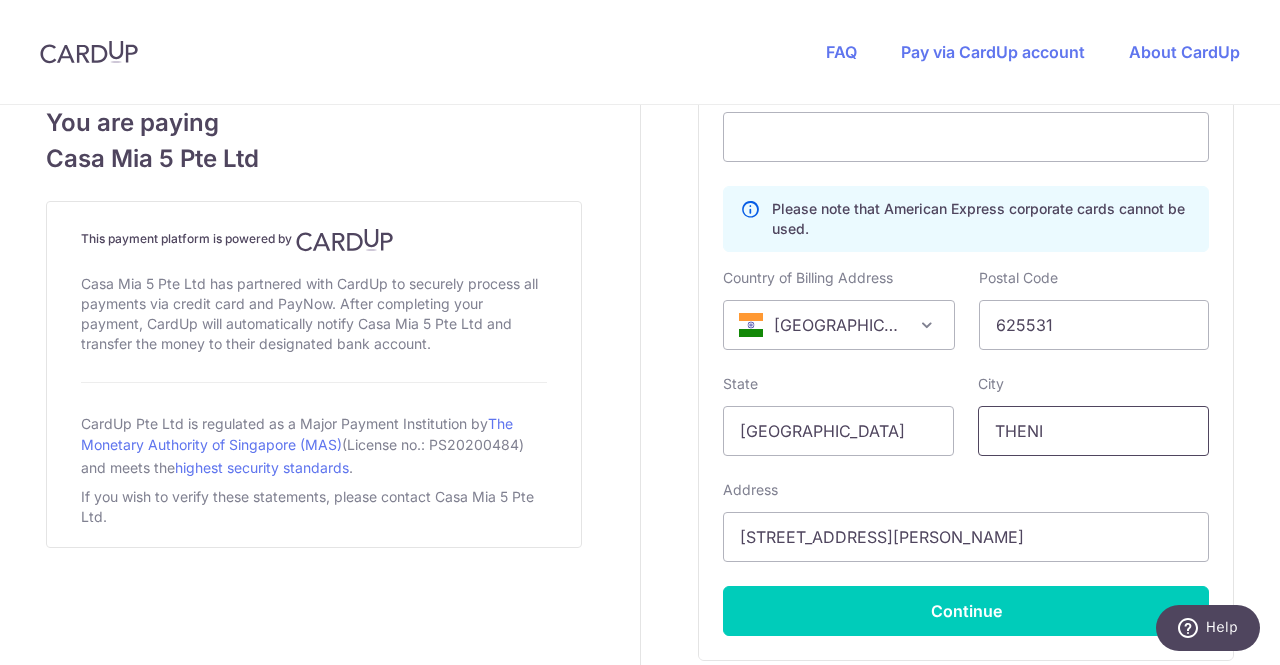 type on "THENI" 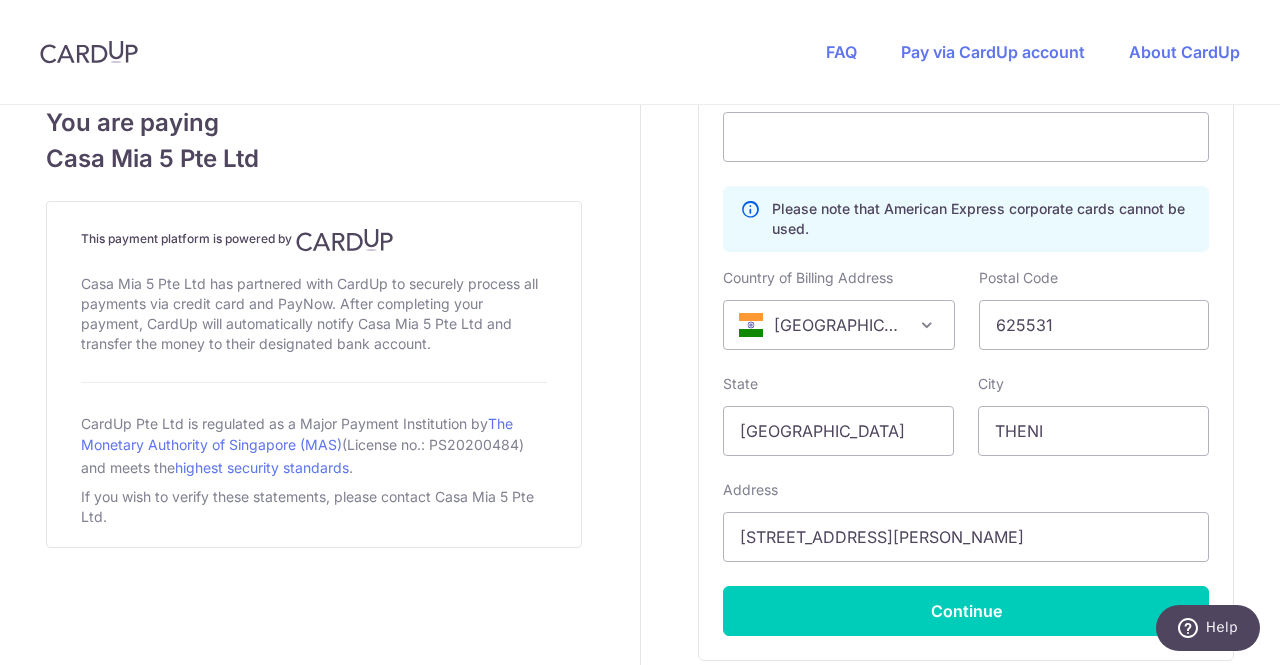 click on "City
THENI
Please enter a valid city name" at bounding box center (1093, 415) 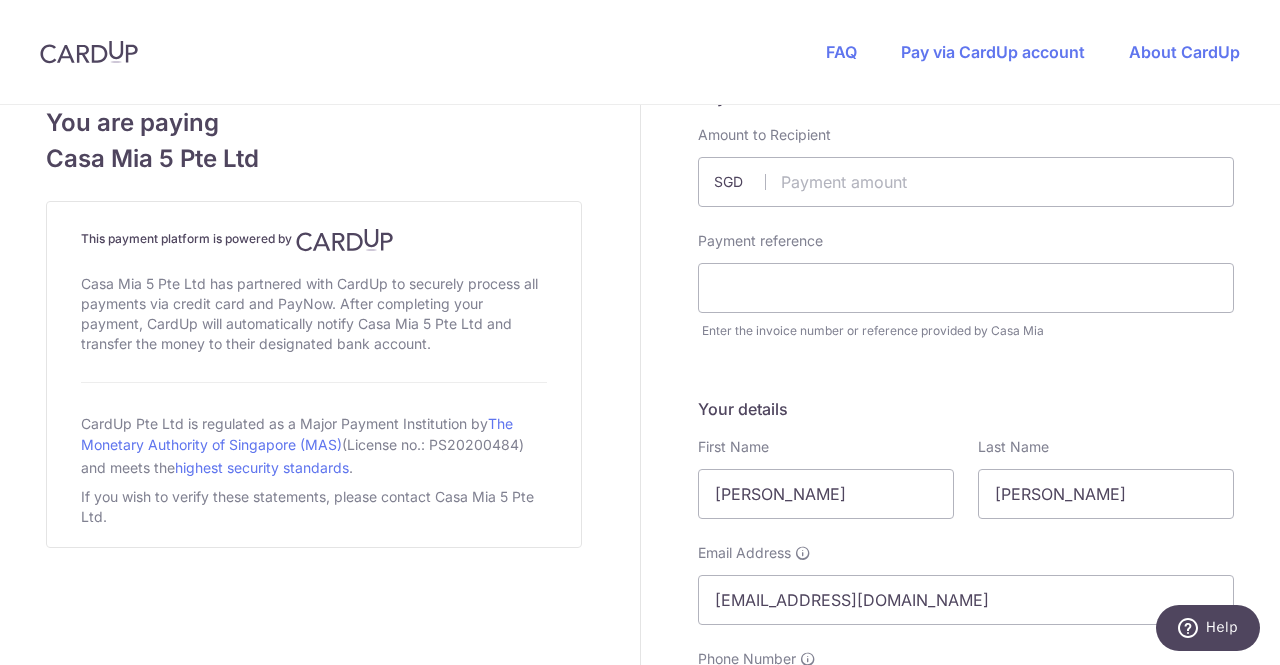scroll, scrollTop: 0, scrollLeft: 0, axis: both 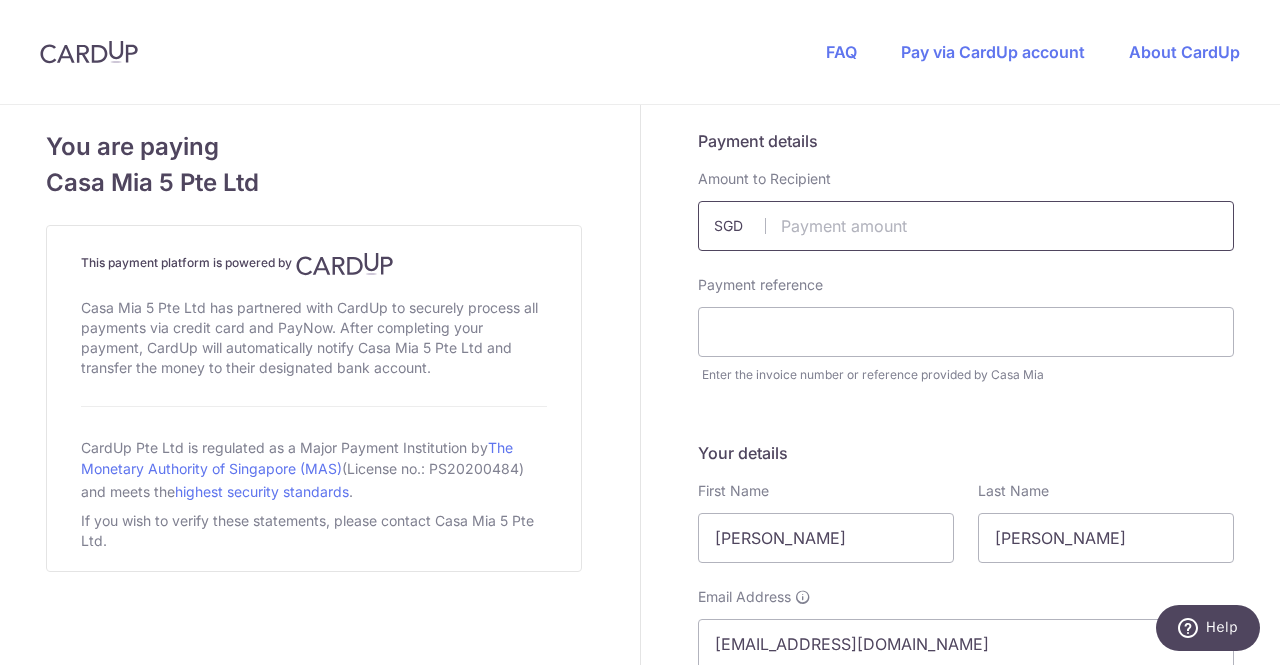 click at bounding box center [966, 226] 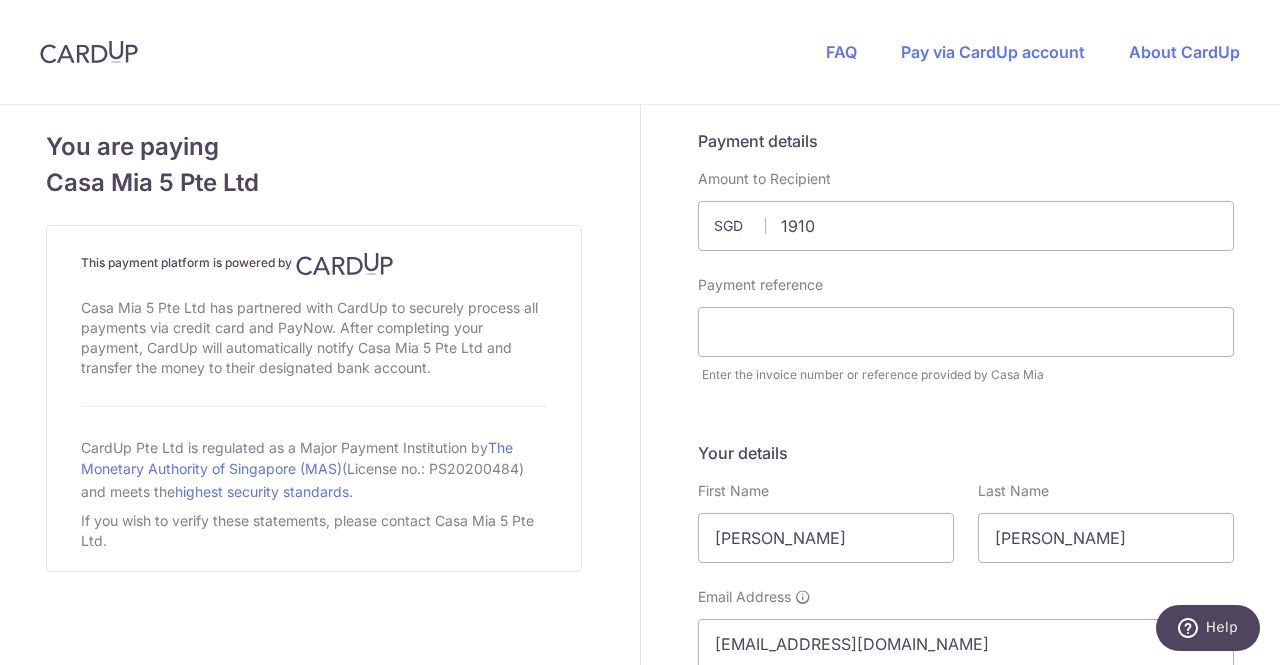 type on "1910.00" 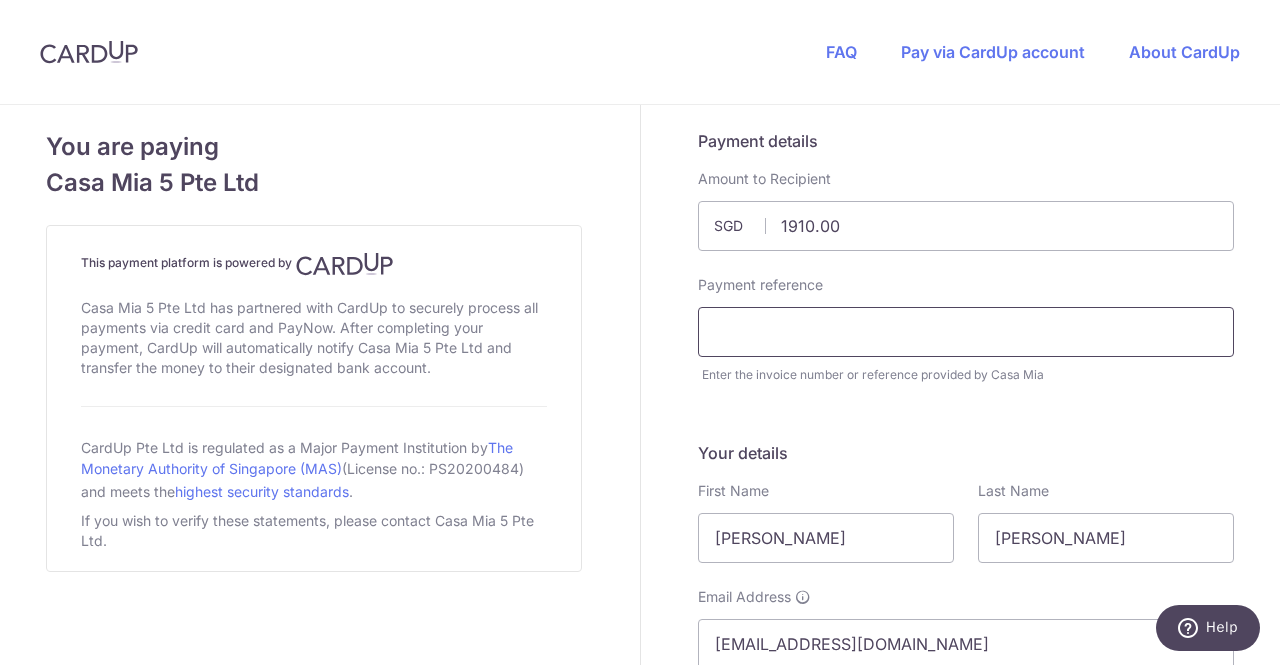 click at bounding box center [966, 332] 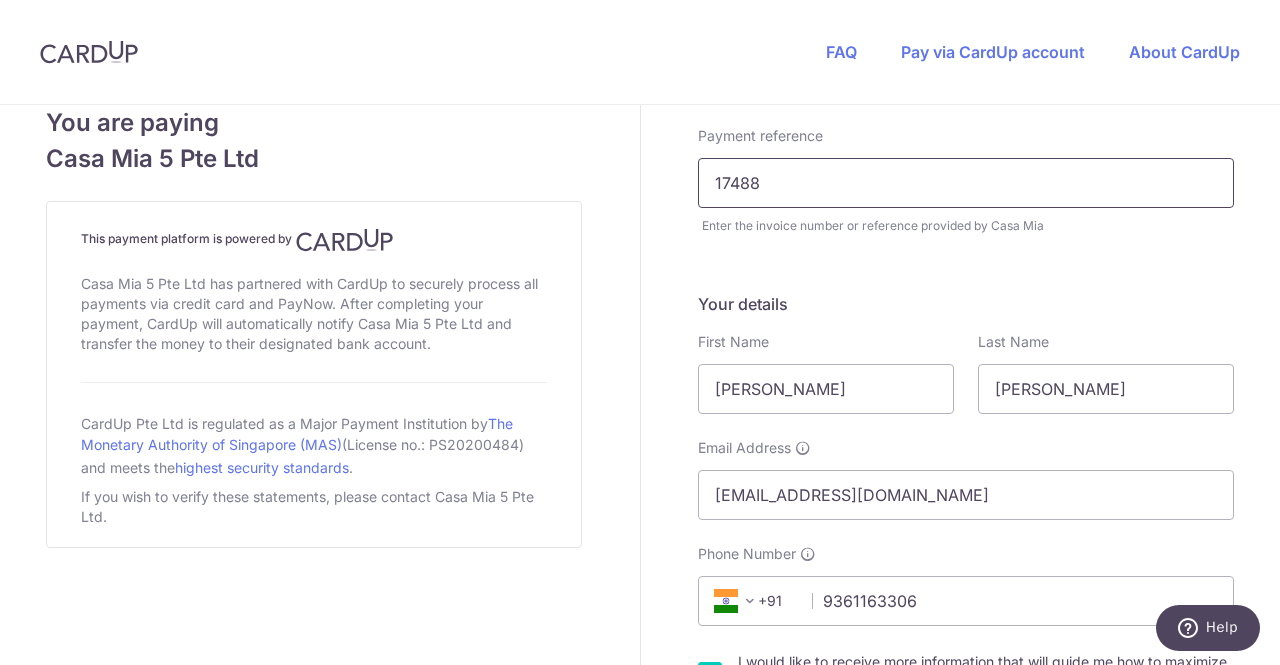 type on "17488" 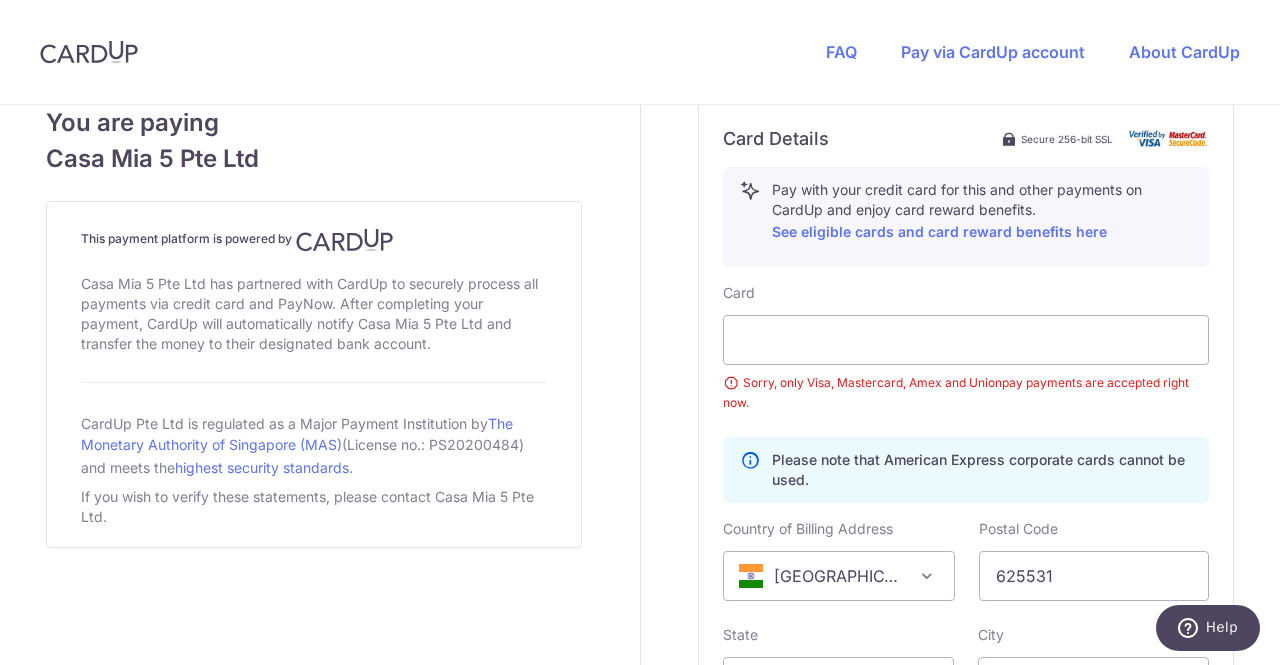 scroll, scrollTop: 979, scrollLeft: 0, axis: vertical 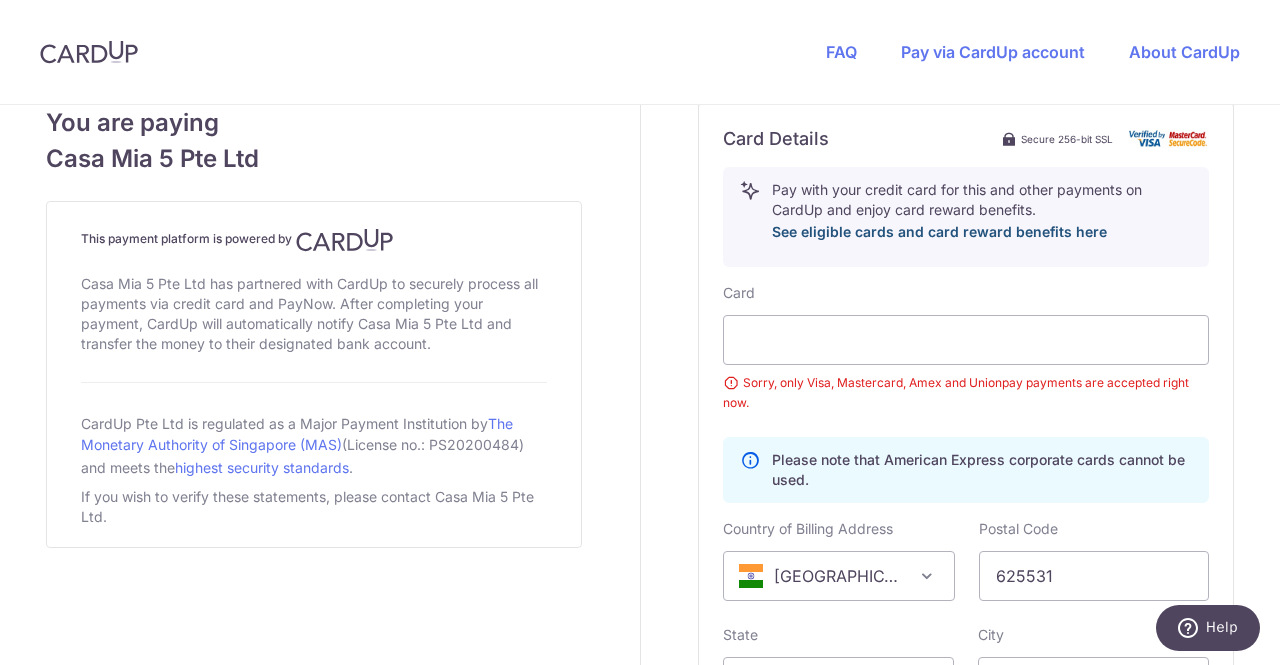 click on "See eligible cards and card reward benefits here" at bounding box center (939, 231) 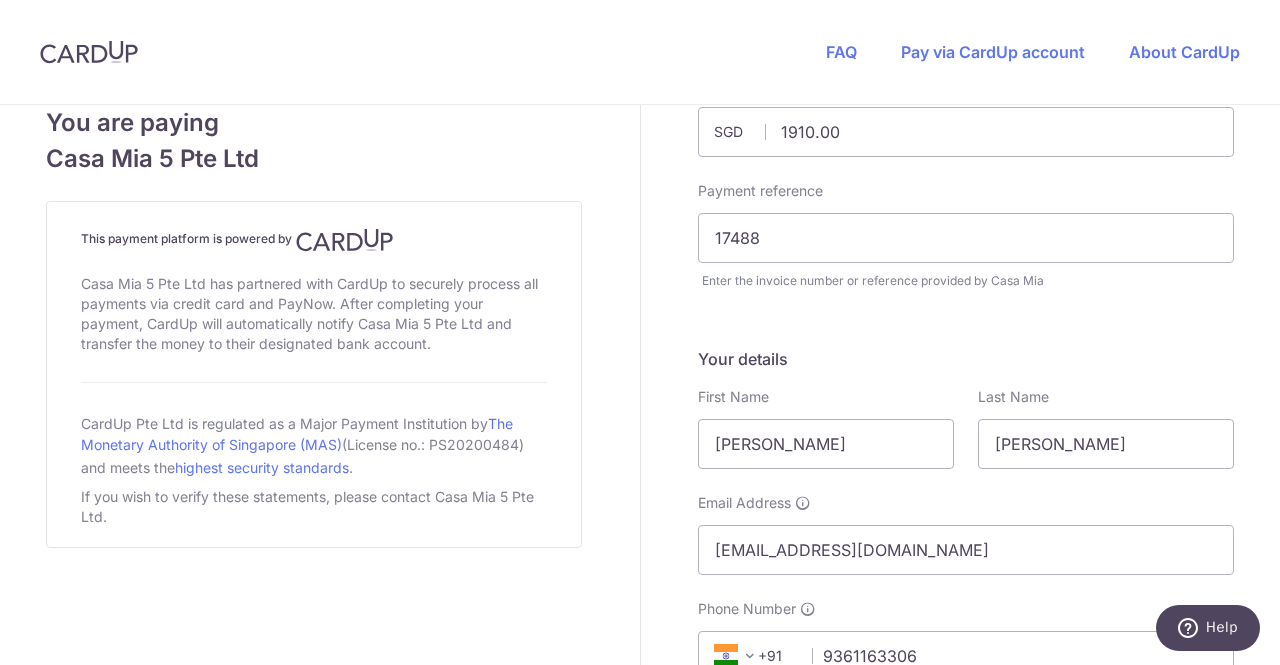 scroll, scrollTop: 0, scrollLeft: 0, axis: both 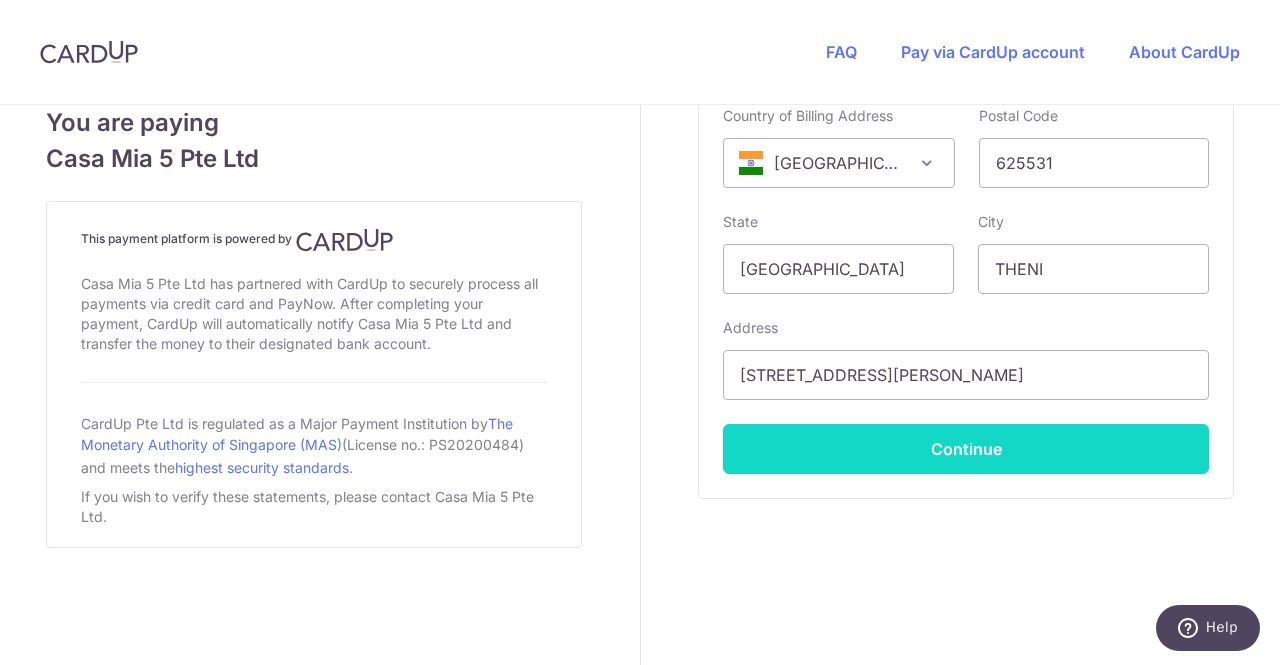 click on "Continue" at bounding box center (966, 449) 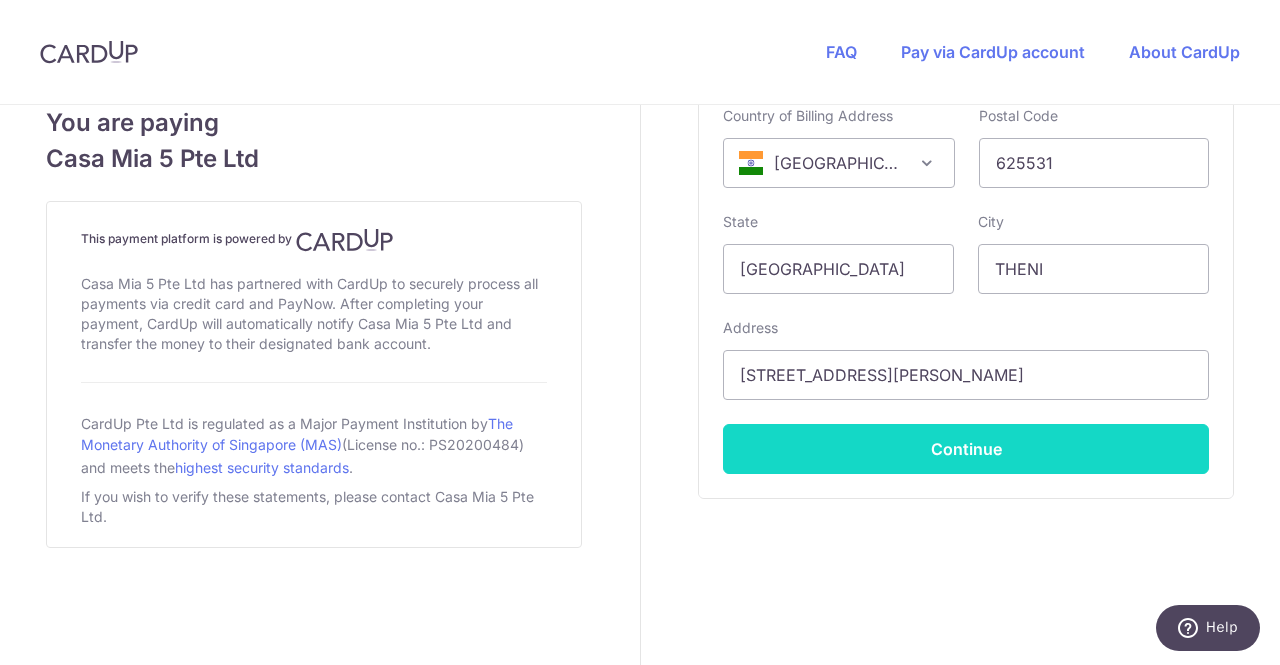 type on "**** 2648" 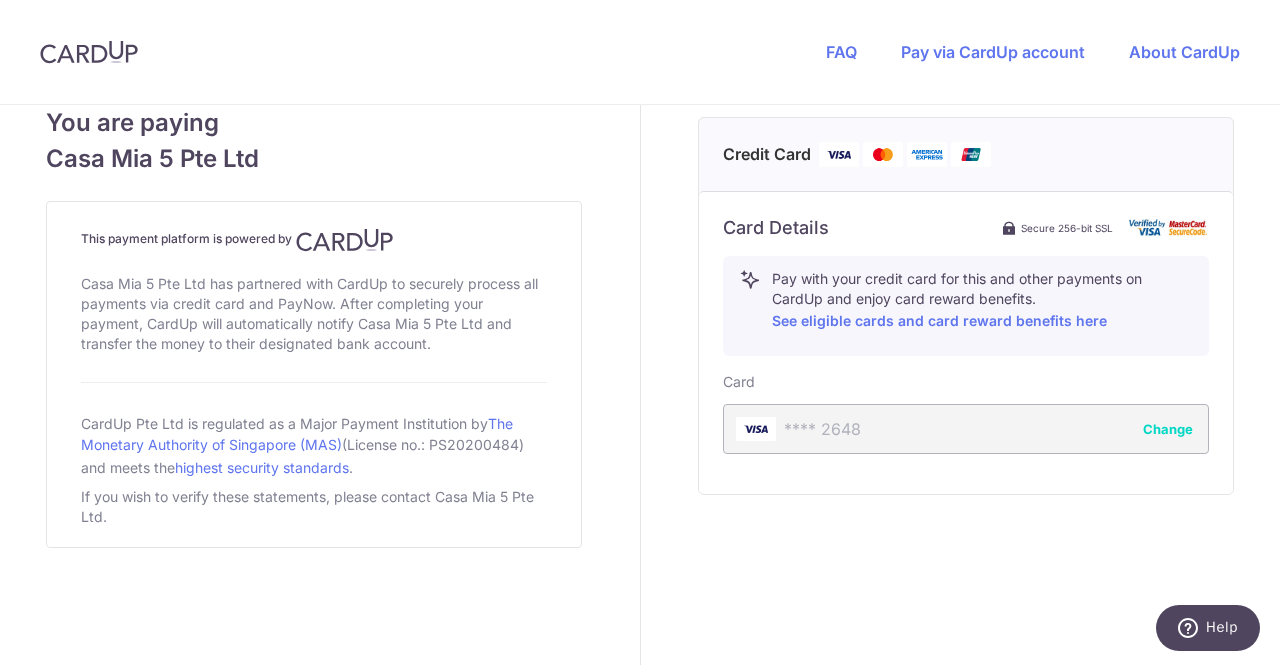 scroll, scrollTop: 887, scrollLeft: 0, axis: vertical 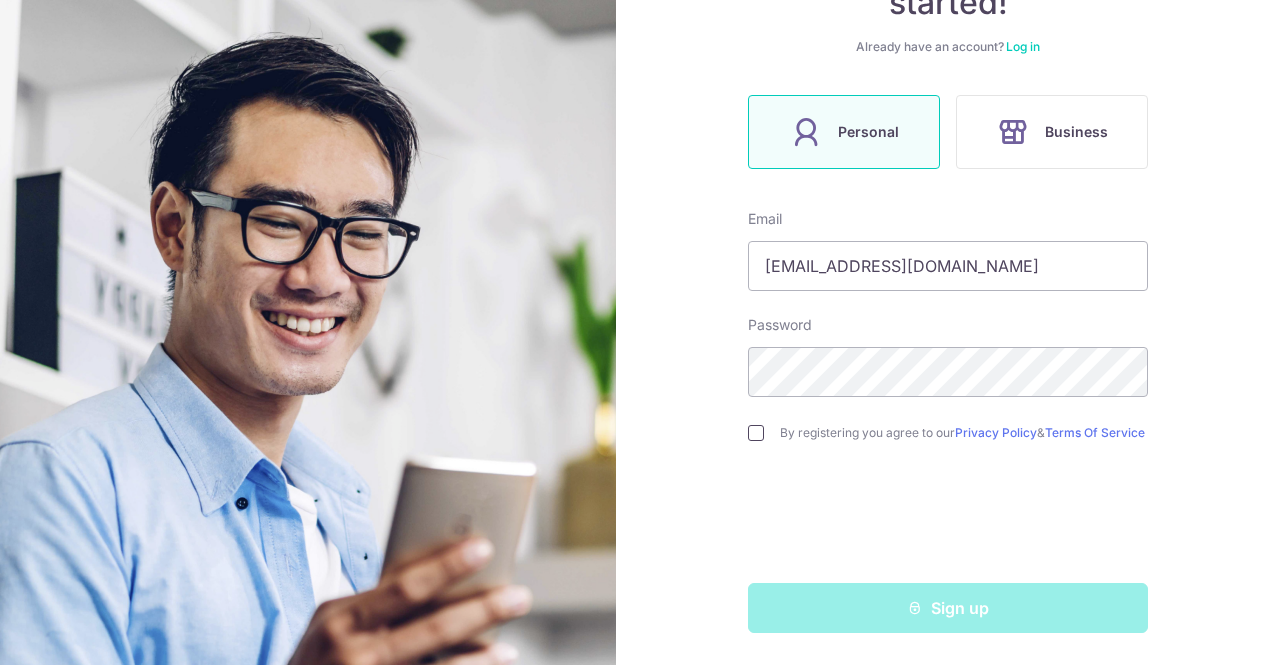 click at bounding box center [756, 433] 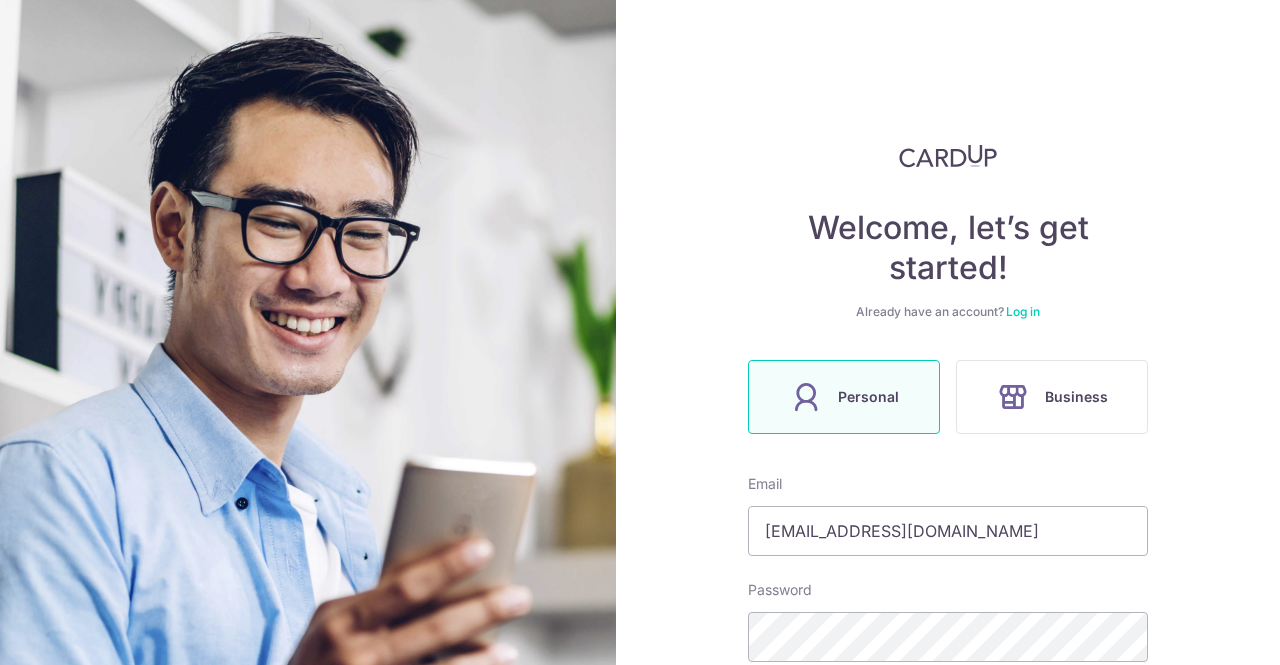scroll, scrollTop: 271, scrollLeft: 0, axis: vertical 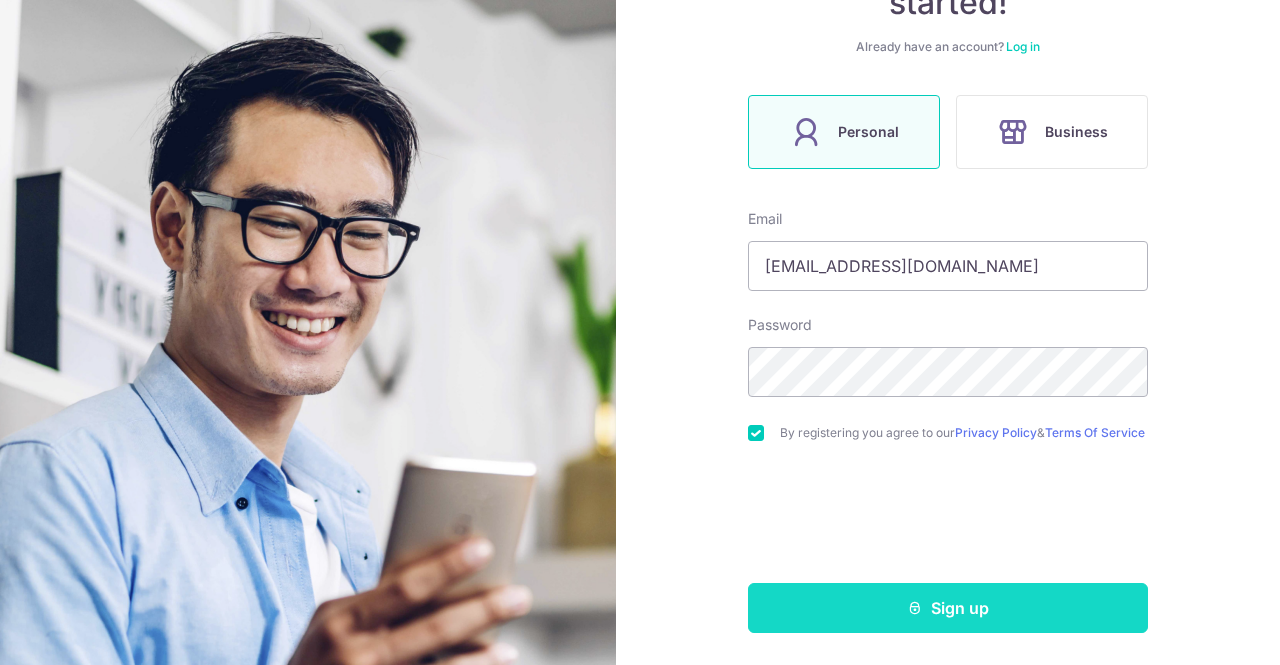 click on "Sign up" at bounding box center [948, 608] 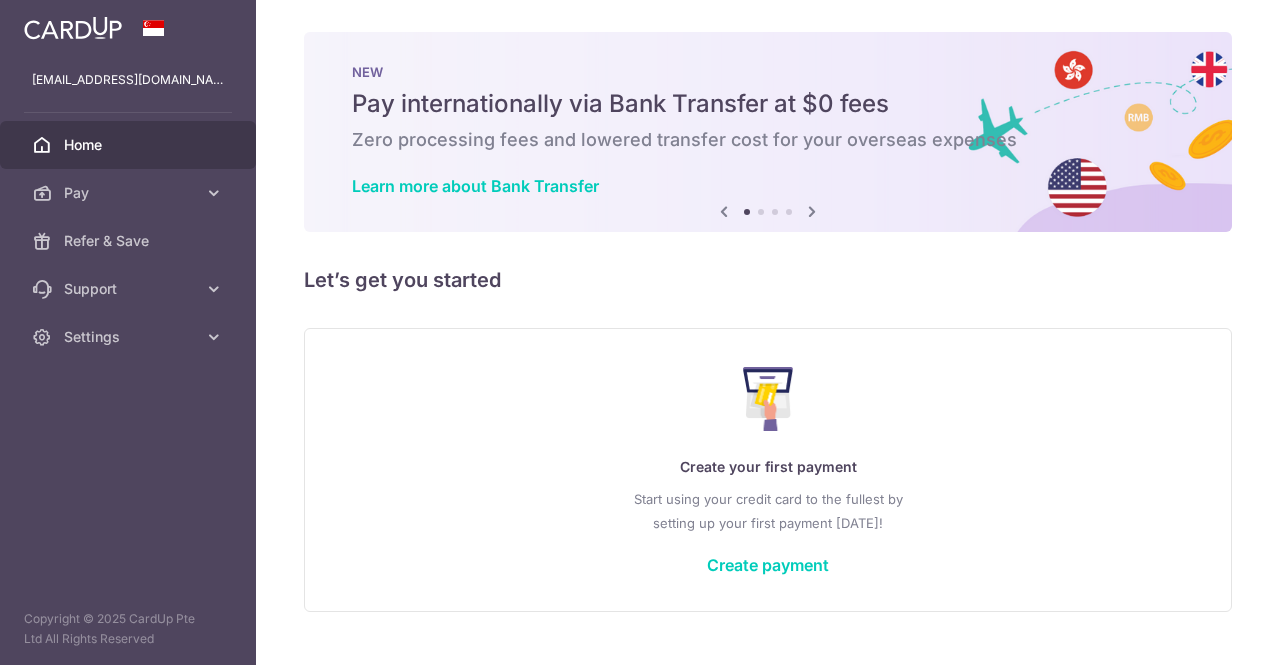 scroll, scrollTop: 0, scrollLeft: 0, axis: both 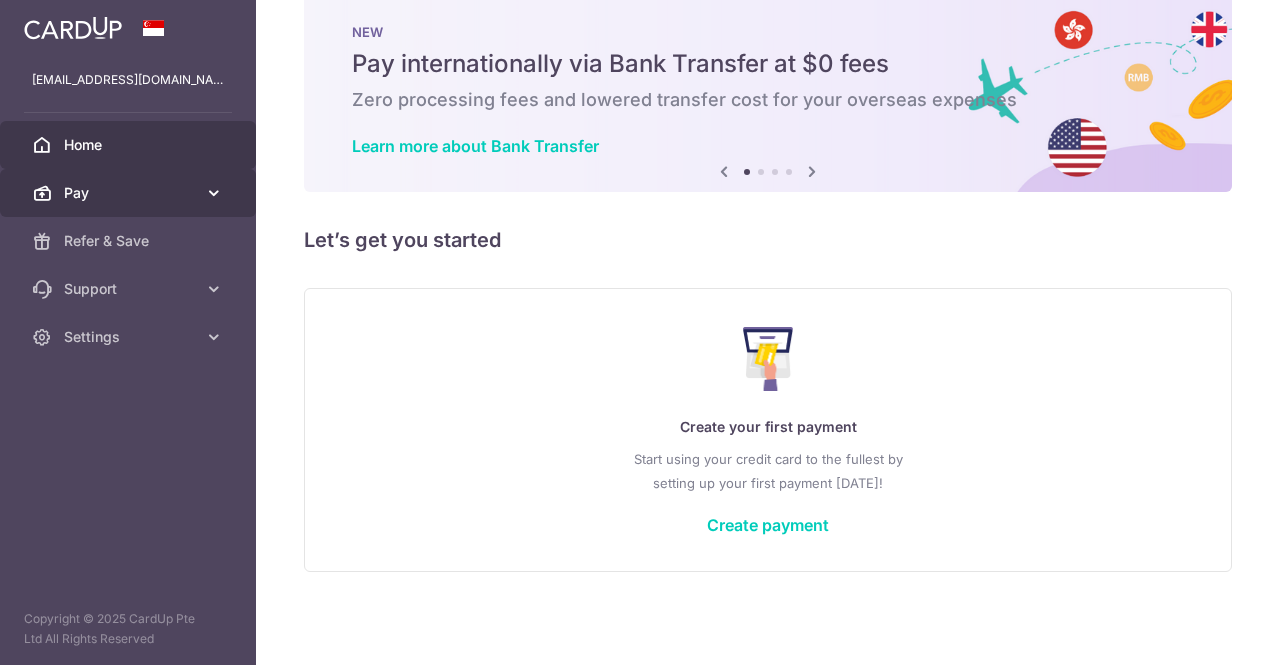 click on "Pay" at bounding box center [128, 193] 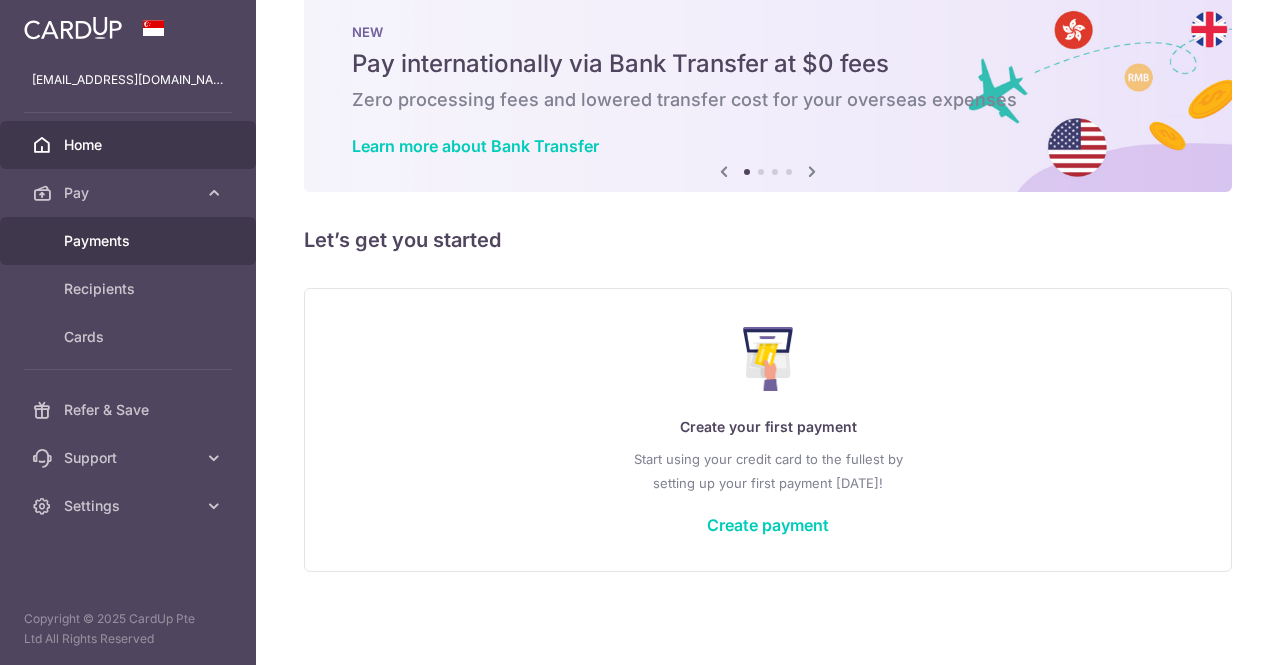 click on "Payments" at bounding box center (128, 241) 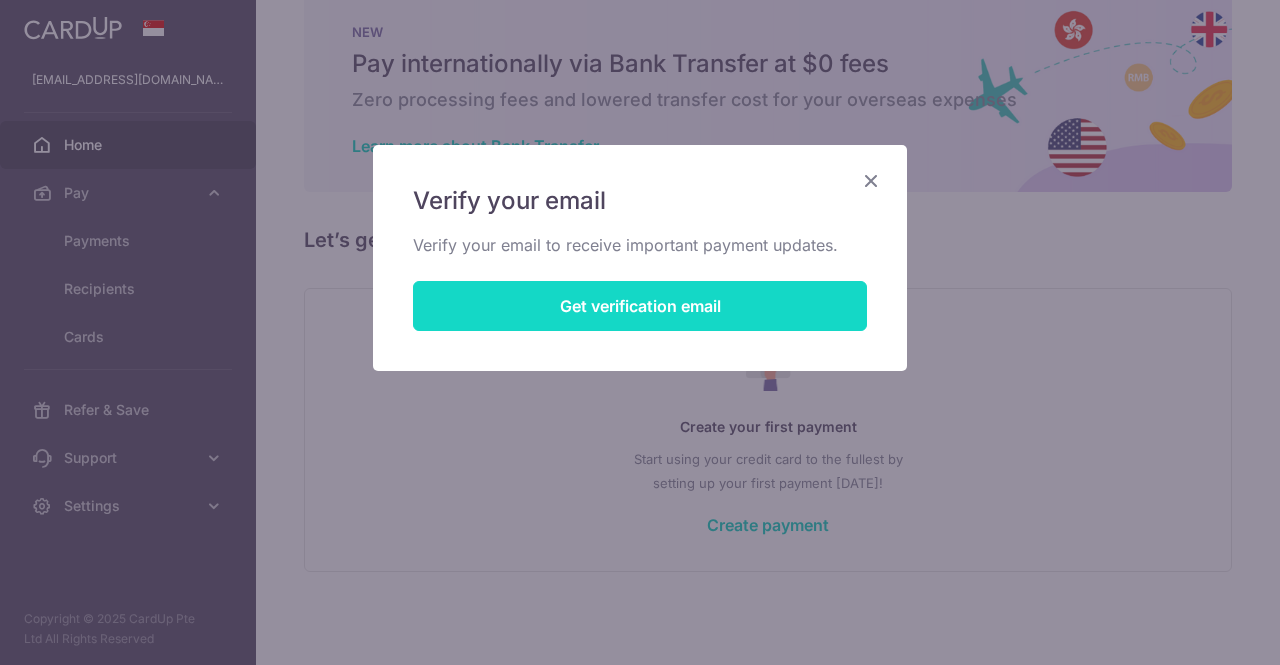 click on "Get verification email" at bounding box center [640, 306] 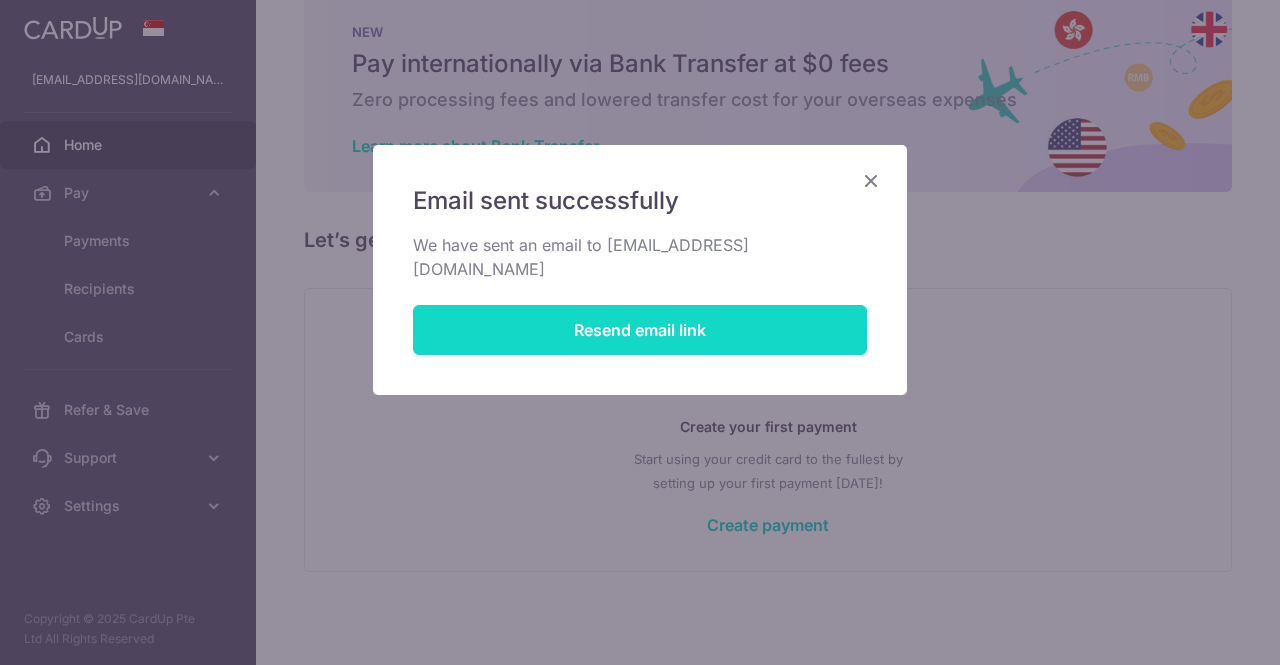 scroll, scrollTop: 0, scrollLeft: 0, axis: both 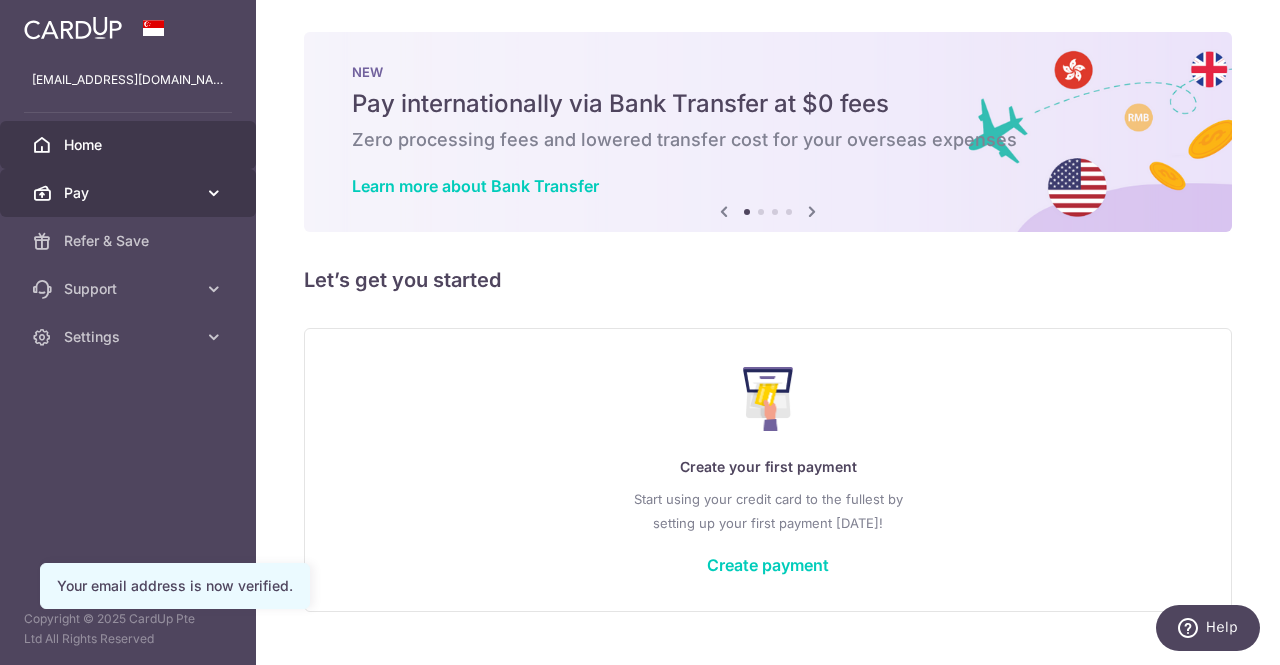 click on "Pay" at bounding box center [130, 193] 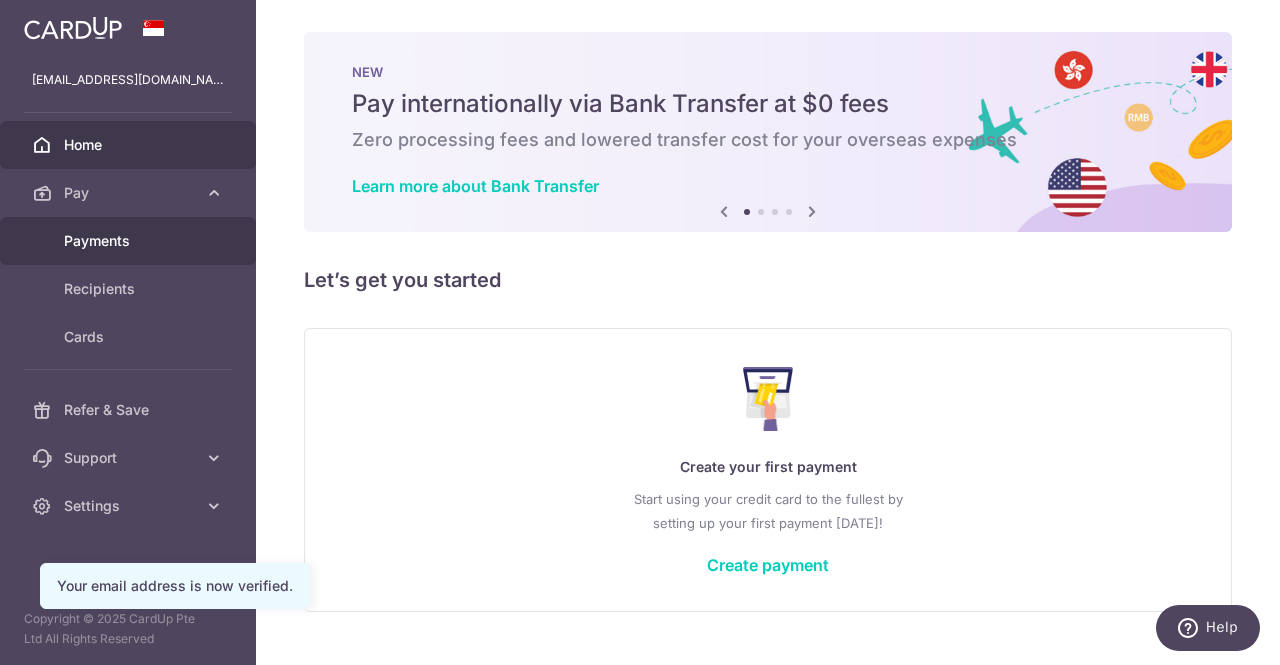 click on "Payments" at bounding box center [130, 241] 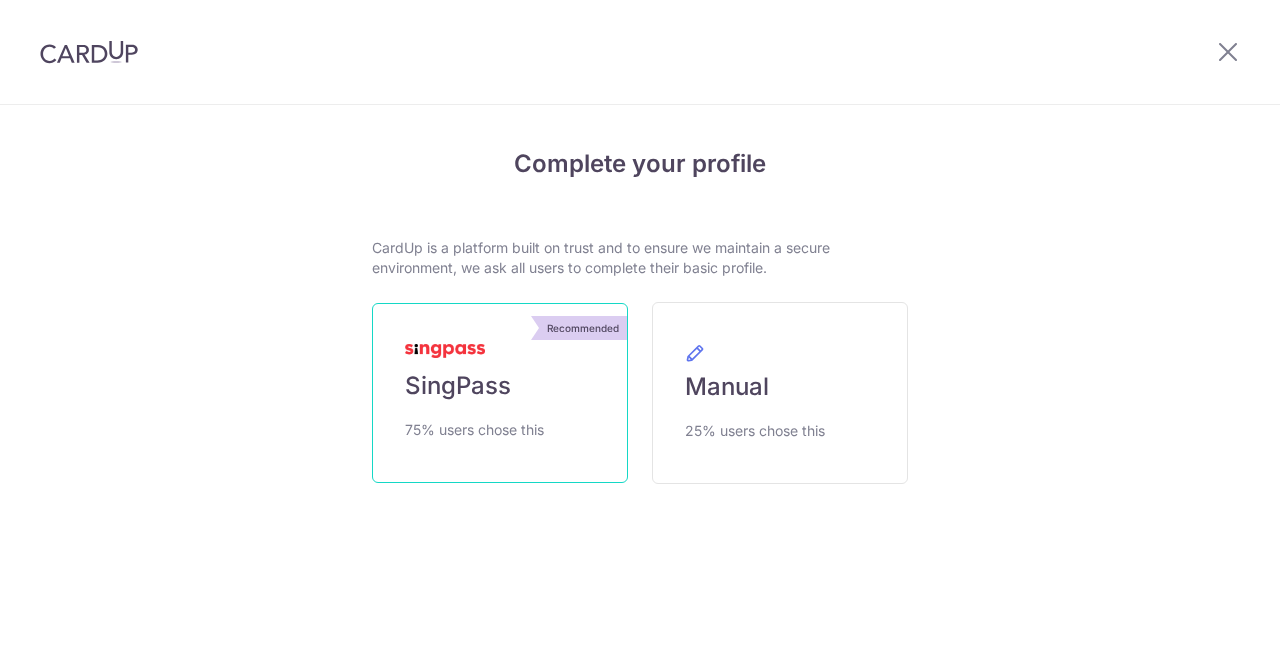 scroll, scrollTop: 0, scrollLeft: 0, axis: both 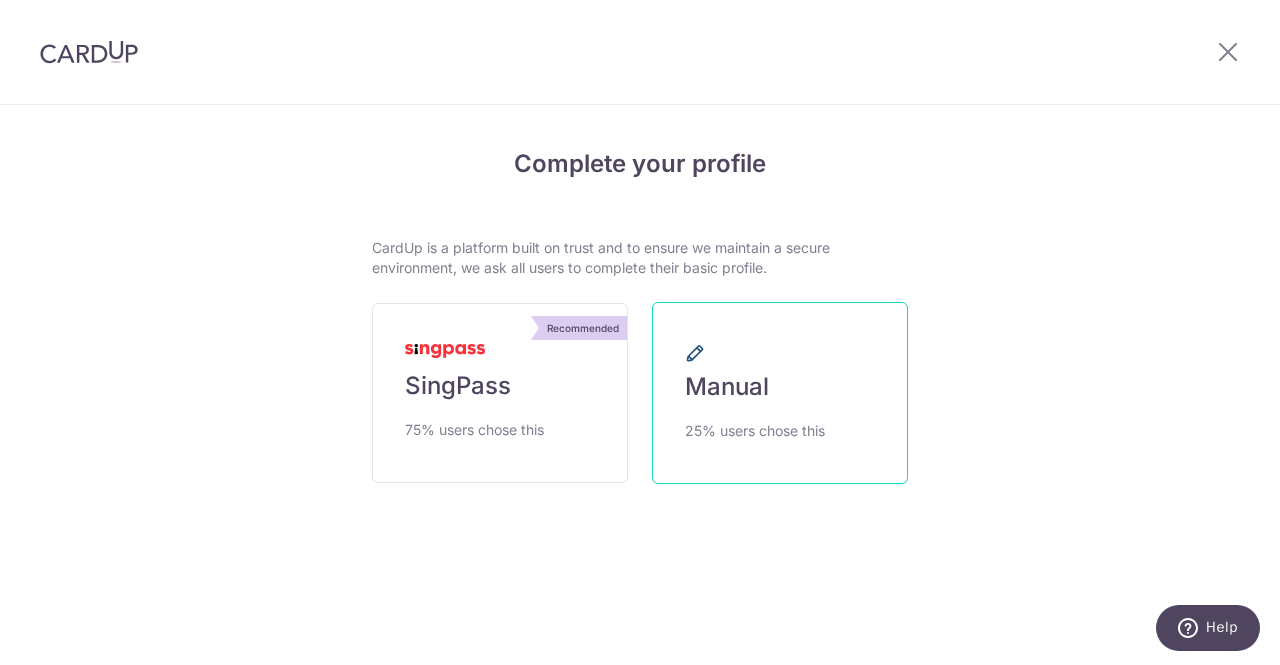 click on "Manual" at bounding box center [727, 387] 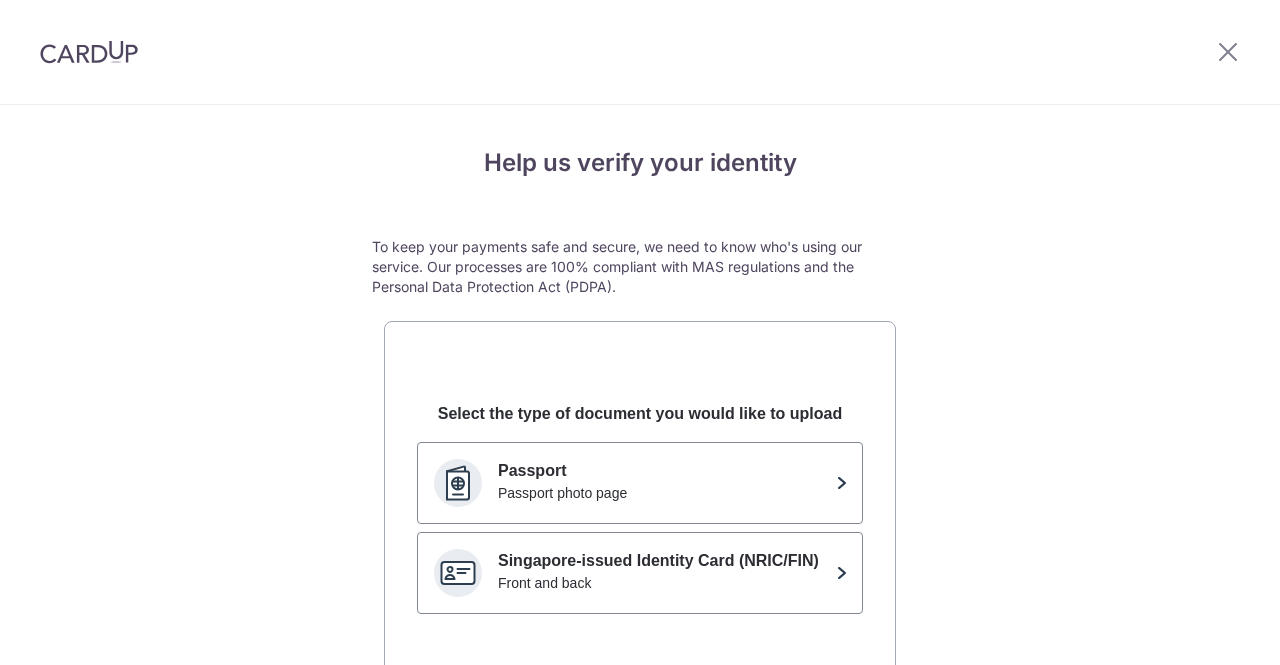 scroll, scrollTop: 0, scrollLeft: 0, axis: both 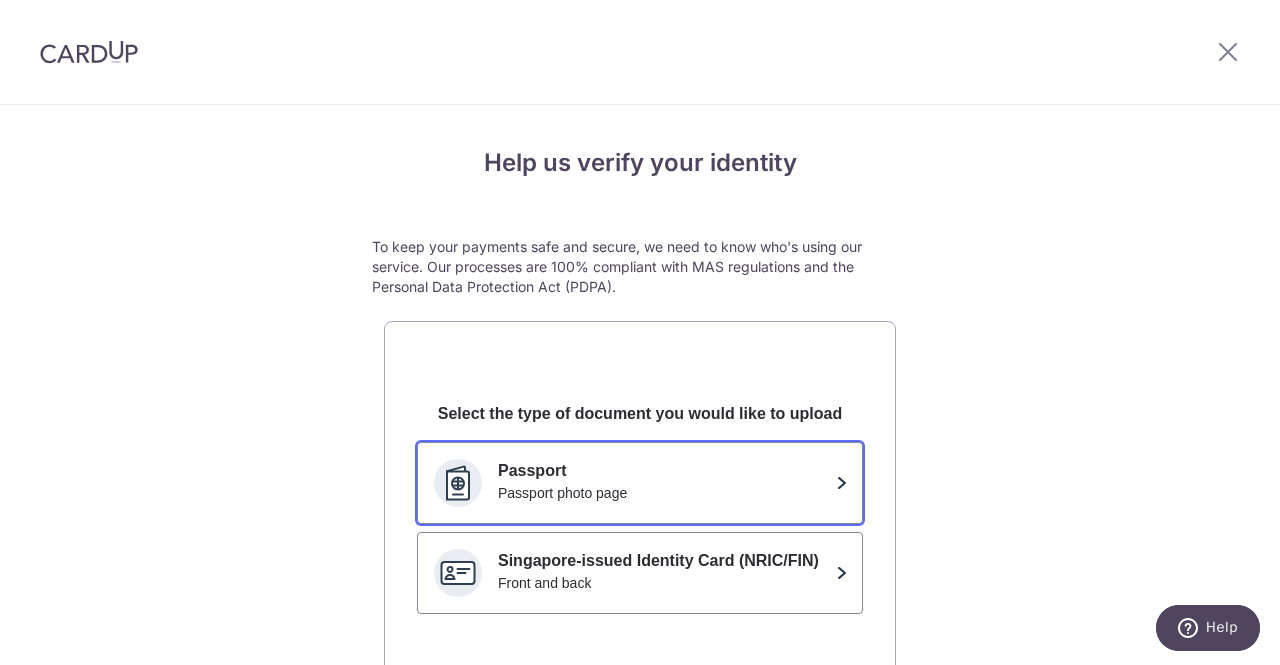click on "Passport photo page" 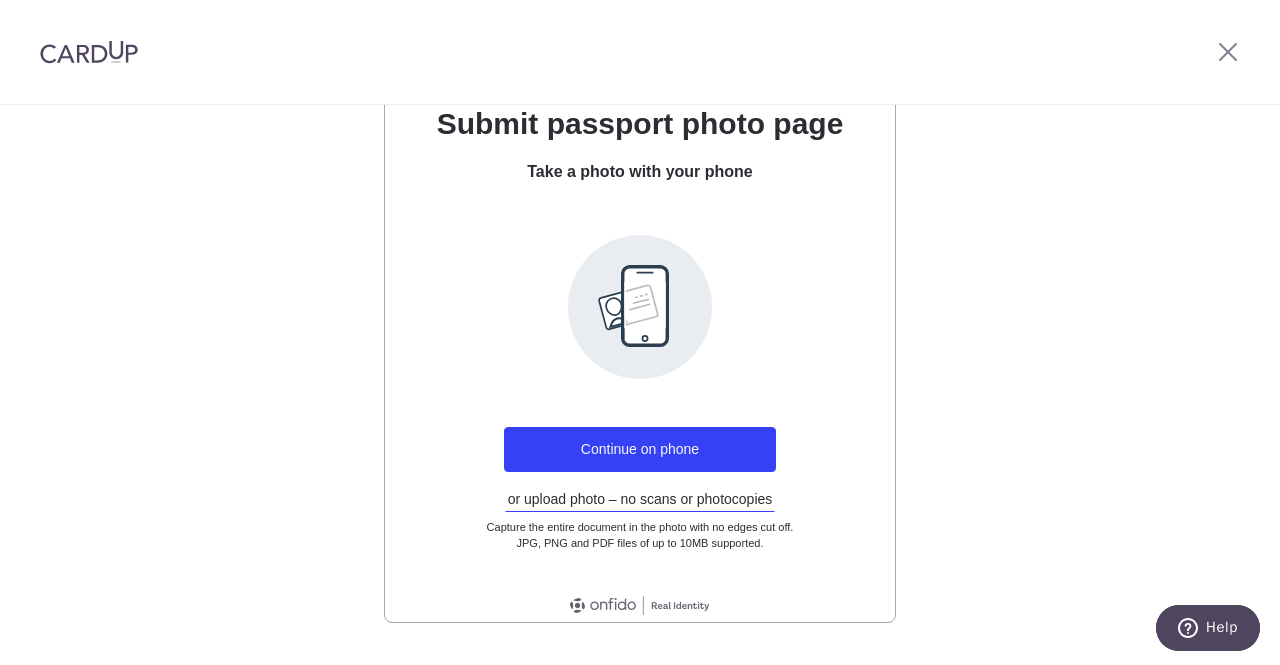 scroll, scrollTop: 300, scrollLeft: 0, axis: vertical 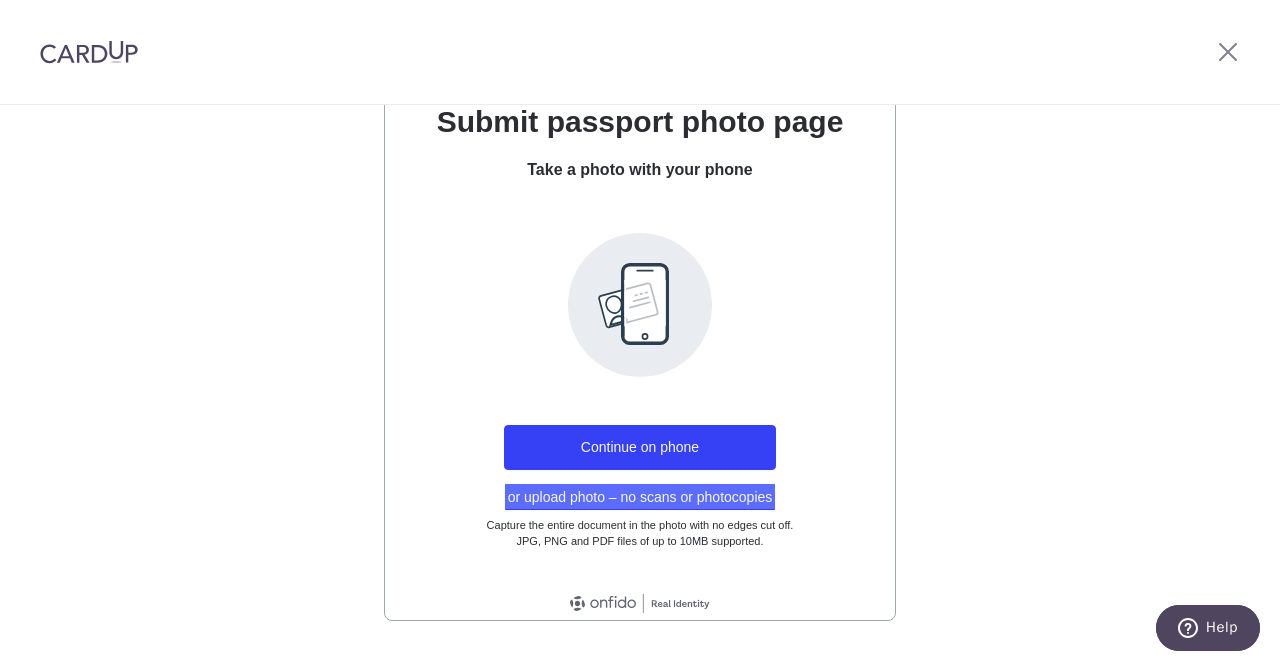click on "or upload photo – no scans or photocopies" 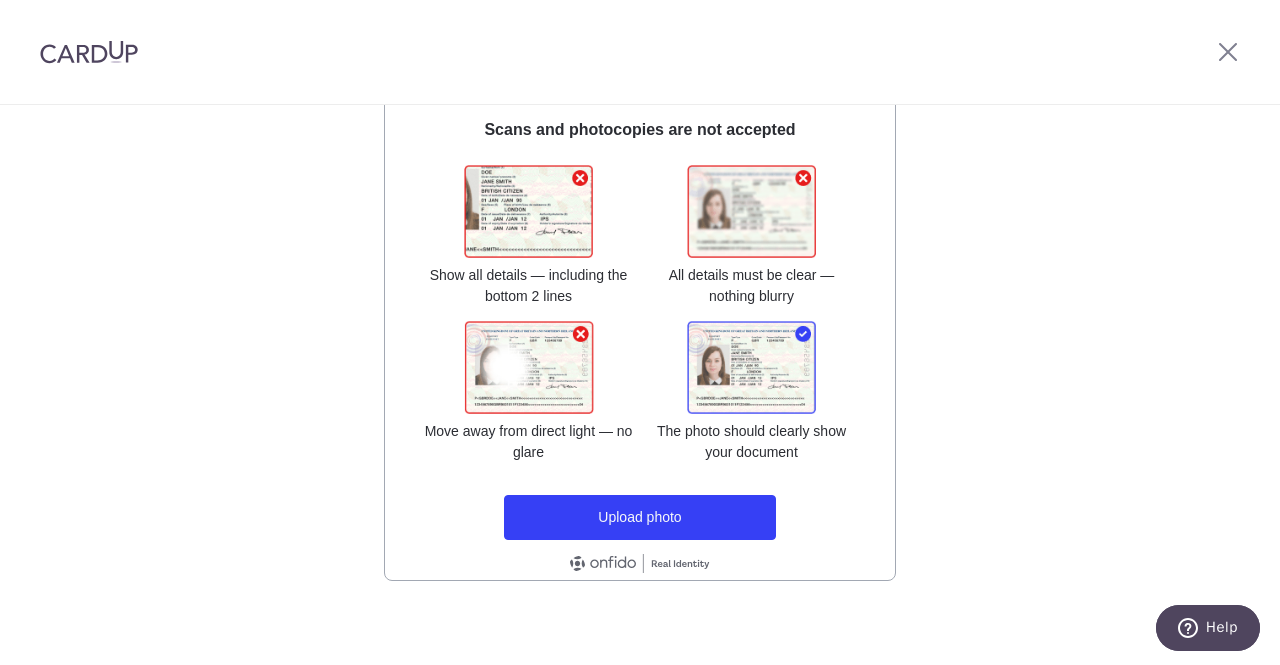 scroll, scrollTop: 349, scrollLeft: 0, axis: vertical 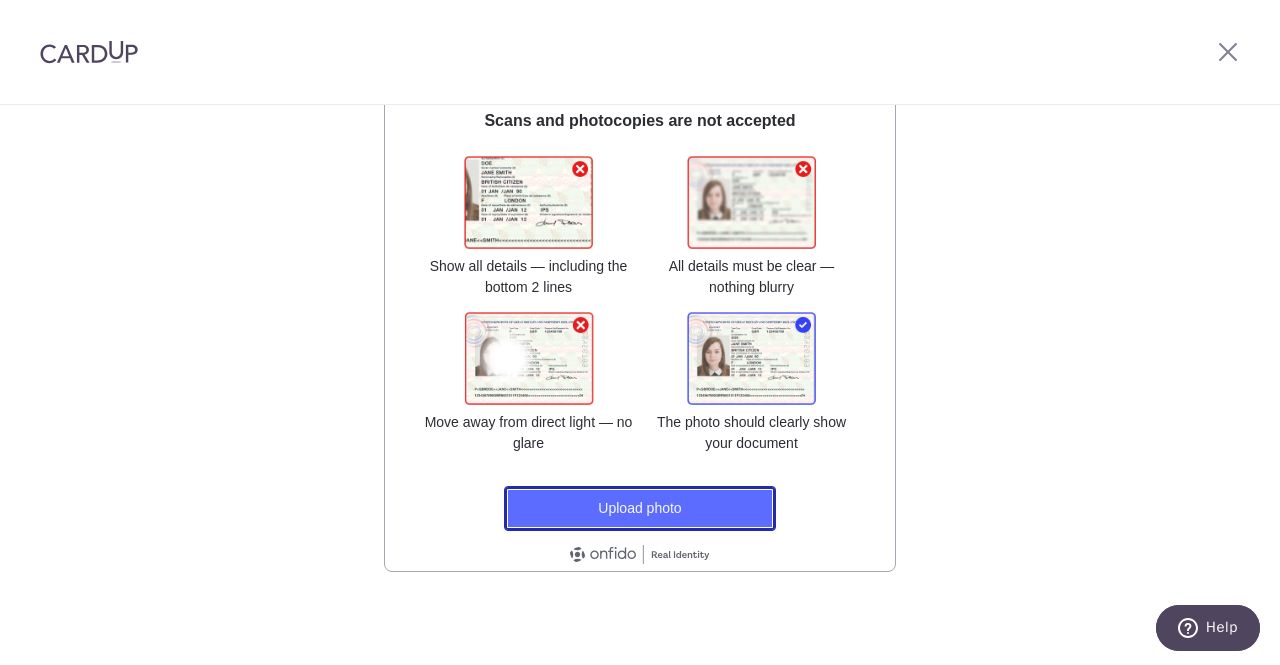 click on "Upload photo" 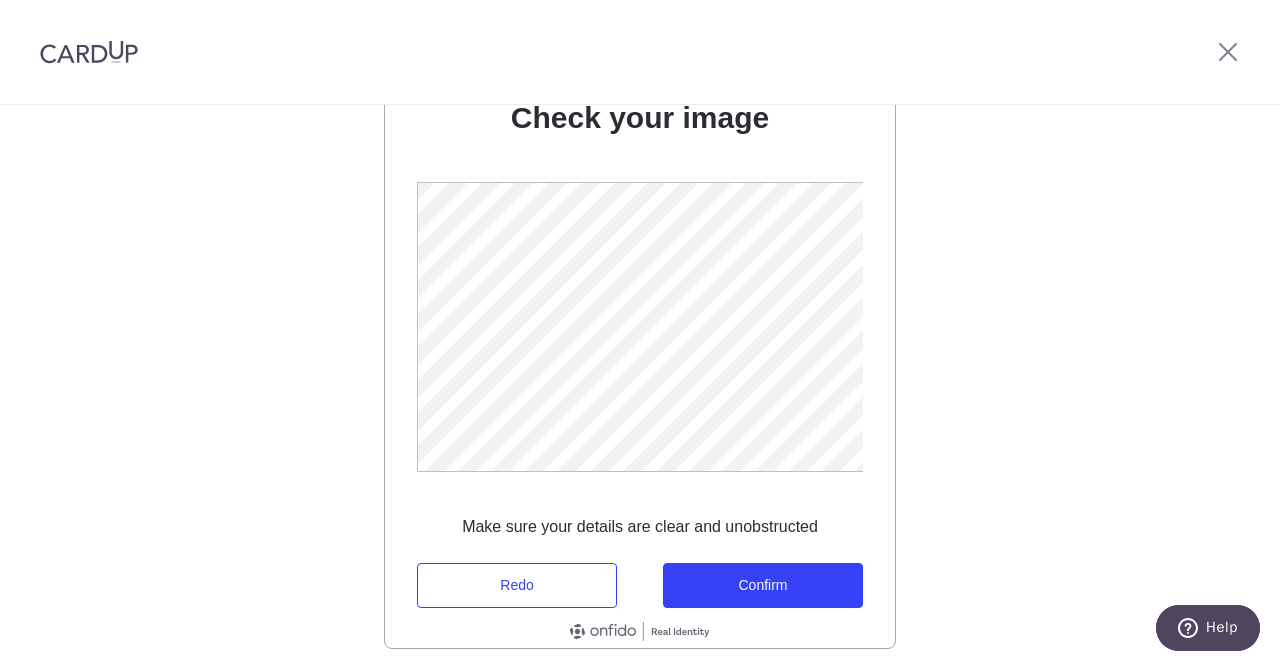 scroll, scrollTop: 273, scrollLeft: 0, axis: vertical 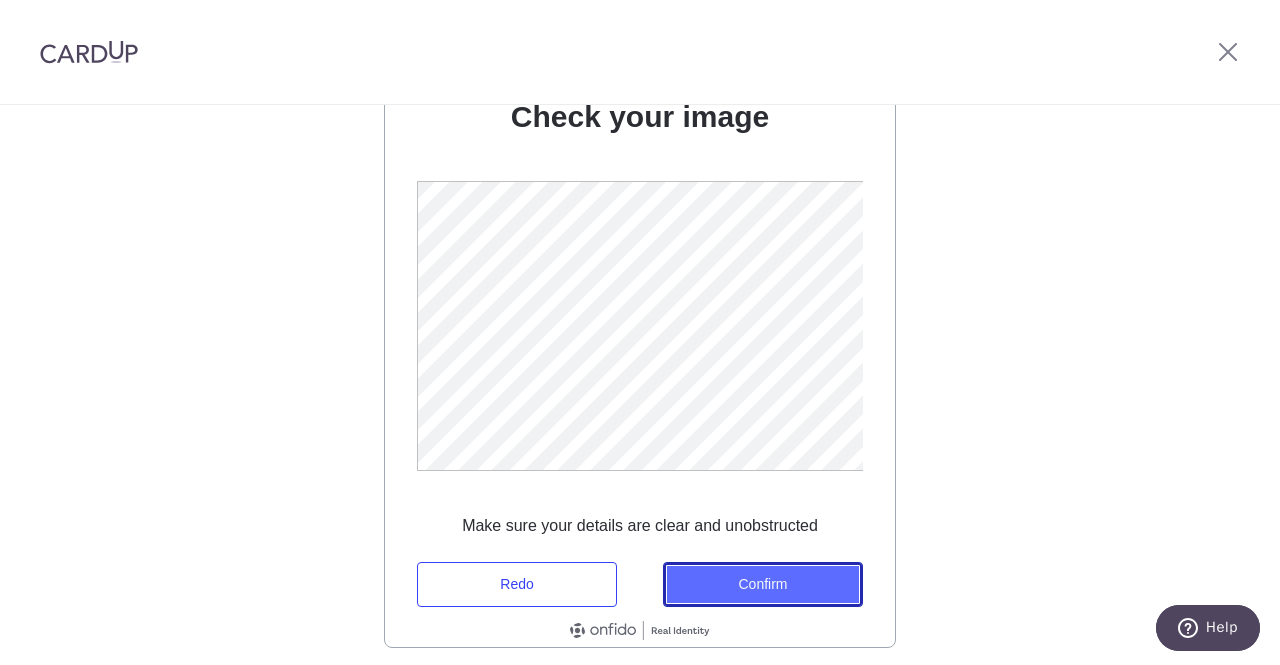click on "Confirm" 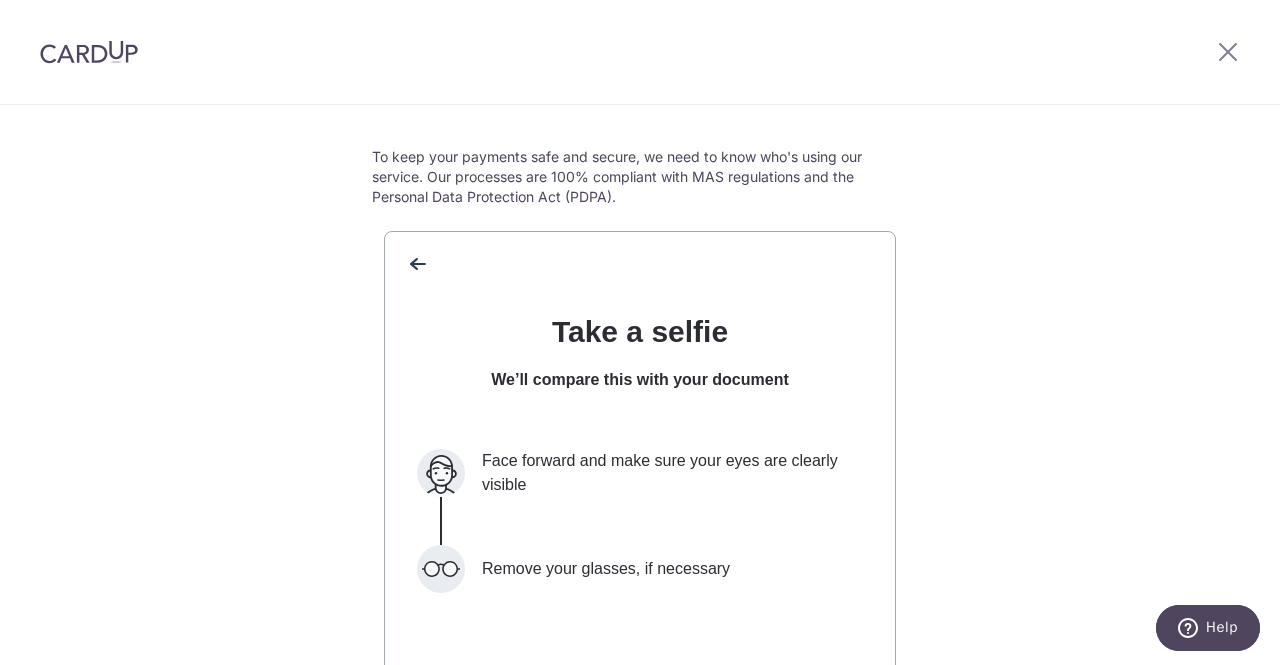 scroll, scrollTop: 349, scrollLeft: 0, axis: vertical 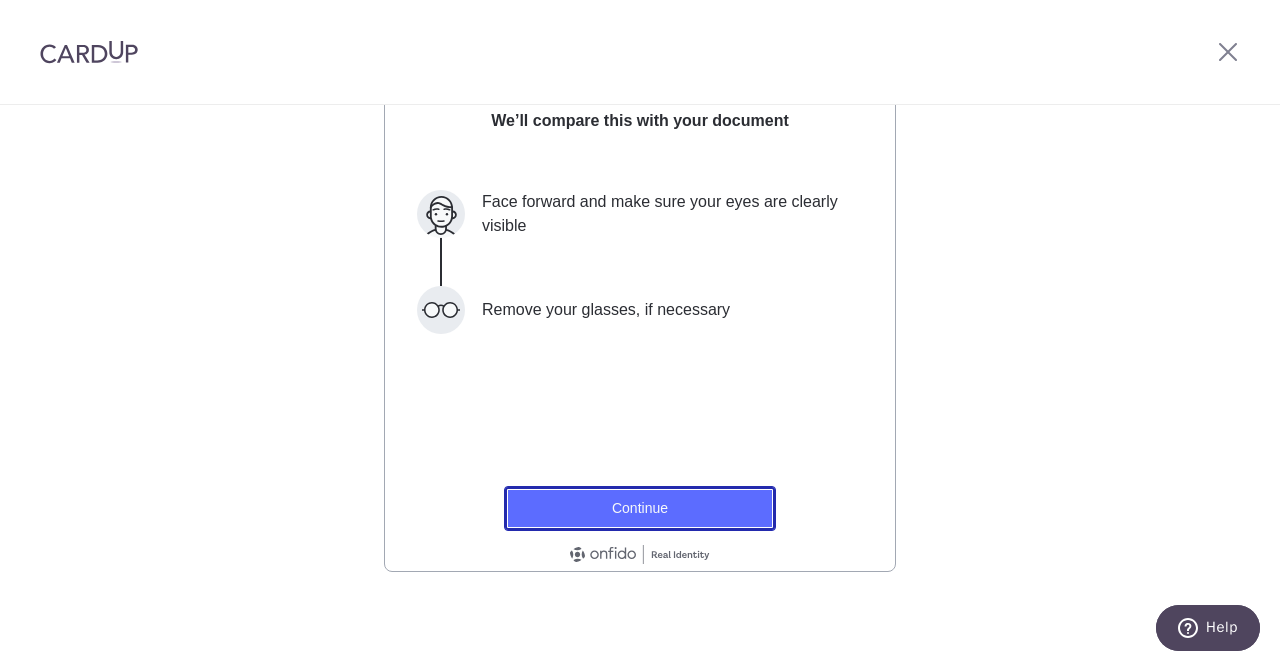 click on "Continue" 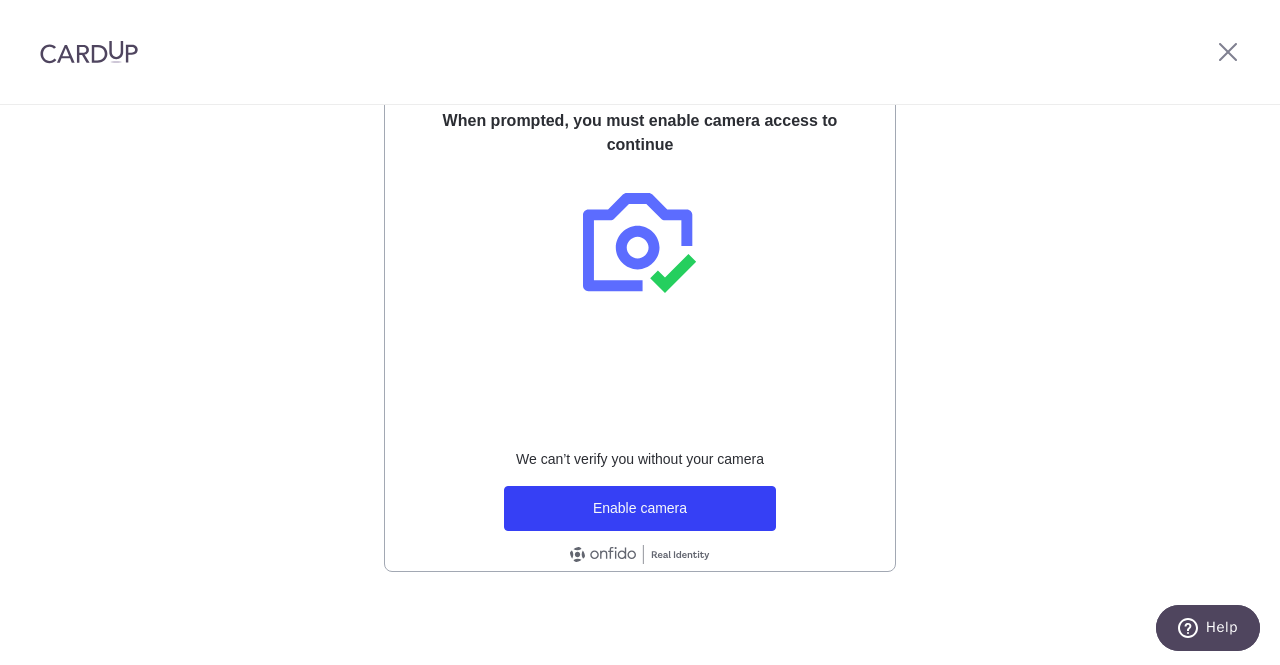 scroll, scrollTop: 0, scrollLeft: 0, axis: both 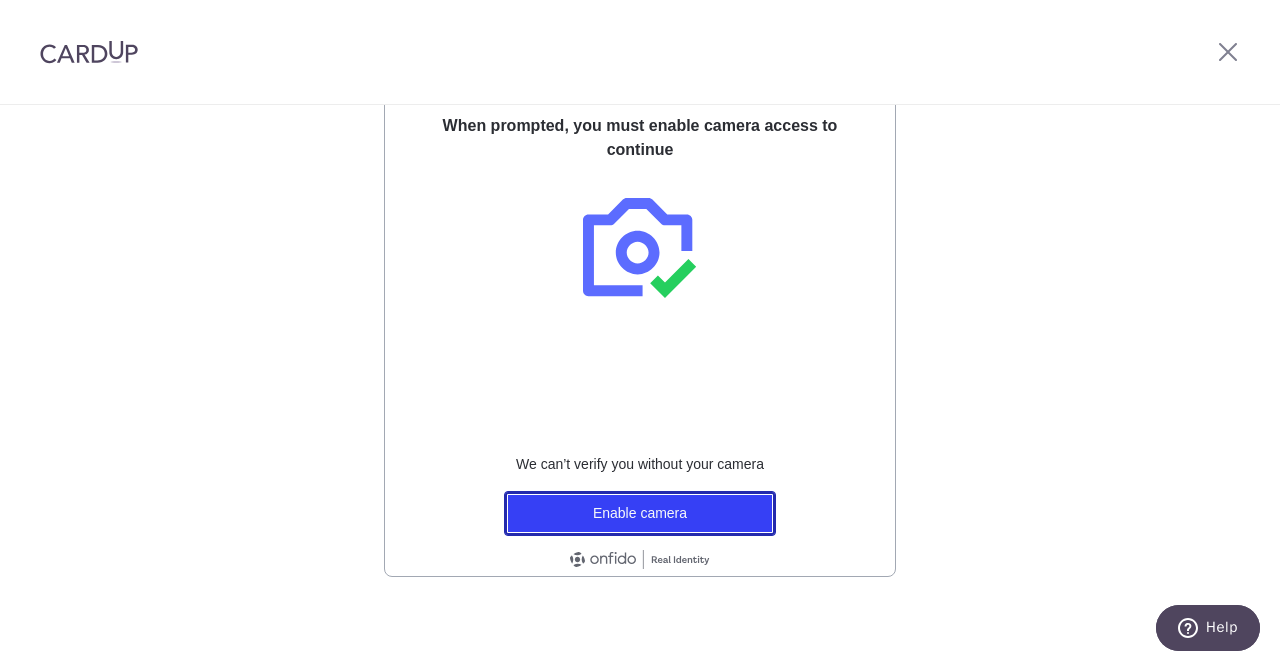 click on "Enable camera" 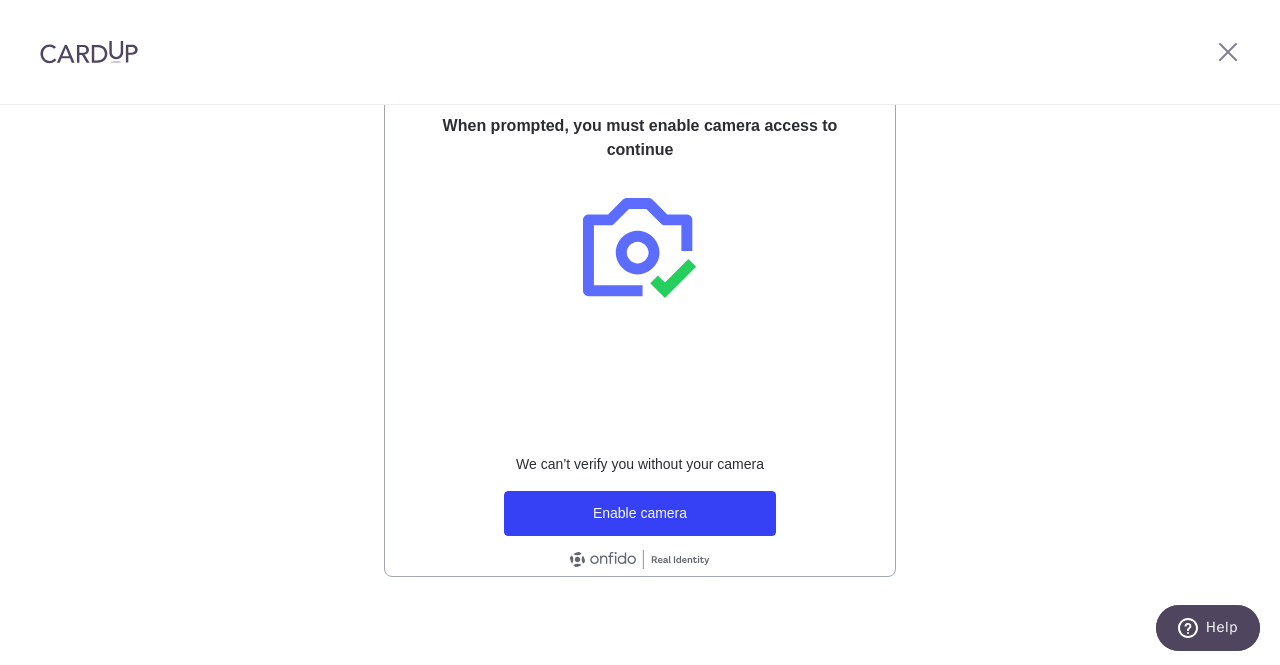 scroll, scrollTop: 4, scrollLeft: 0, axis: vertical 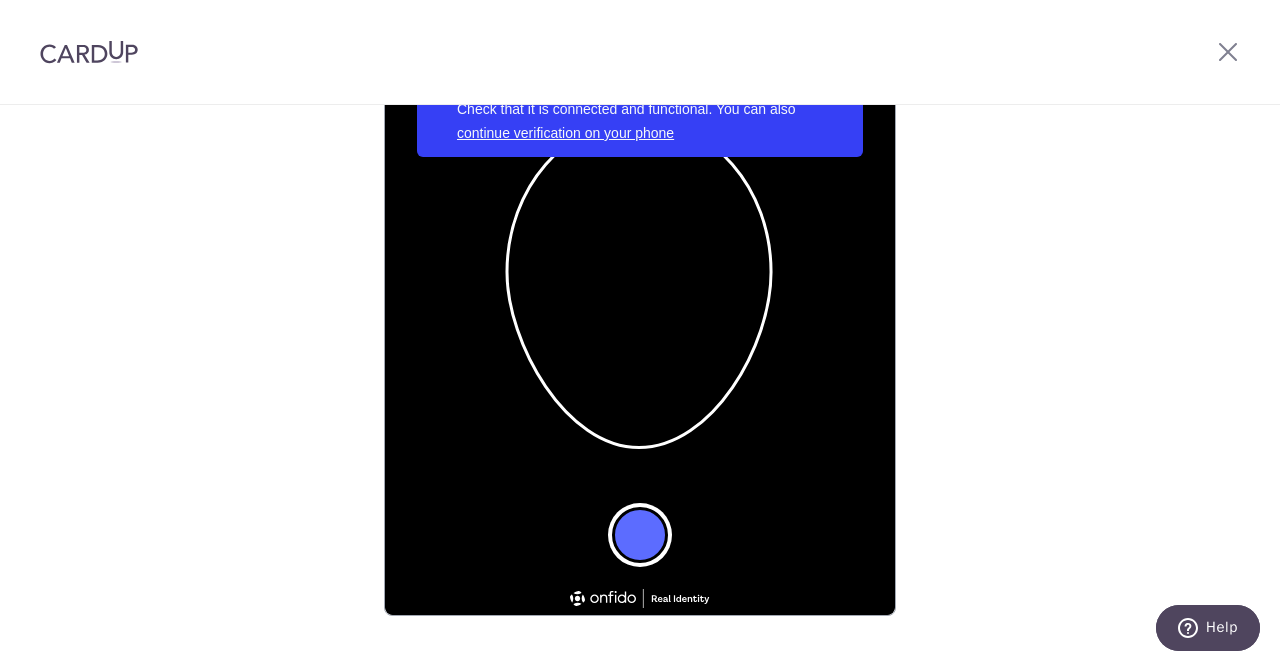click 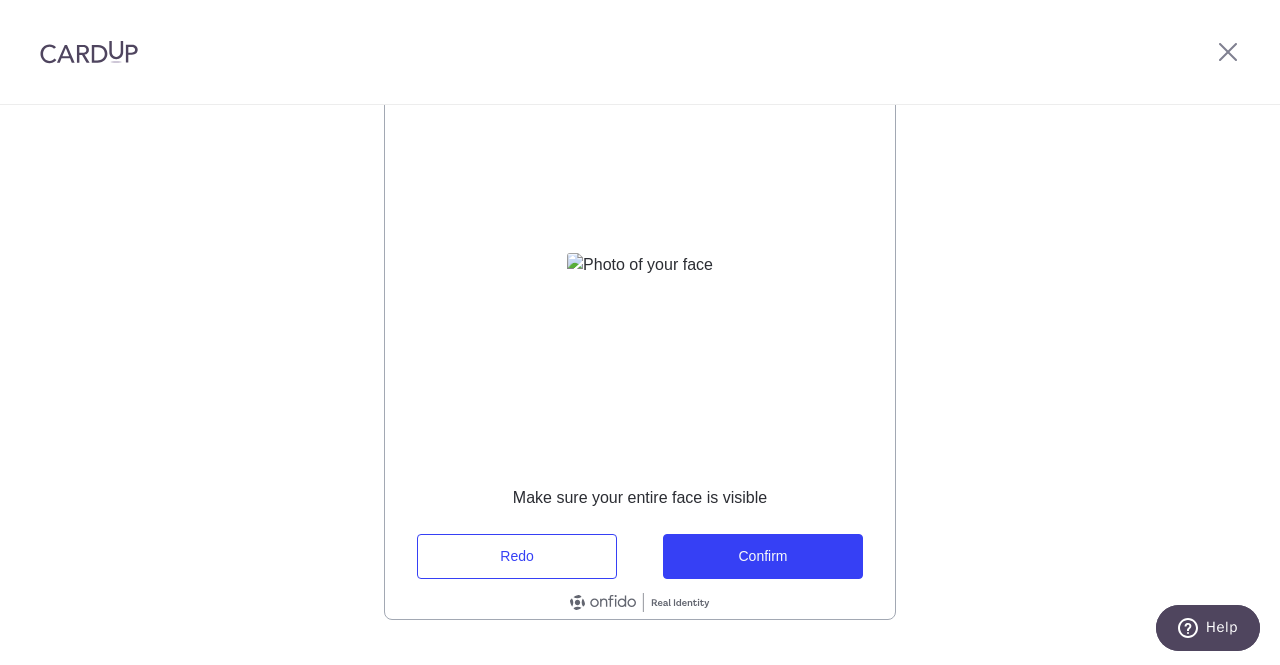 scroll, scrollTop: 302, scrollLeft: 0, axis: vertical 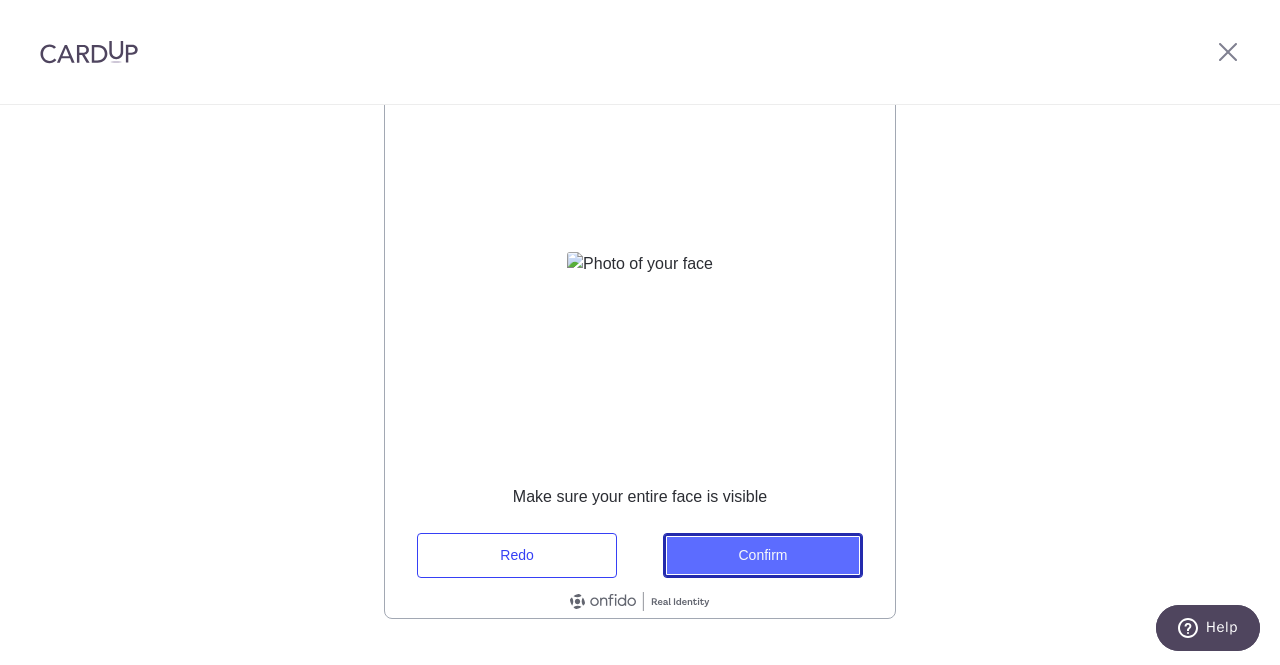click on "Confirm" 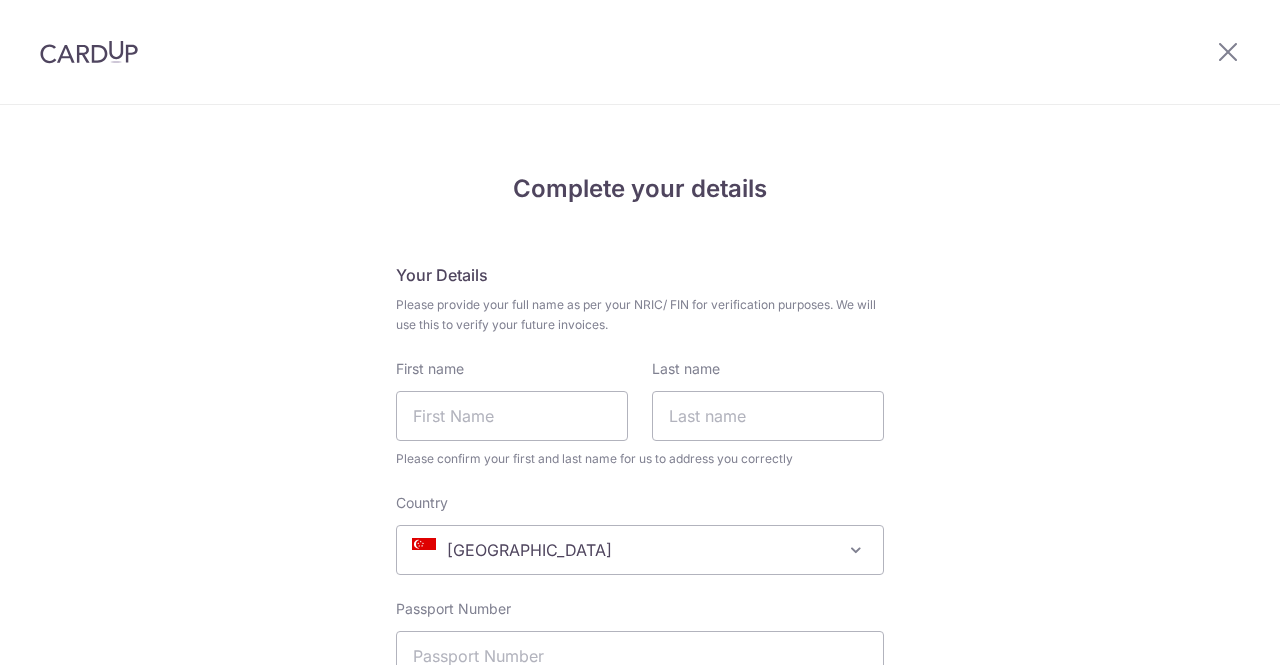 scroll, scrollTop: 0, scrollLeft: 0, axis: both 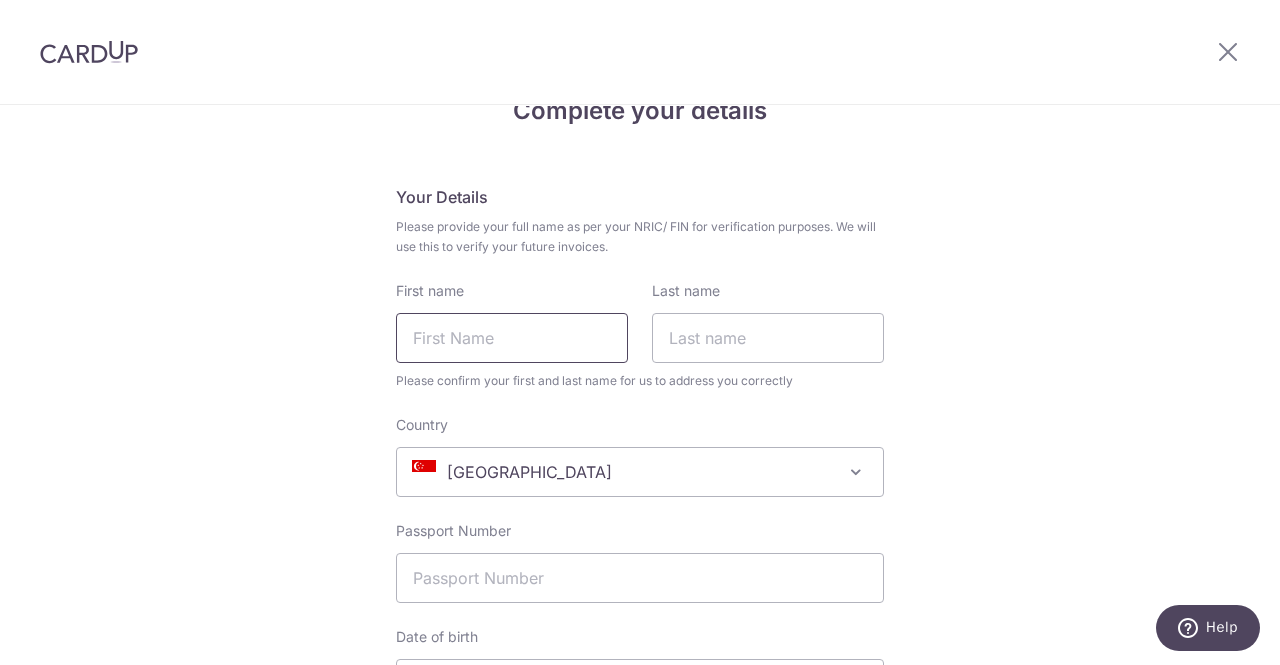 click on "First name" at bounding box center (512, 338) 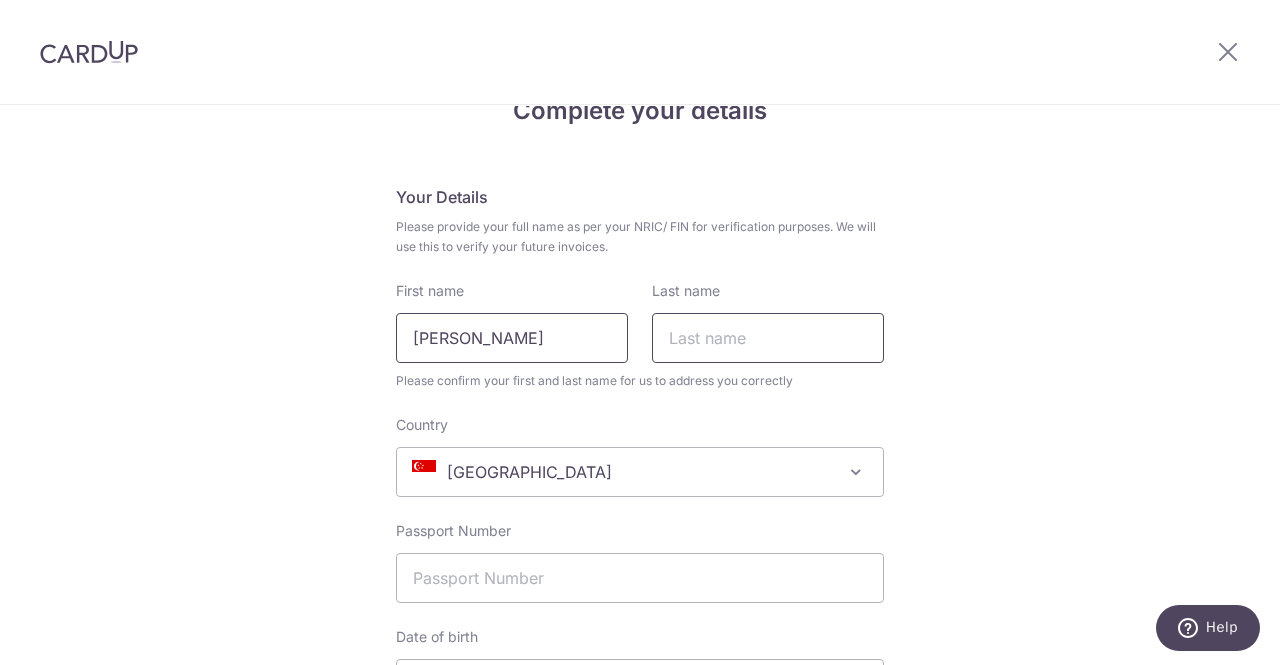type on "[PERSON_NAME]" 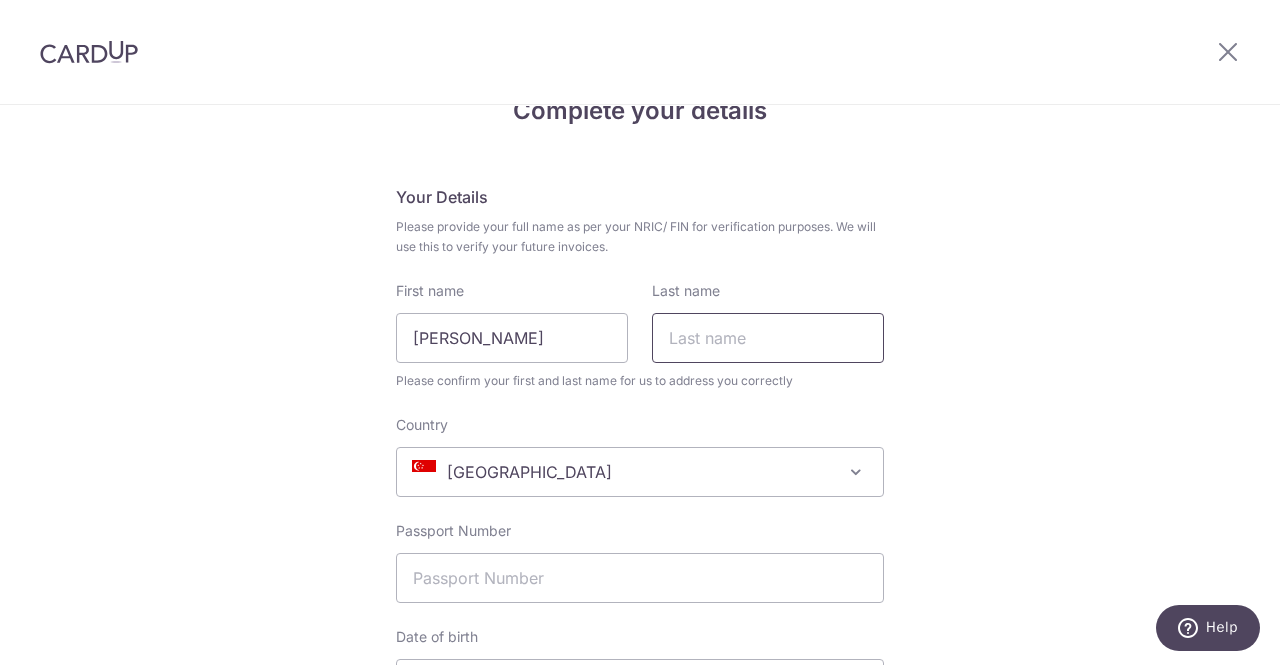 click on "Last name" at bounding box center [768, 338] 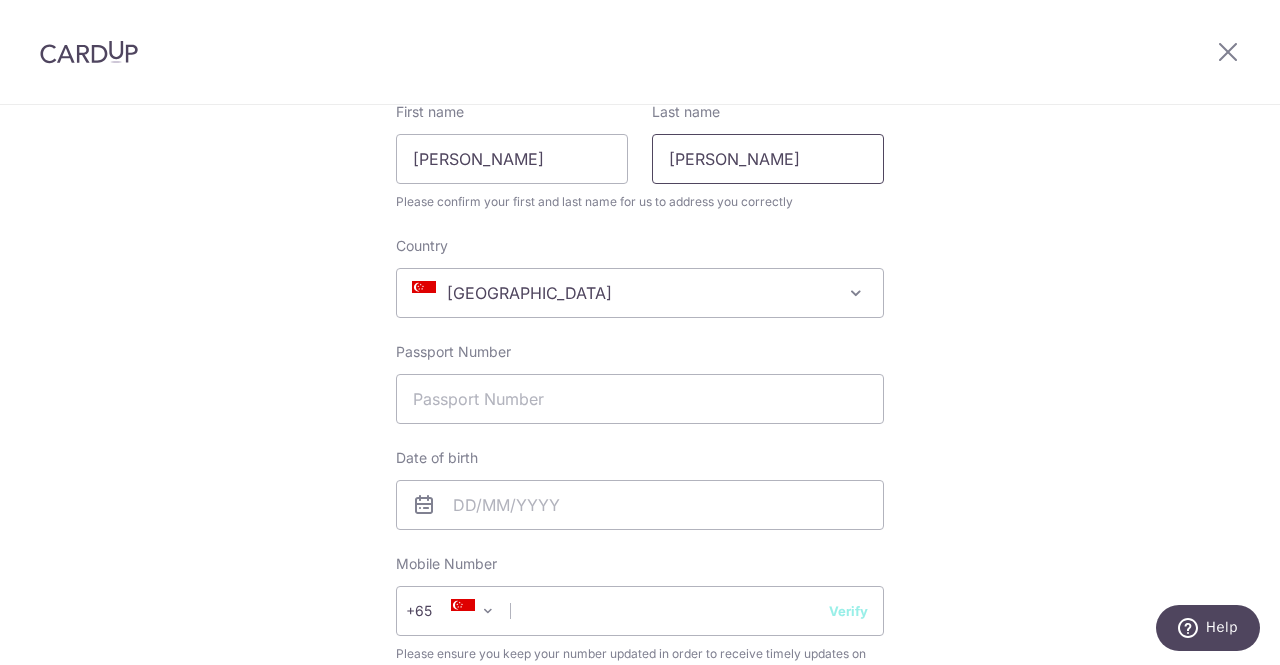 scroll, scrollTop: 258, scrollLeft: 0, axis: vertical 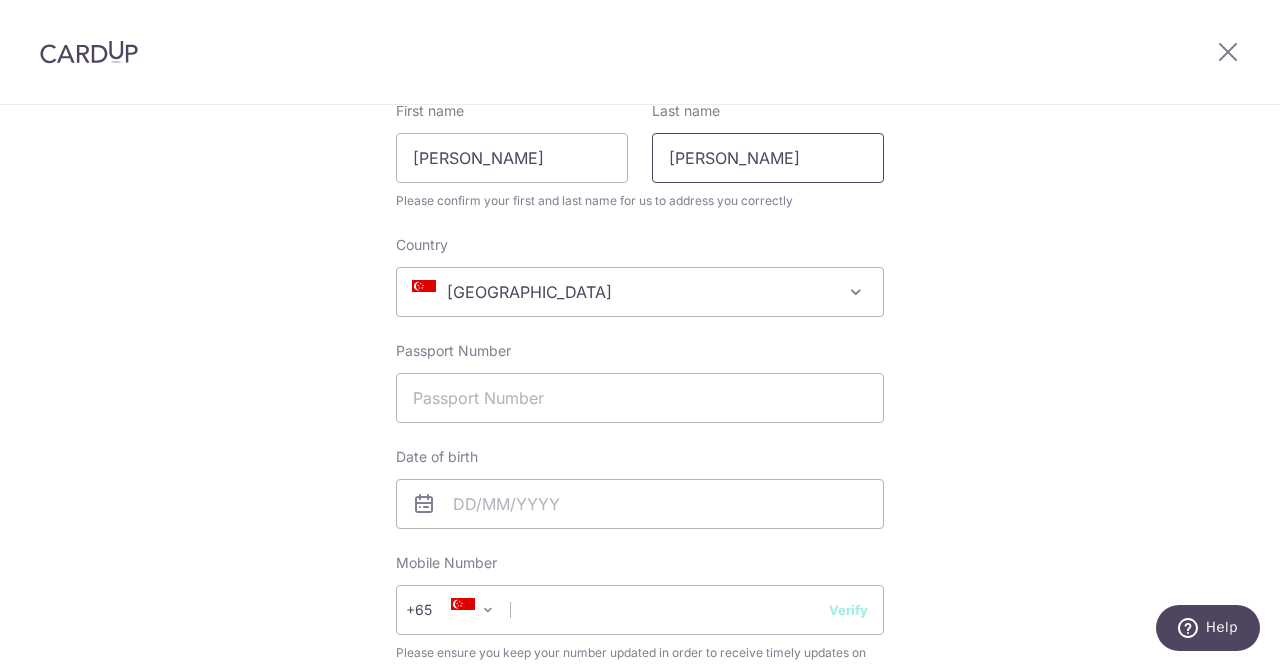 type on "VELMANI" 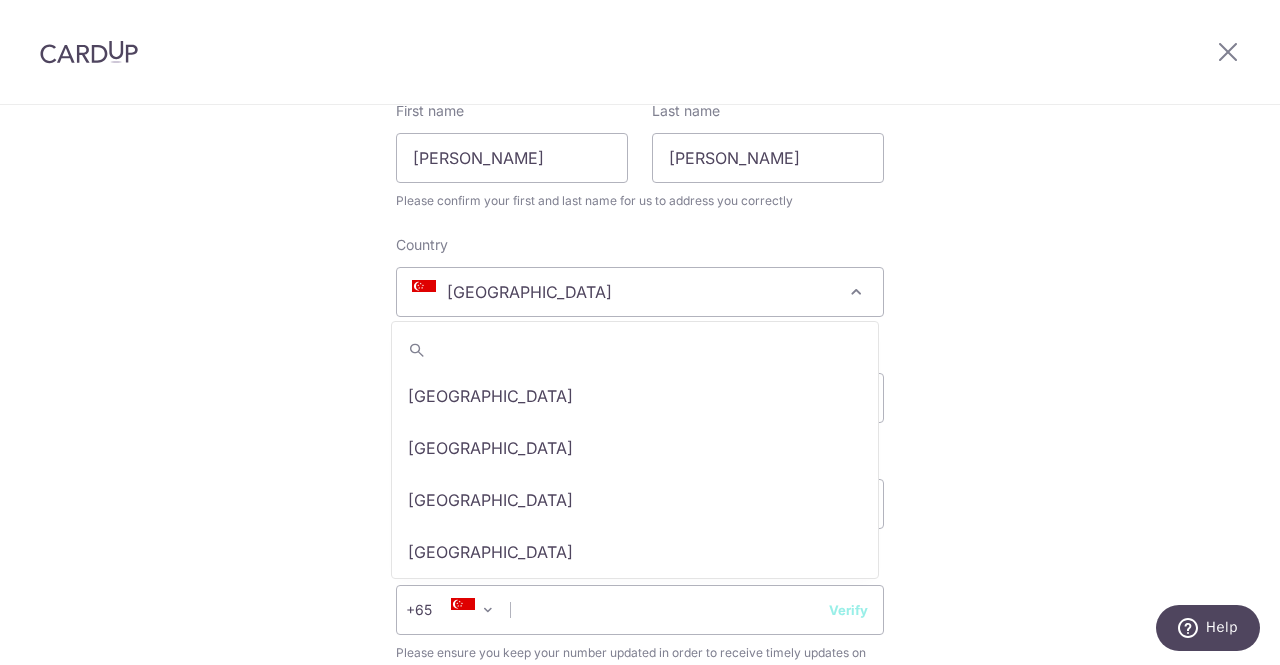 click on "Singapore" at bounding box center (640, 292) 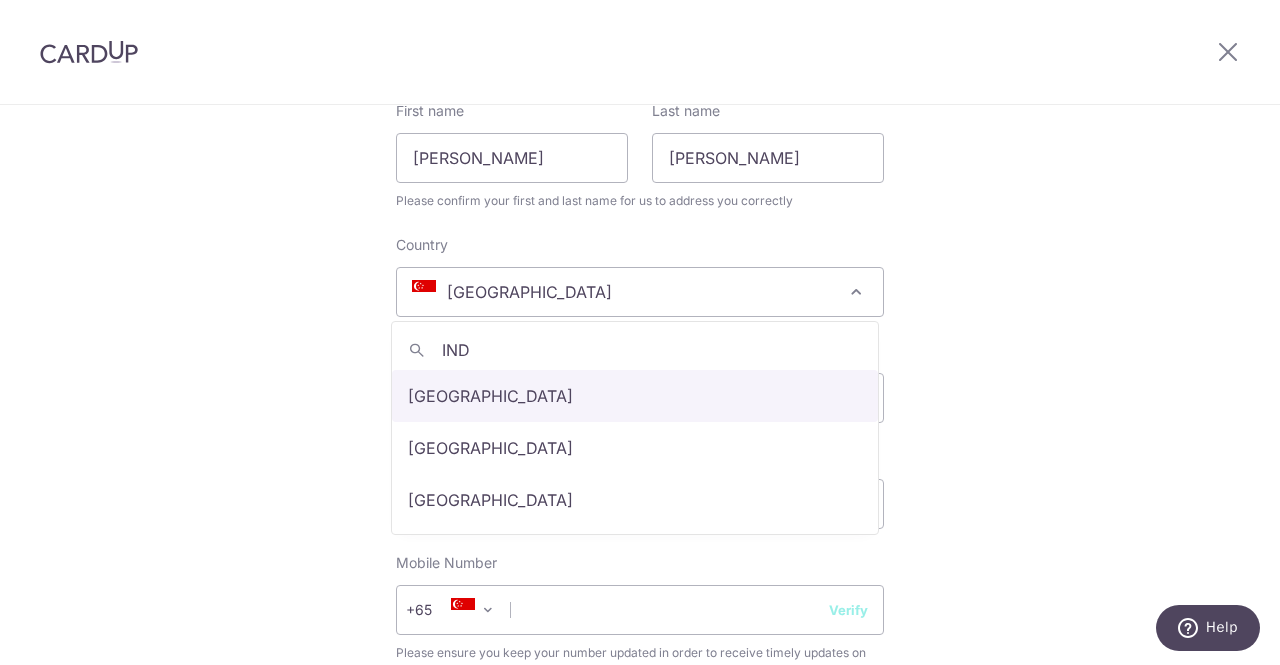 scroll, scrollTop: 0, scrollLeft: 0, axis: both 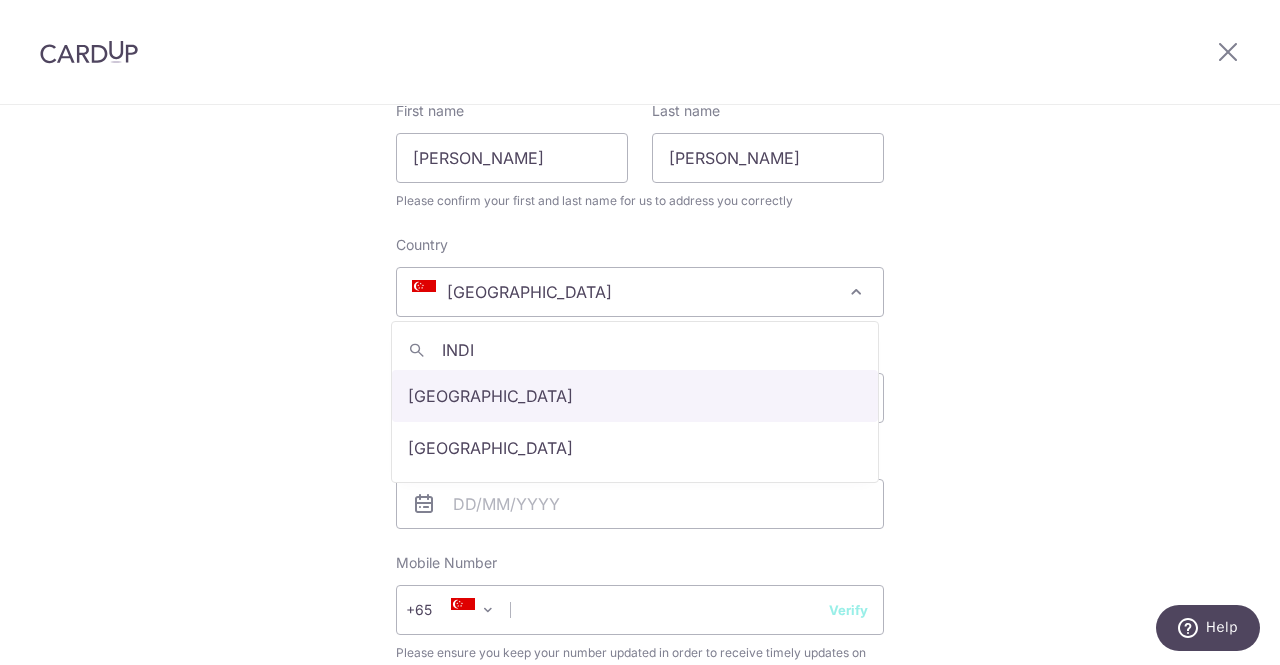 type on "INDI" 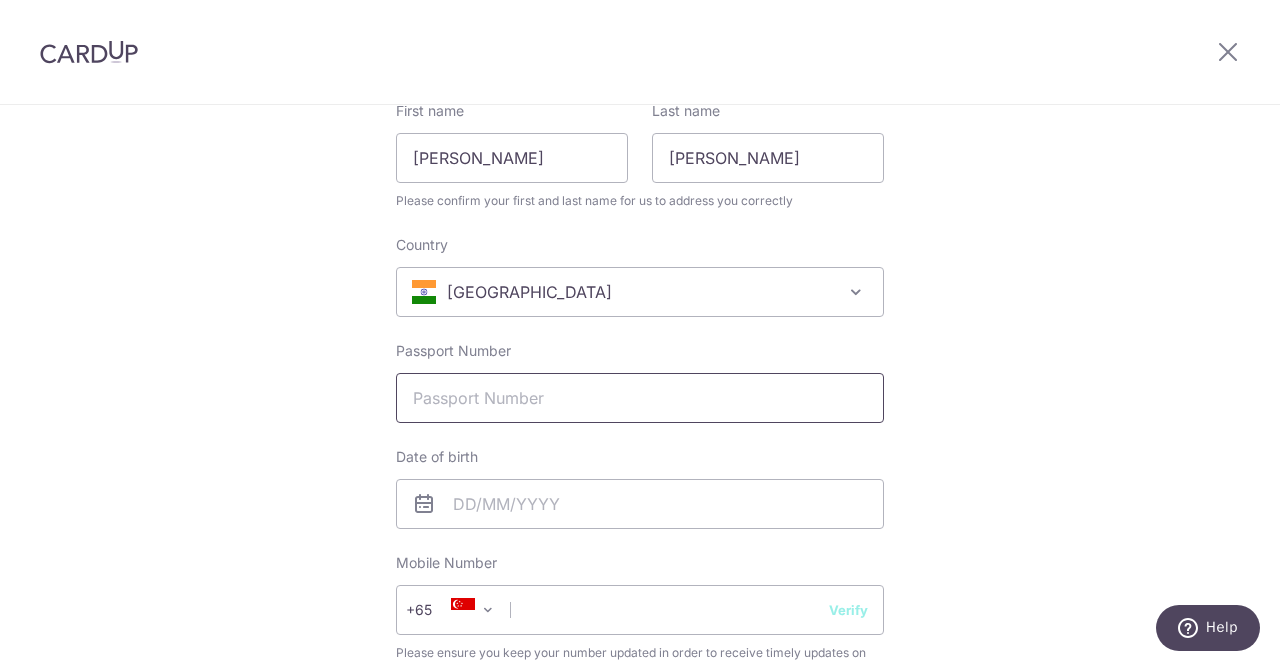 click on "Passport Number" at bounding box center (640, 398) 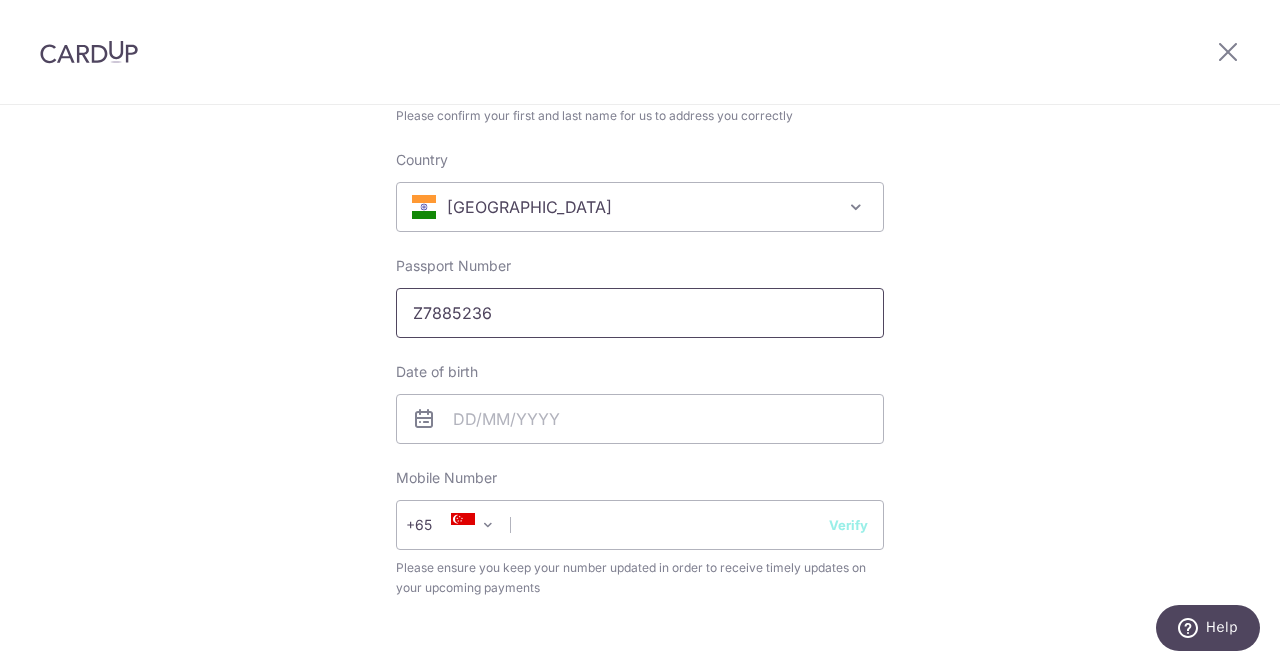 scroll, scrollTop: 343, scrollLeft: 0, axis: vertical 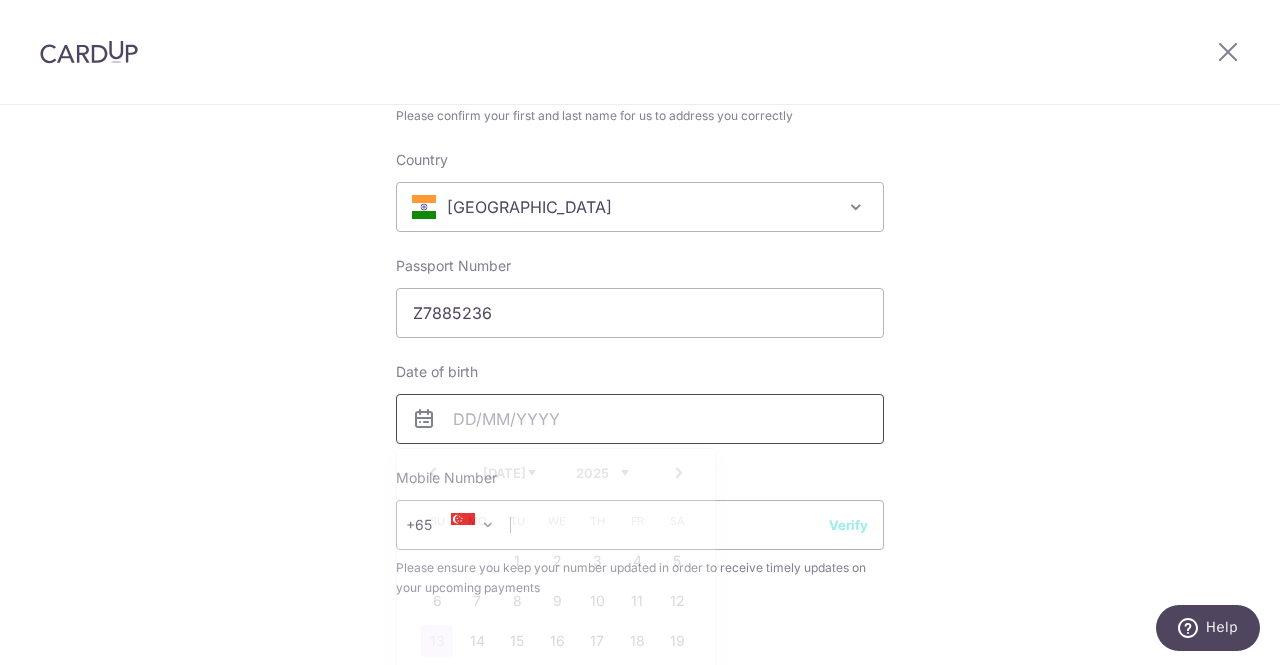 click at bounding box center (640, 419) 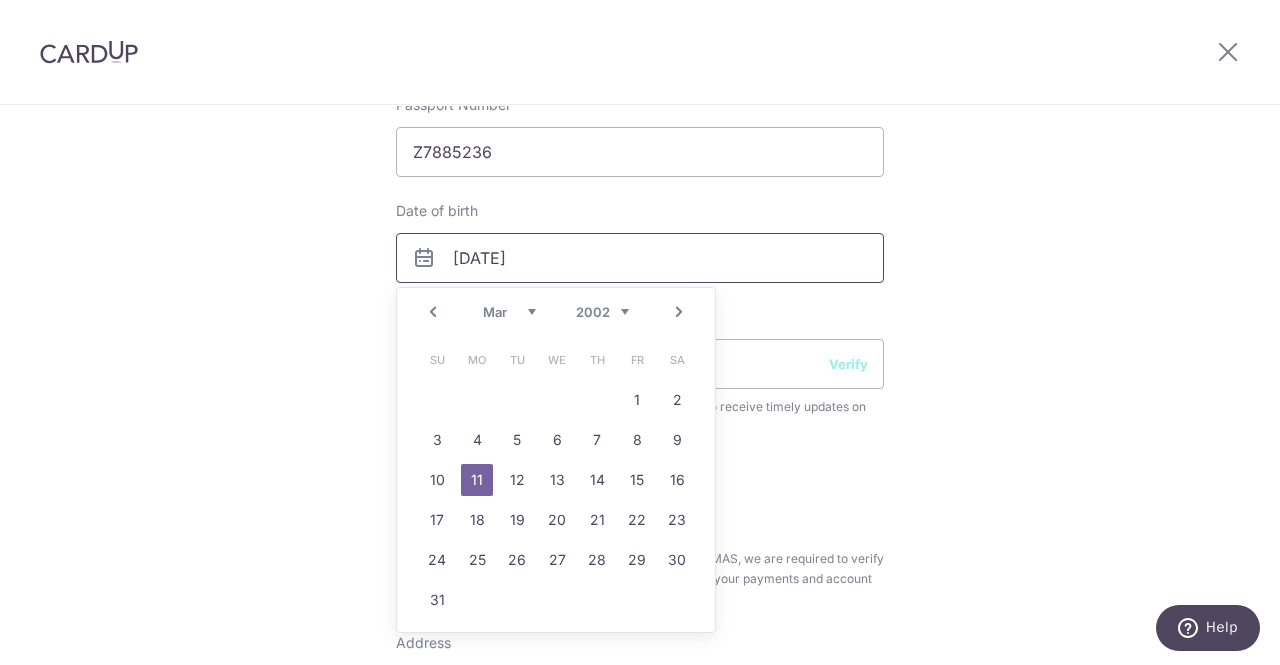 scroll, scrollTop: 508, scrollLeft: 0, axis: vertical 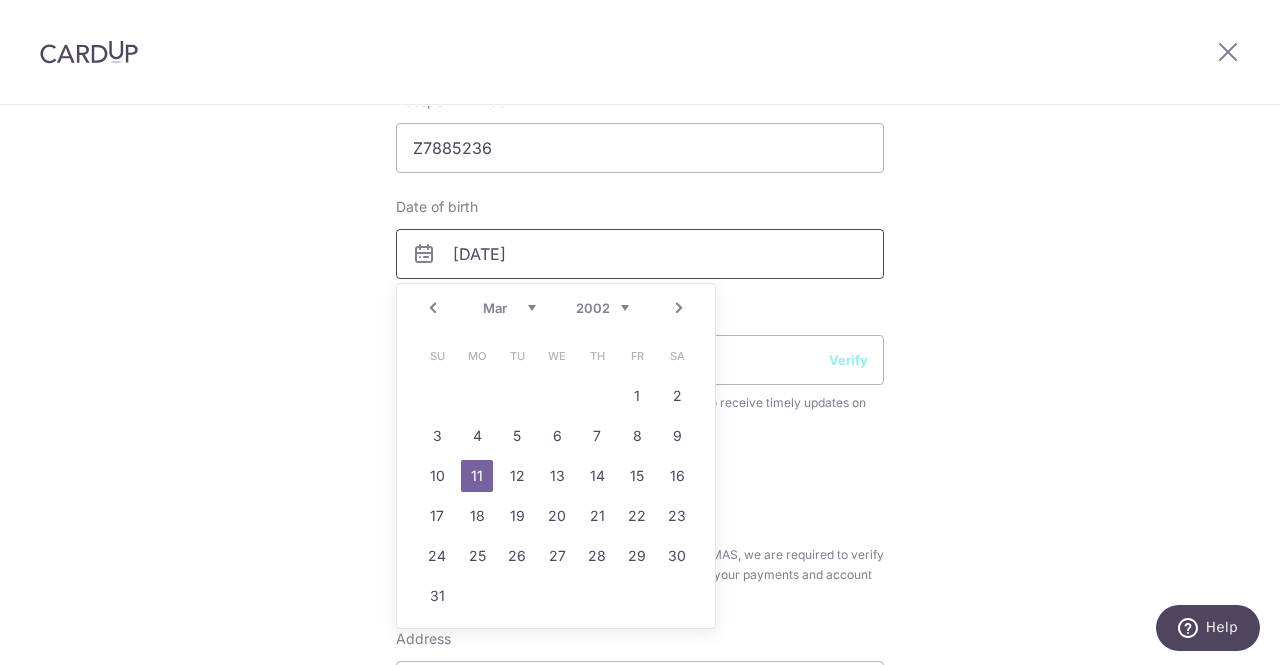 type on "[DATE]" 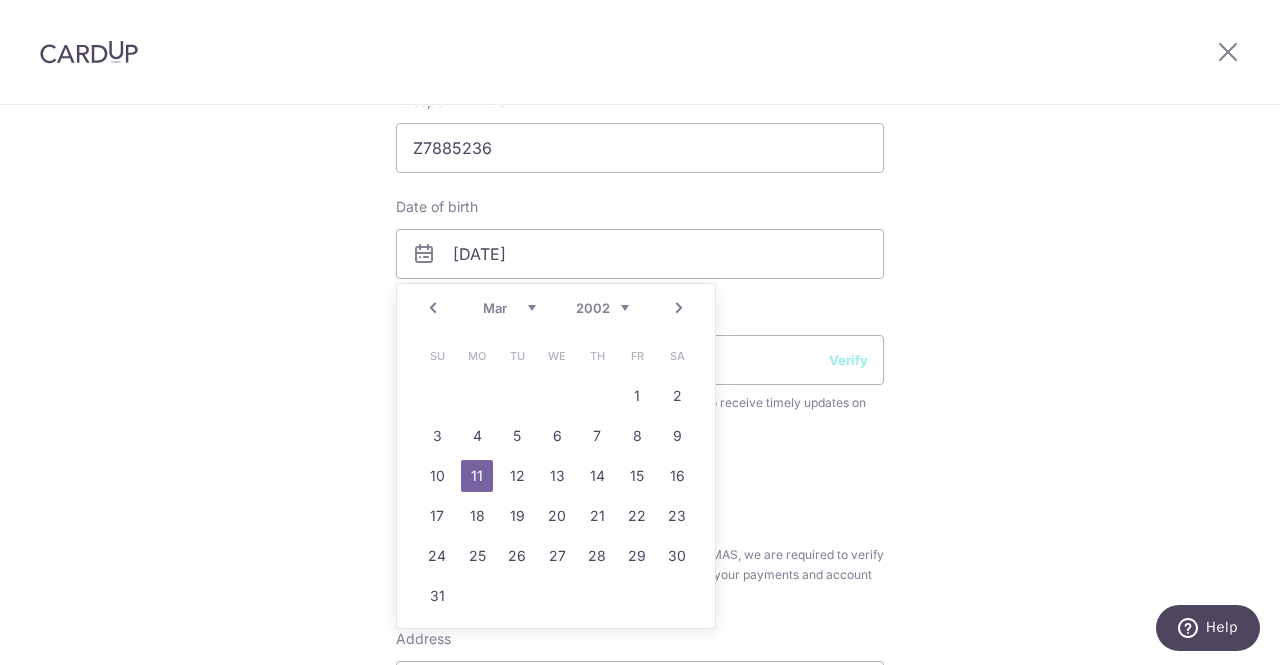 click on "11" at bounding box center (477, 476) 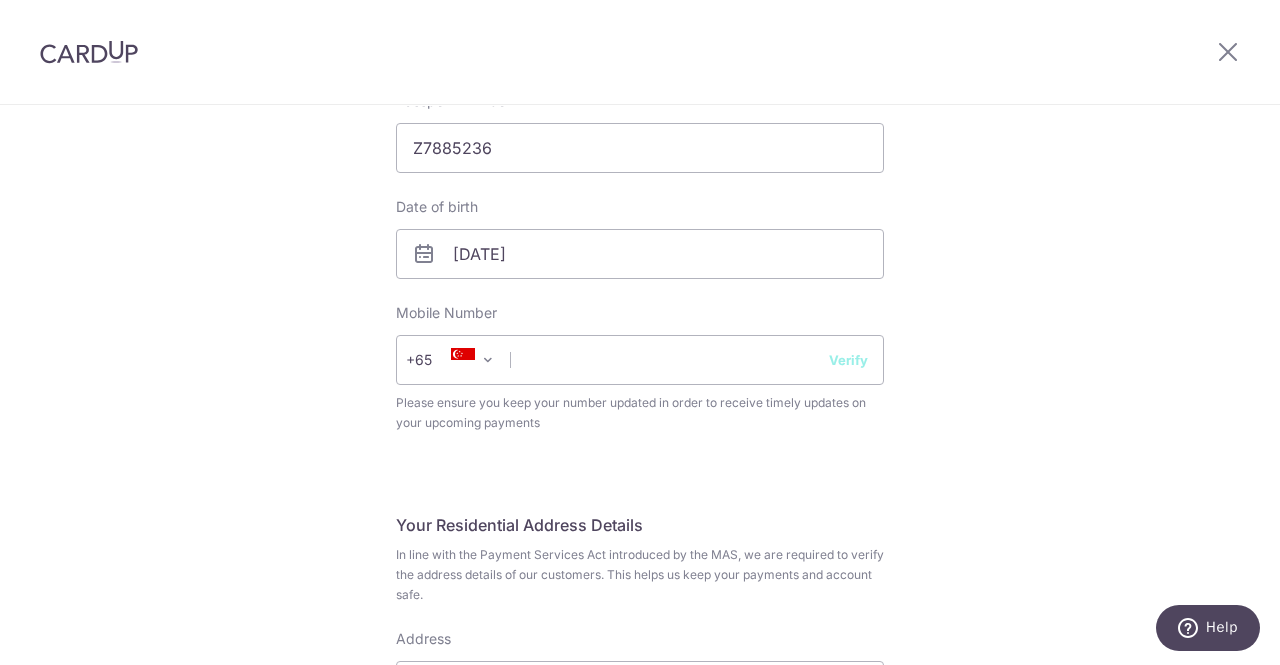 click at bounding box center (463, 360) 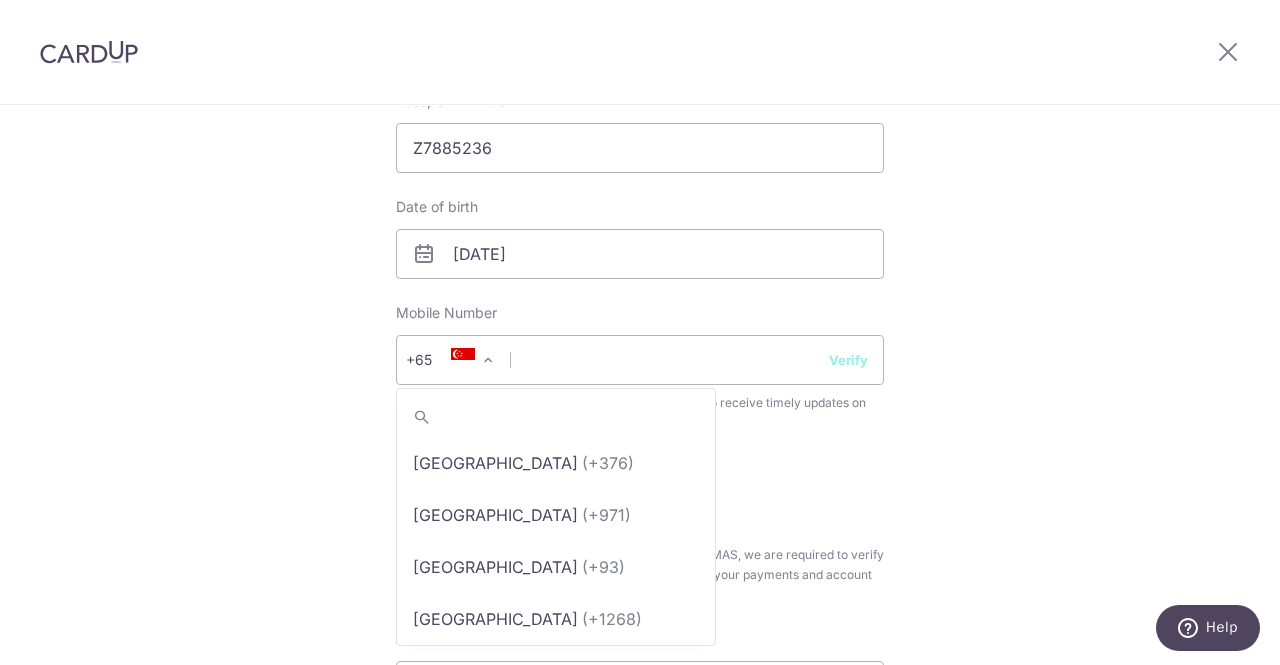 click on "+65" at bounding box center [433, 360] 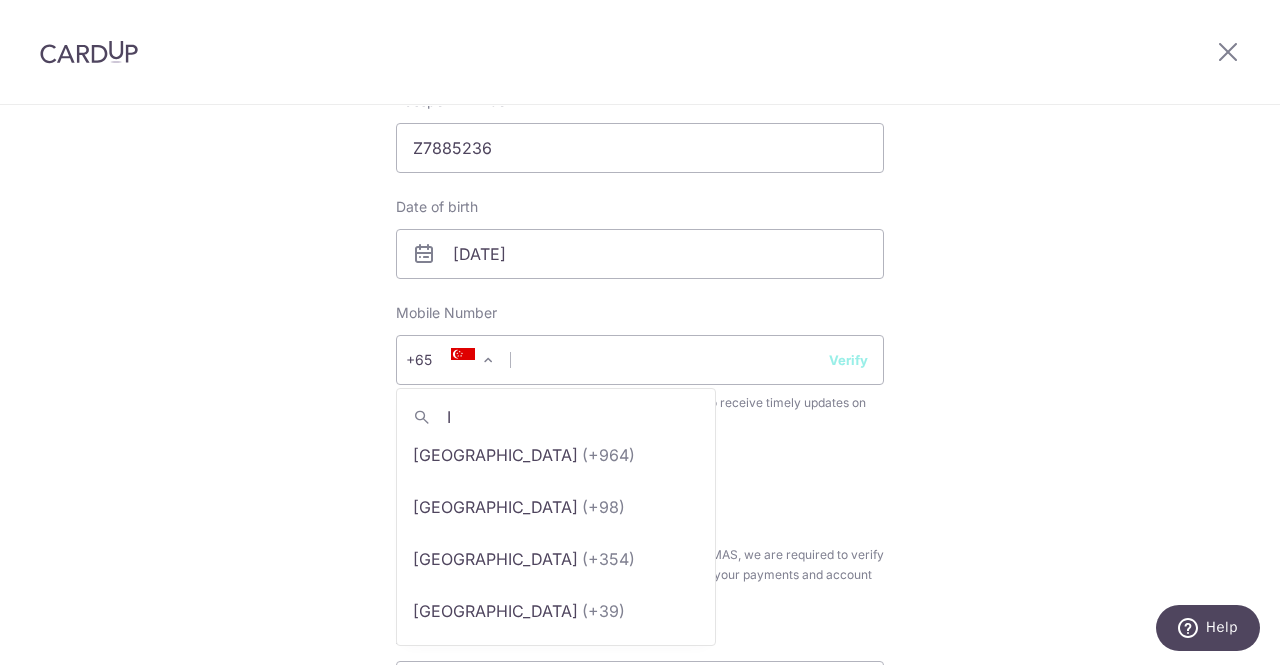 scroll, scrollTop: 0, scrollLeft: 0, axis: both 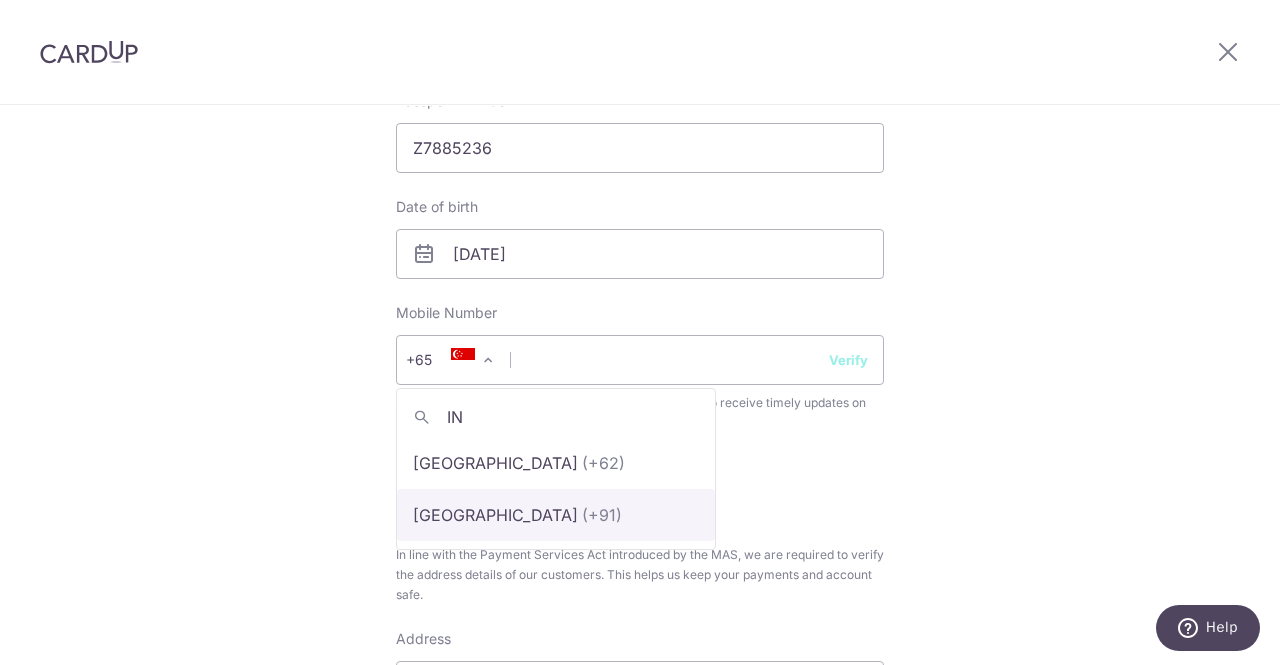 type on "IN" 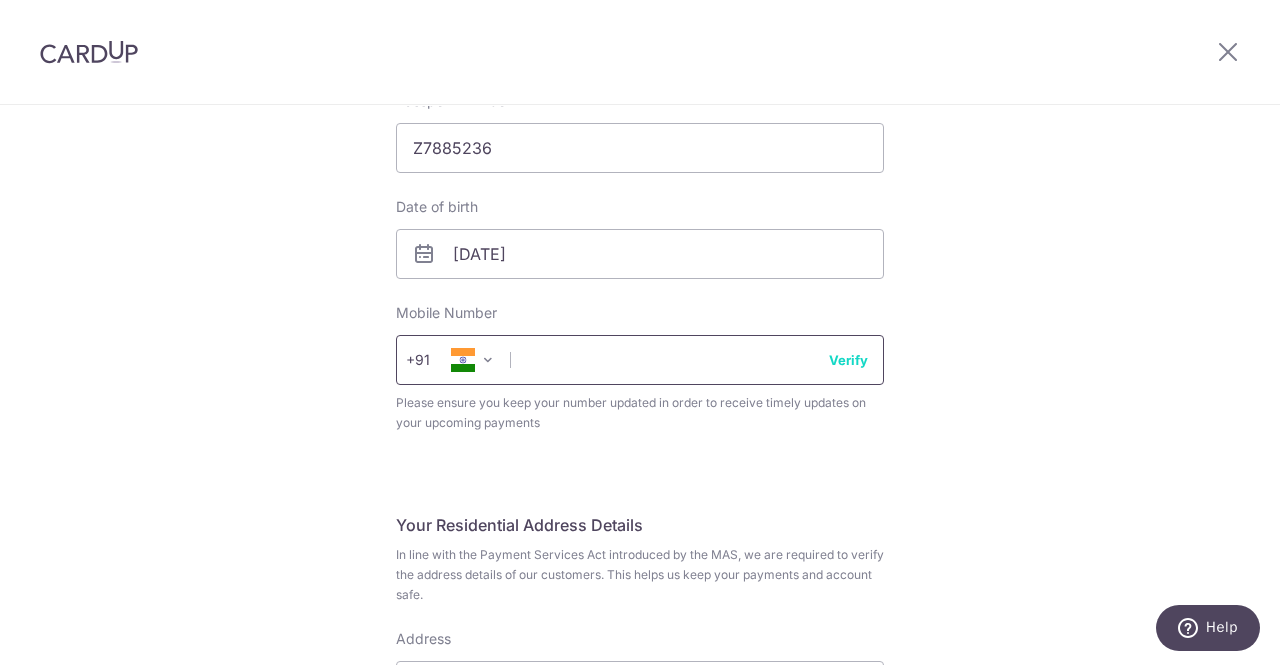 click at bounding box center [640, 360] 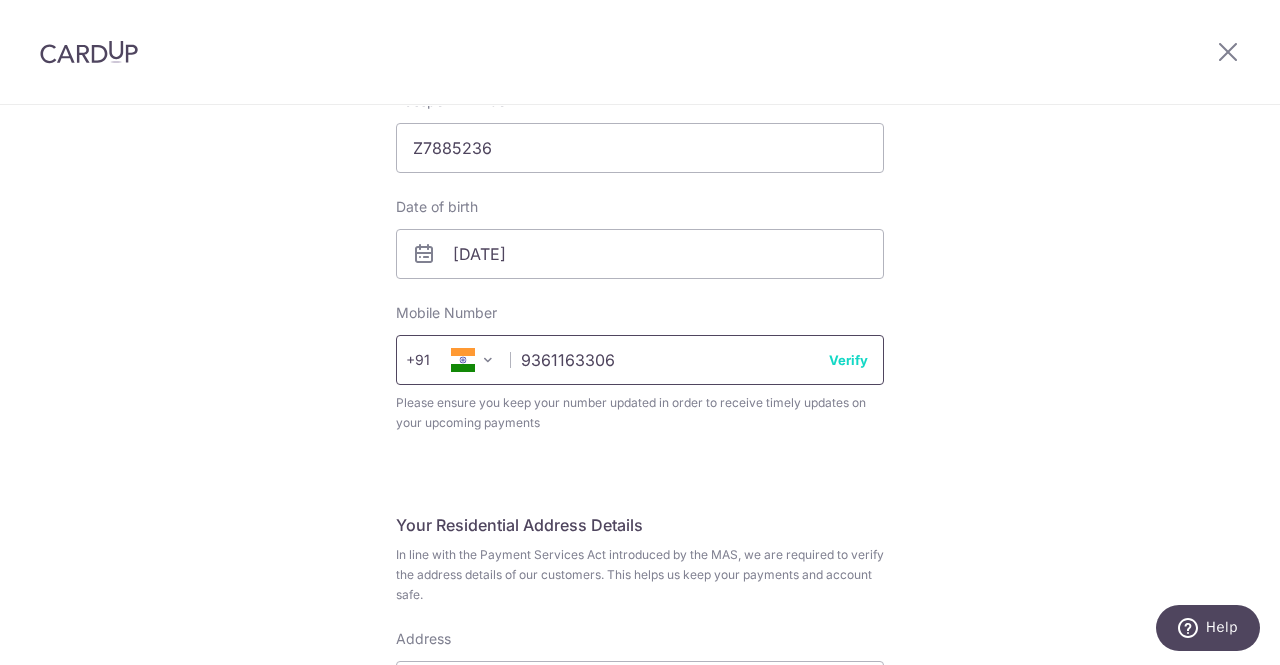 type on "9361163306" 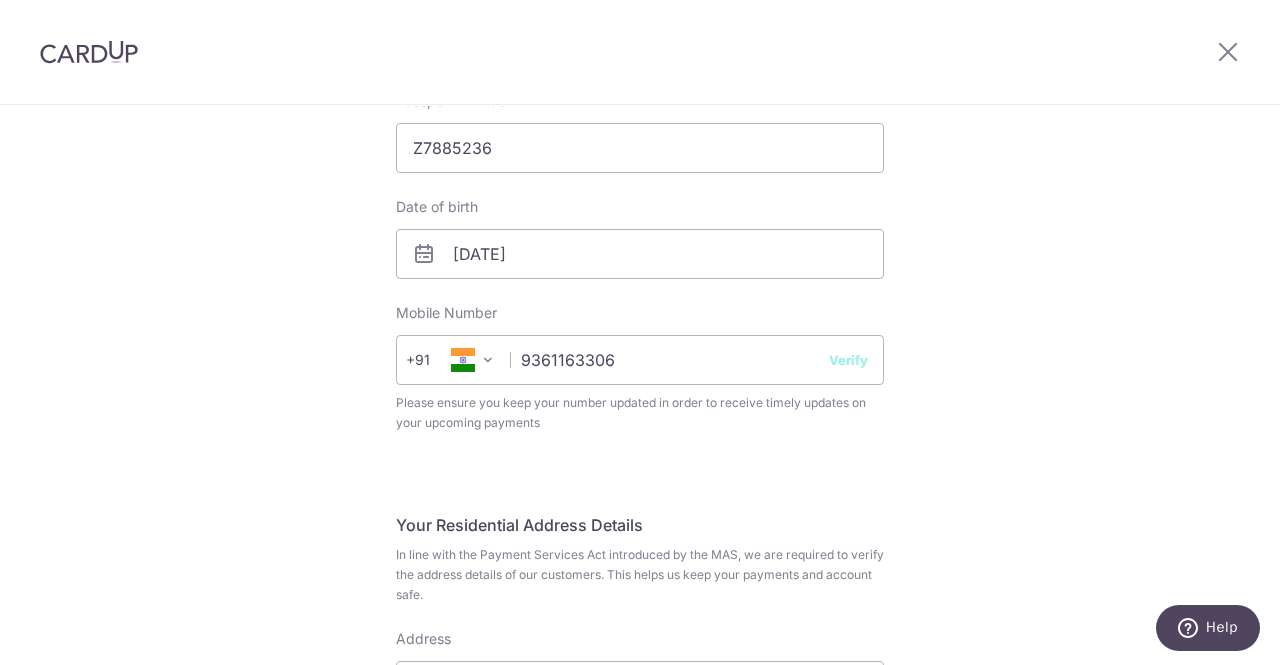 click on "Verify" at bounding box center (848, 360) 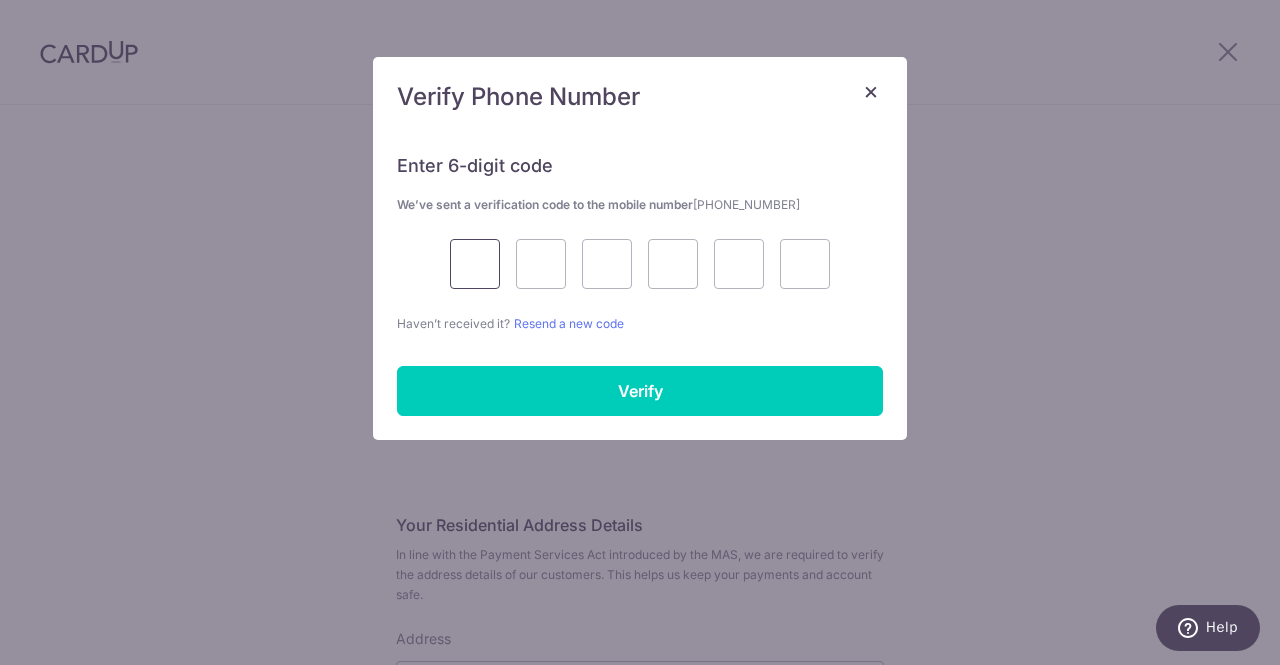 click at bounding box center [475, 264] 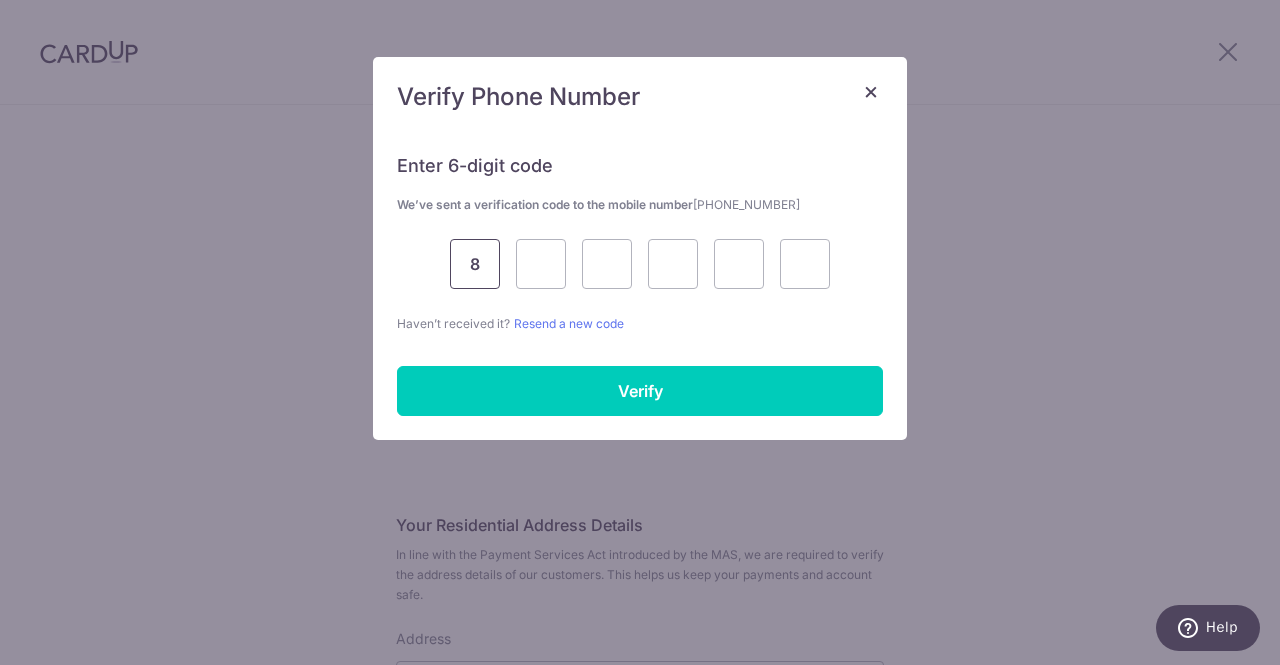 type on "8" 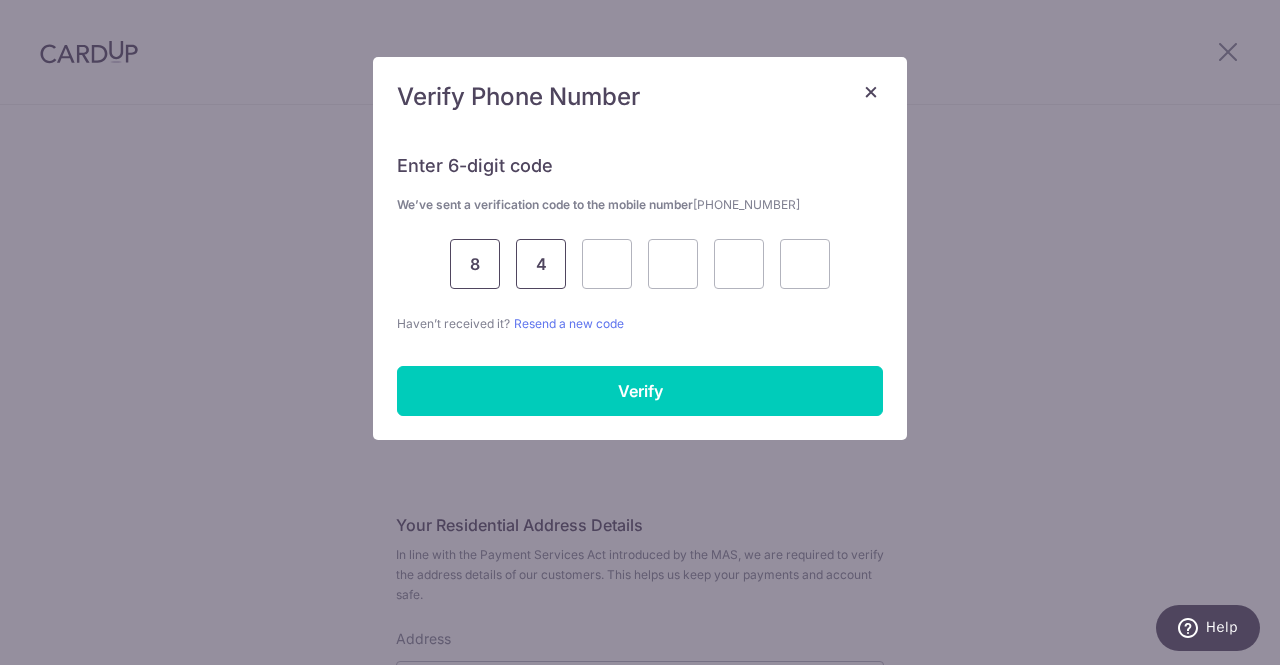 type on "4" 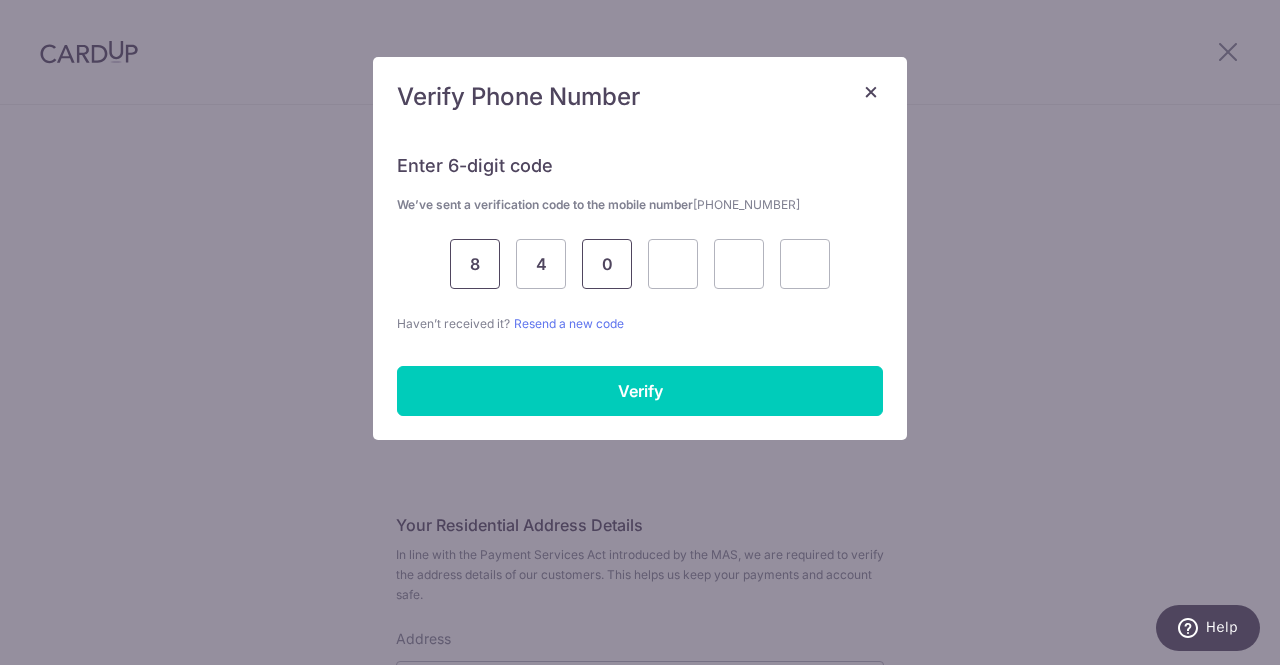 type on "0" 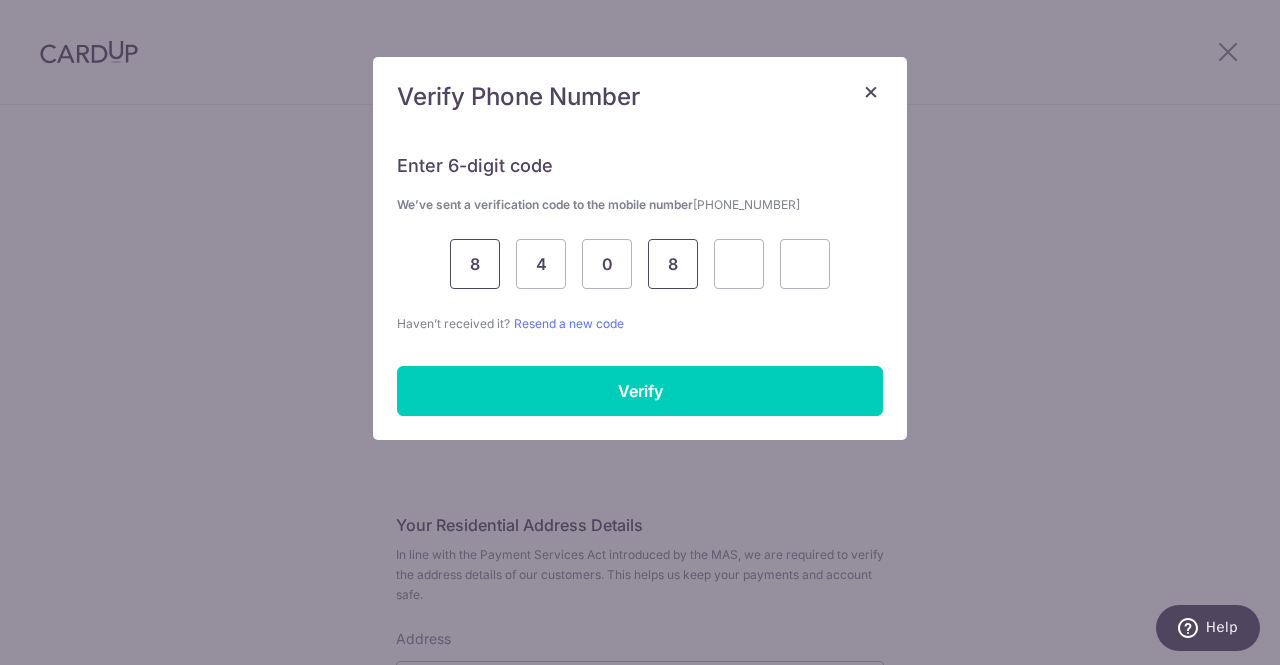 type on "8" 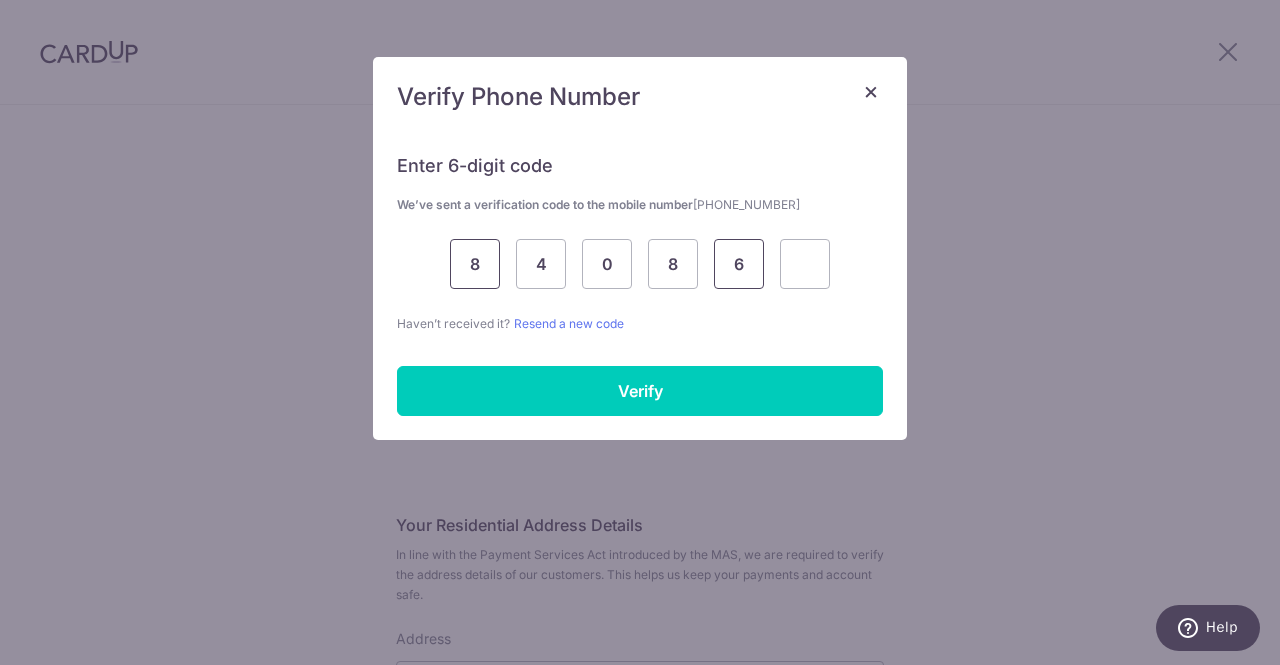 type on "6" 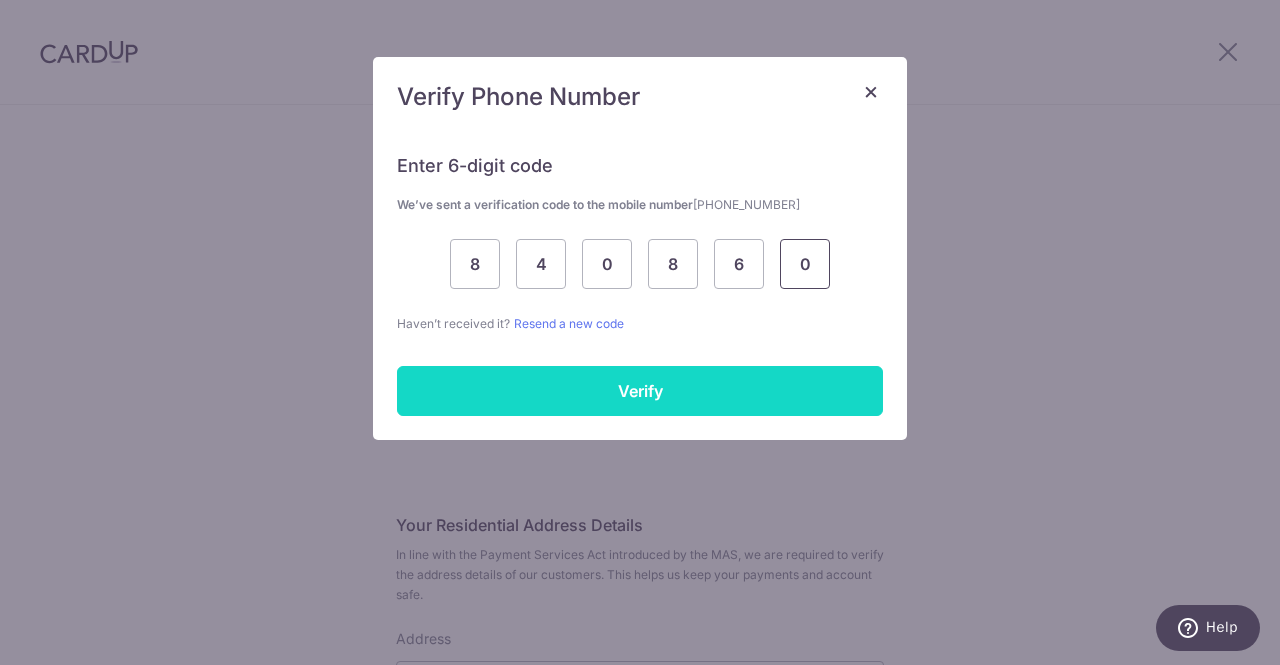 type on "0" 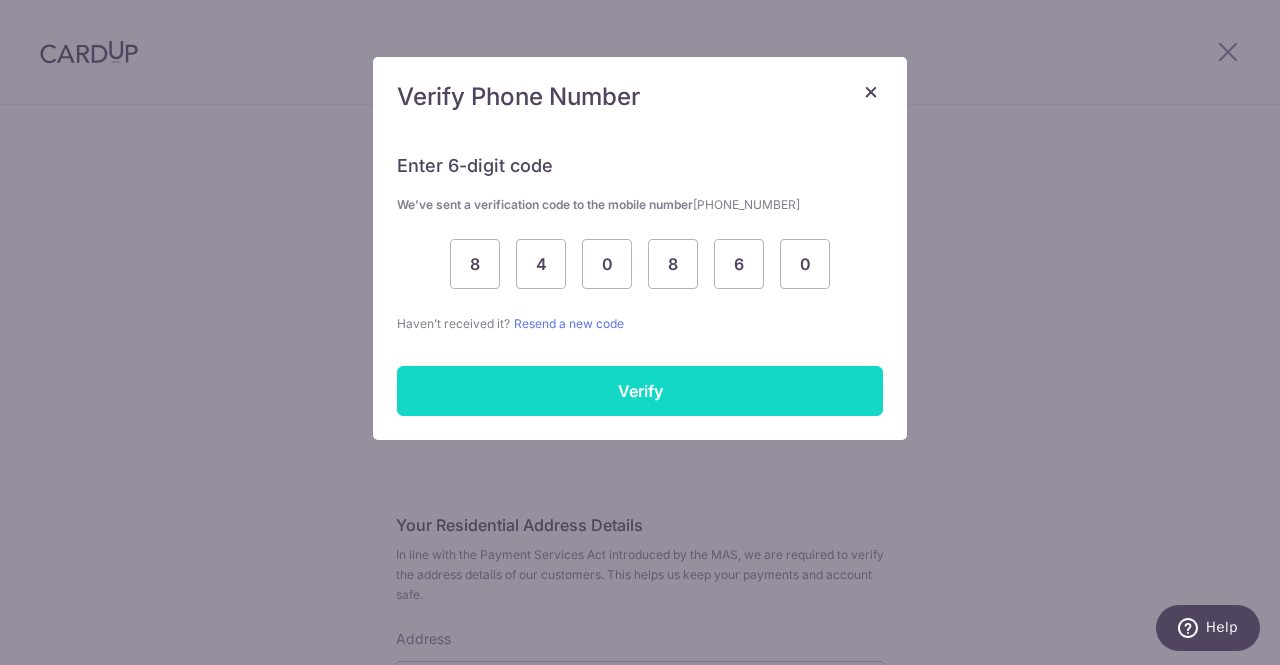 click on "Verify" at bounding box center (640, 391) 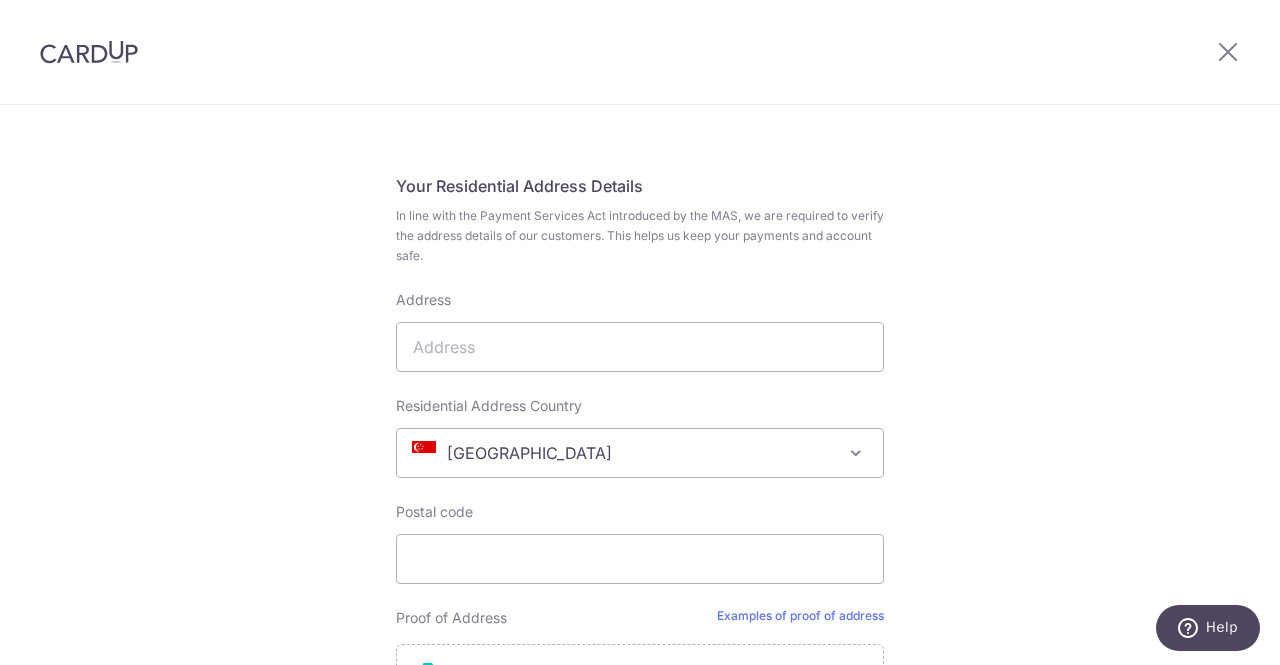 scroll, scrollTop: 886, scrollLeft: 0, axis: vertical 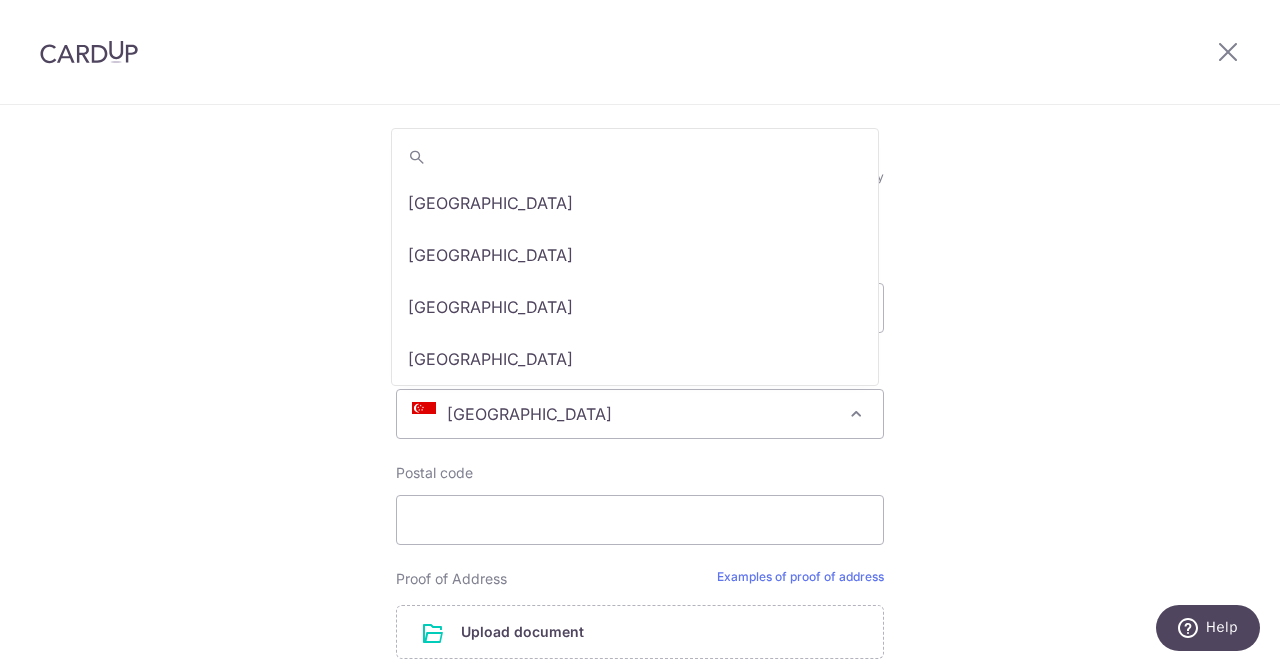 click on "[GEOGRAPHIC_DATA]" at bounding box center [640, 414] 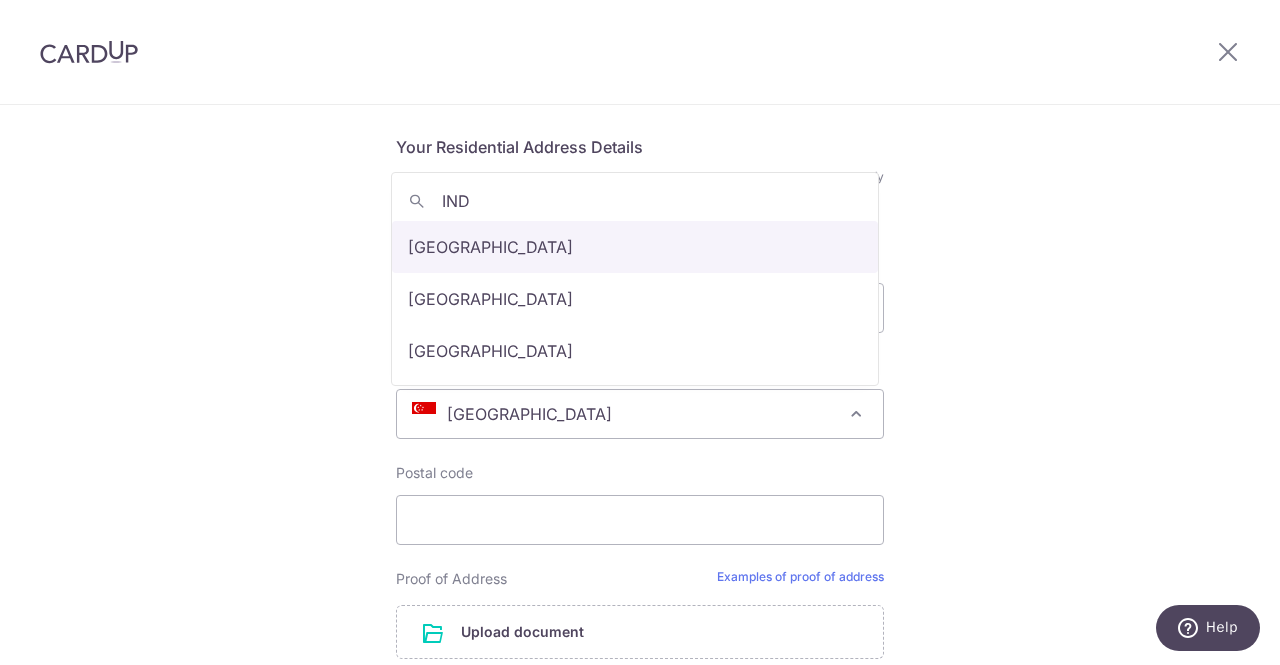 scroll, scrollTop: 0, scrollLeft: 0, axis: both 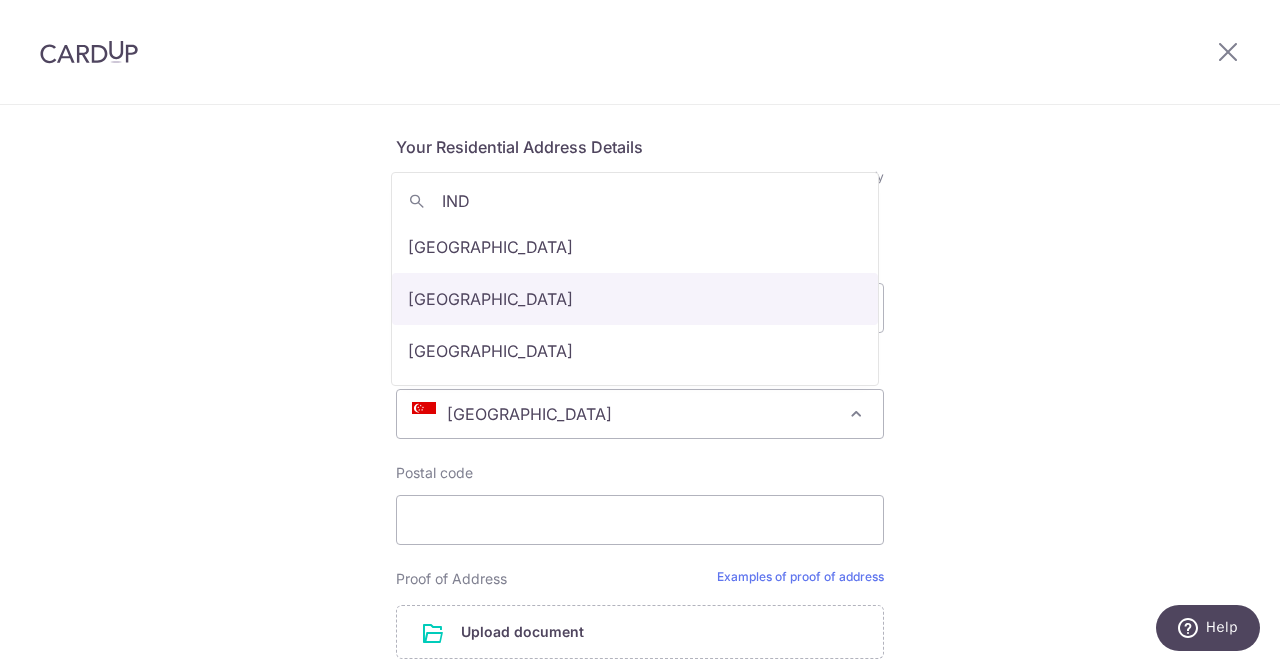 type on "IND" 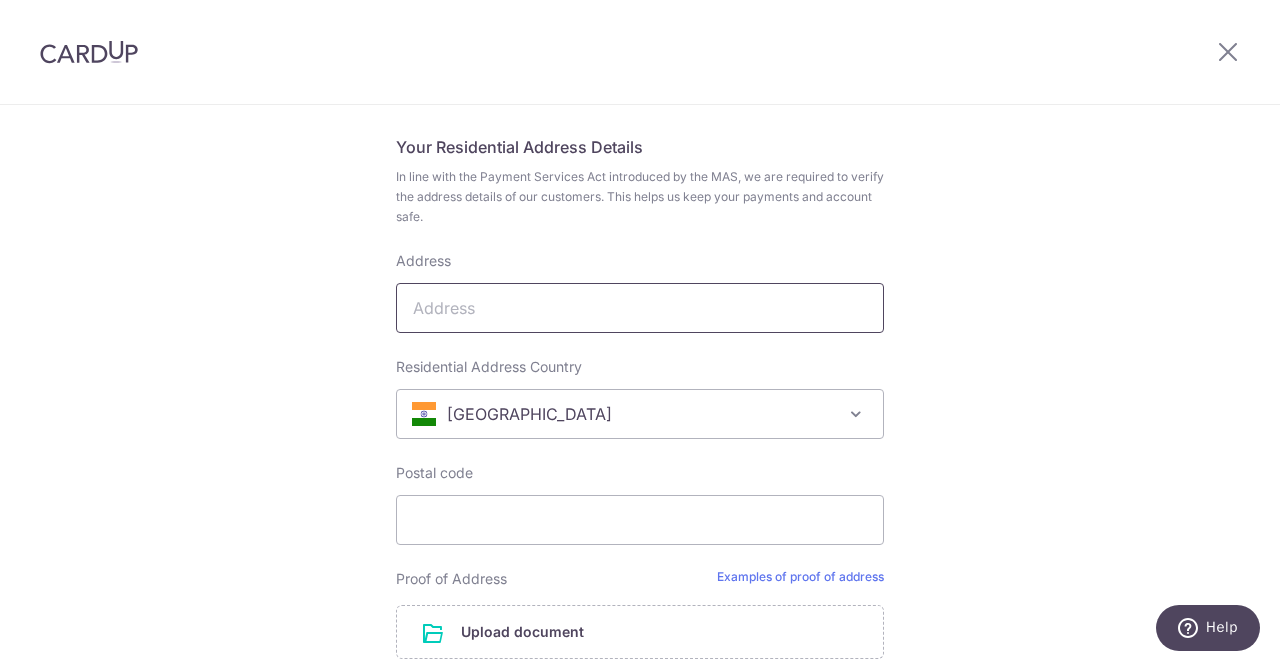 click on "Address" at bounding box center (640, 308) 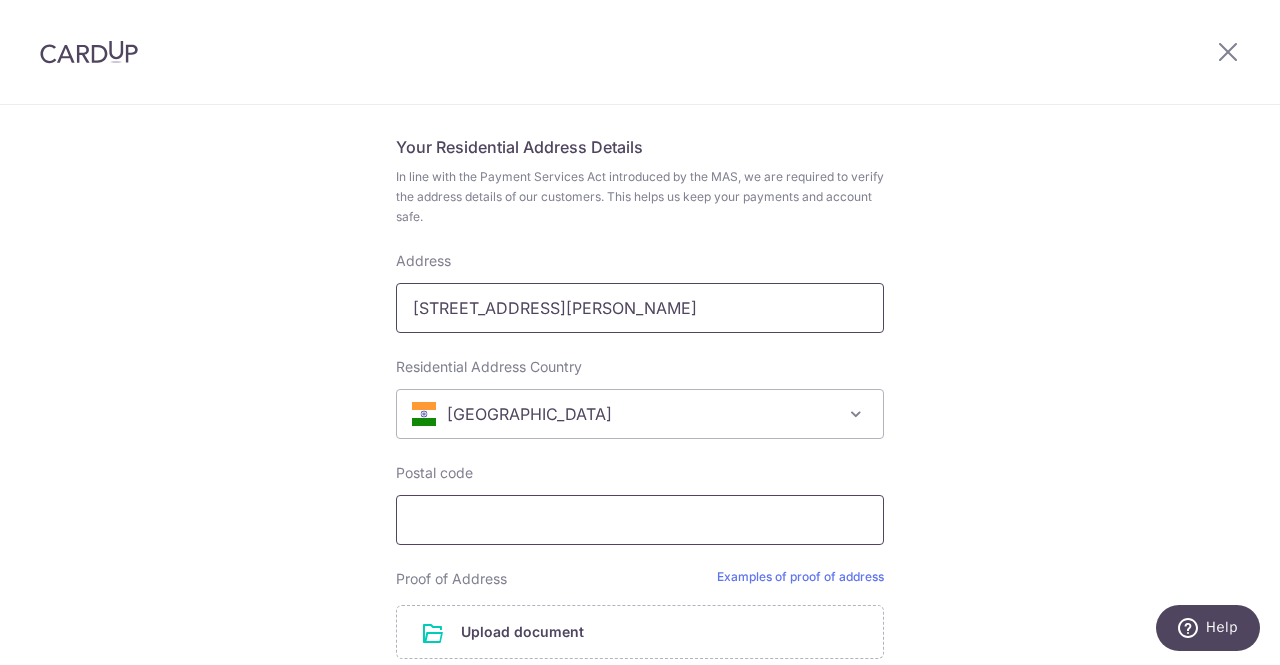type on "126/3, OLD GH ROAD, MIRANDA LANE, THENI" 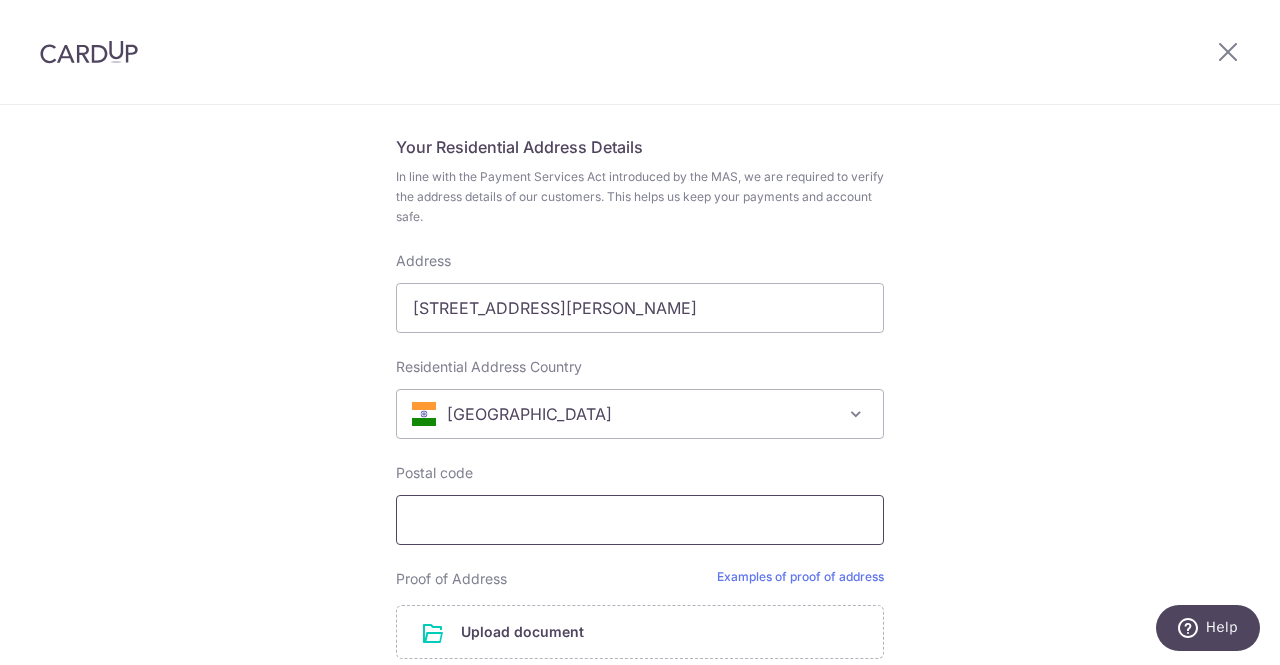 click on "Postal code" at bounding box center [640, 520] 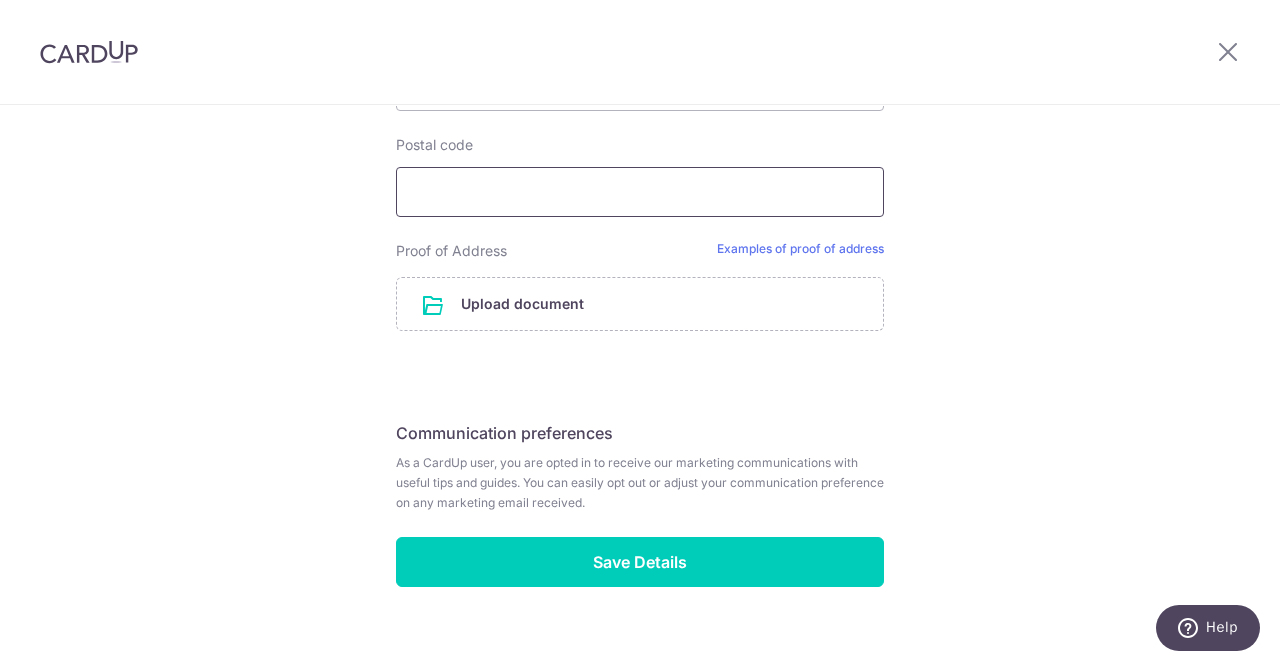 scroll, scrollTop: 1215, scrollLeft: 0, axis: vertical 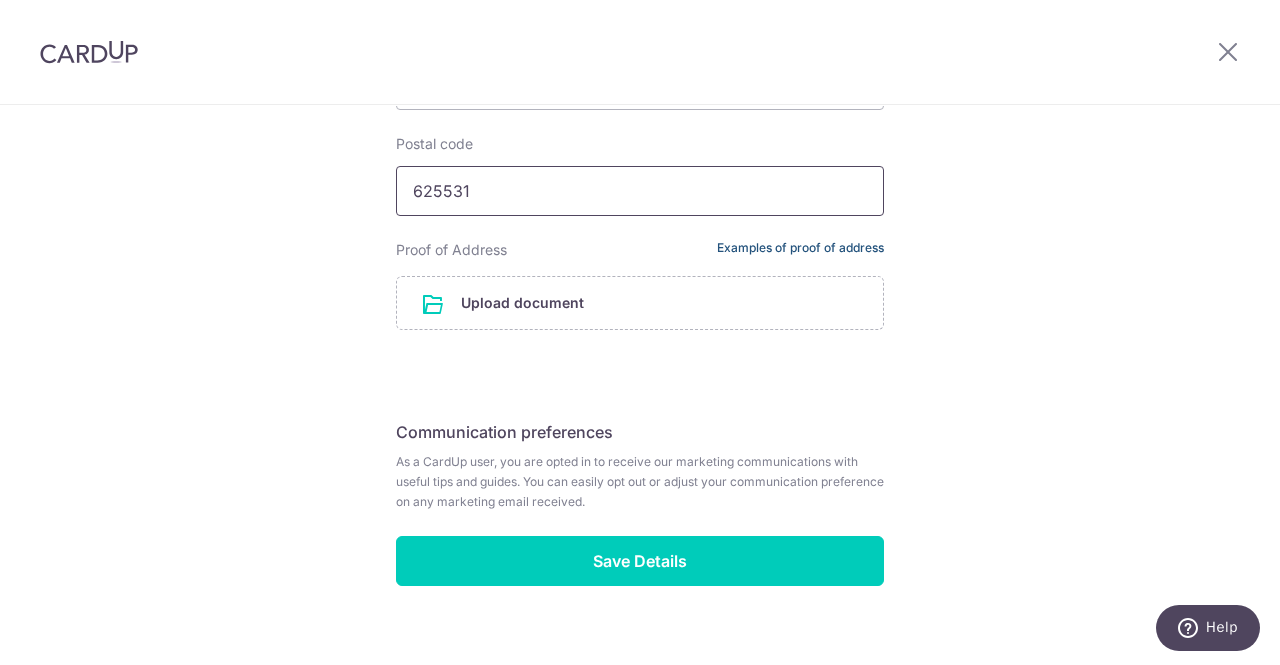 type on "625531" 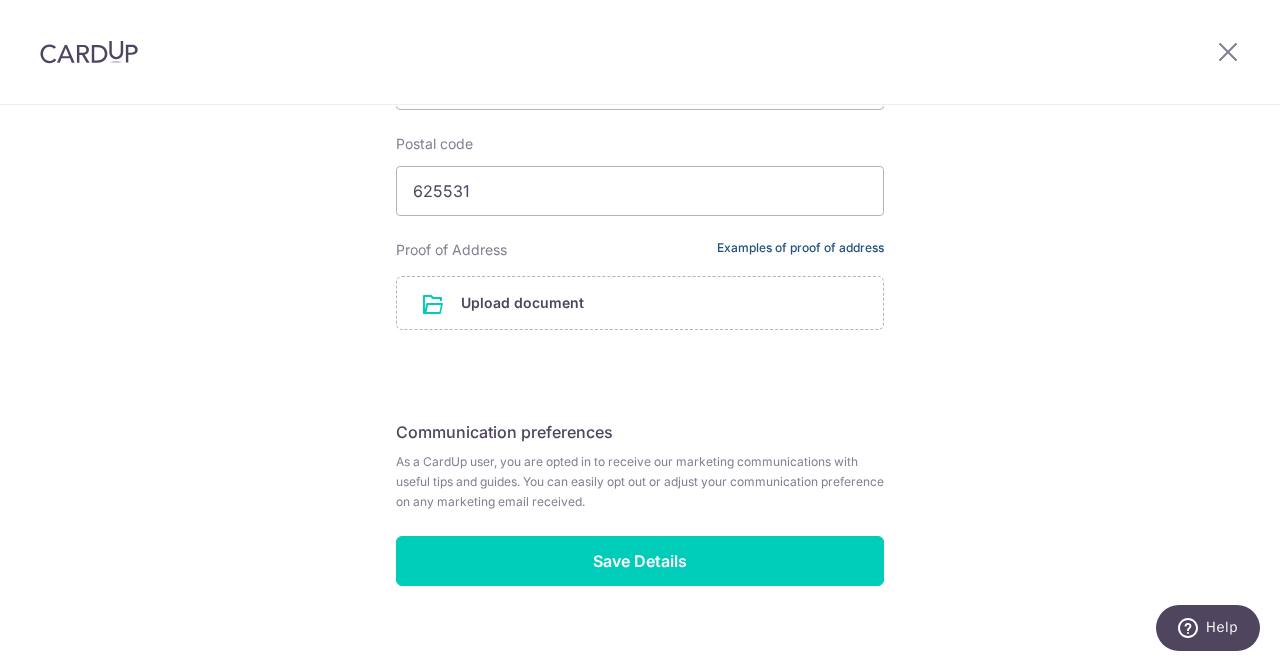 click on "Examples of proof of address" at bounding box center (800, 250) 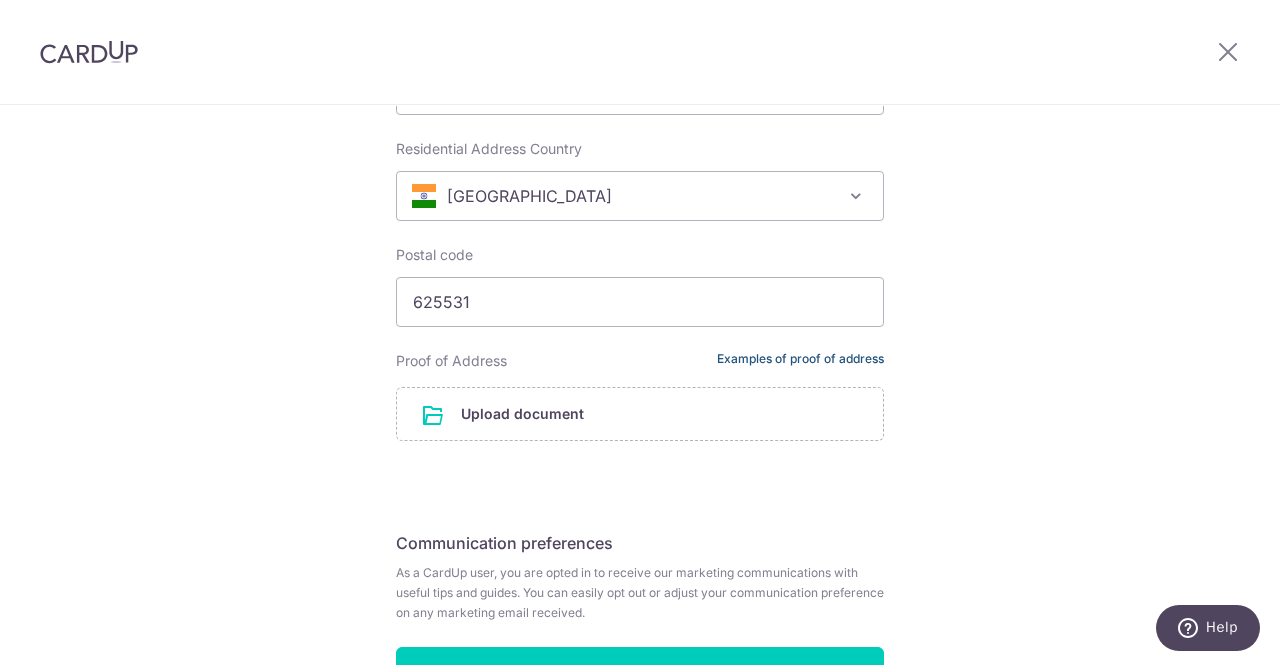 scroll, scrollTop: 1103, scrollLeft: 0, axis: vertical 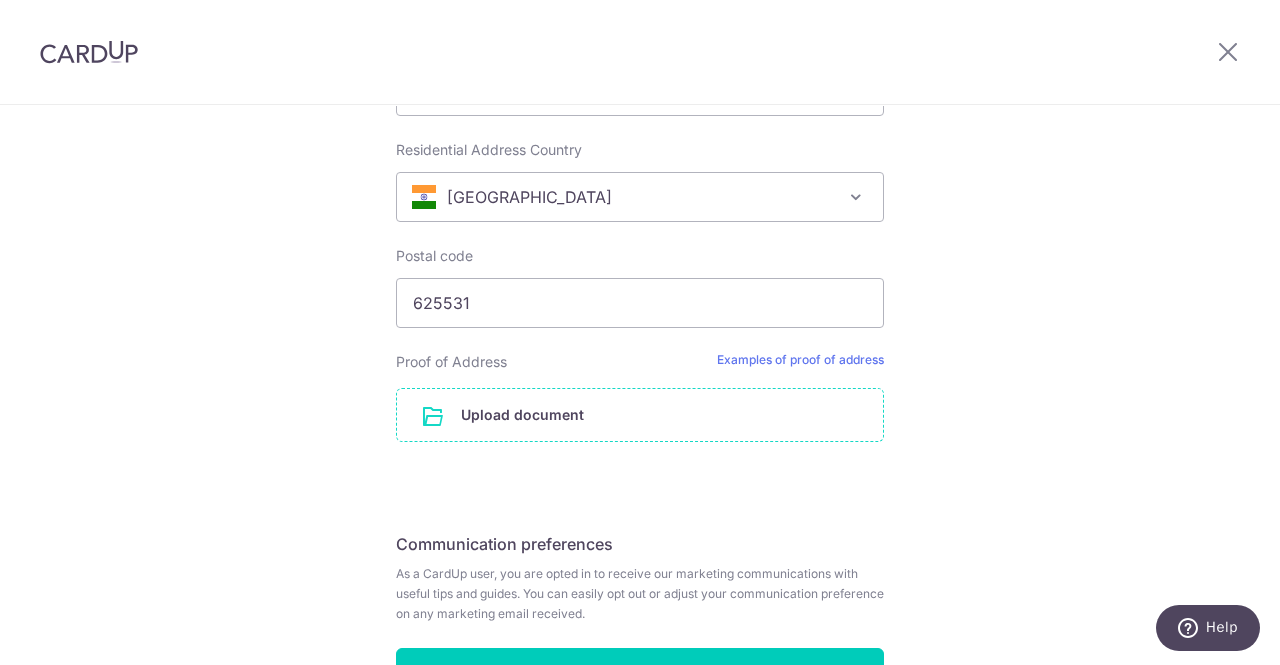 click at bounding box center (640, 415) 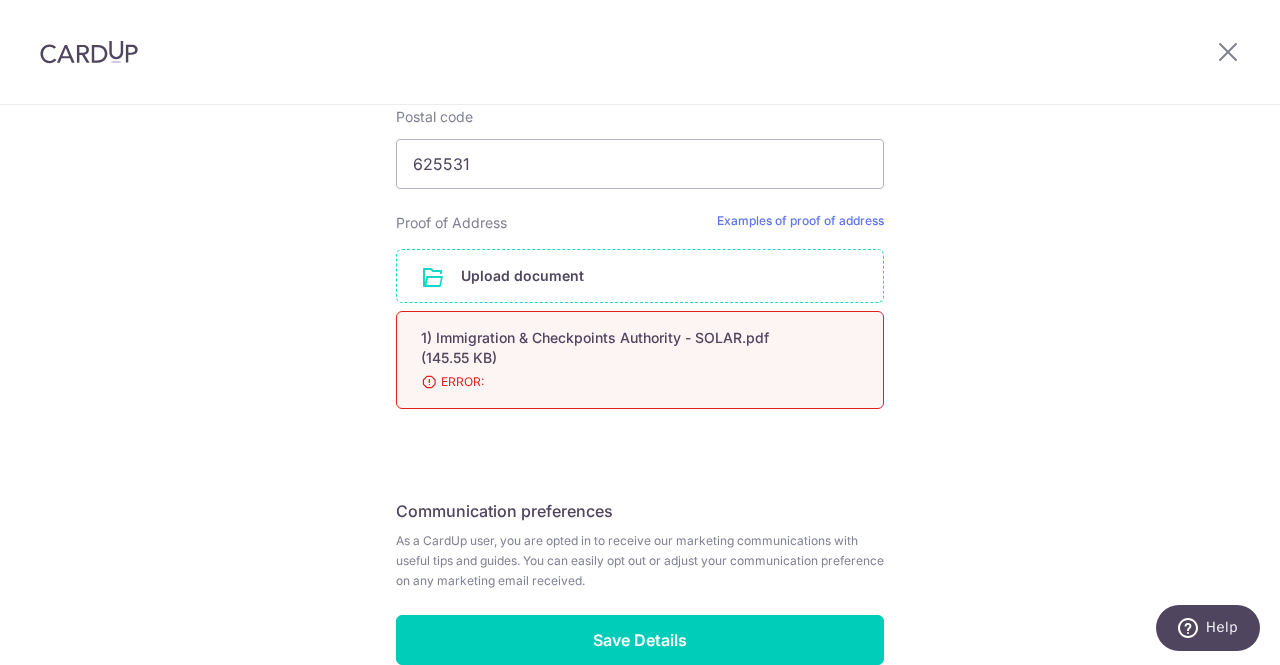 scroll, scrollTop: 1239, scrollLeft: 0, axis: vertical 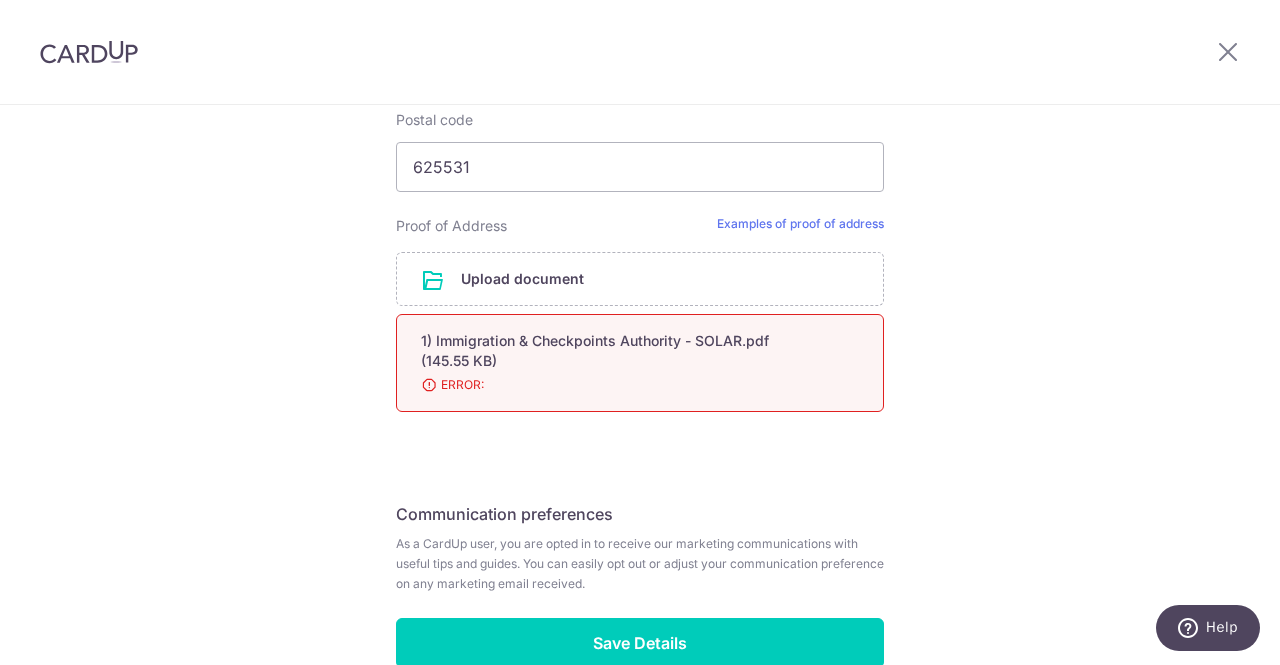 click on "ERROR:" at bounding box center (616, 385) 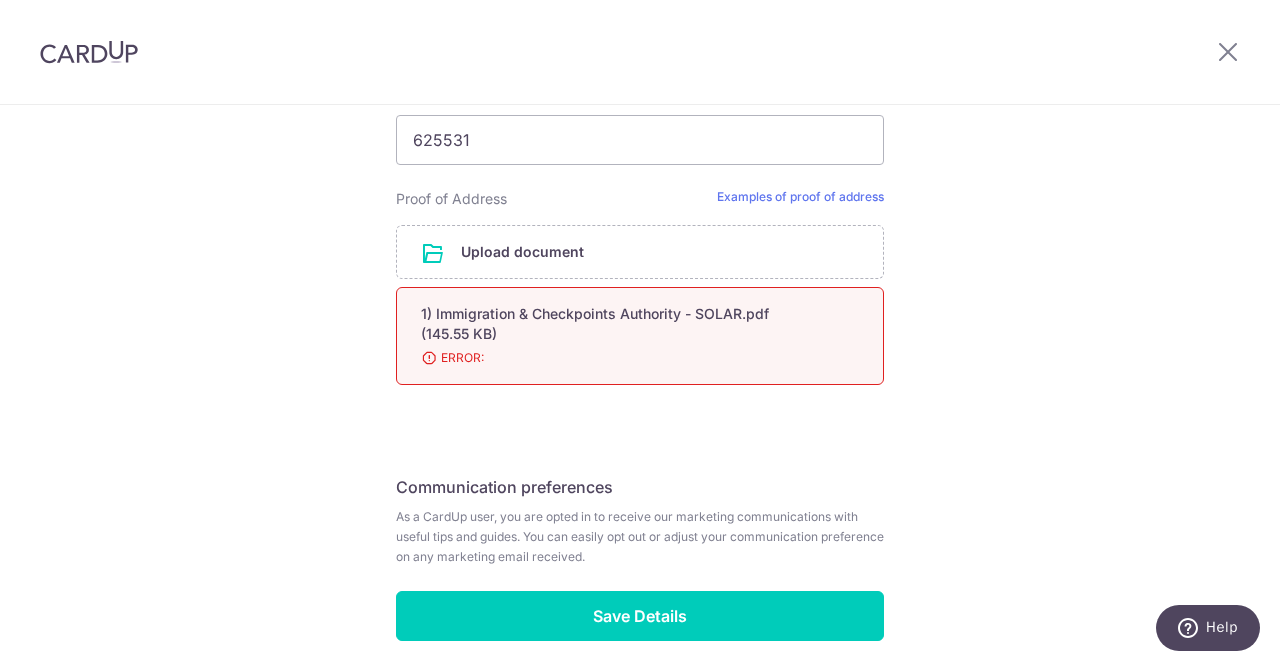 scroll, scrollTop: 1350, scrollLeft: 0, axis: vertical 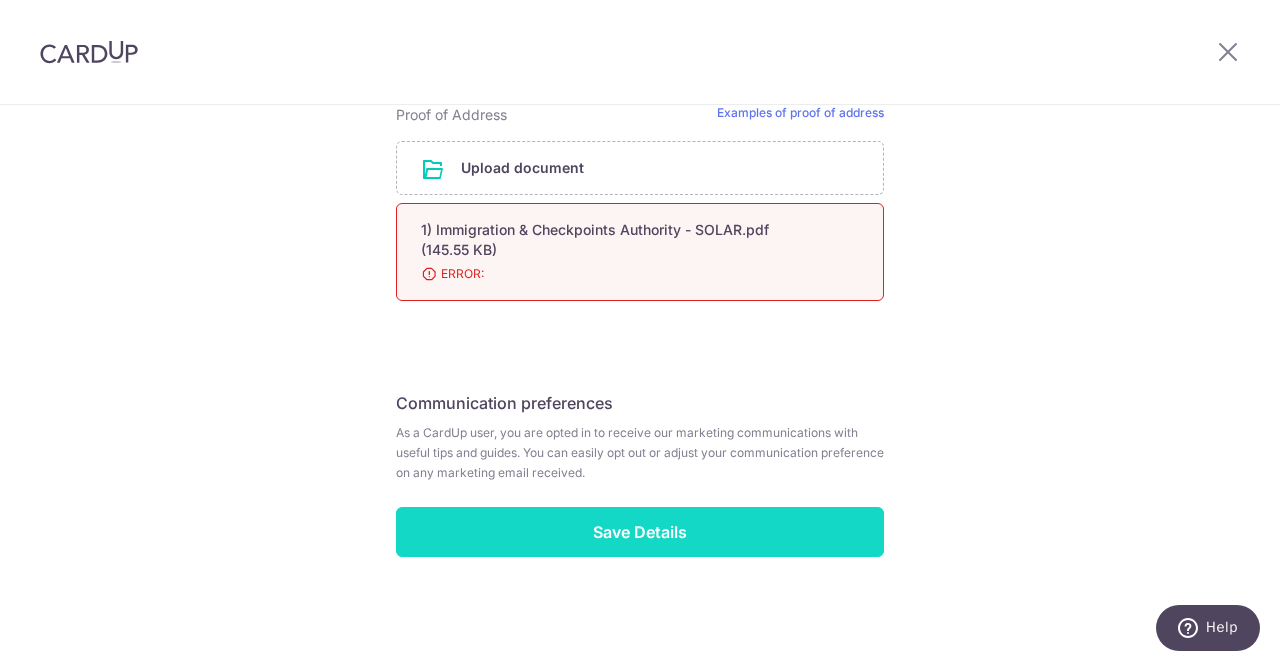 click on "Save Details" at bounding box center [640, 532] 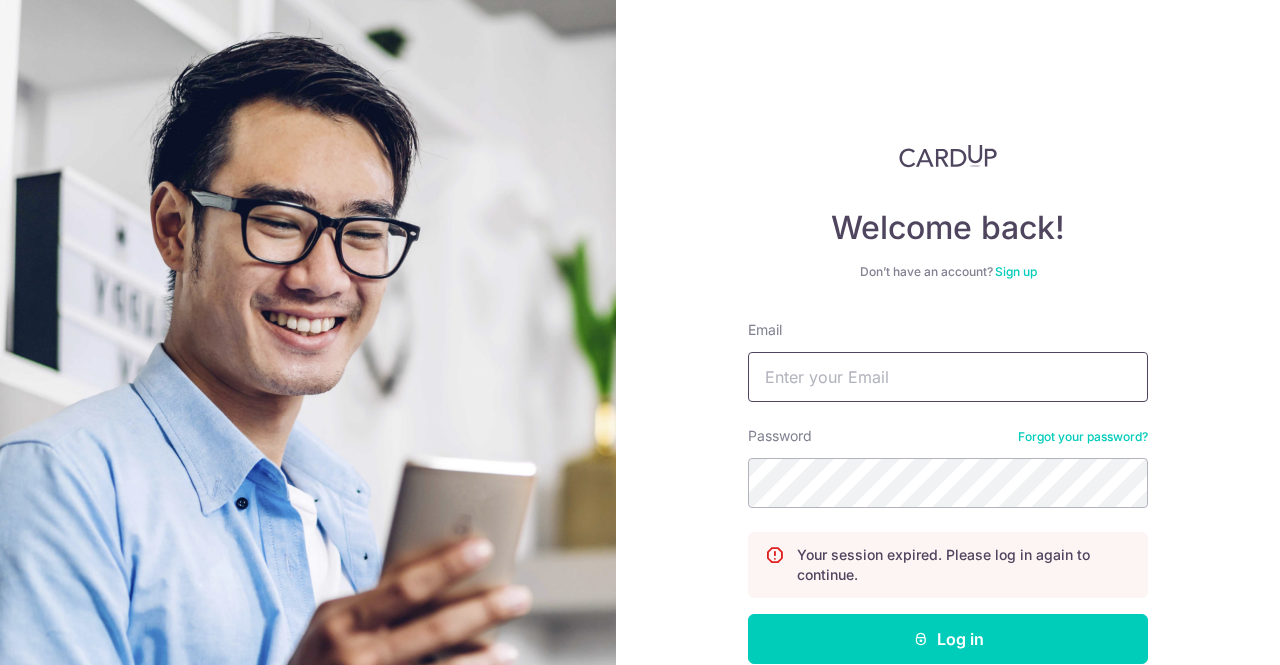 scroll, scrollTop: 0, scrollLeft: 0, axis: both 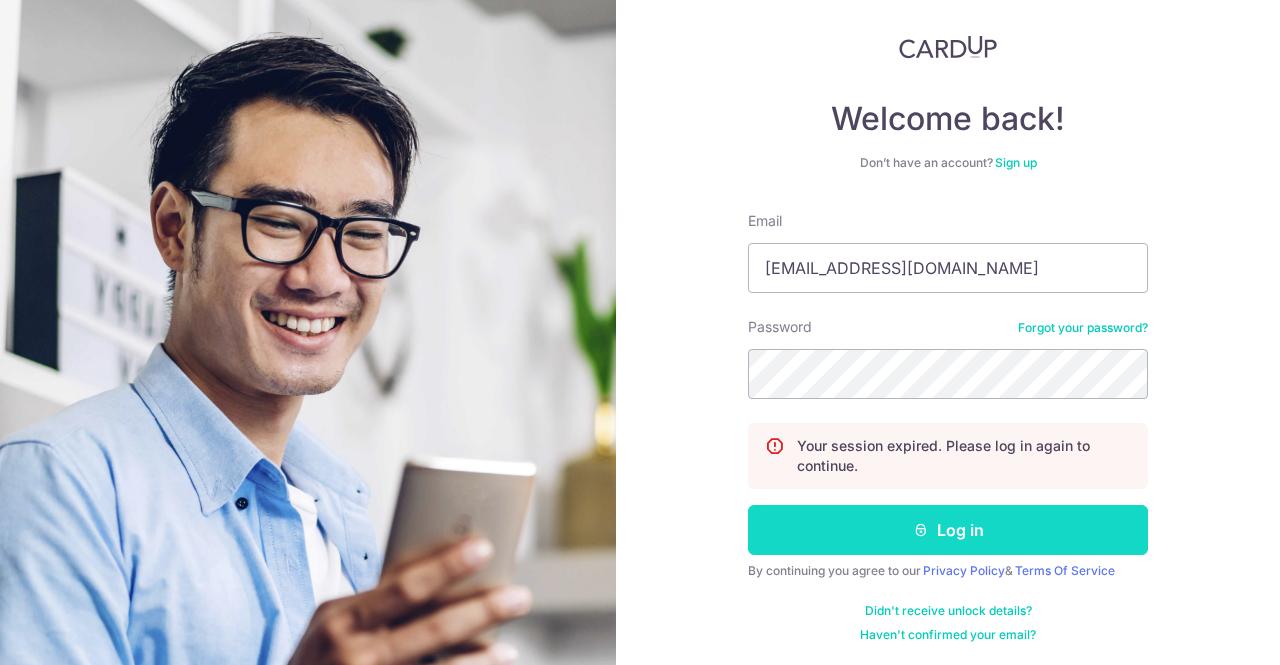 click on "Log in" at bounding box center (948, 530) 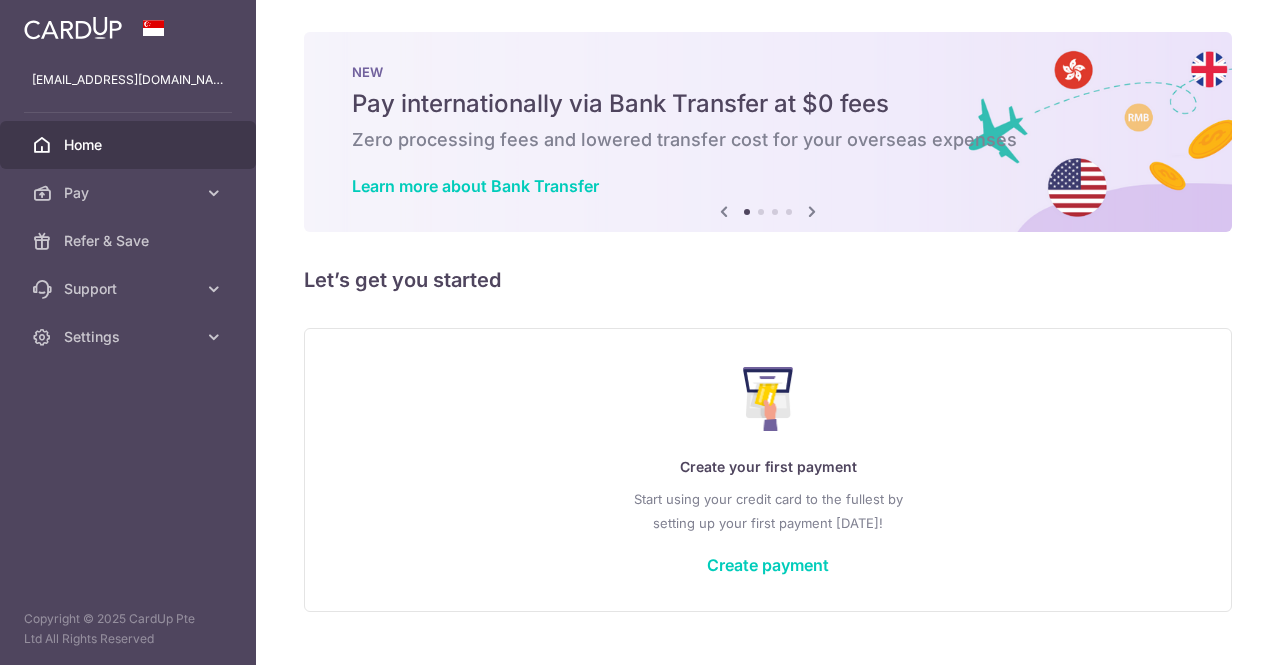 scroll, scrollTop: 0, scrollLeft: 0, axis: both 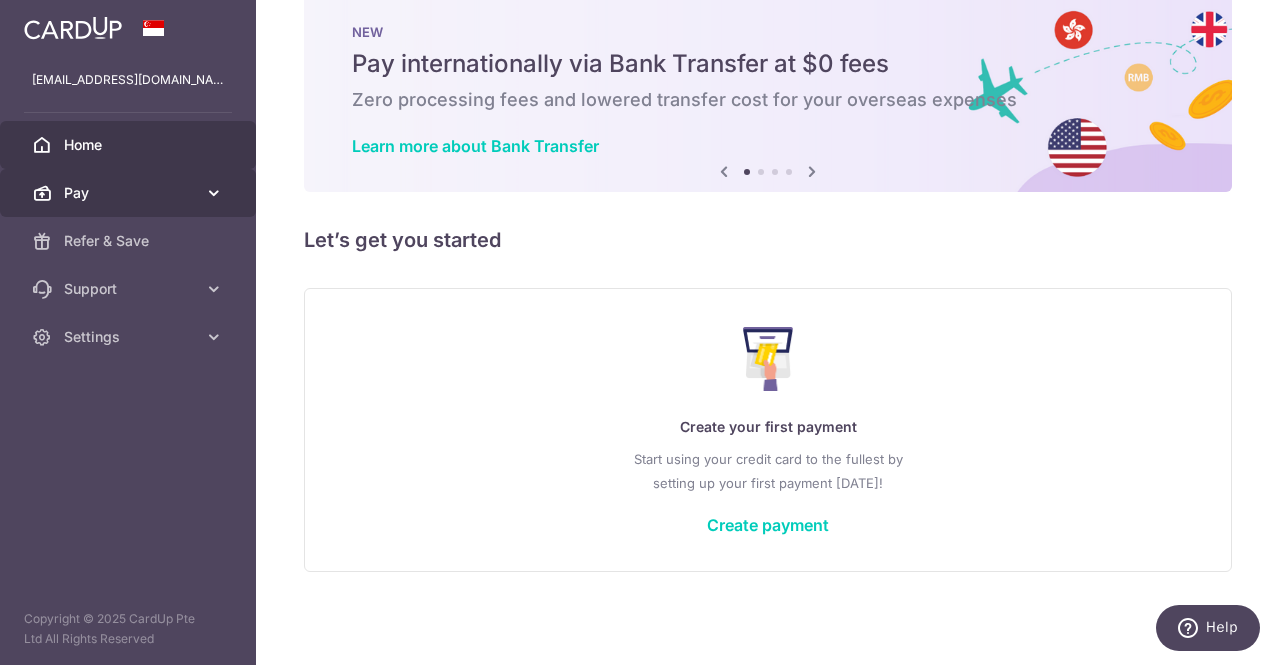 click on "Pay" at bounding box center (128, 193) 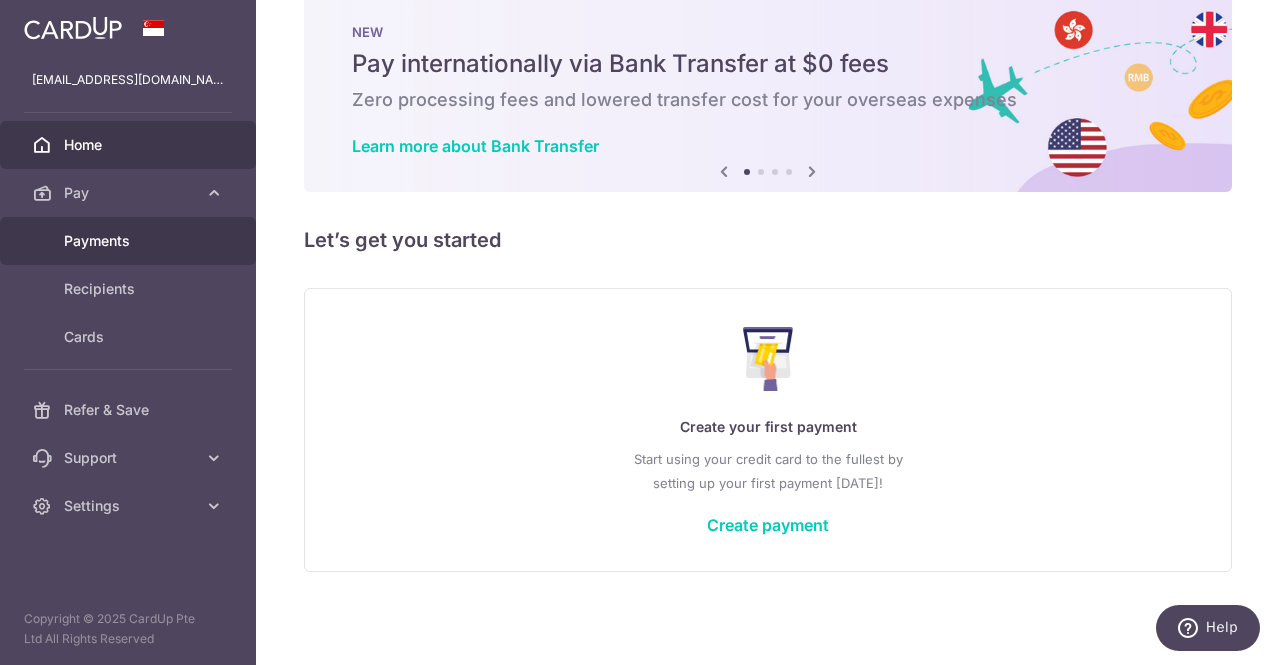 click on "Payments" at bounding box center [128, 241] 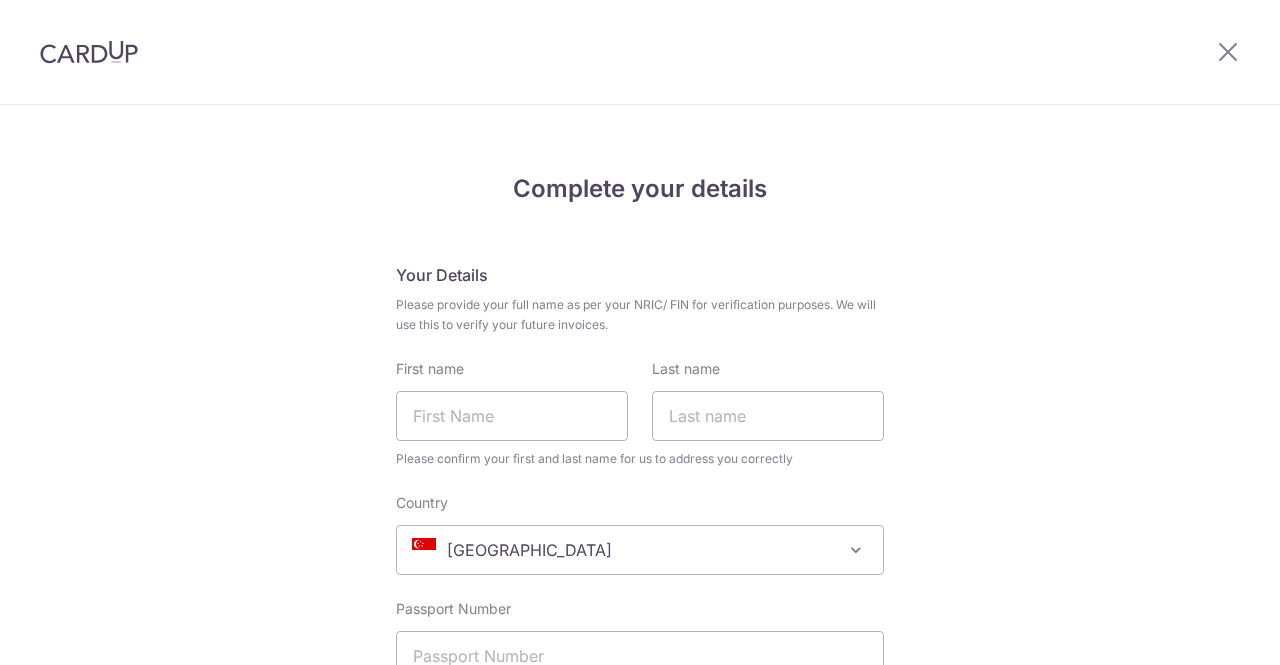 scroll, scrollTop: 0, scrollLeft: 0, axis: both 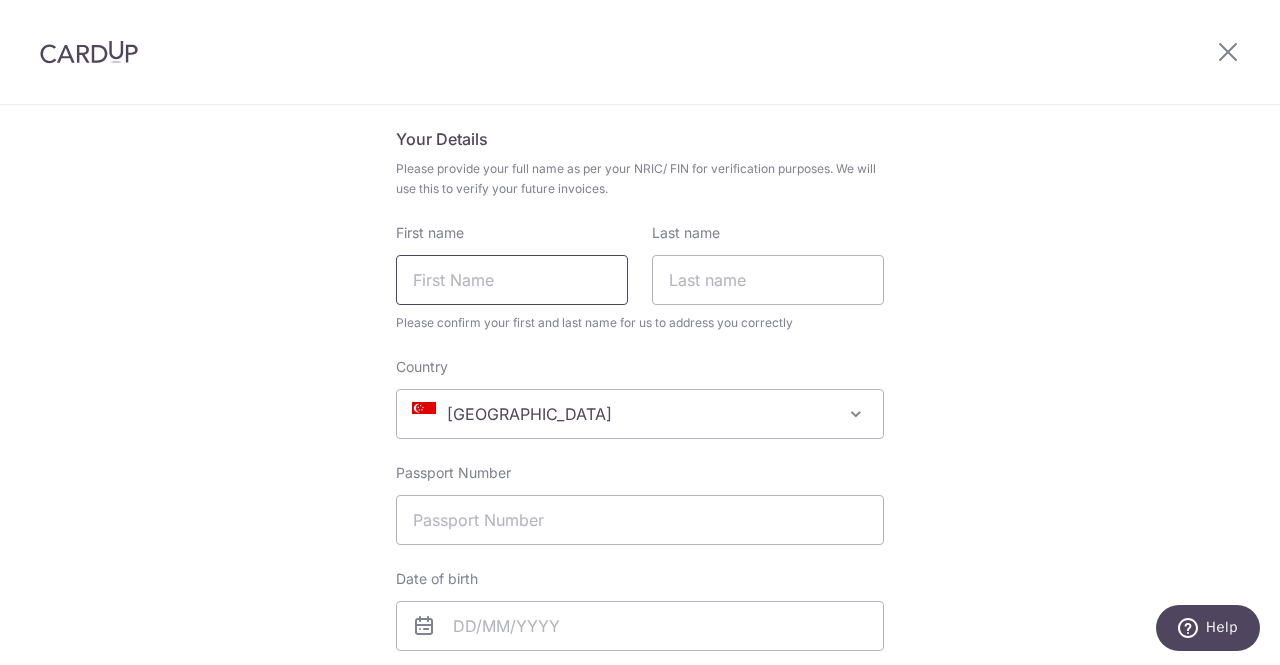 click on "First name" at bounding box center (512, 280) 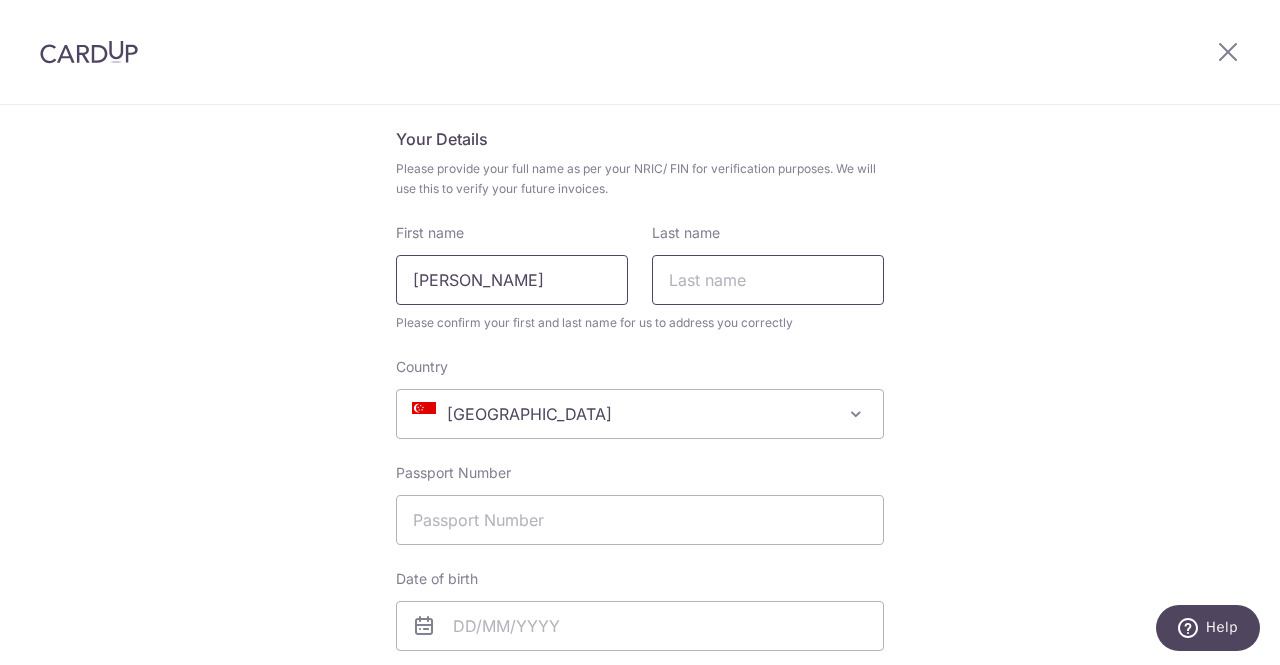 type on "GAYATHRI" 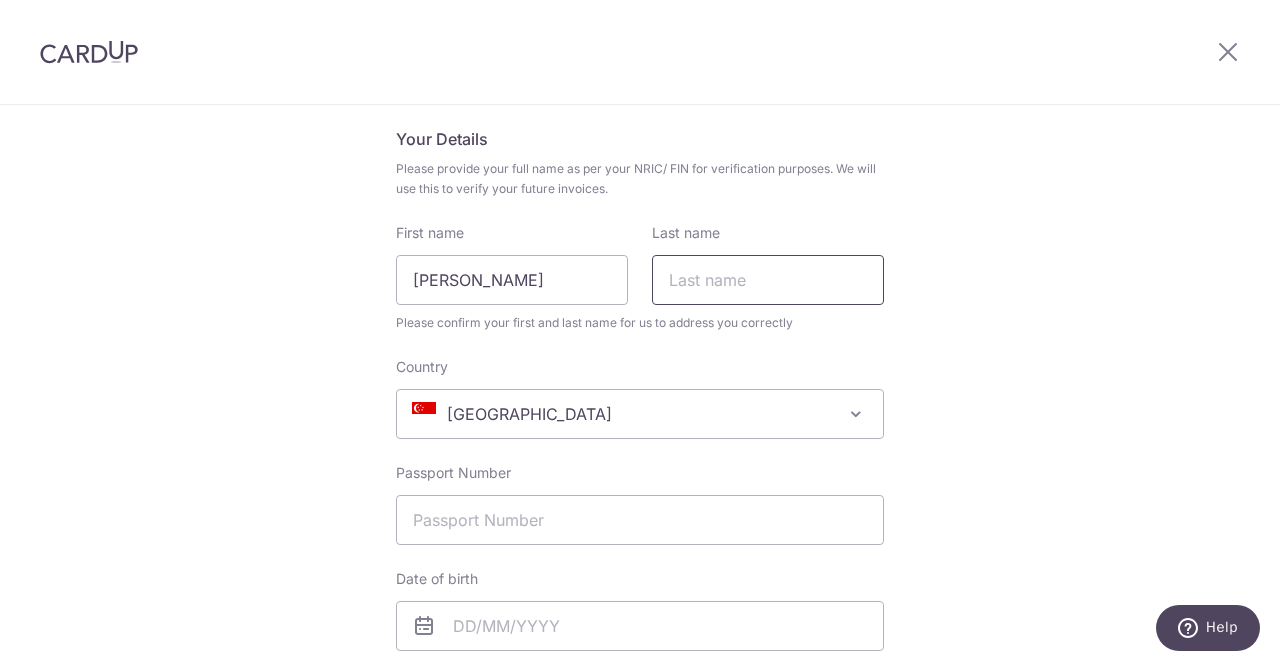 click on "Last name" at bounding box center (768, 280) 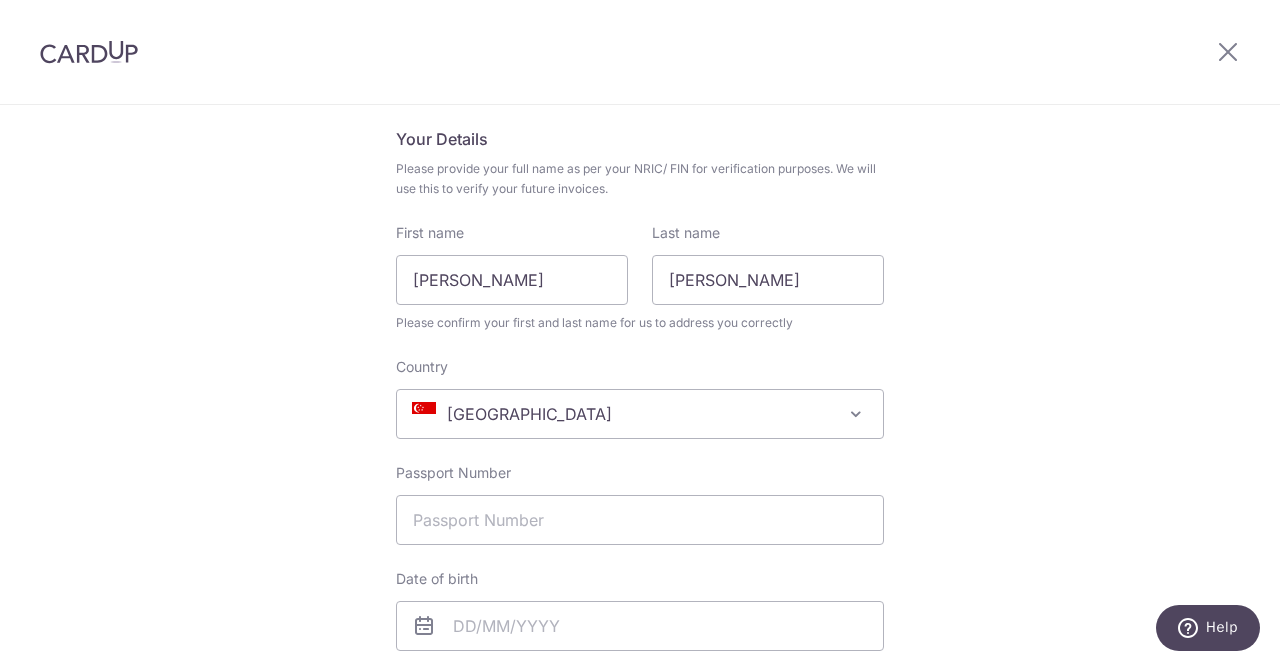 click on "[GEOGRAPHIC_DATA]" at bounding box center [640, 414] 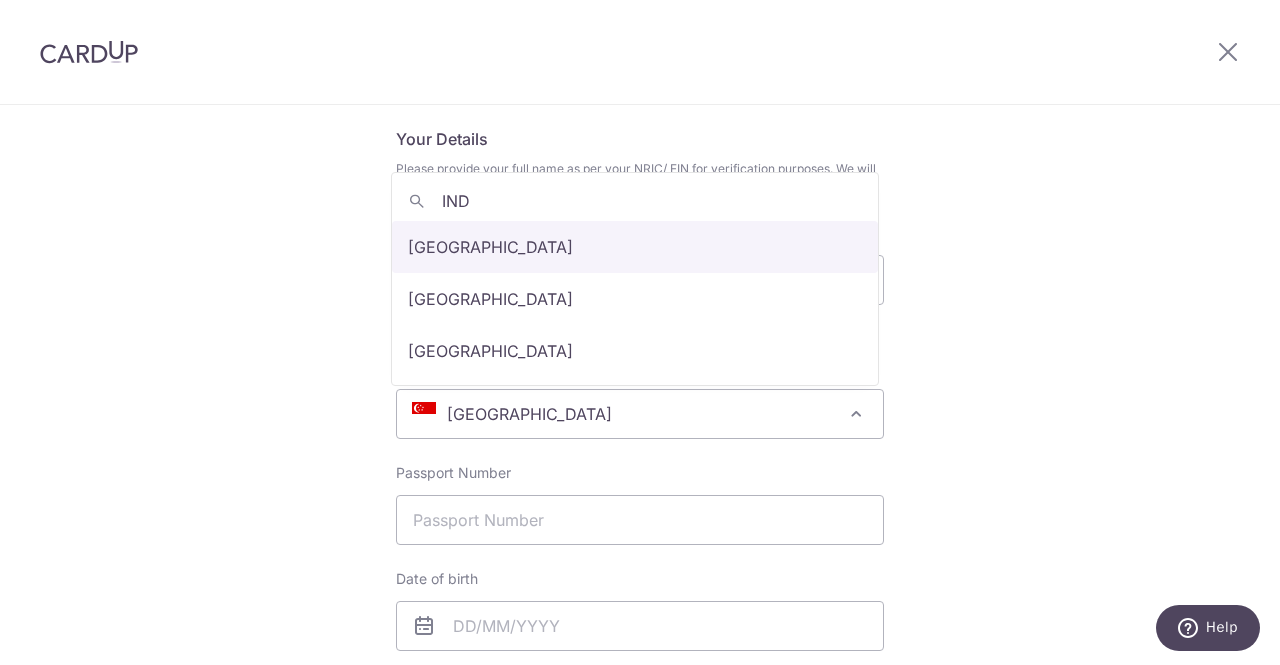scroll, scrollTop: 0, scrollLeft: 0, axis: both 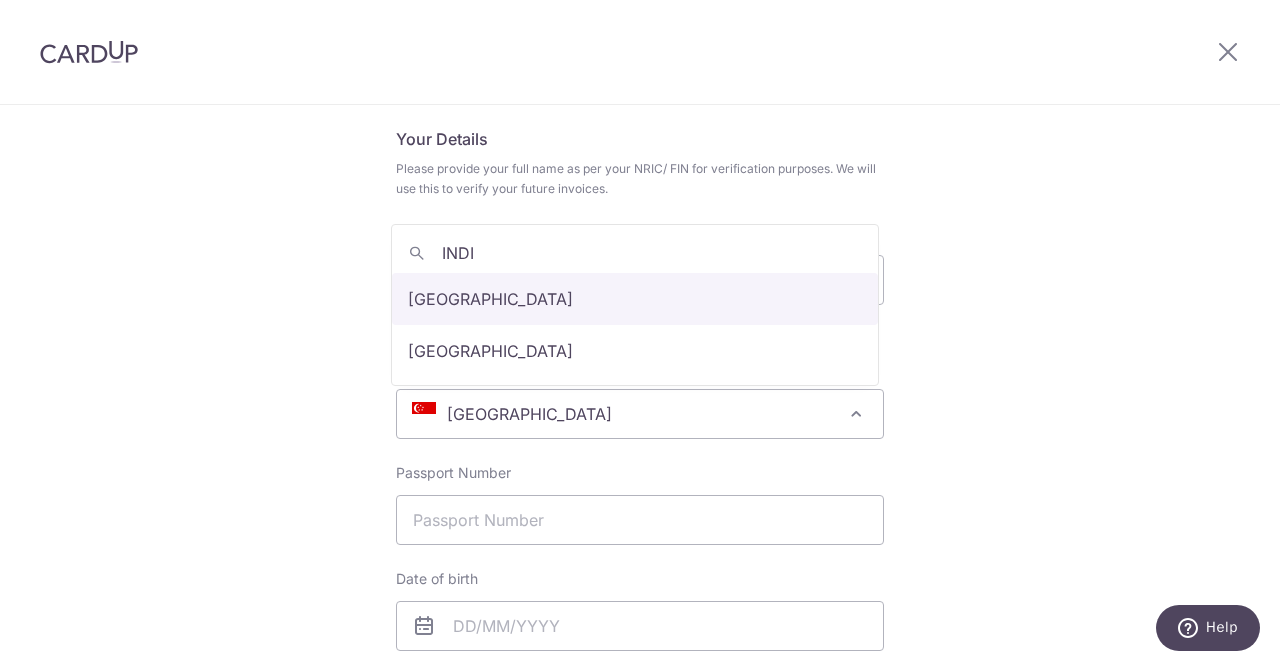 type on "INDI" 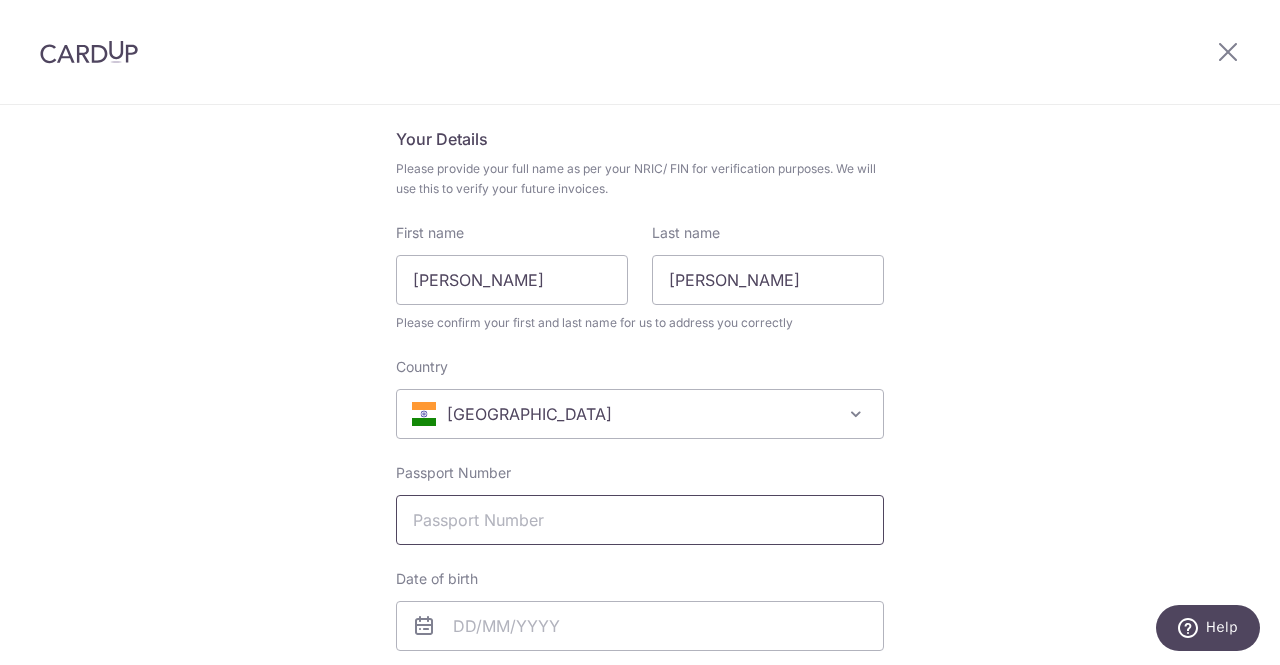 click on "Passport Number" at bounding box center (640, 520) 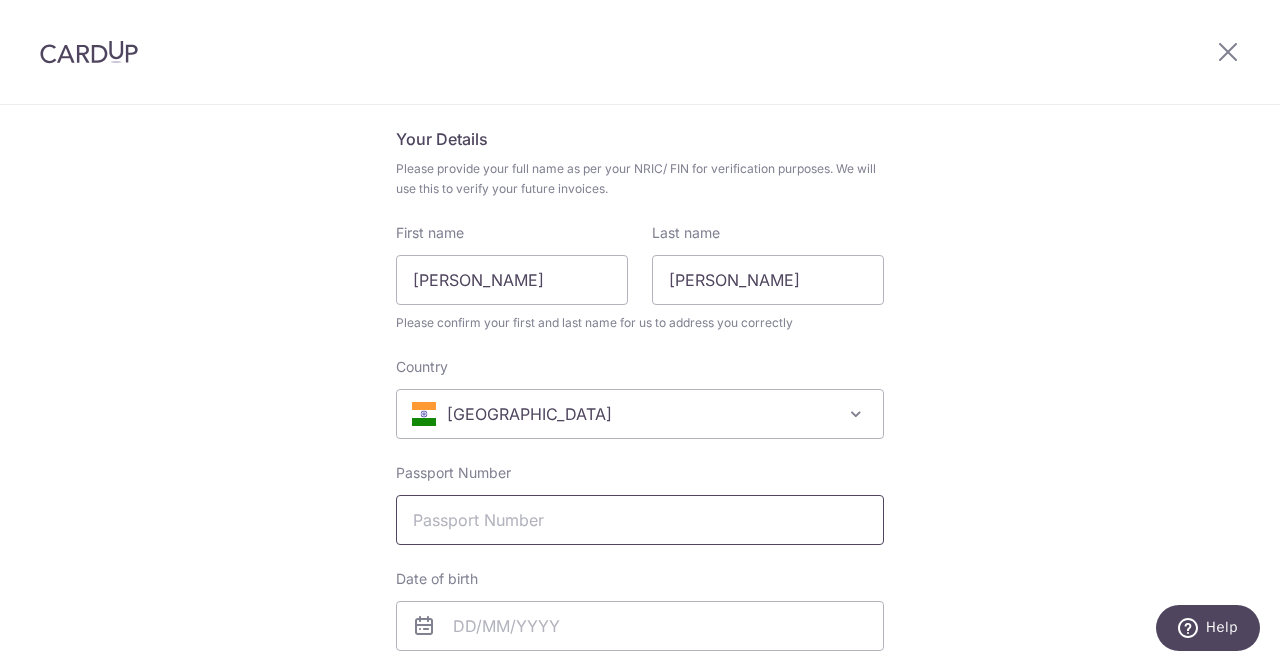 type on "Z7885236" 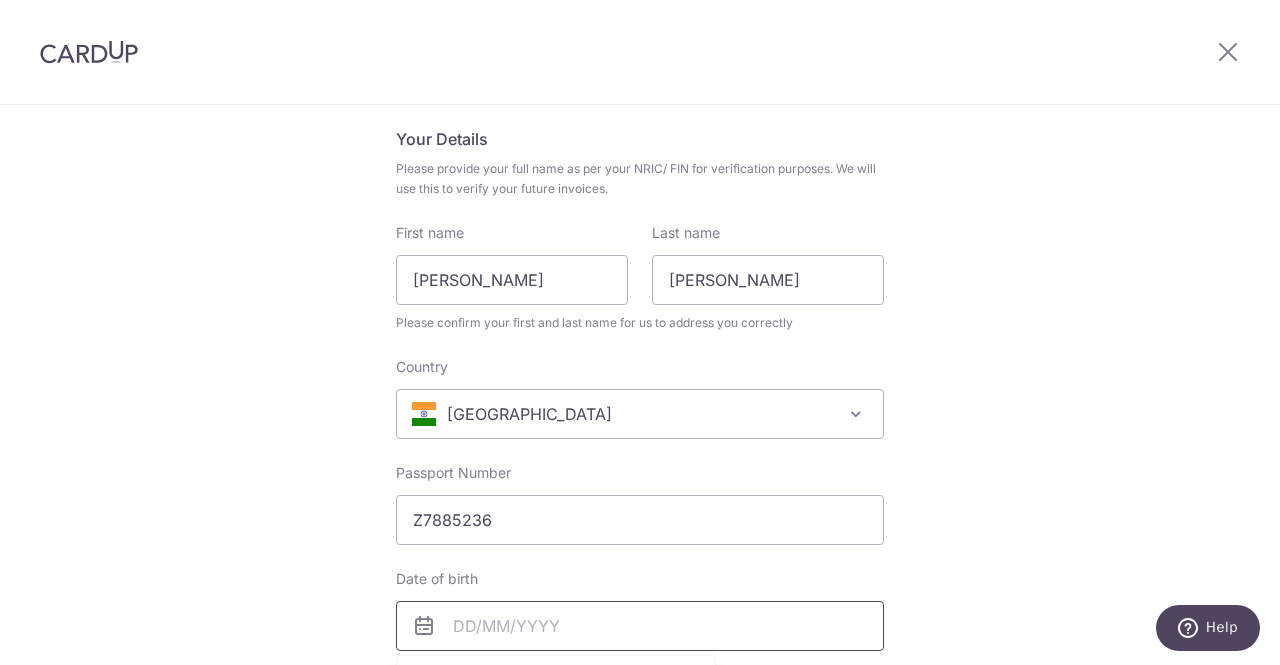 click at bounding box center [640, 626] 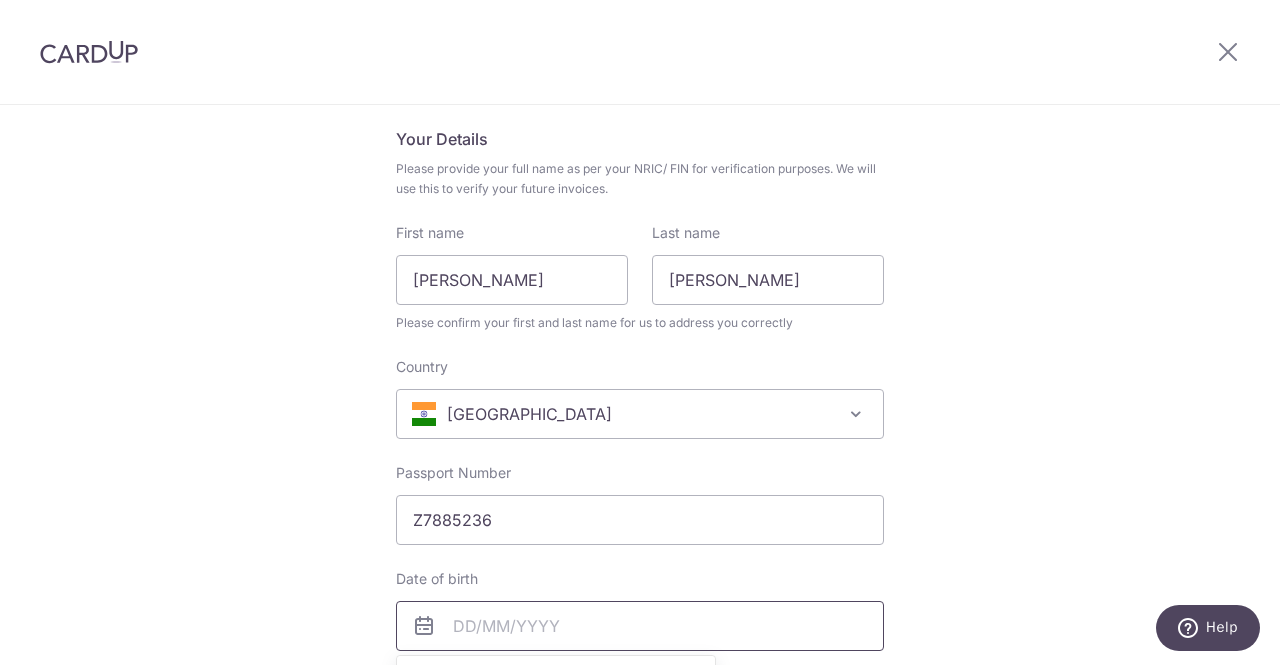type on "11/03/2002" 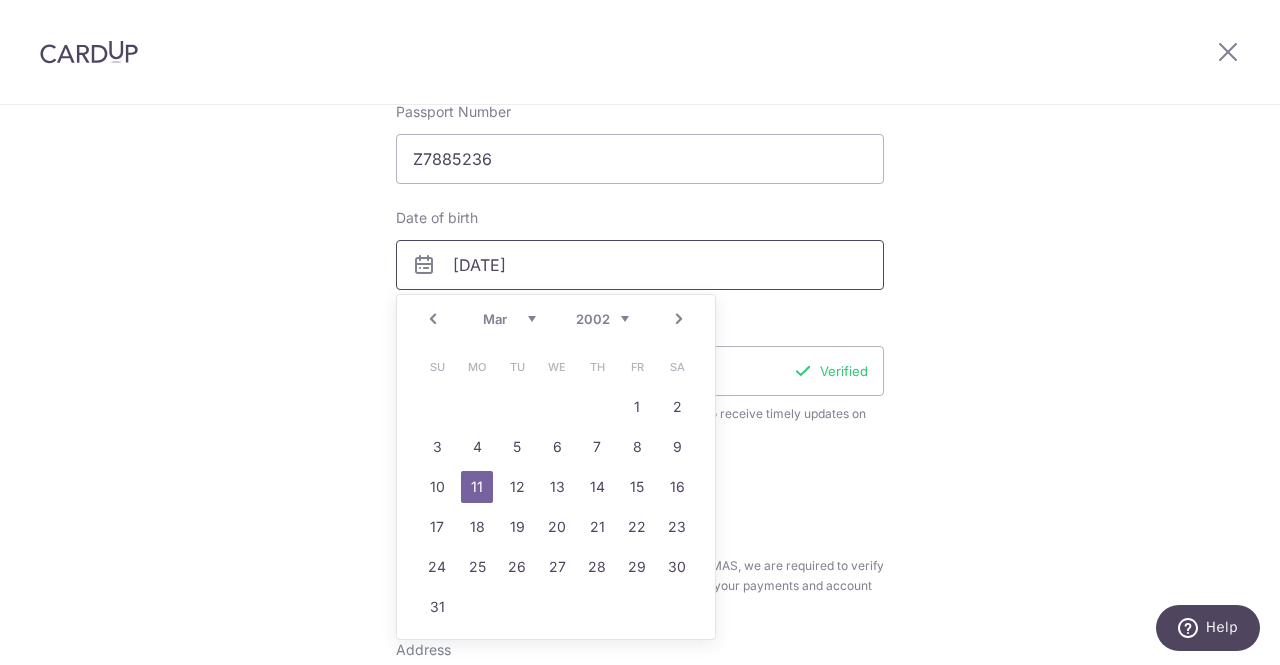 scroll, scrollTop: 498, scrollLeft: 0, axis: vertical 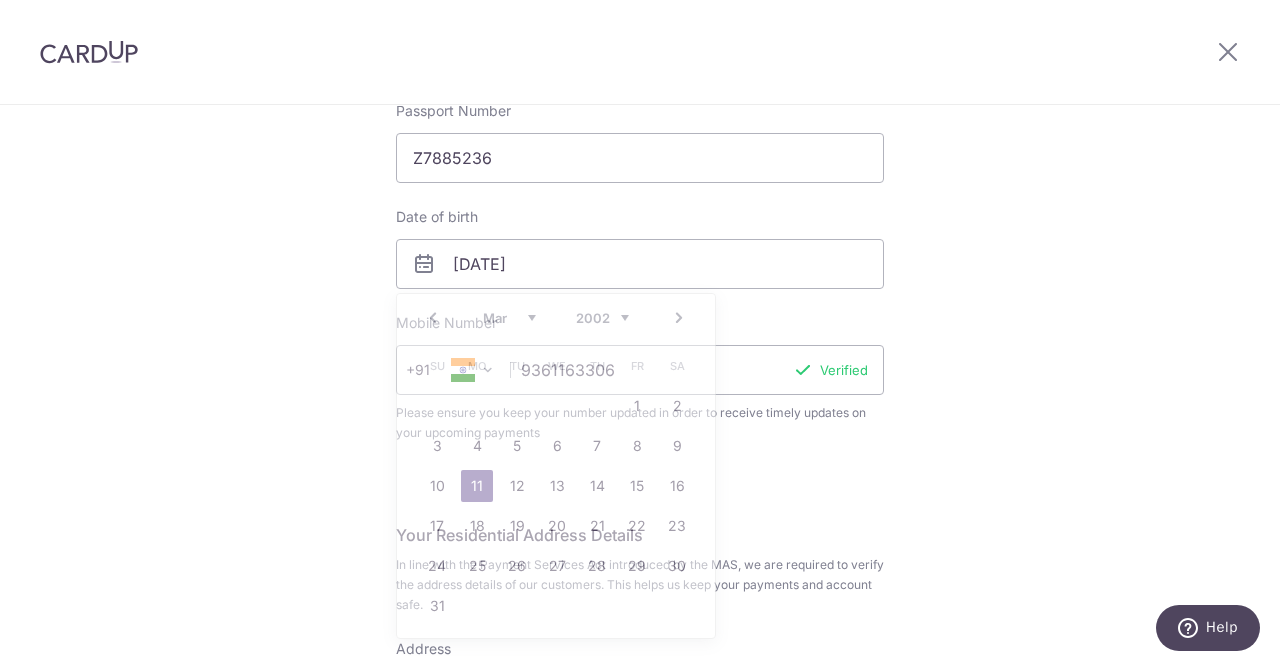 click on "Please ensure you keep your number updated in order to receive timely updates on your upcoming payments" at bounding box center (640, 423) 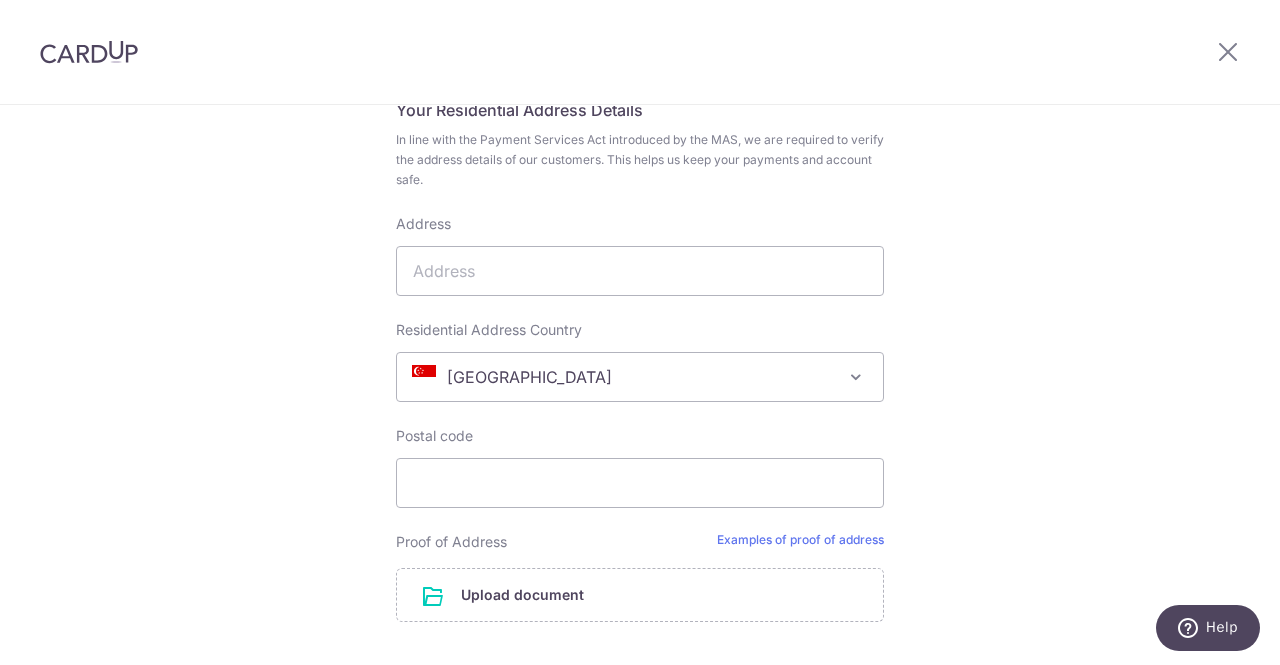 scroll, scrollTop: 924, scrollLeft: 0, axis: vertical 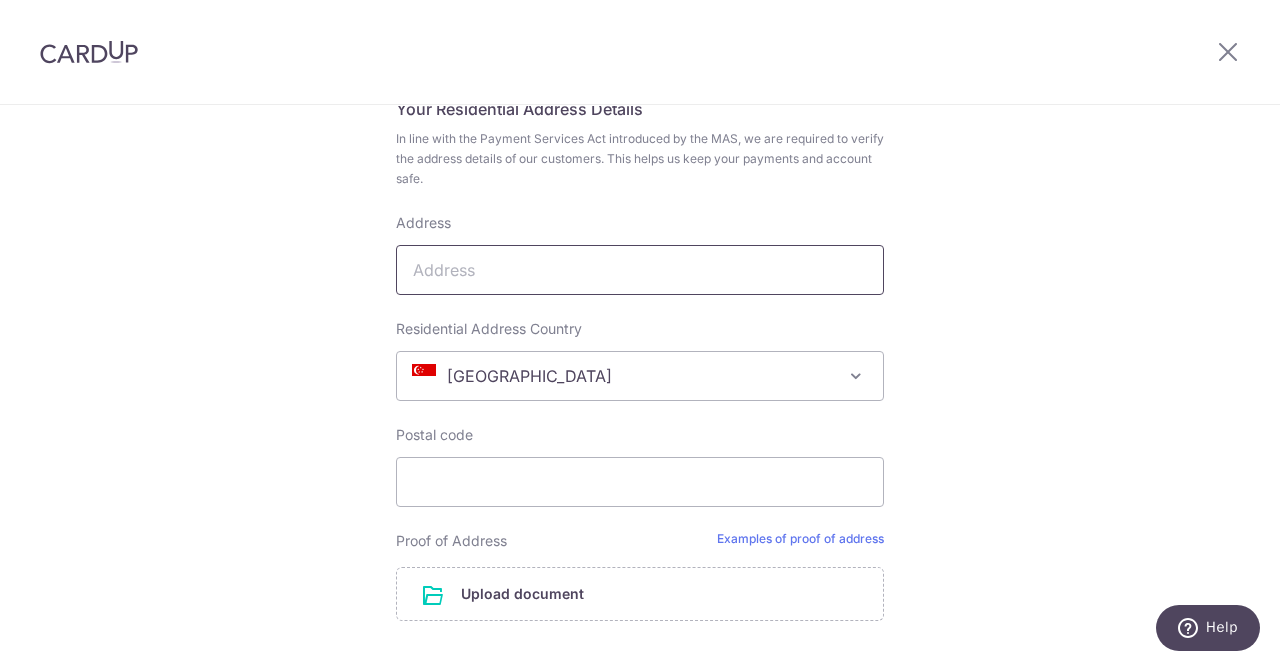 click on "Address" at bounding box center (640, 270) 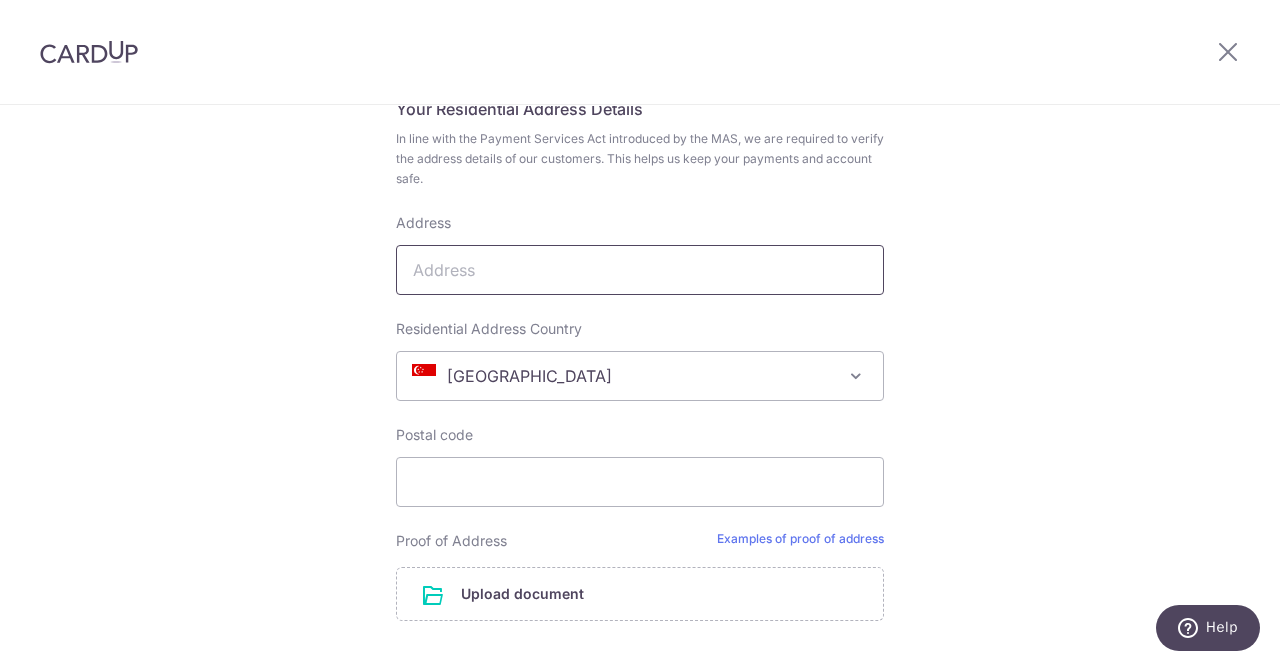 type on "126/3,OLD G.H ROAD," 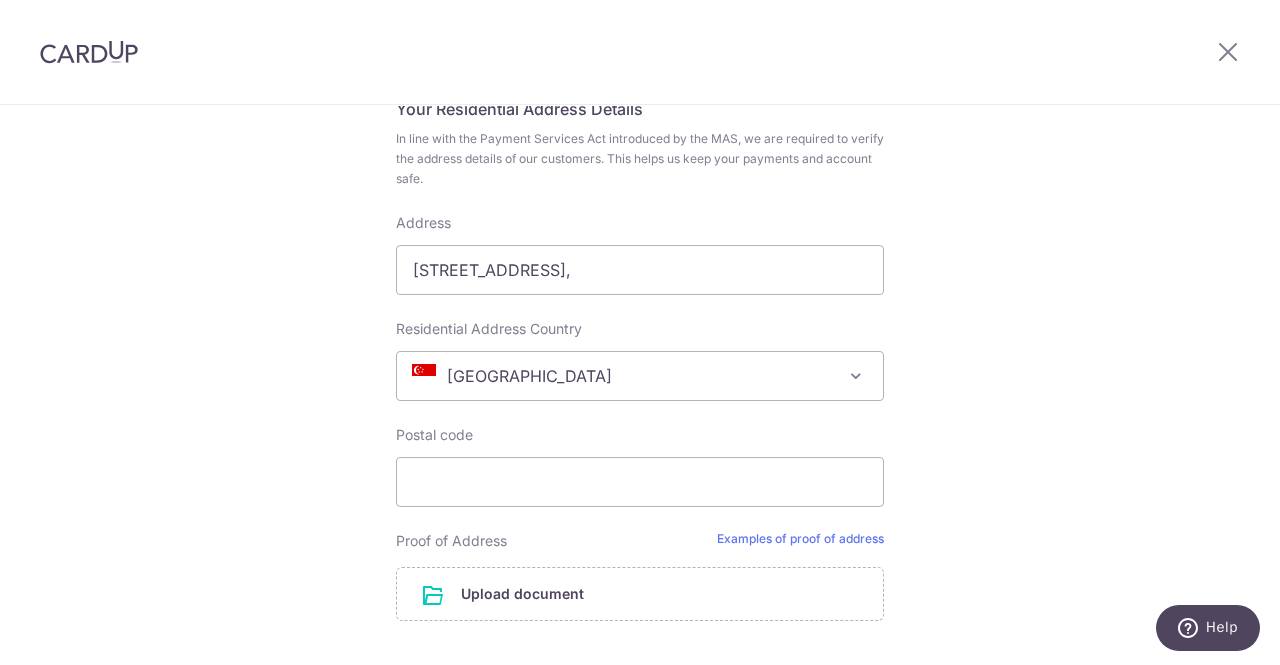 select on "91" 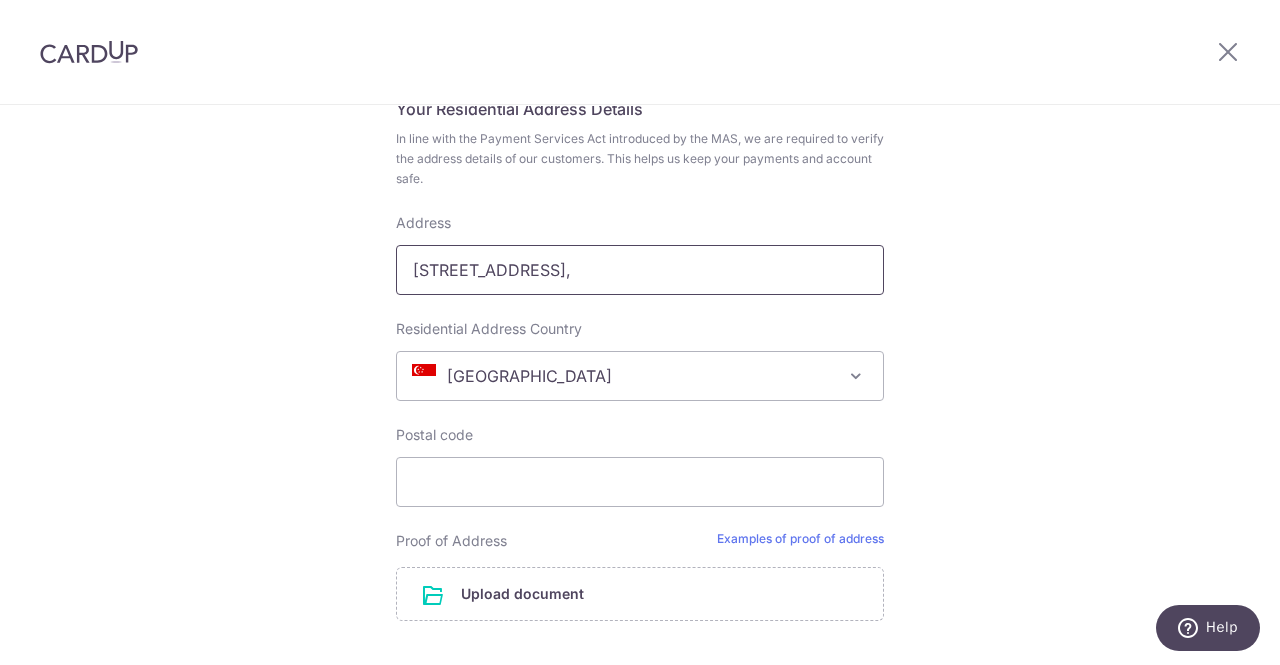 scroll, scrollTop: 482, scrollLeft: 0, axis: vertical 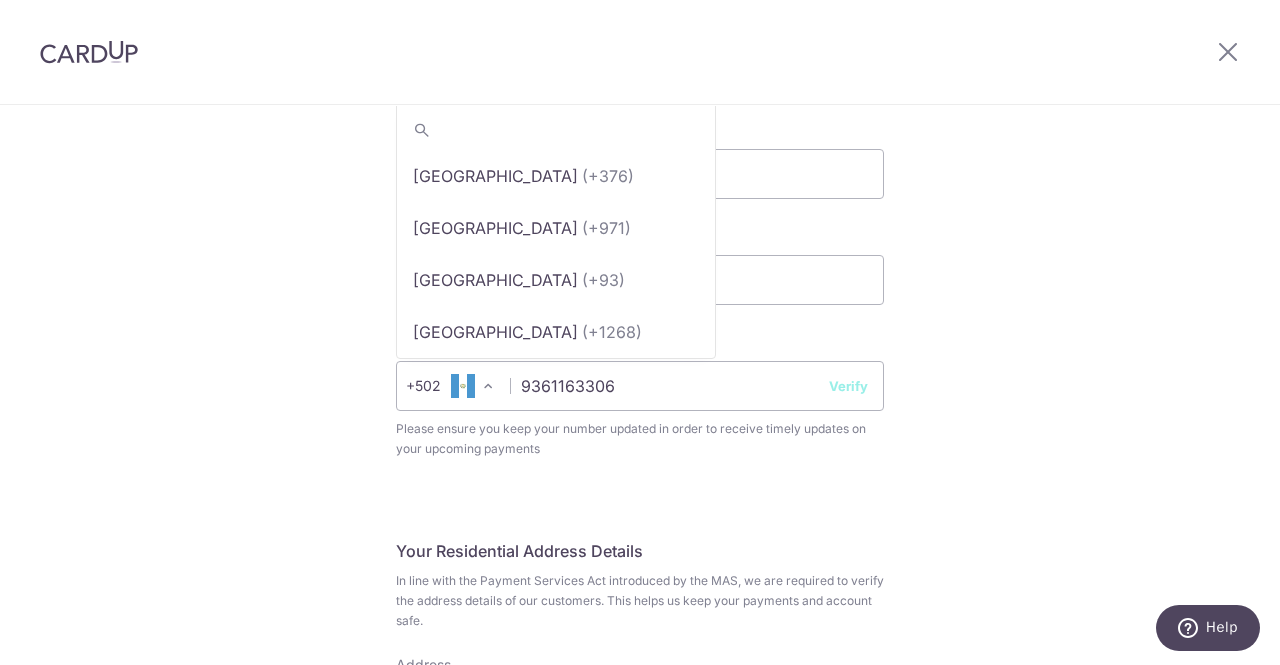 click at bounding box center [488, 386] 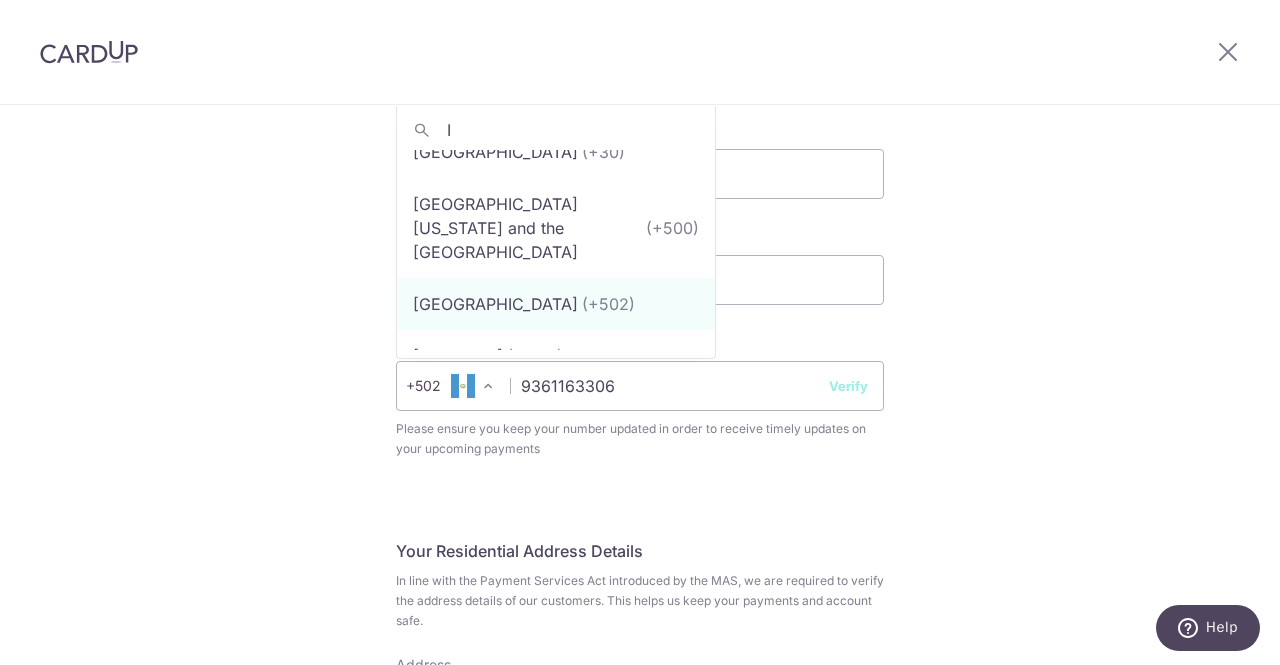 scroll, scrollTop: 0, scrollLeft: 0, axis: both 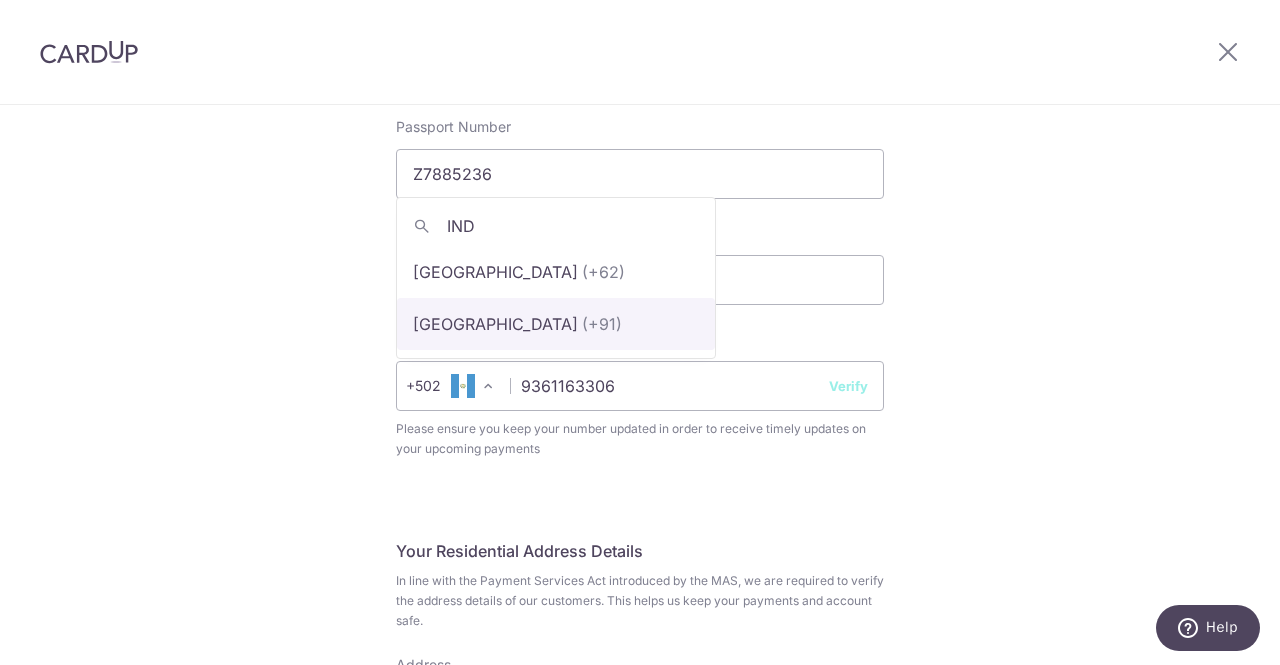 type on "IND" 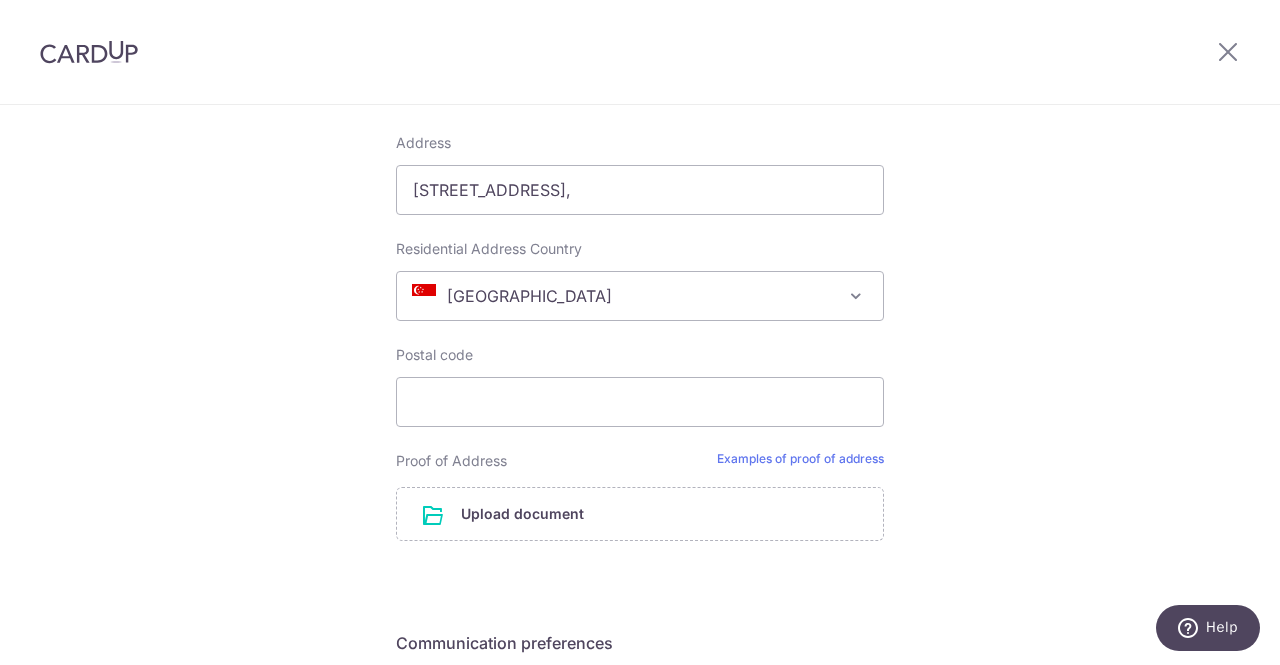 scroll, scrollTop: 1000, scrollLeft: 0, axis: vertical 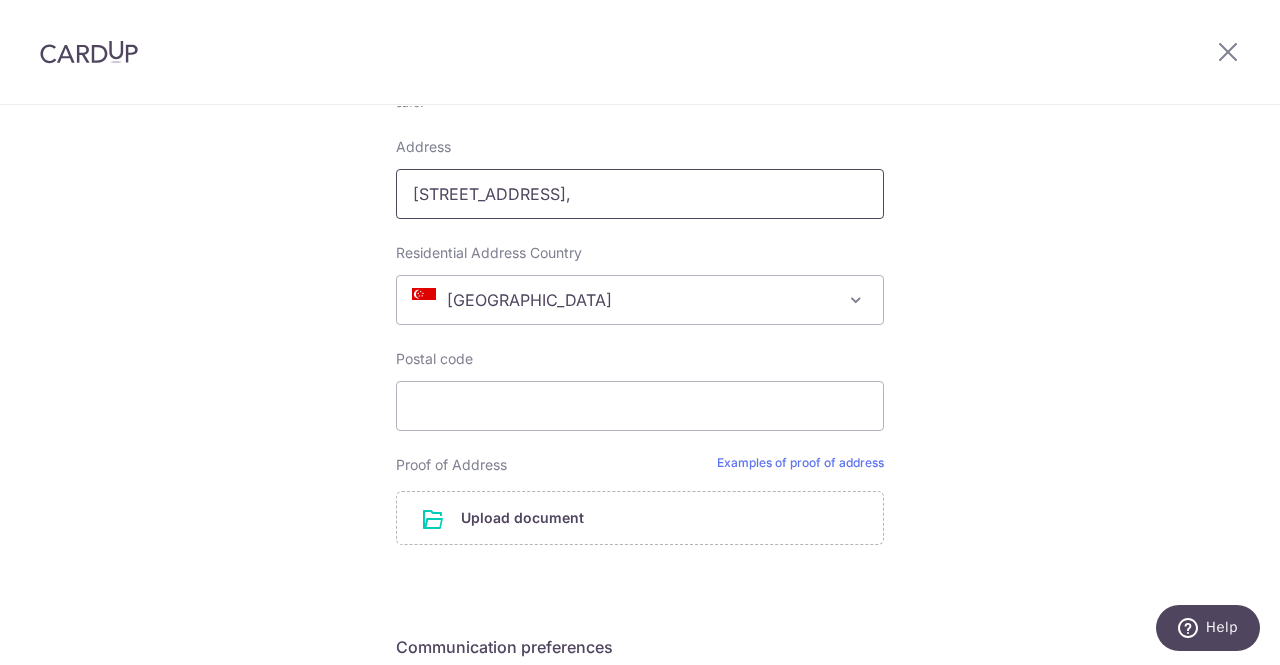 click on "126/3,OLD G.H ROAD," at bounding box center [640, 194] 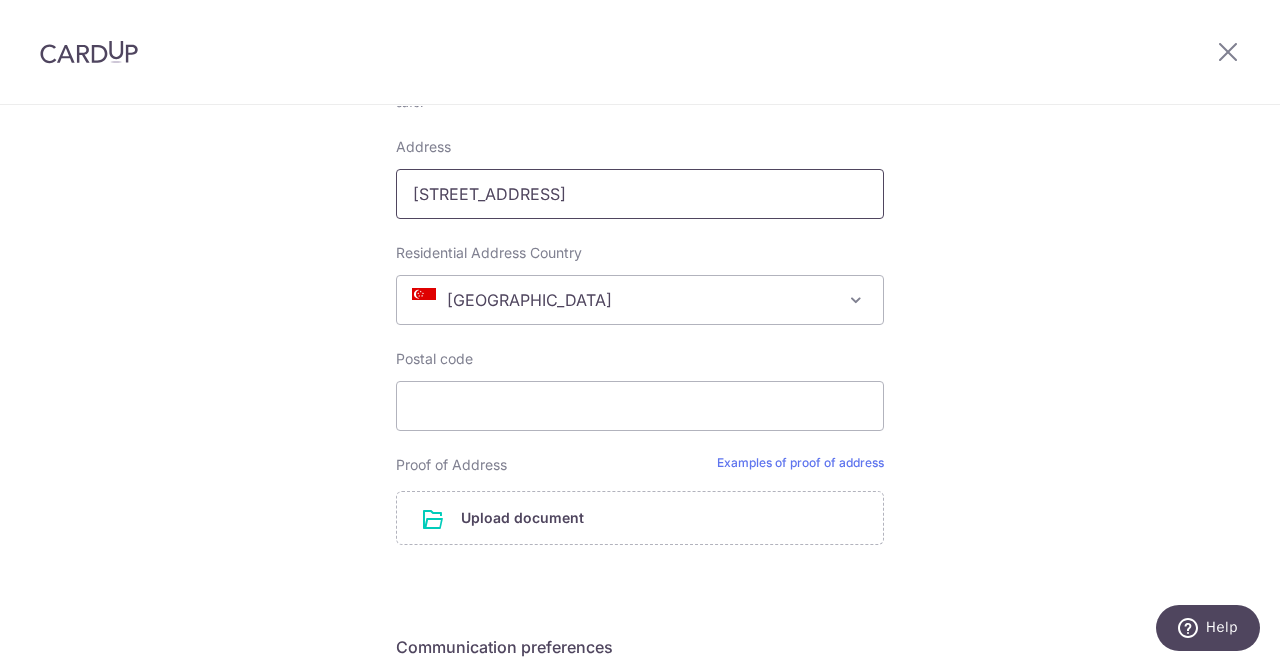type on "126/3,OLD G.H ROAD," 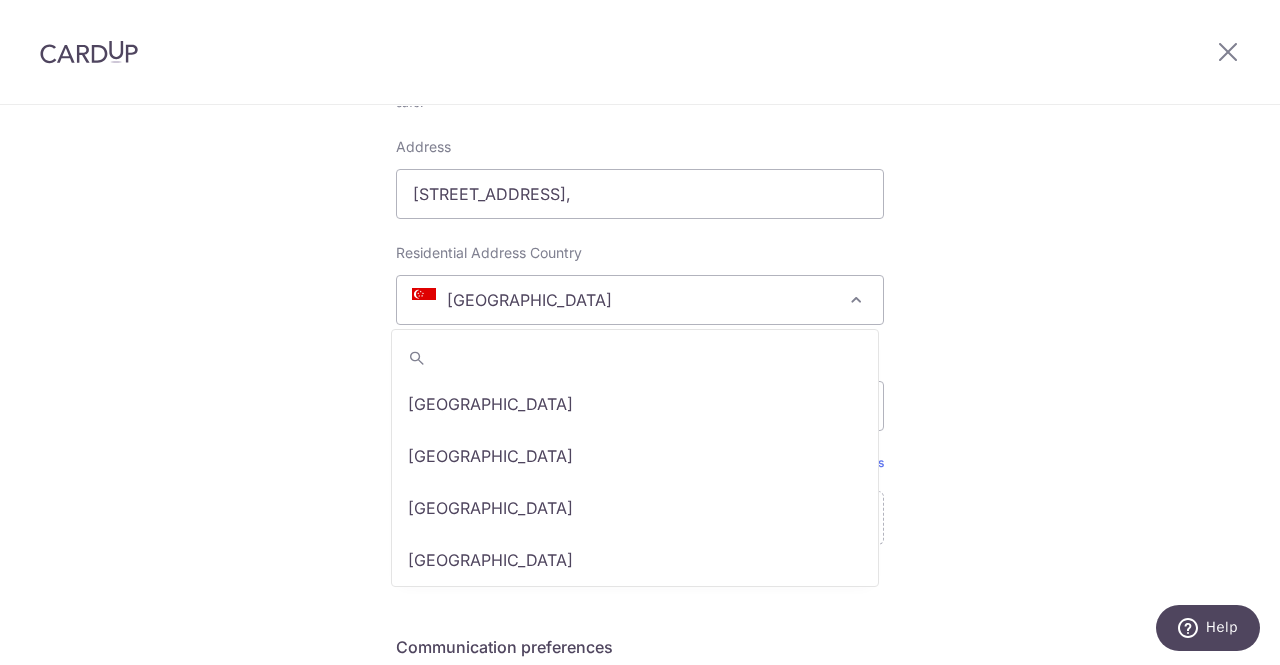 click on "Singapore" at bounding box center [640, 300] 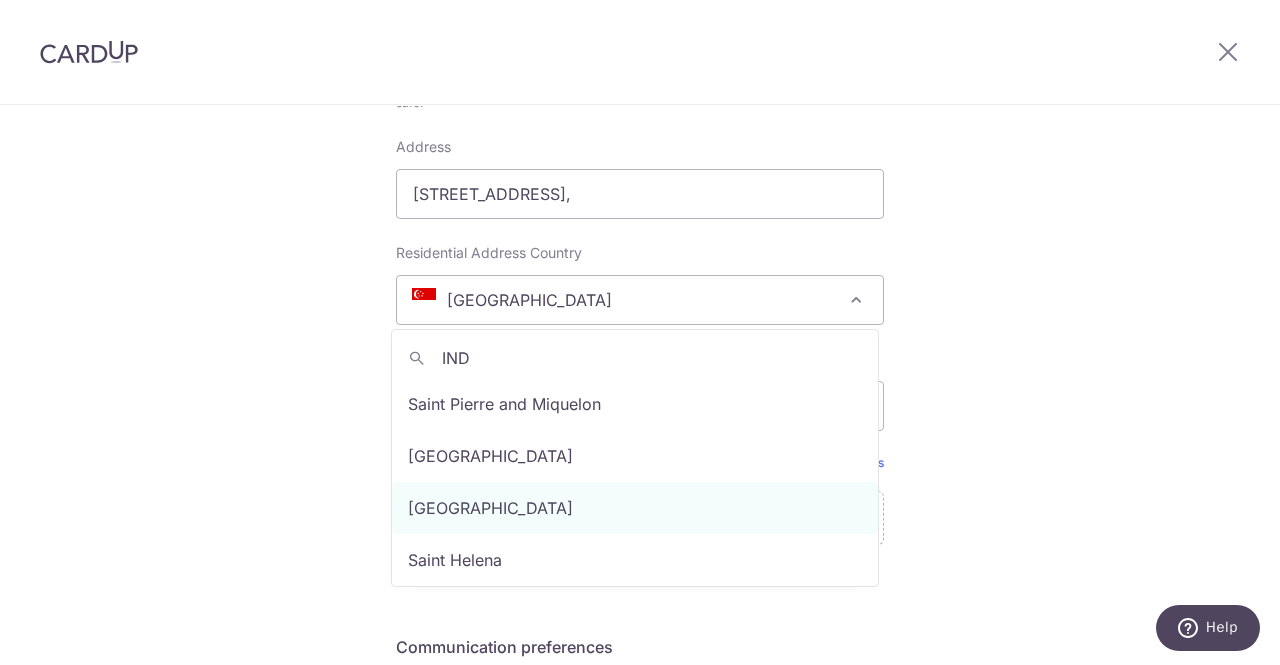 scroll, scrollTop: 0, scrollLeft: 0, axis: both 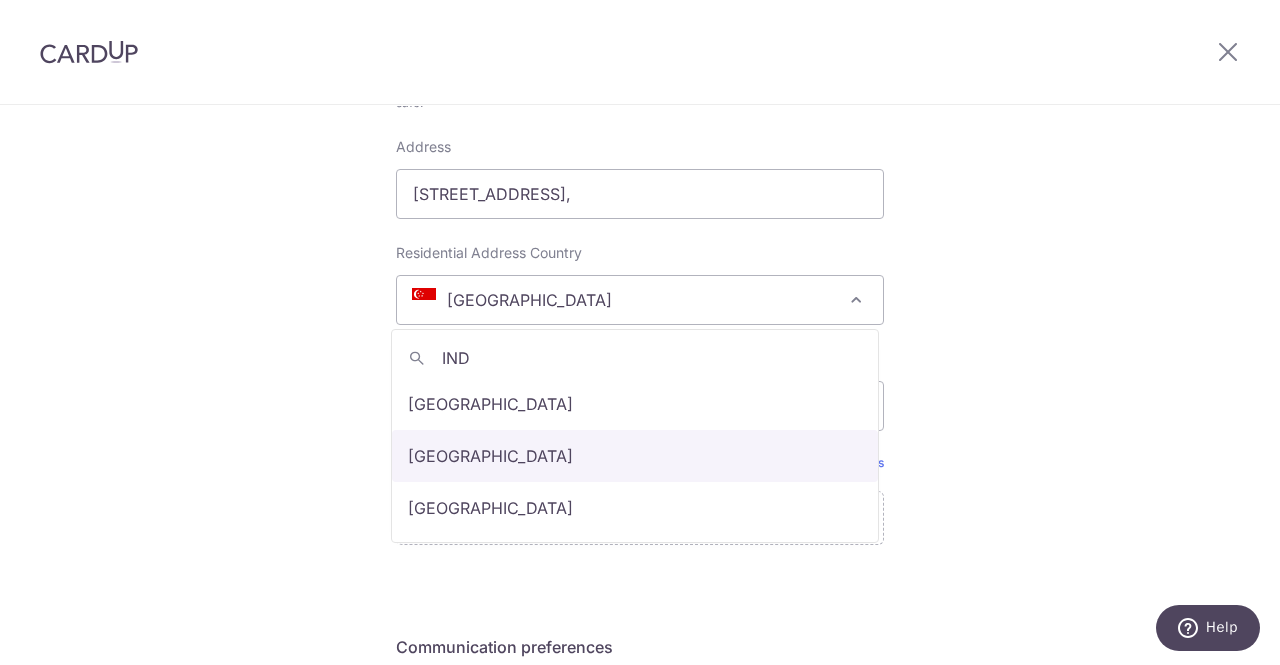 type on "IND" 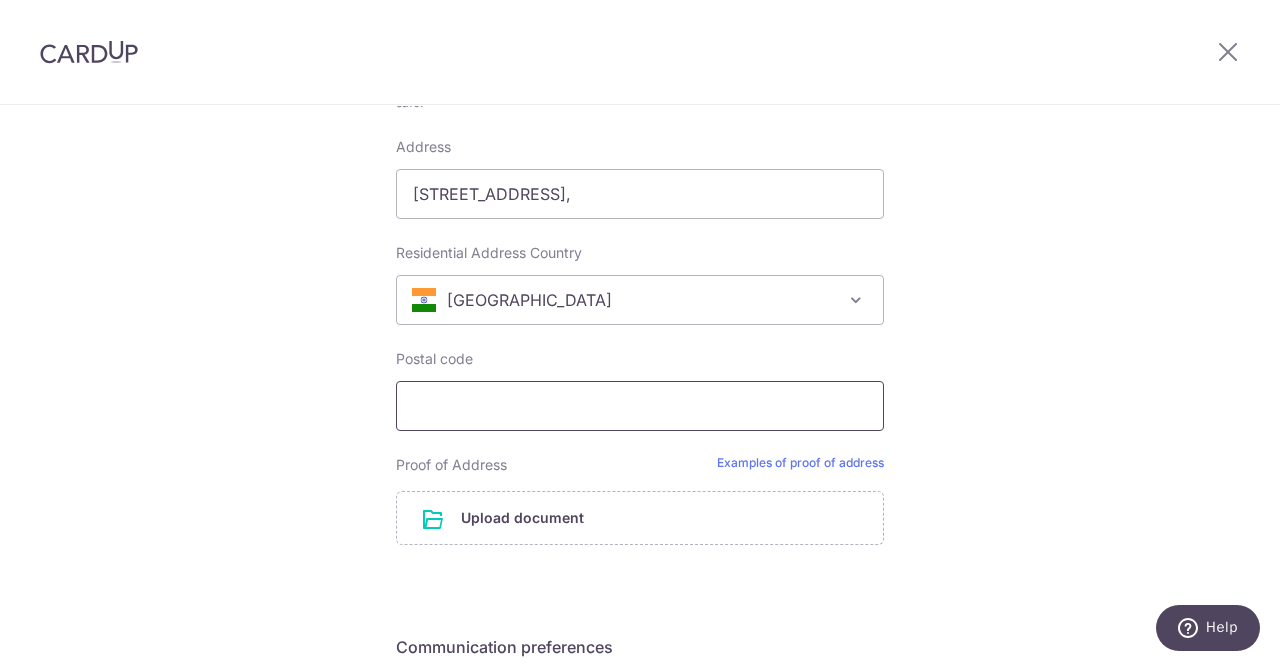 click on "Postal code" at bounding box center [640, 406] 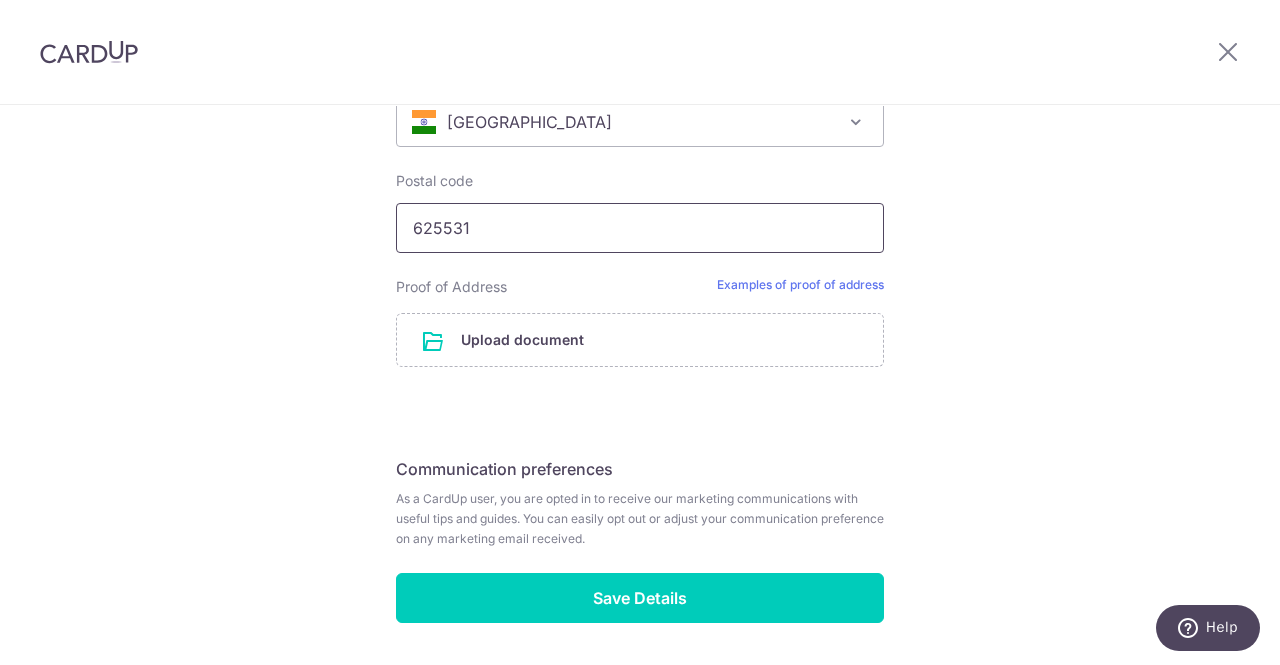 scroll, scrollTop: 1180, scrollLeft: 0, axis: vertical 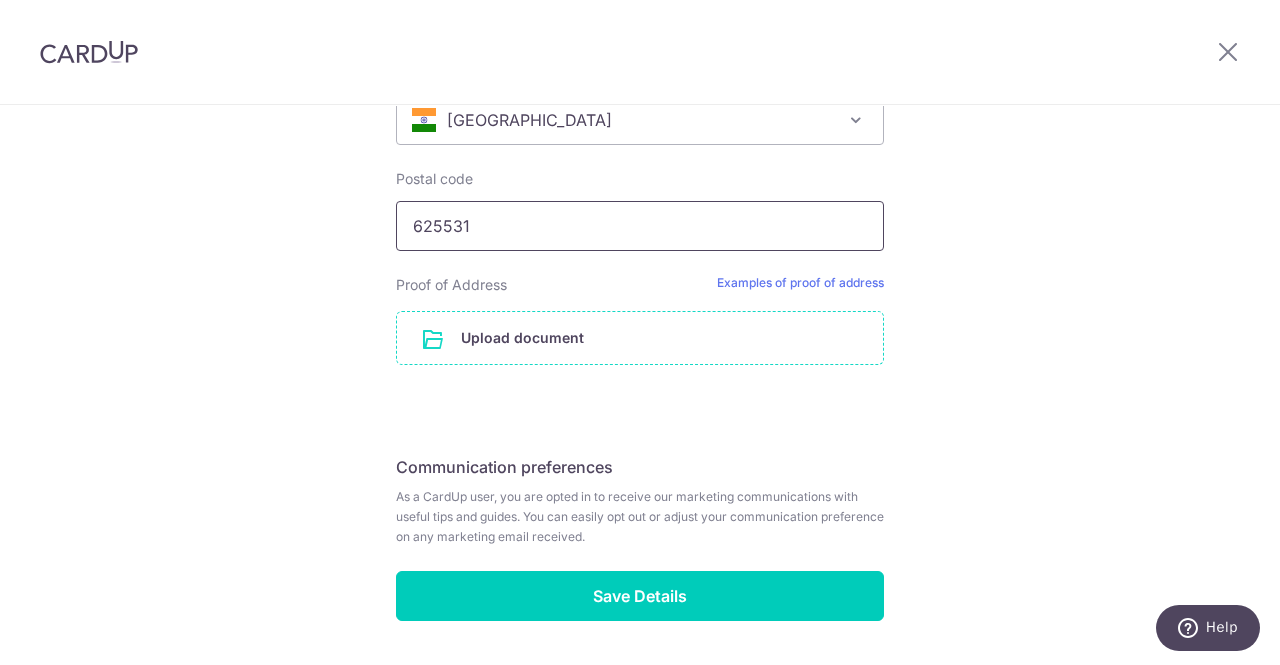type on "625531" 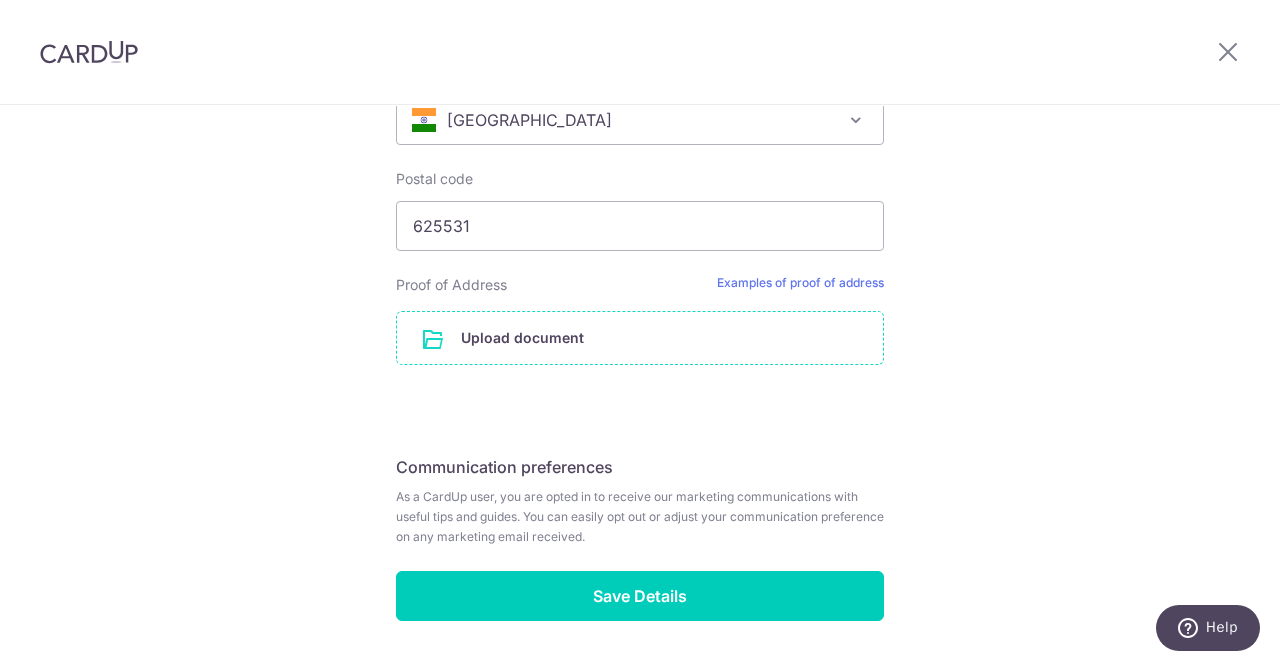 click at bounding box center [640, 338] 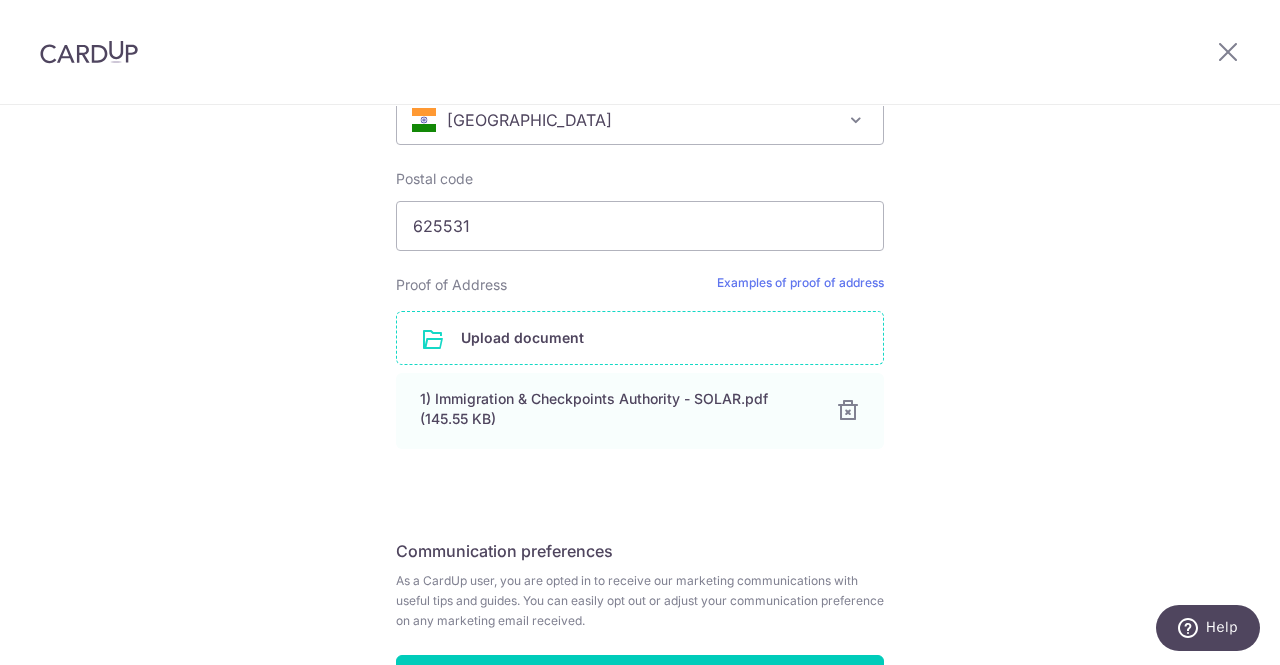 scroll, scrollTop: 1328, scrollLeft: 0, axis: vertical 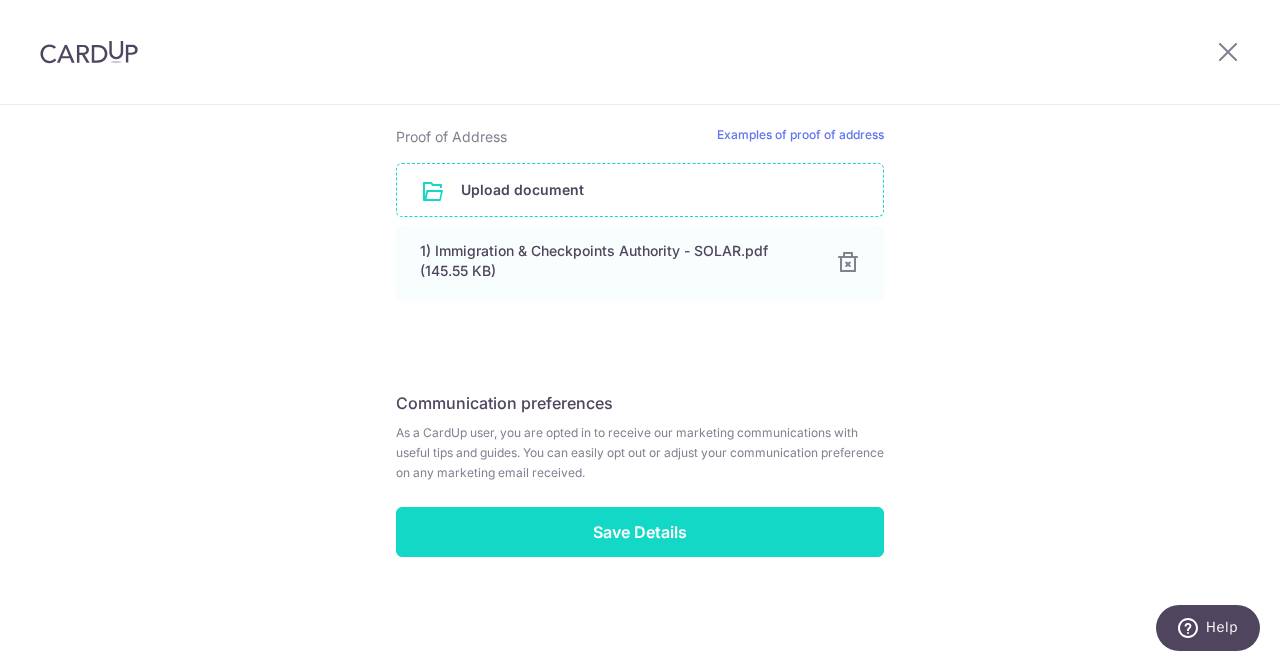 click on "Save Details" at bounding box center [640, 532] 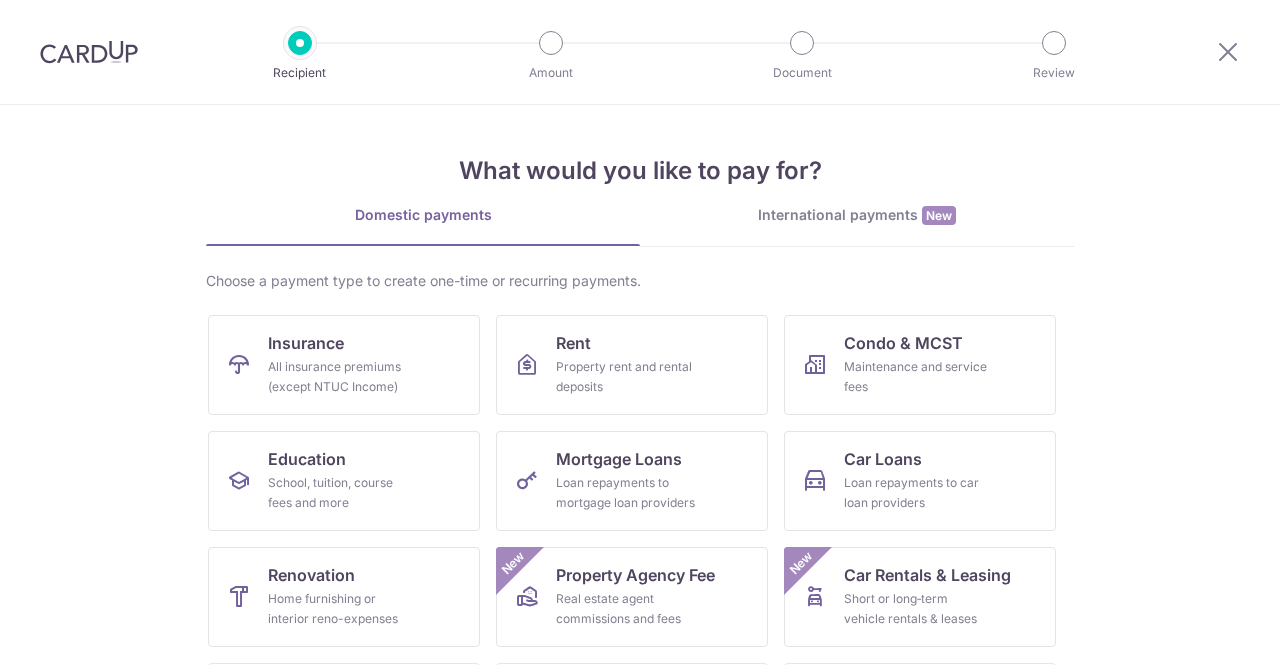 scroll, scrollTop: 0, scrollLeft: 0, axis: both 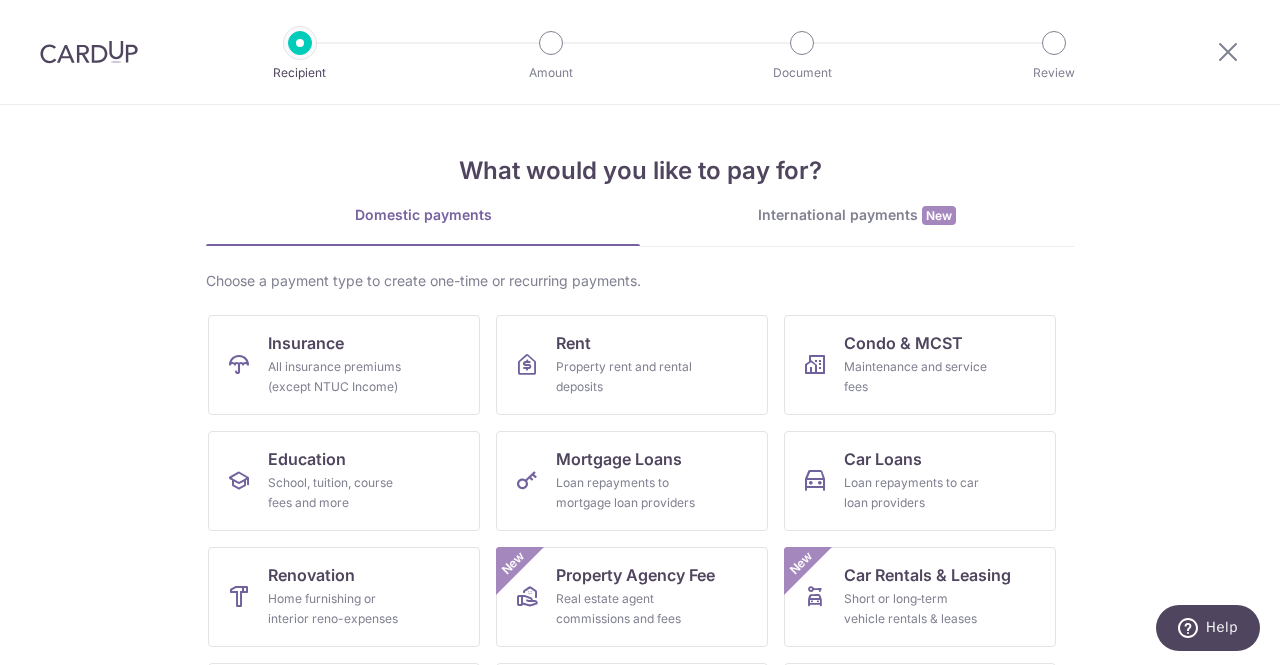 click on "International payments
New" at bounding box center (857, 215) 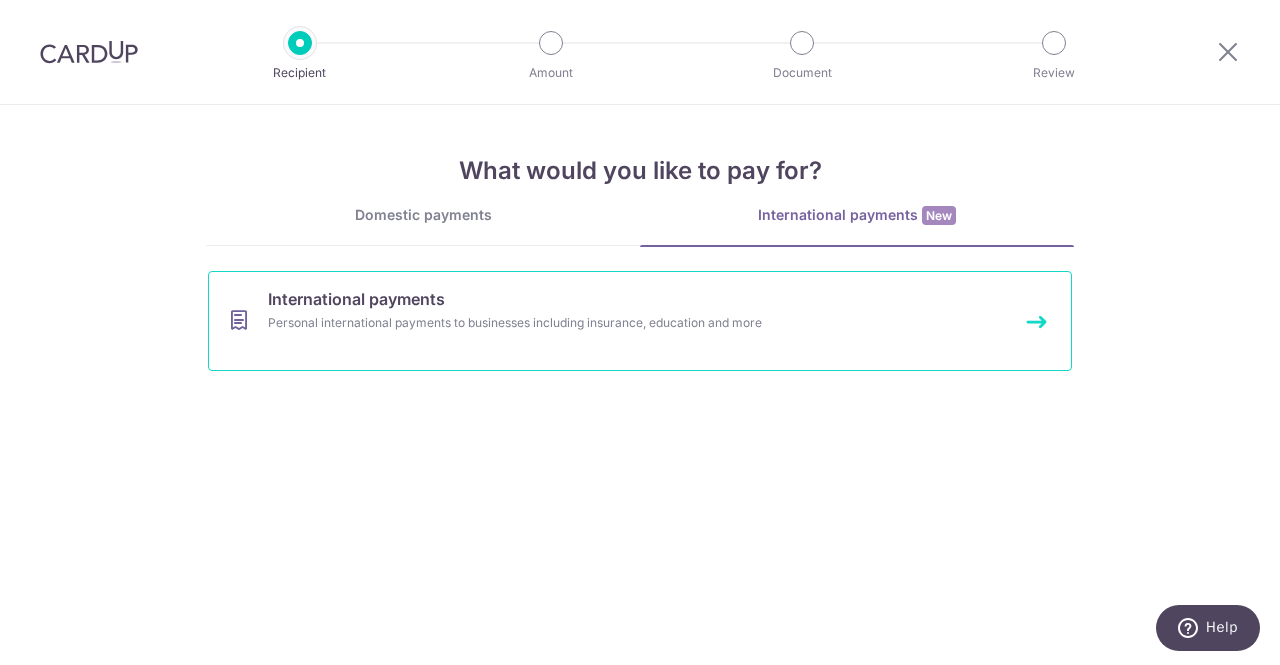 click on "International payments Personal international payments to businesses including insurance, education and more" at bounding box center (640, 321) 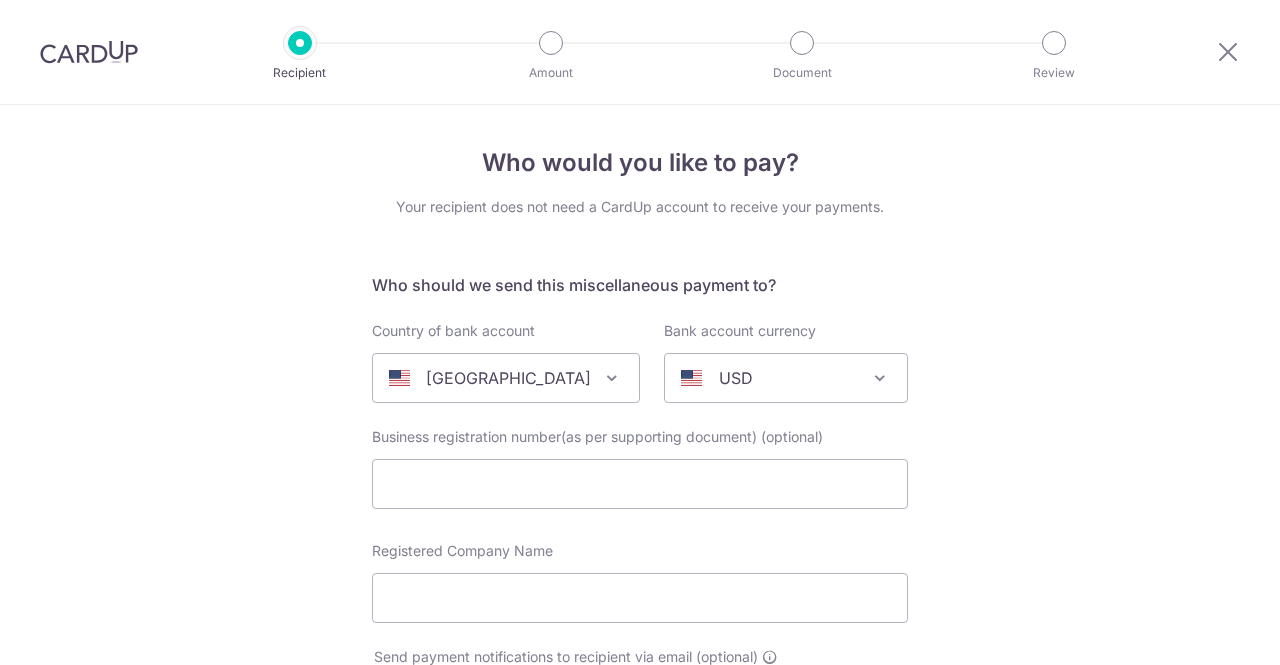 select 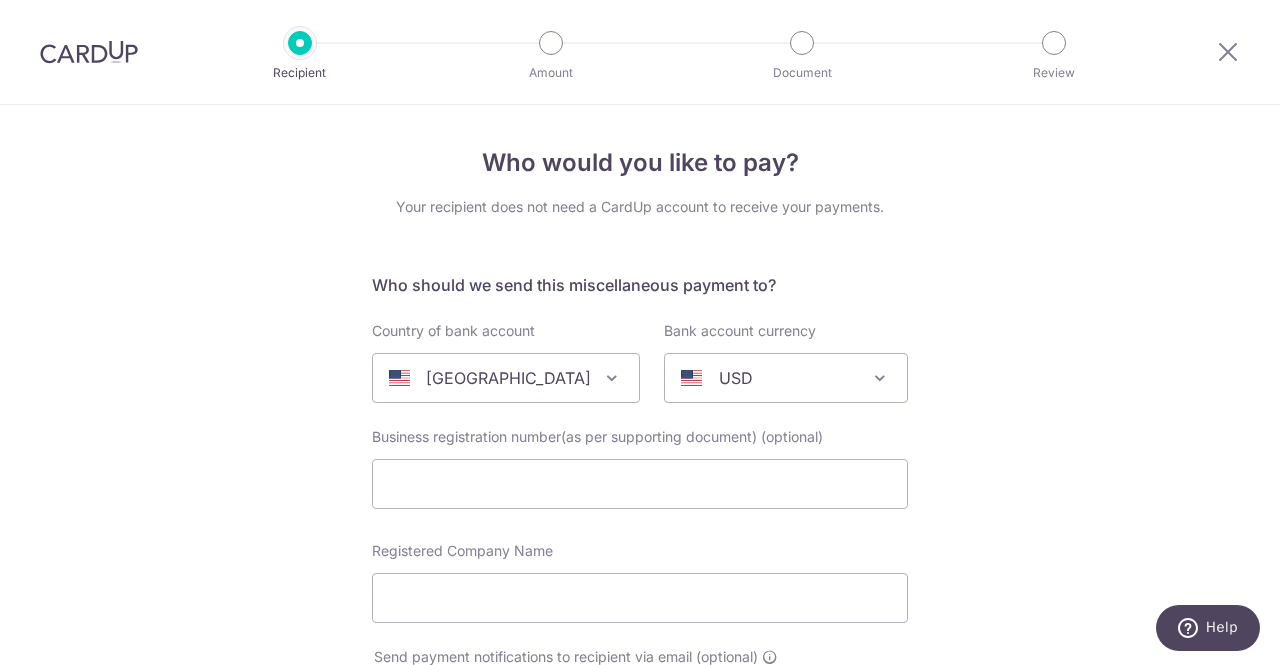 scroll, scrollTop: 557, scrollLeft: 0, axis: vertical 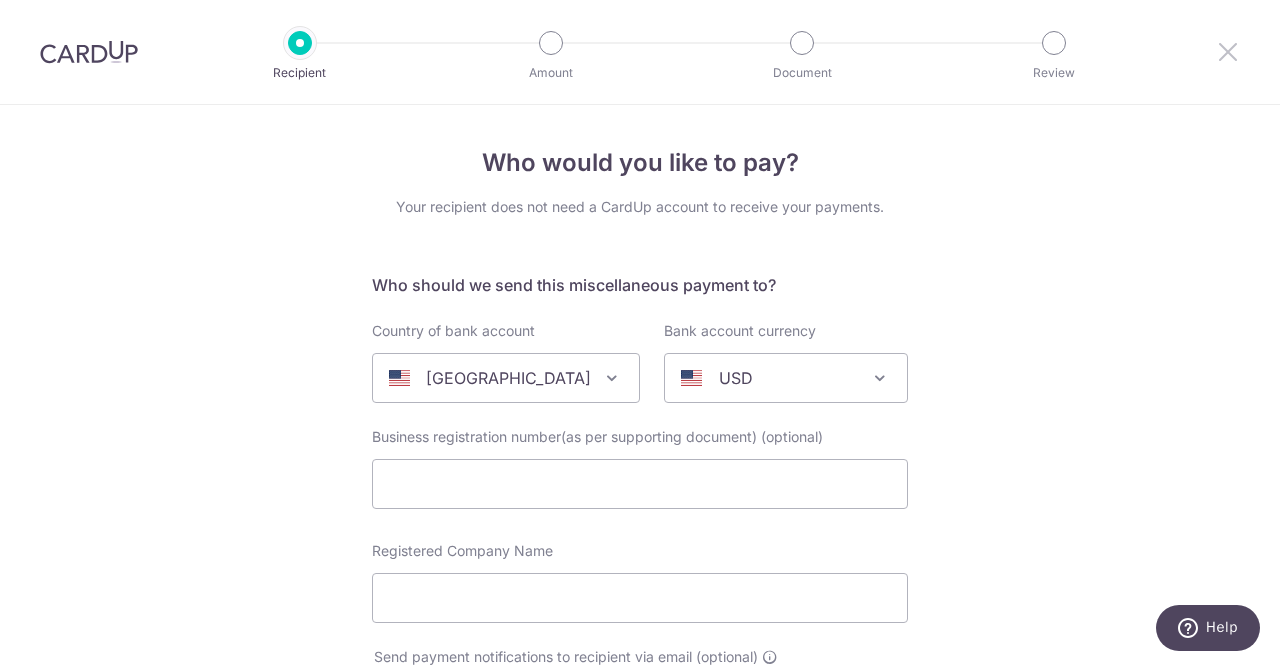 click at bounding box center (1228, 51) 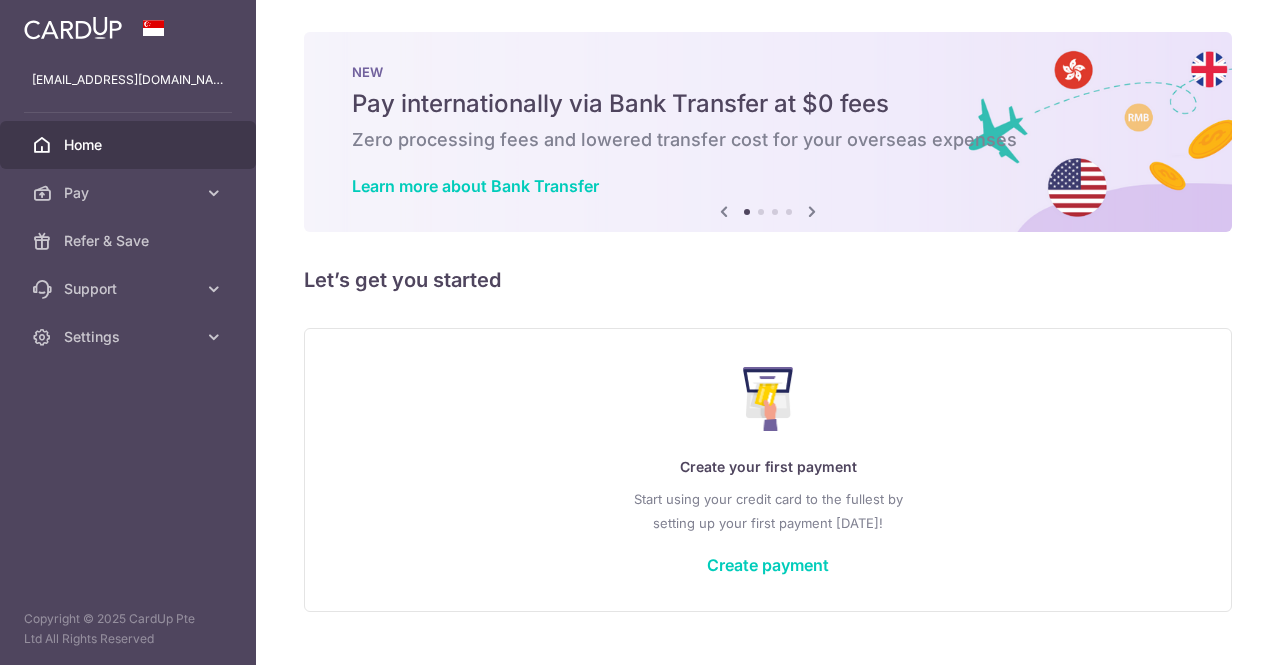 scroll, scrollTop: 0, scrollLeft: 0, axis: both 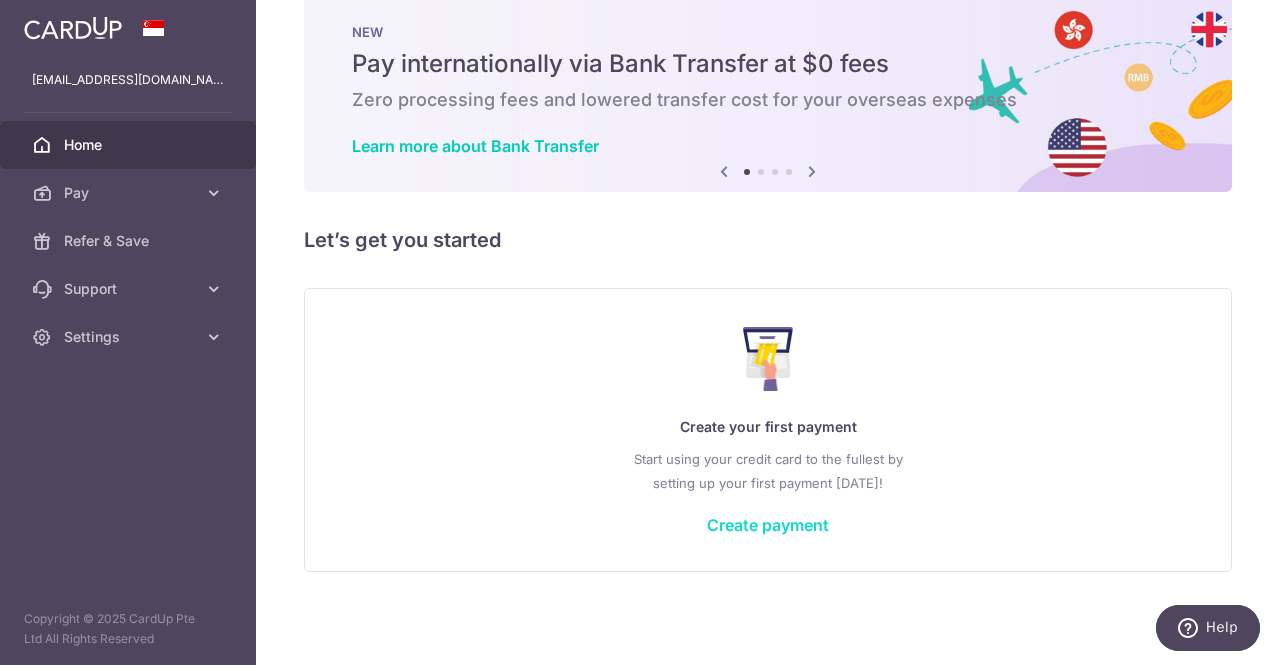 click on "Create payment" at bounding box center (768, 525) 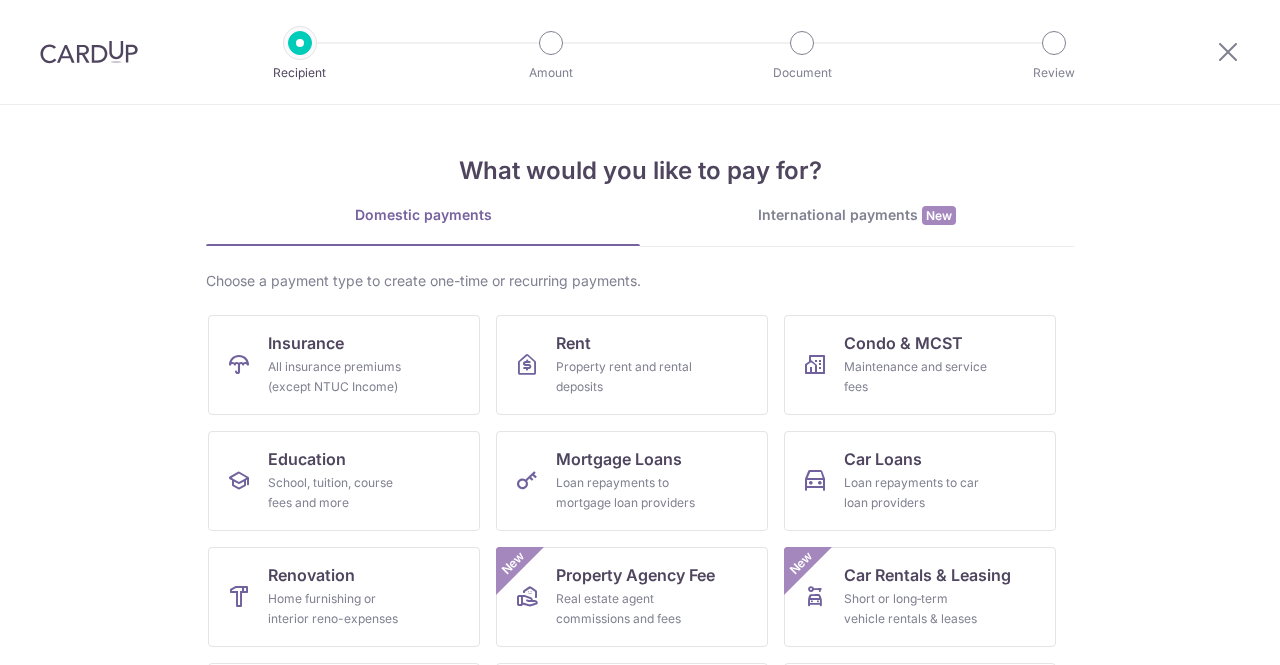 scroll, scrollTop: 0, scrollLeft: 0, axis: both 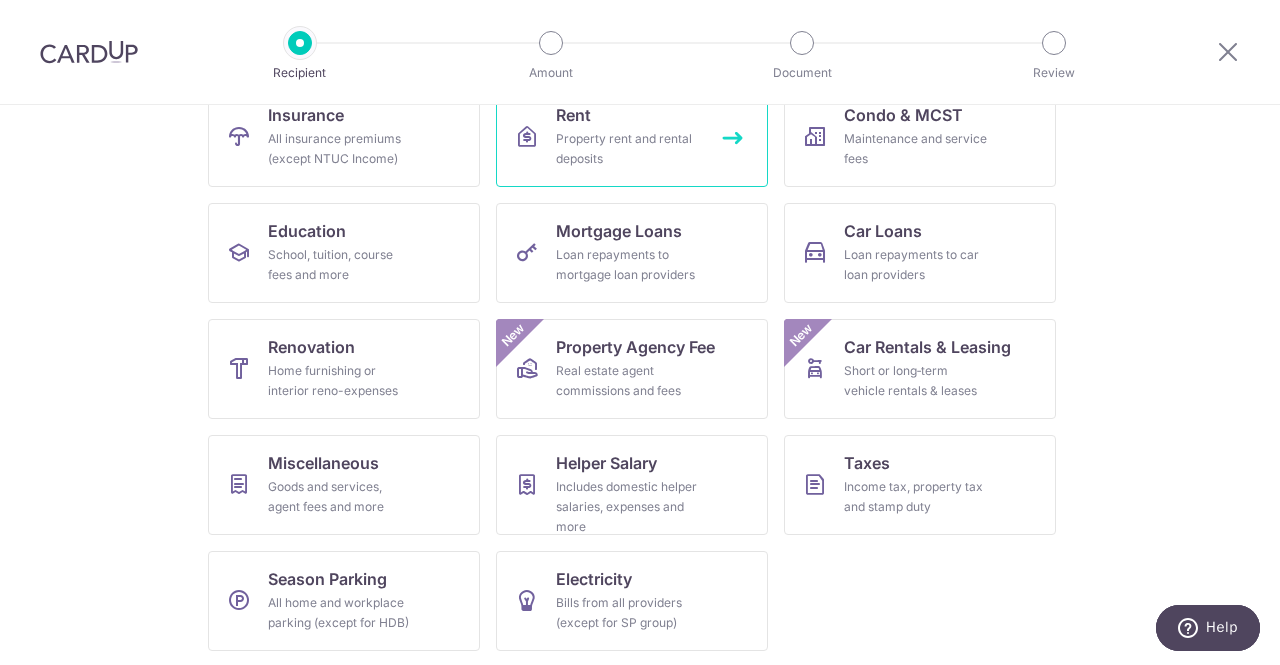 click on "Rent Property rent and rental deposits" at bounding box center [632, 137] 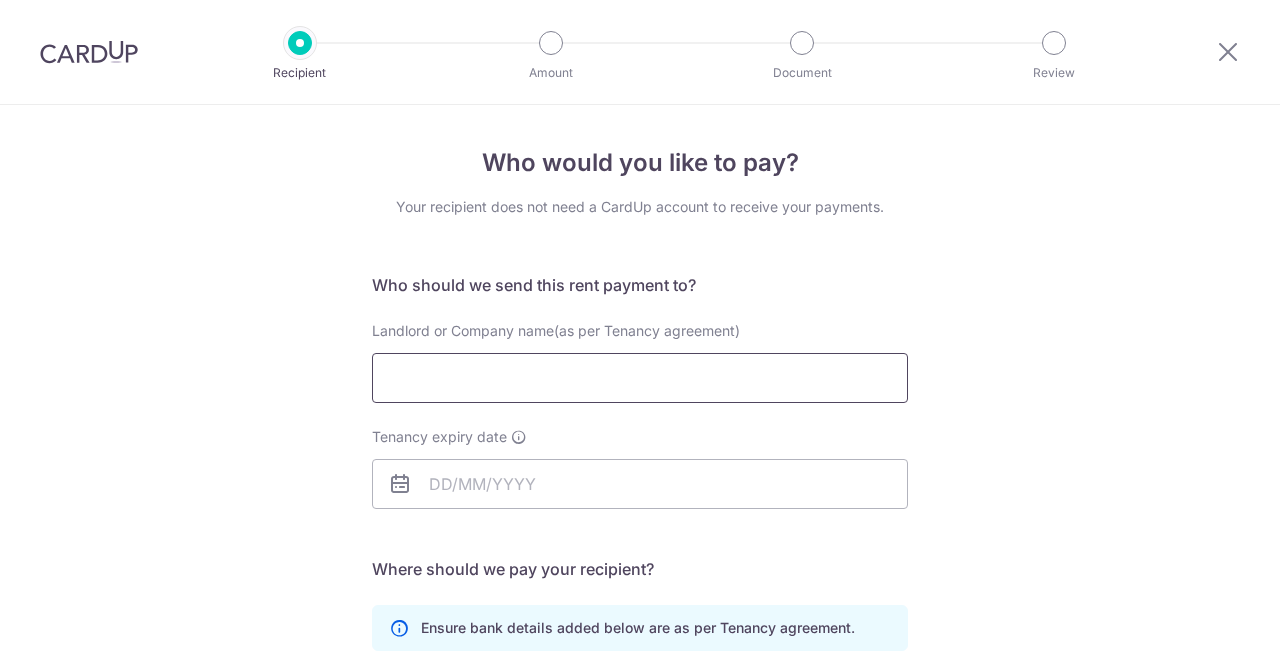 scroll, scrollTop: 0, scrollLeft: 0, axis: both 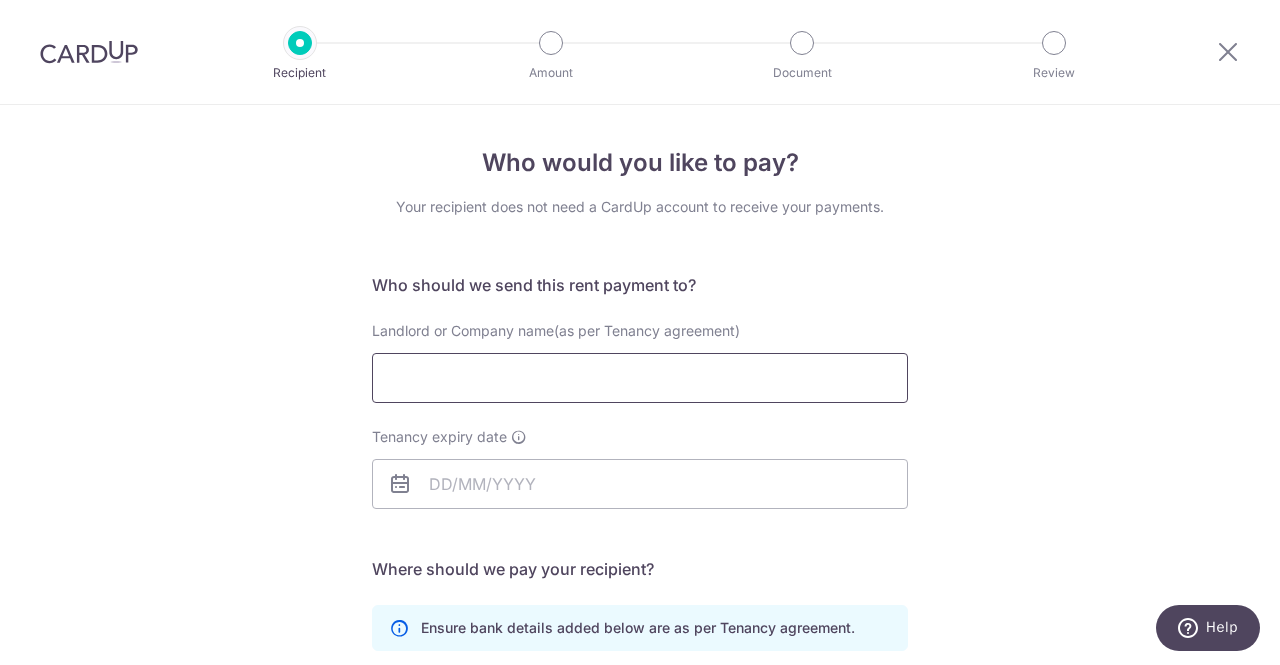 click on "Landlord or Company name(as per Tenancy agreement)" at bounding box center (640, 378) 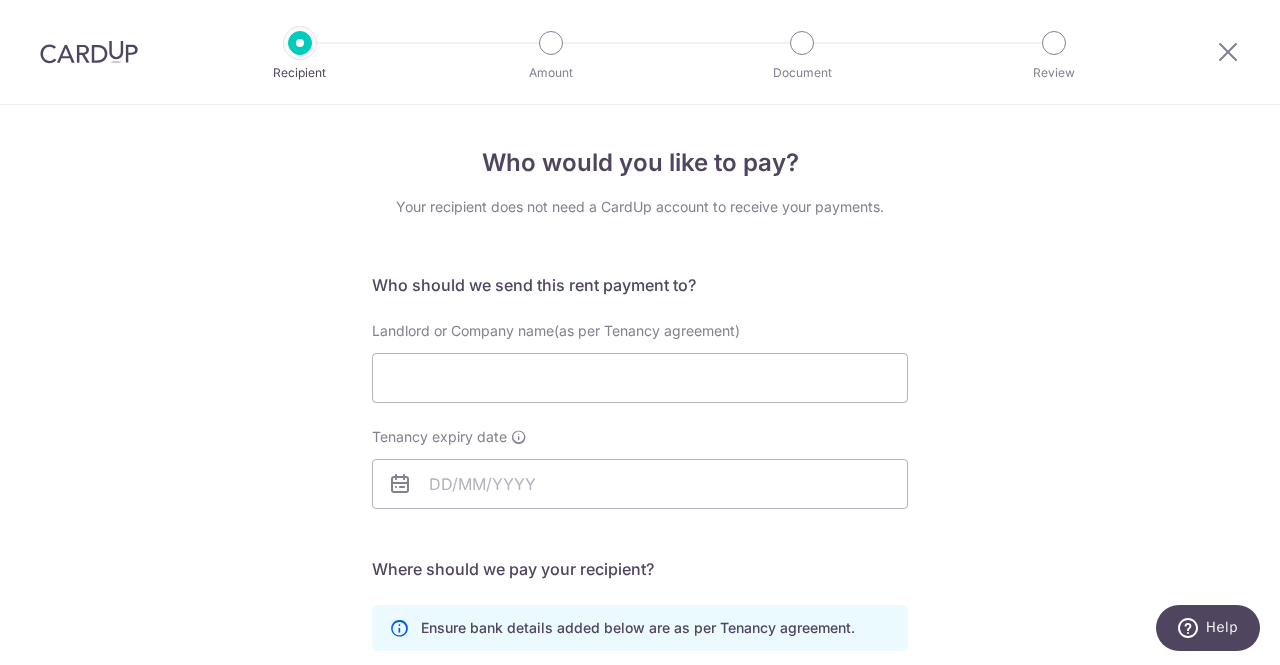 click on "Who would you like to pay?
Your recipient does not need a CardUp account to receive your payments.
Who should we send this rent payment to?
Landlord or Company name(as per Tenancy agreement)
Tenancy expiry date
translation missing: en.no key
URL
Telephone" at bounding box center (640, 581) 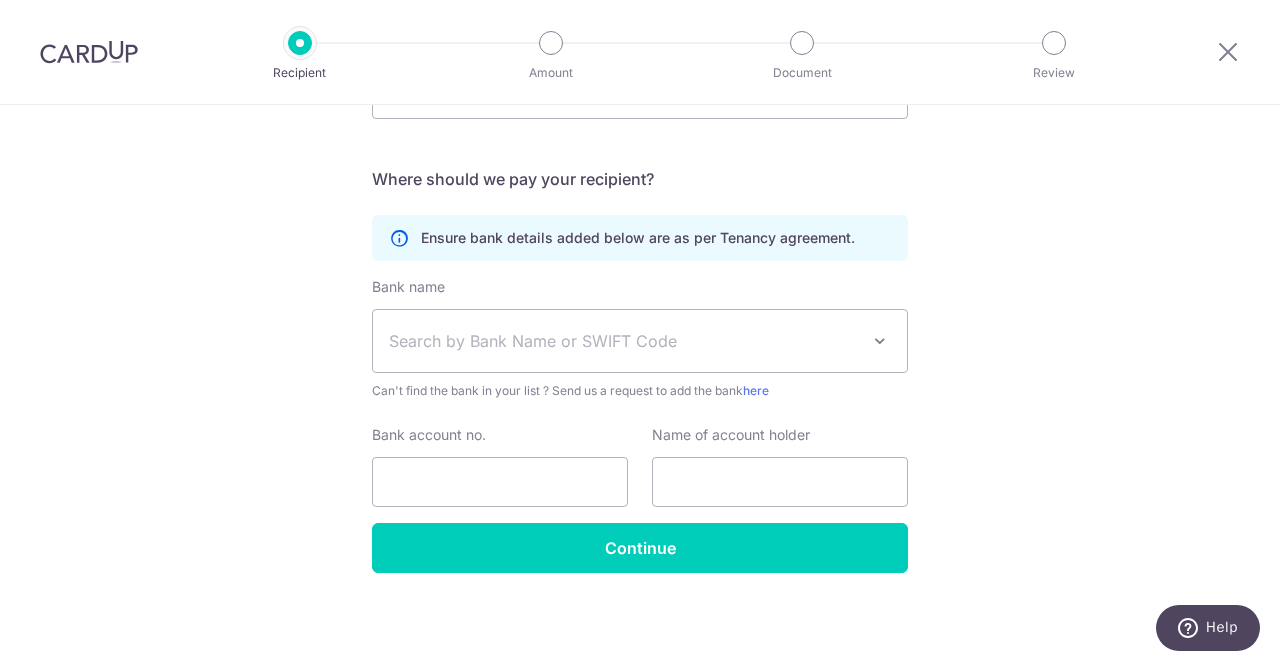 scroll, scrollTop: 0, scrollLeft: 0, axis: both 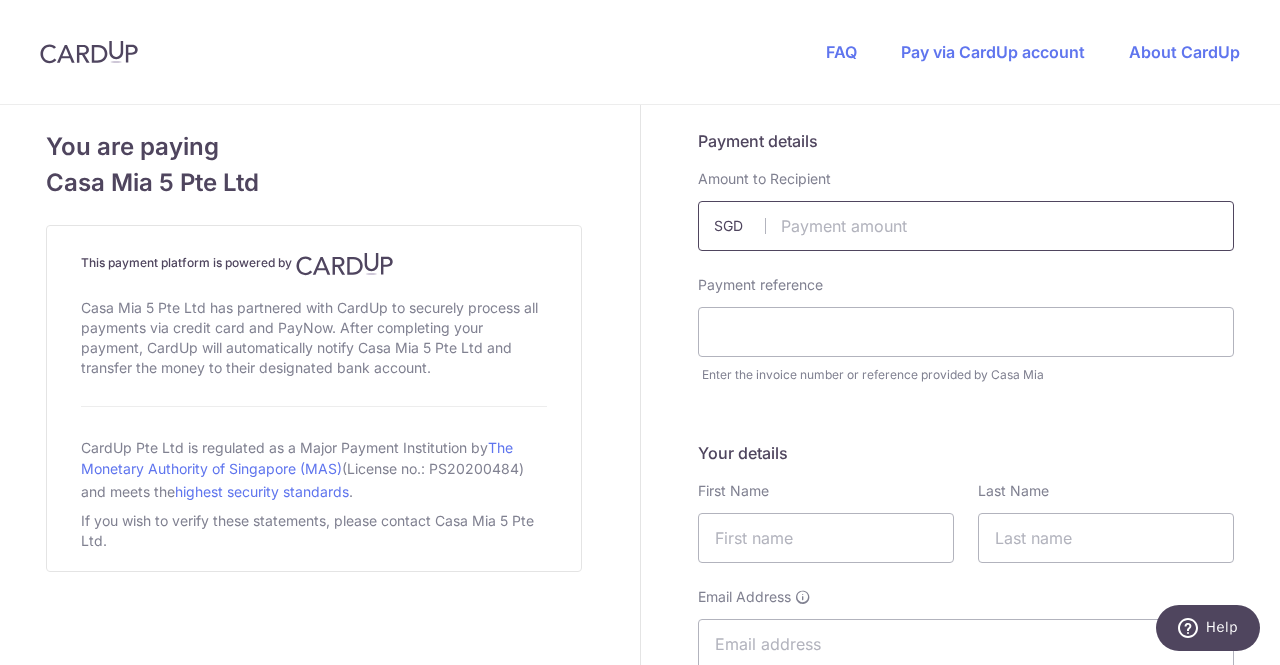 click at bounding box center [966, 226] 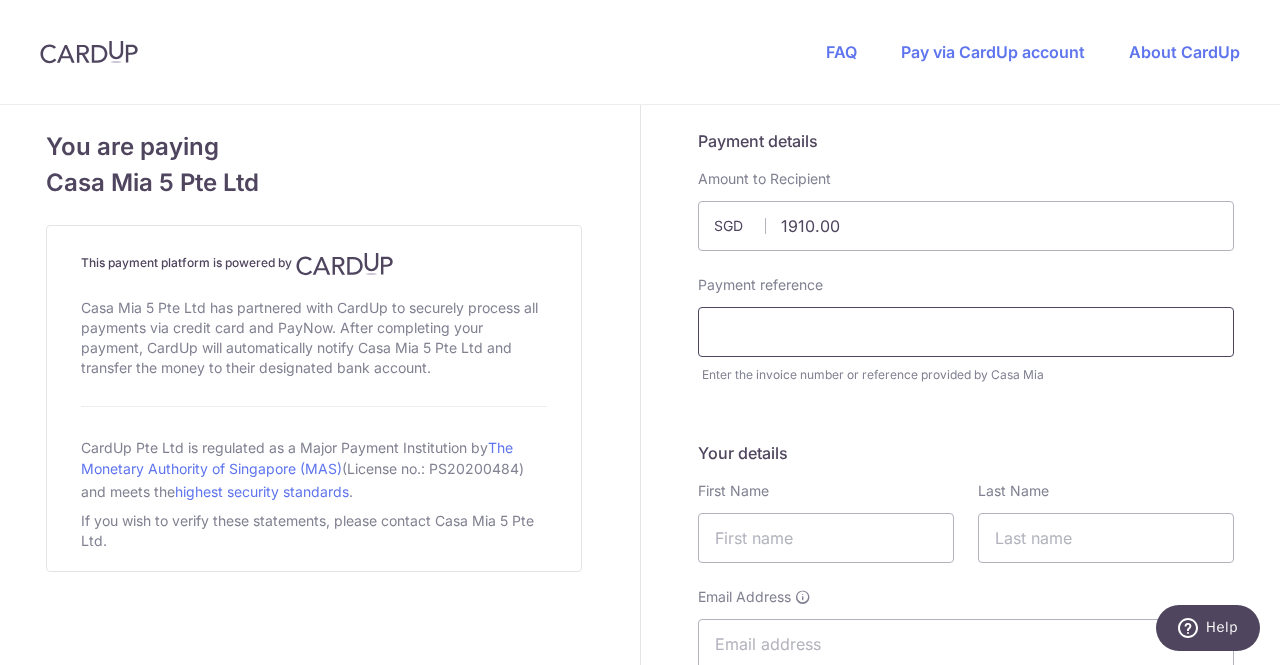 click at bounding box center (966, 332) 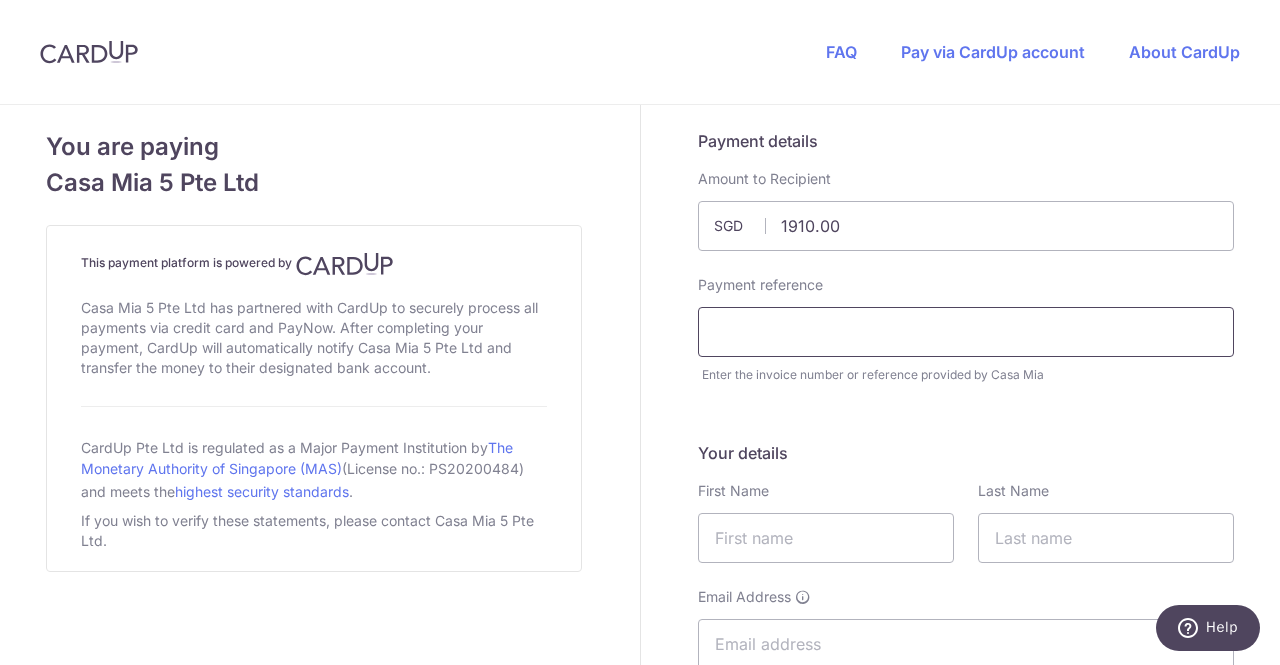 type on "17488" 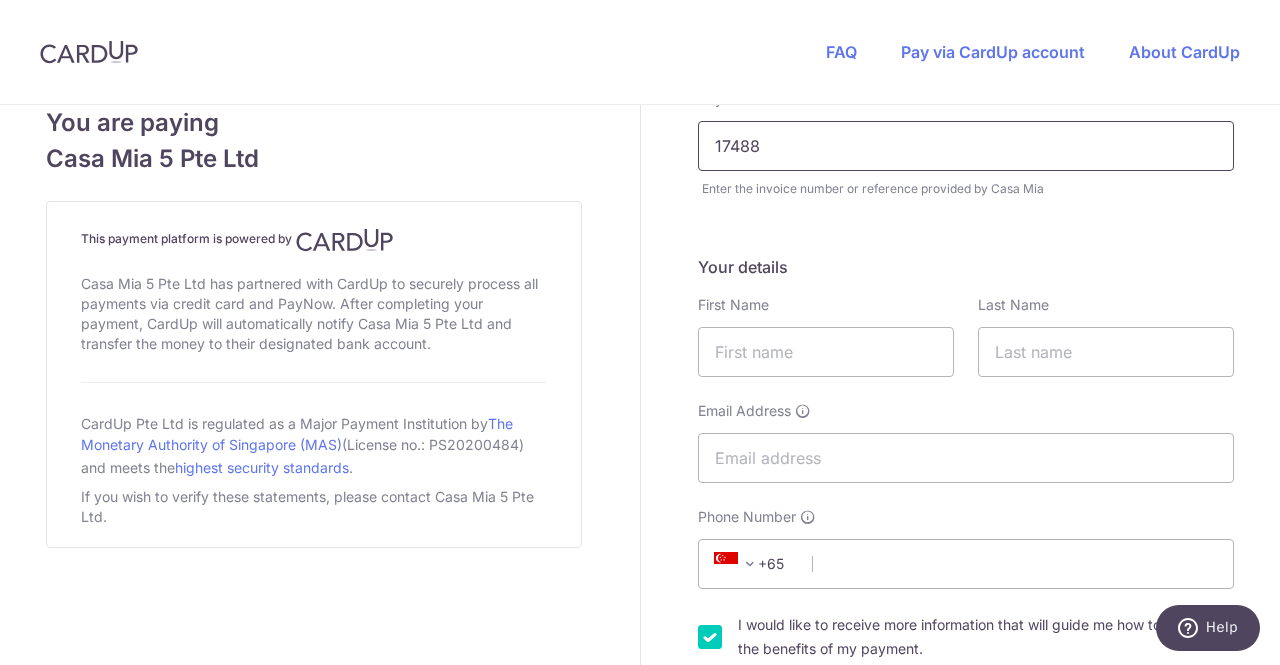 scroll, scrollTop: 190, scrollLeft: 0, axis: vertical 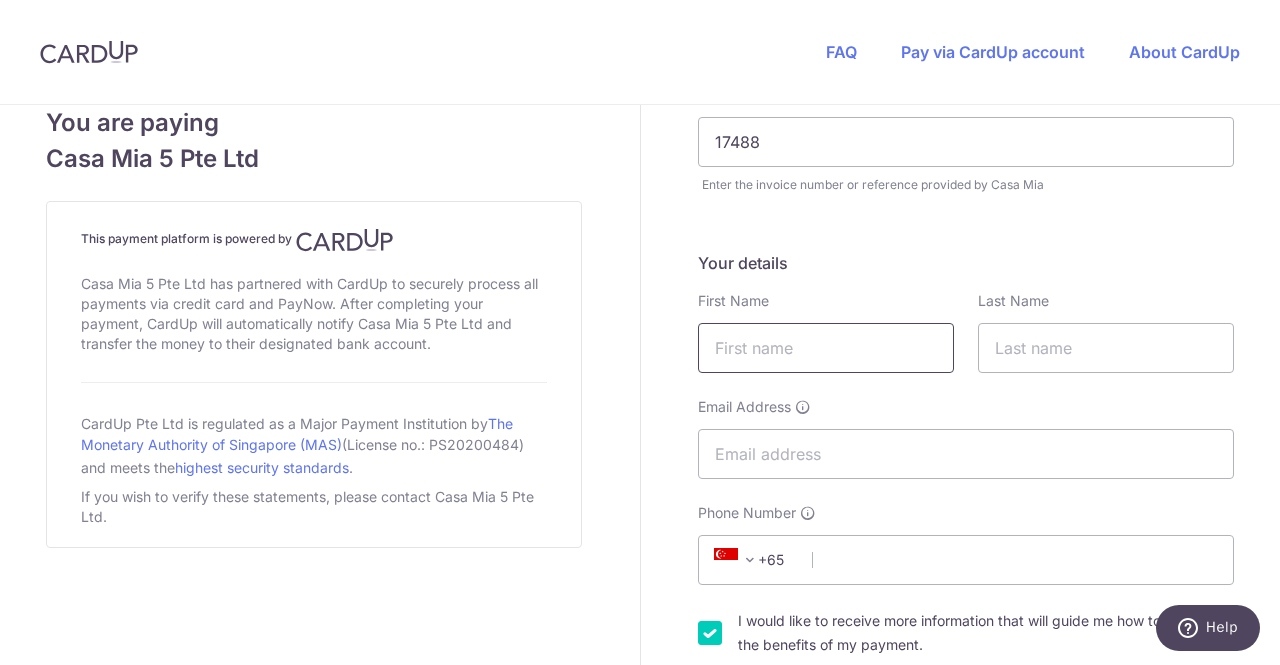 click at bounding box center (826, 348) 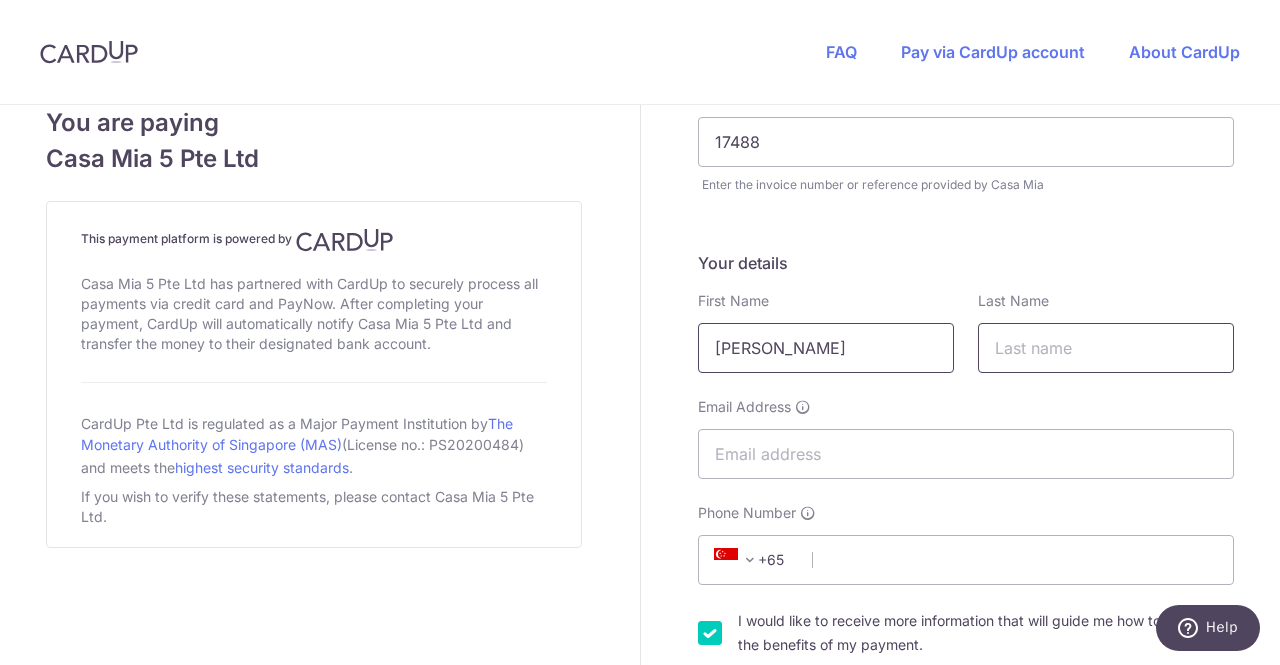 type on "GAYATHRI" 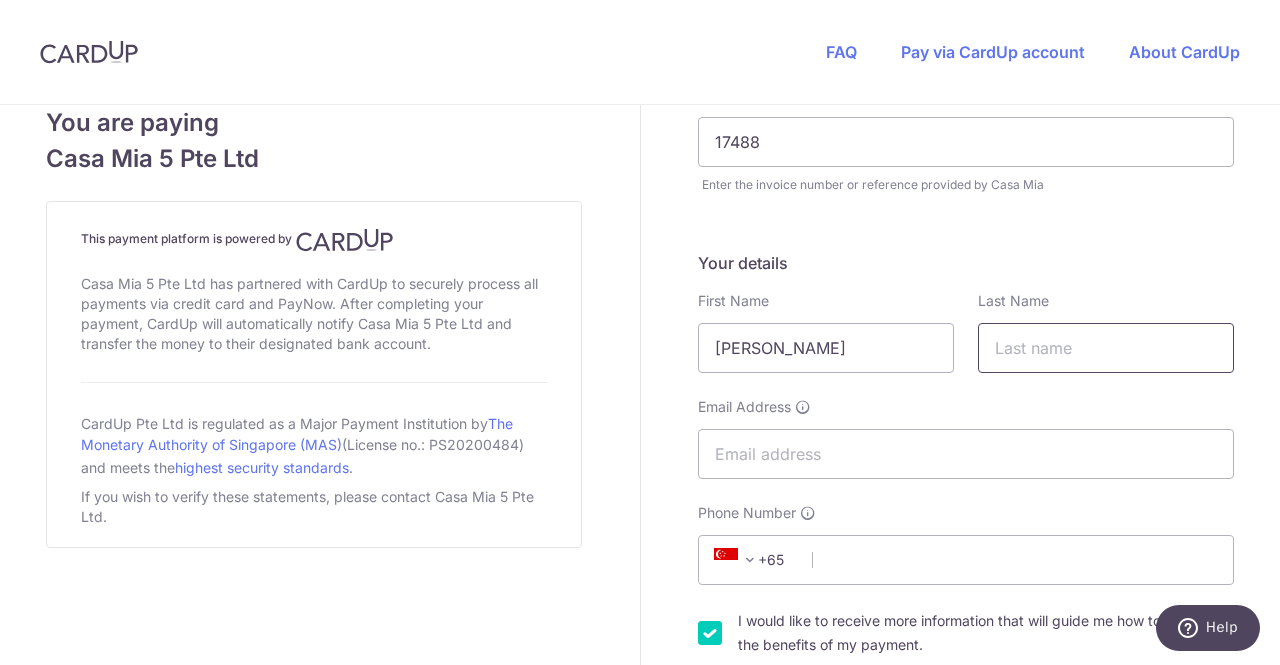 click at bounding box center (1106, 348) 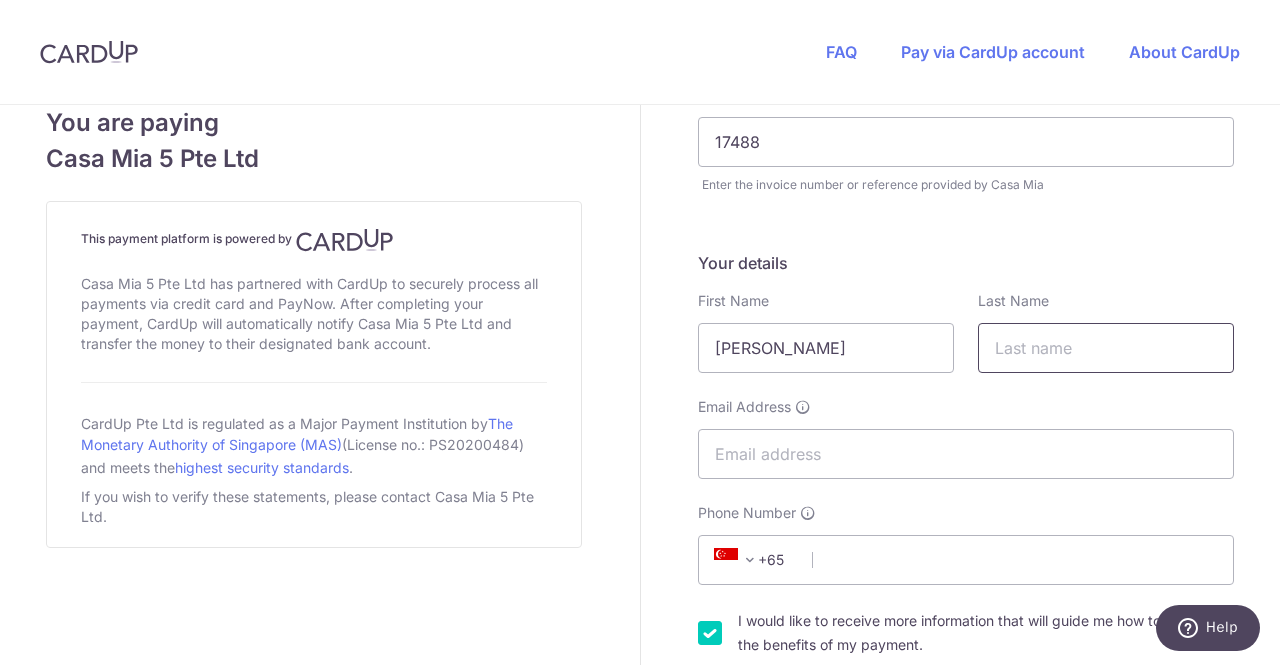type on "VELMANI" 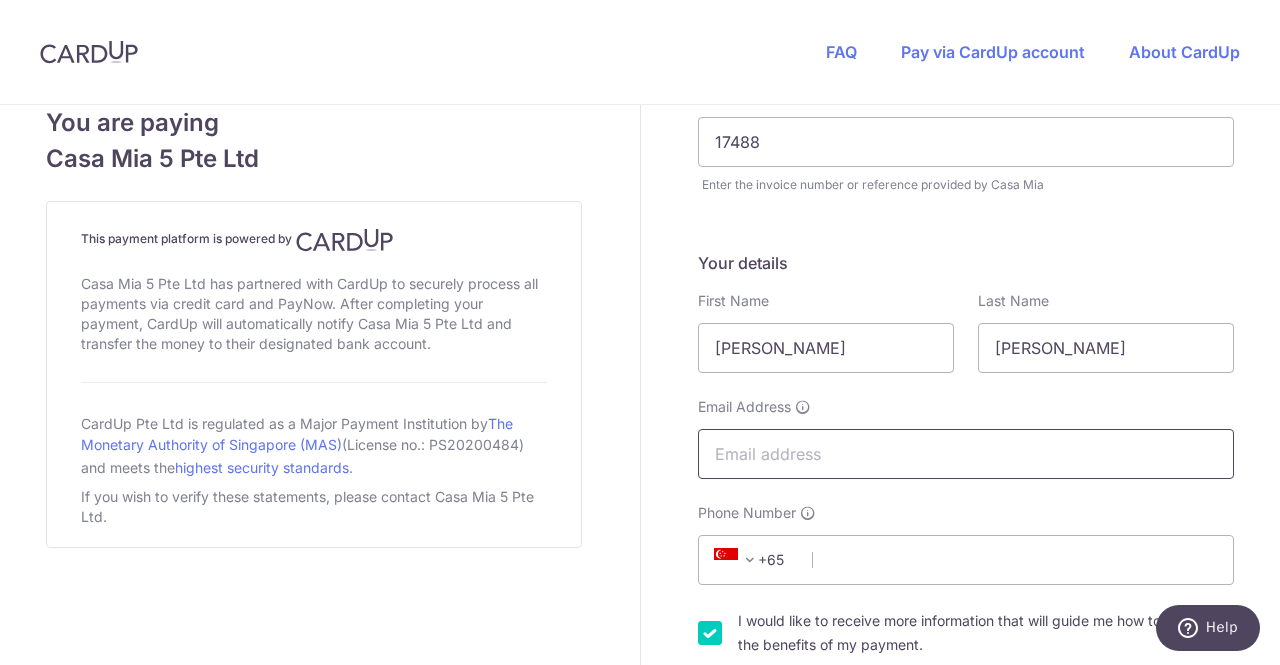 click on "Email Address" at bounding box center [966, 454] 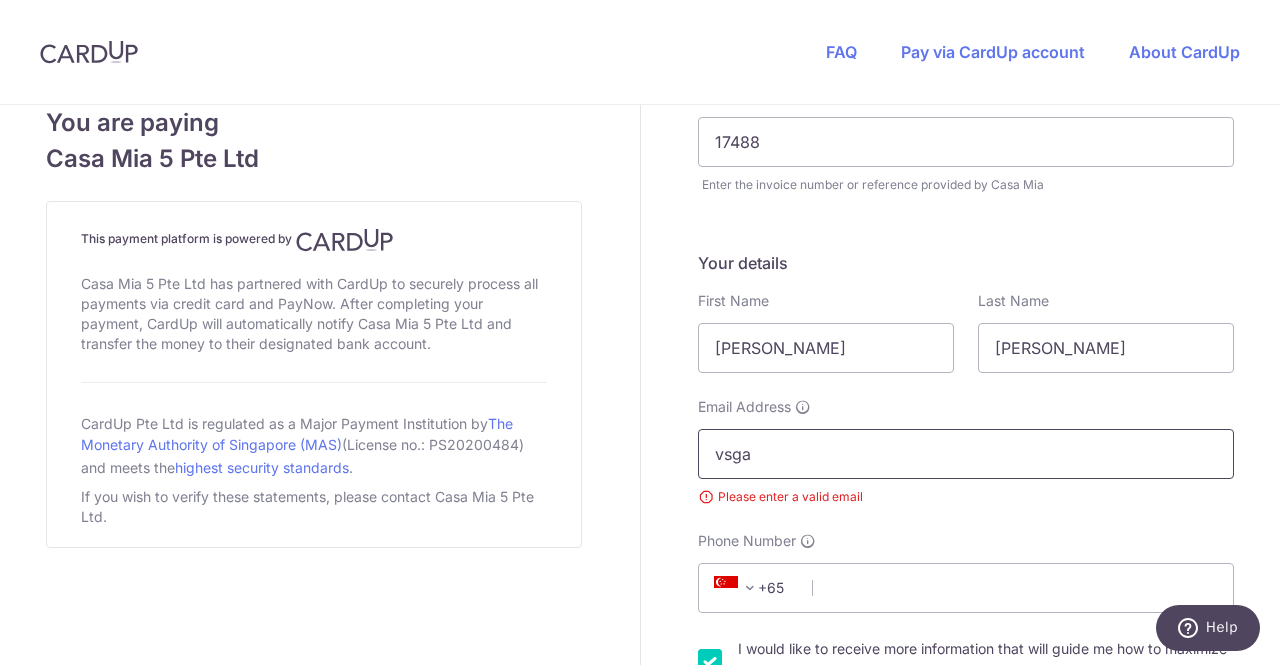 type on "[EMAIL_ADDRESS][DOMAIN_NAME]" 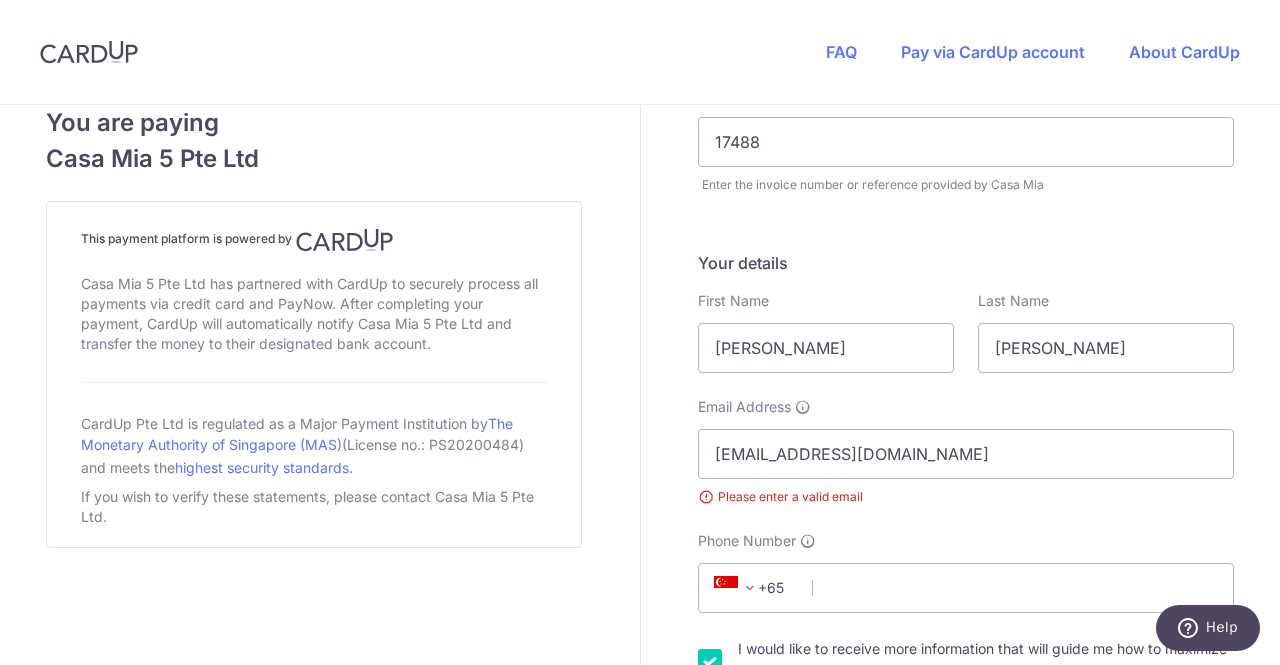 select on "91" 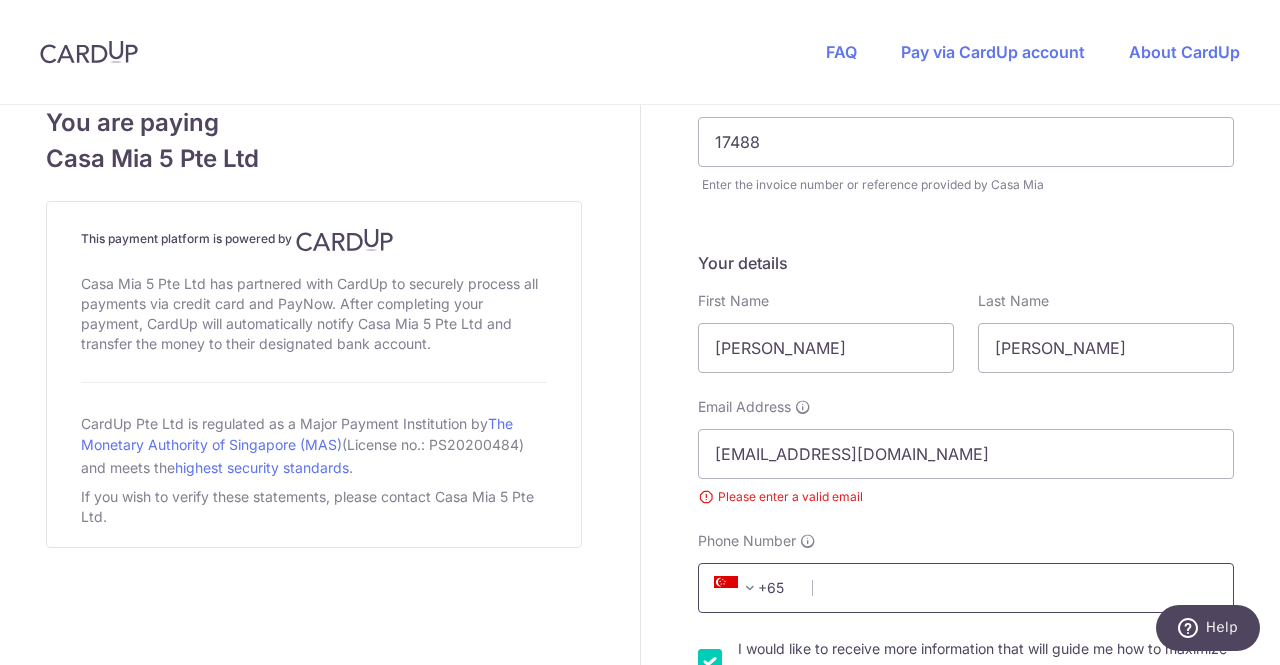 type on "9361163306" 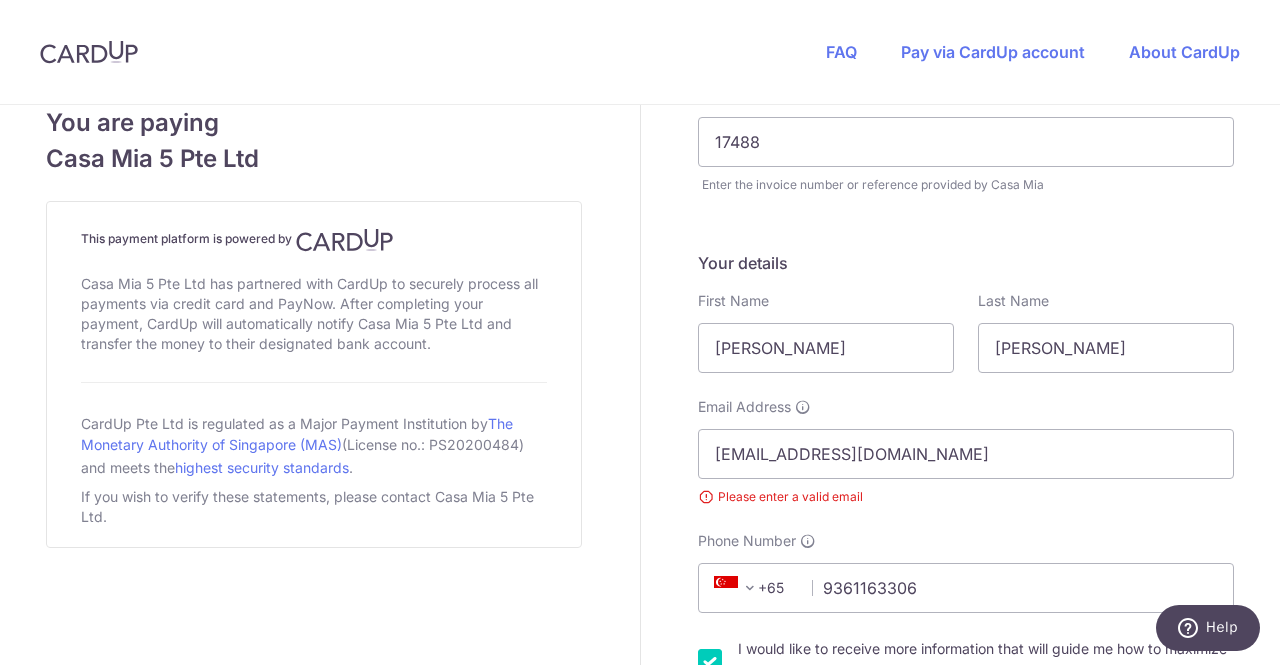 select on "IN" 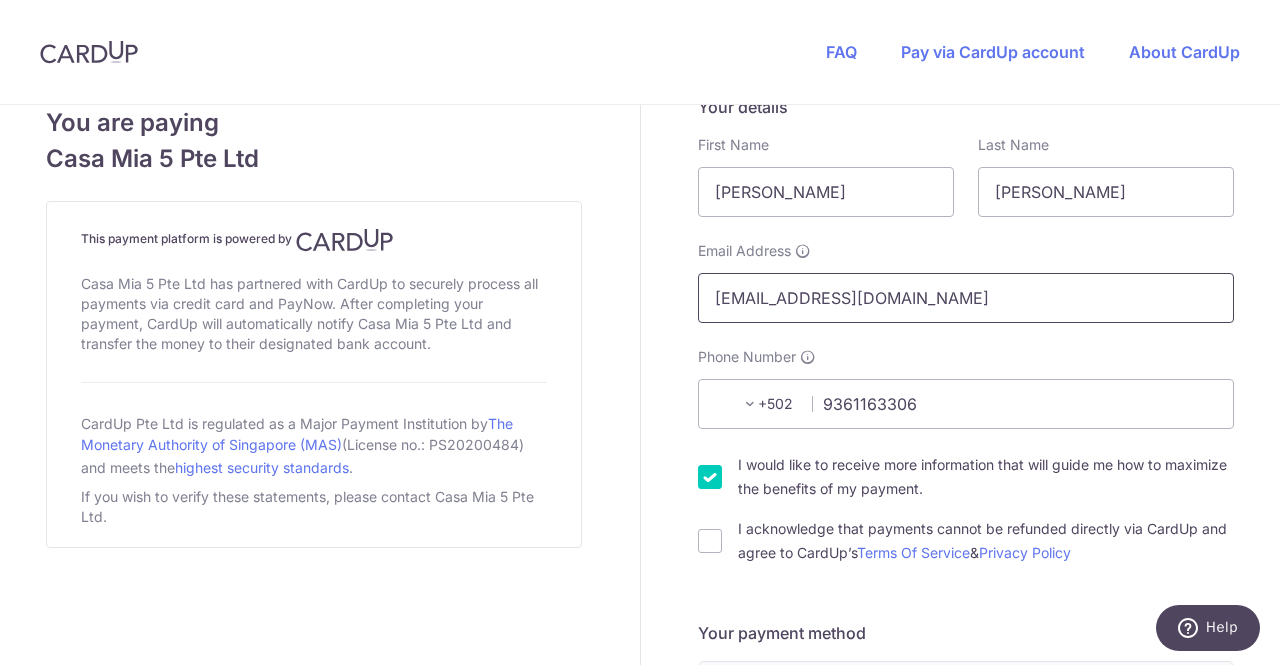 scroll, scrollTop: 341, scrollLeft: 0, axis: vertical 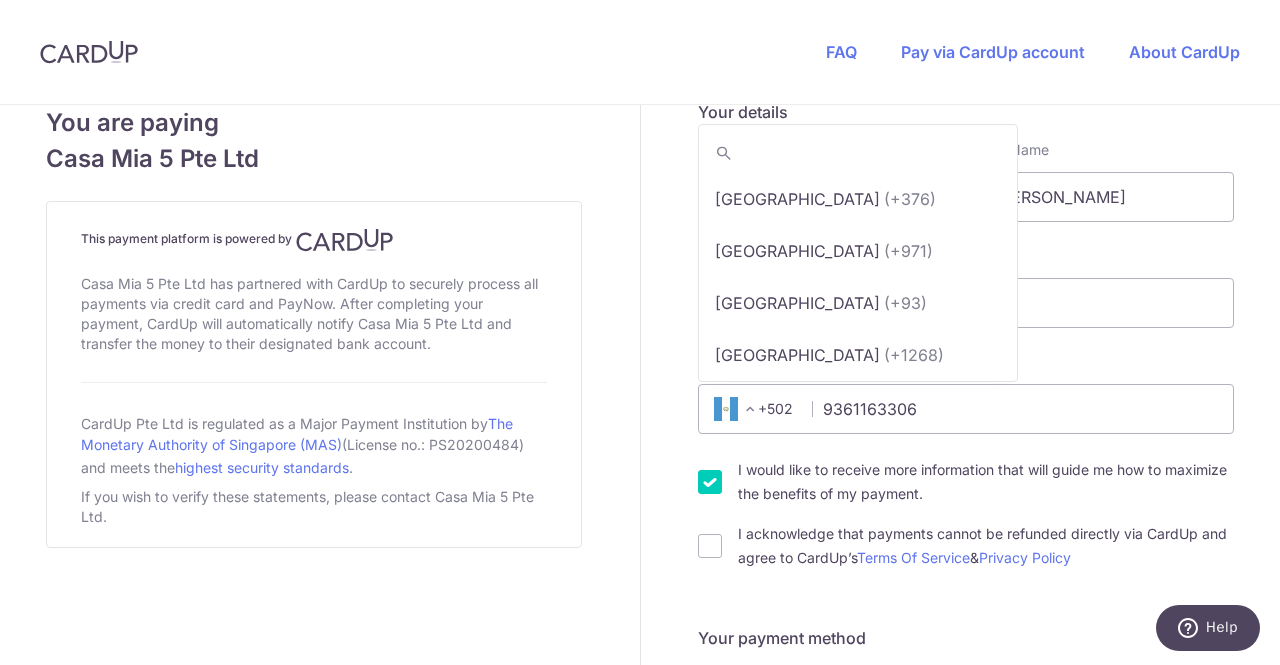 click on "+502" at bounding box center [753, 409] 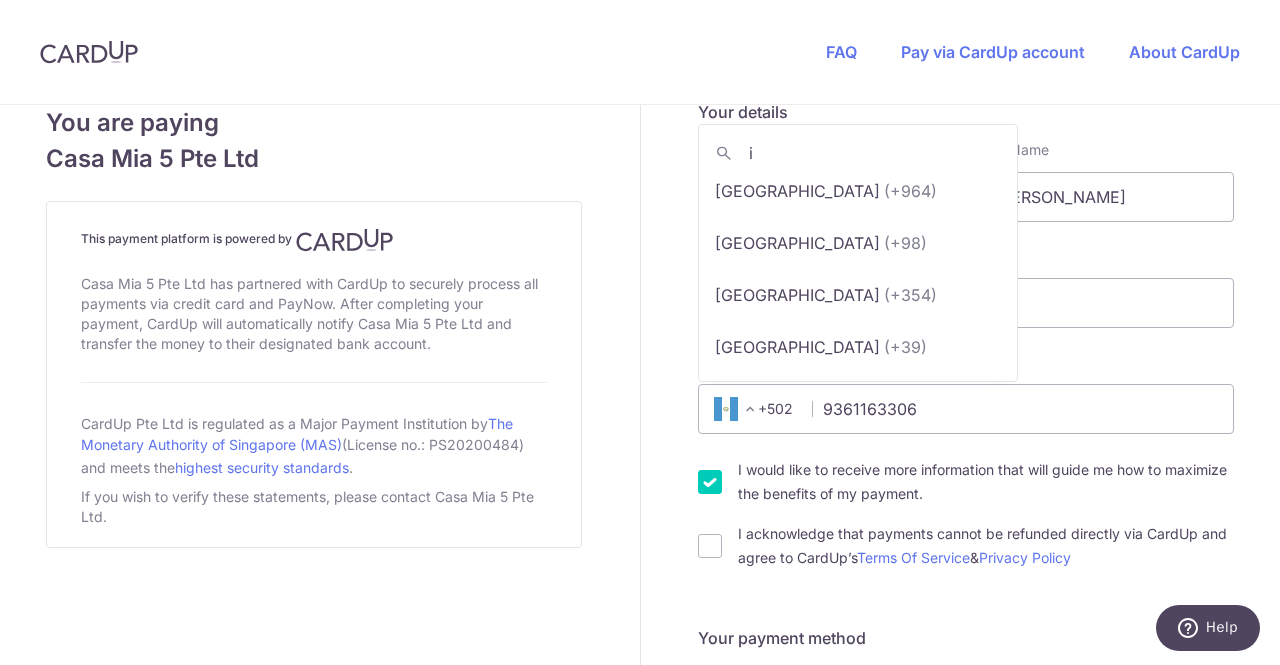 scroll, scrollTop: 0, scrollLeft: 0, axis: both 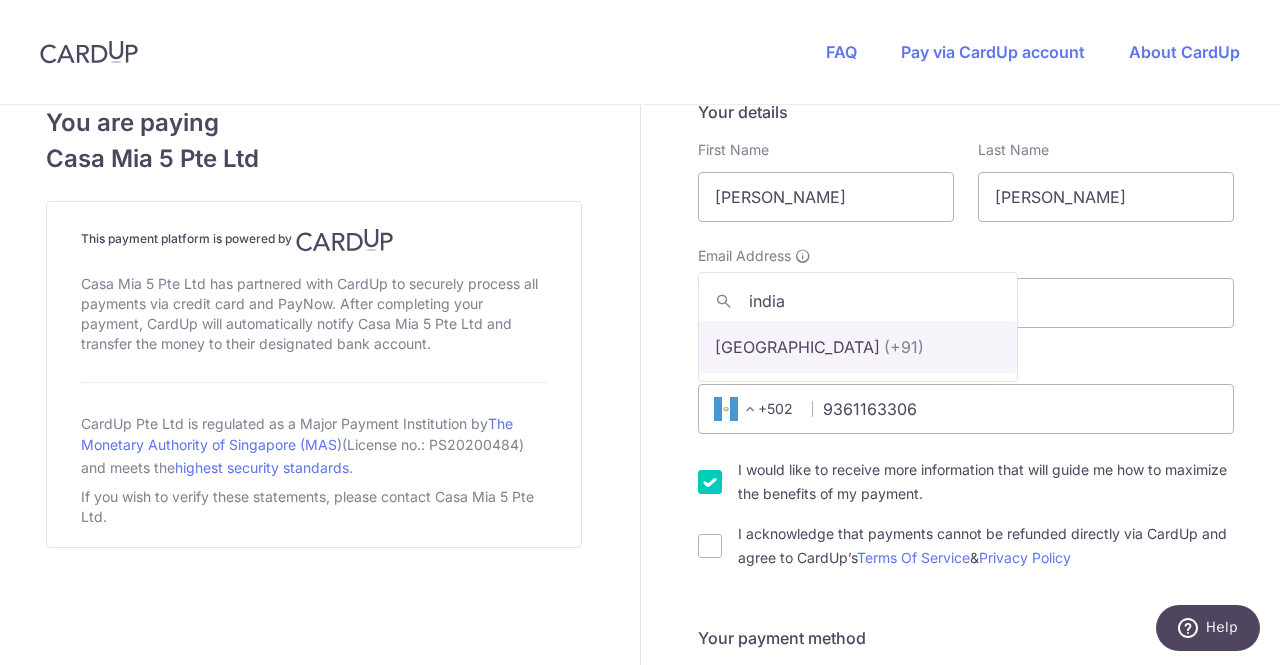 type on "india" 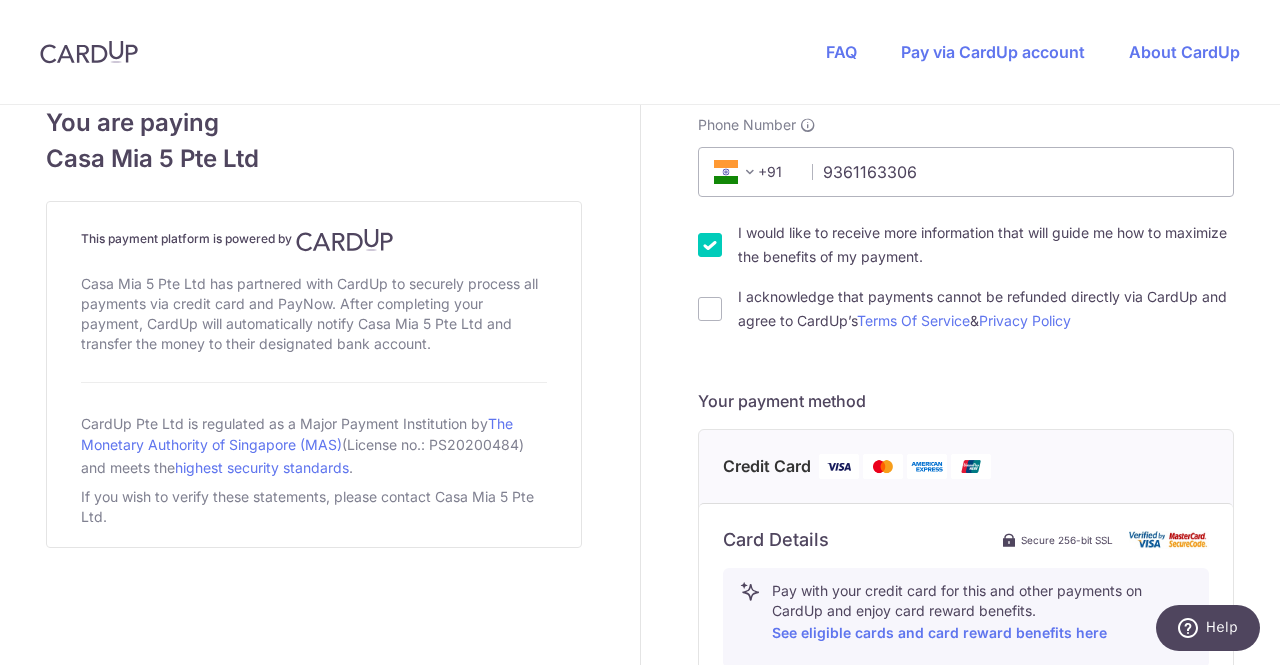 scroll, scrollTop: 656, scrollLeft: 0, axis: vertical 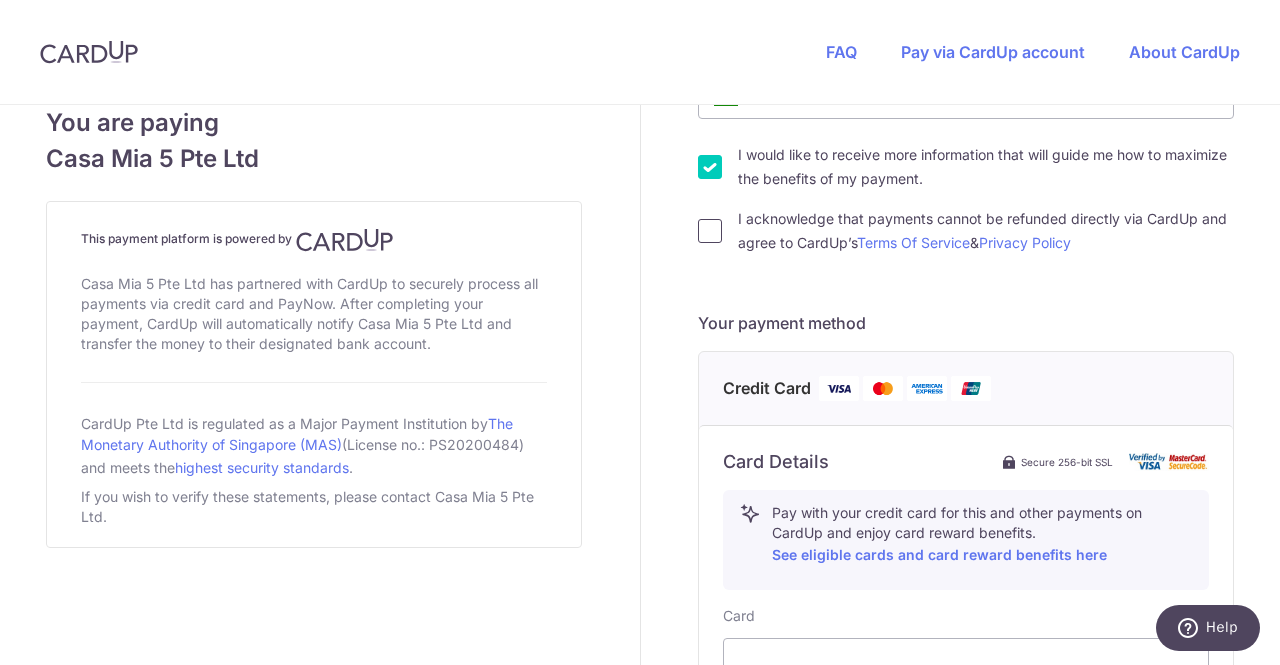 click on "I acknowledge that payments cannot be refunded directly via CardUp and agree to CardUp’s
Terms Of Service  &
Privacy Policy" at bounding box center (710, 231) 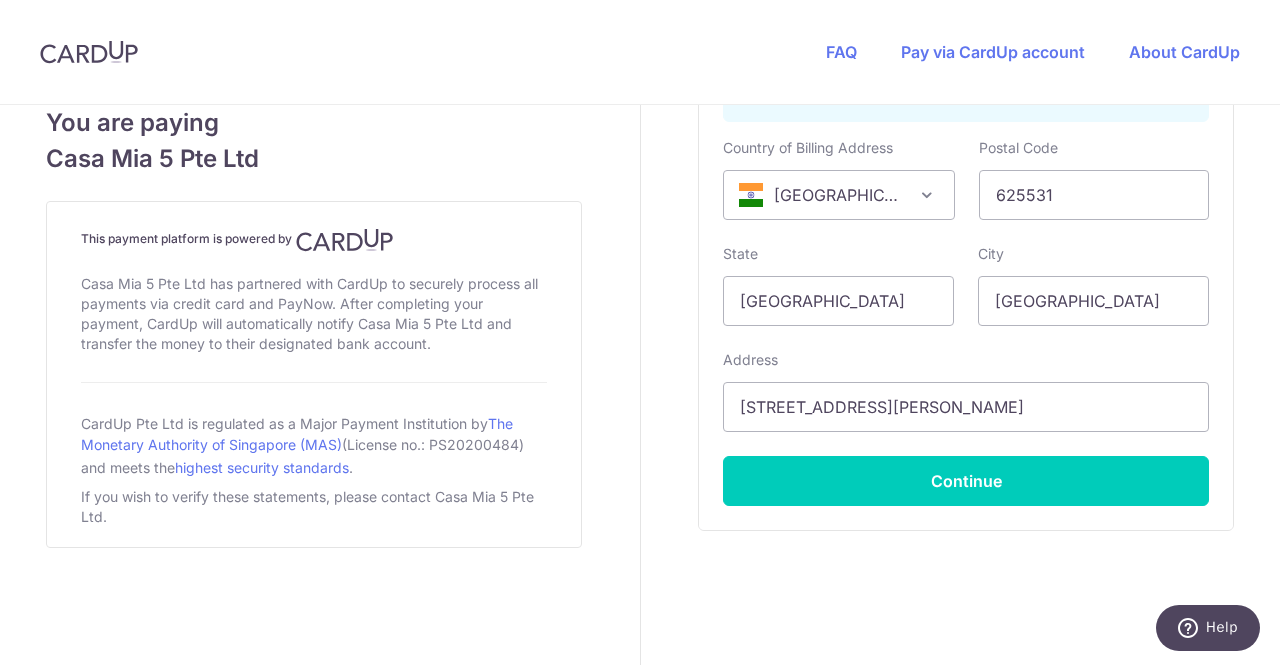 scroll, scrollTop: 1313, scrollLeft: 0, axis: vertical 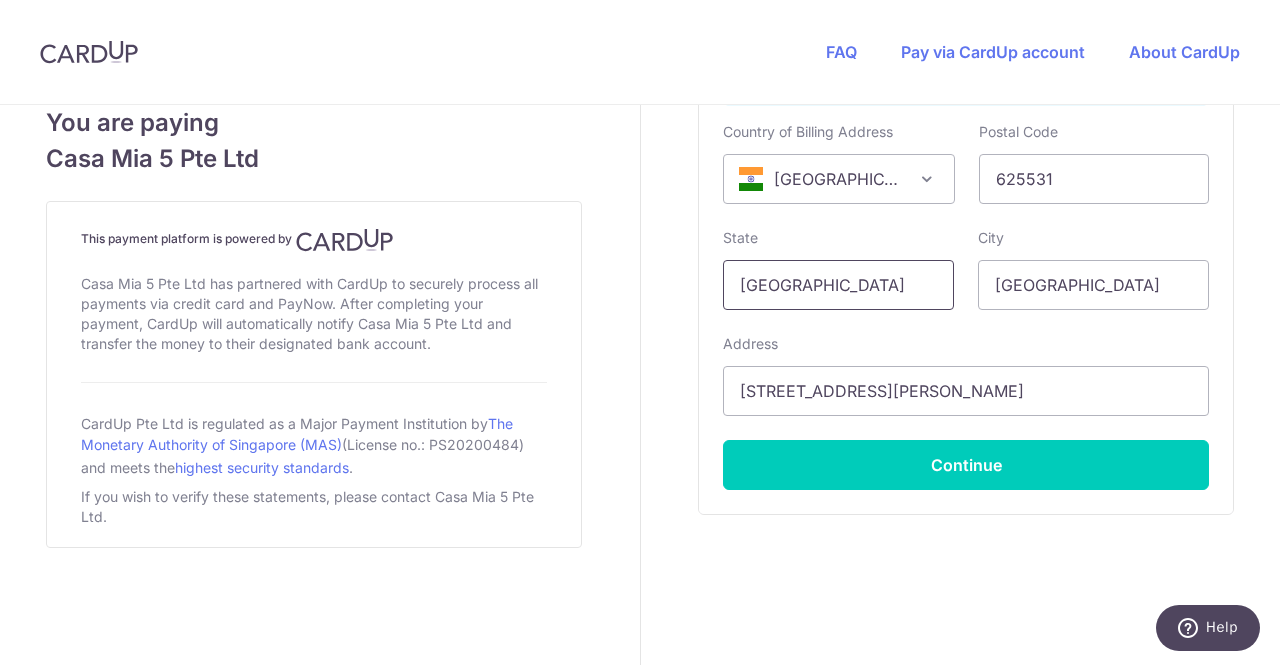 click on "[GEOGRAPHIC_DATA]" at bounding box center [838, 285] 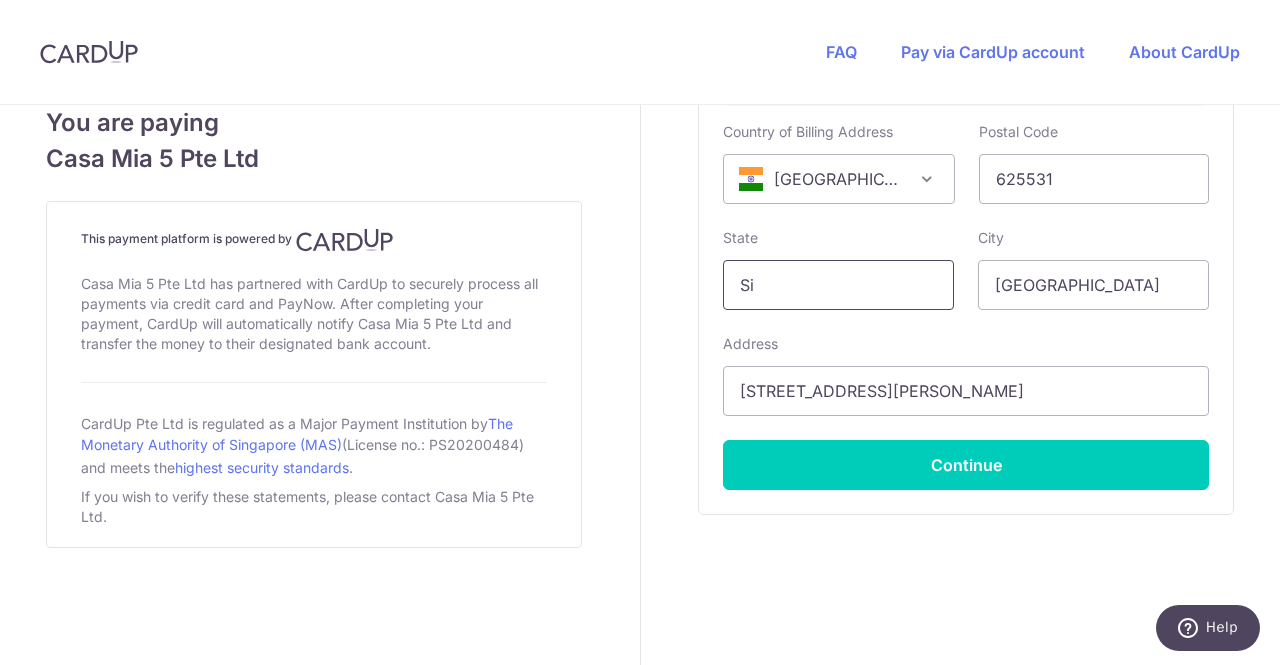 type on "S" 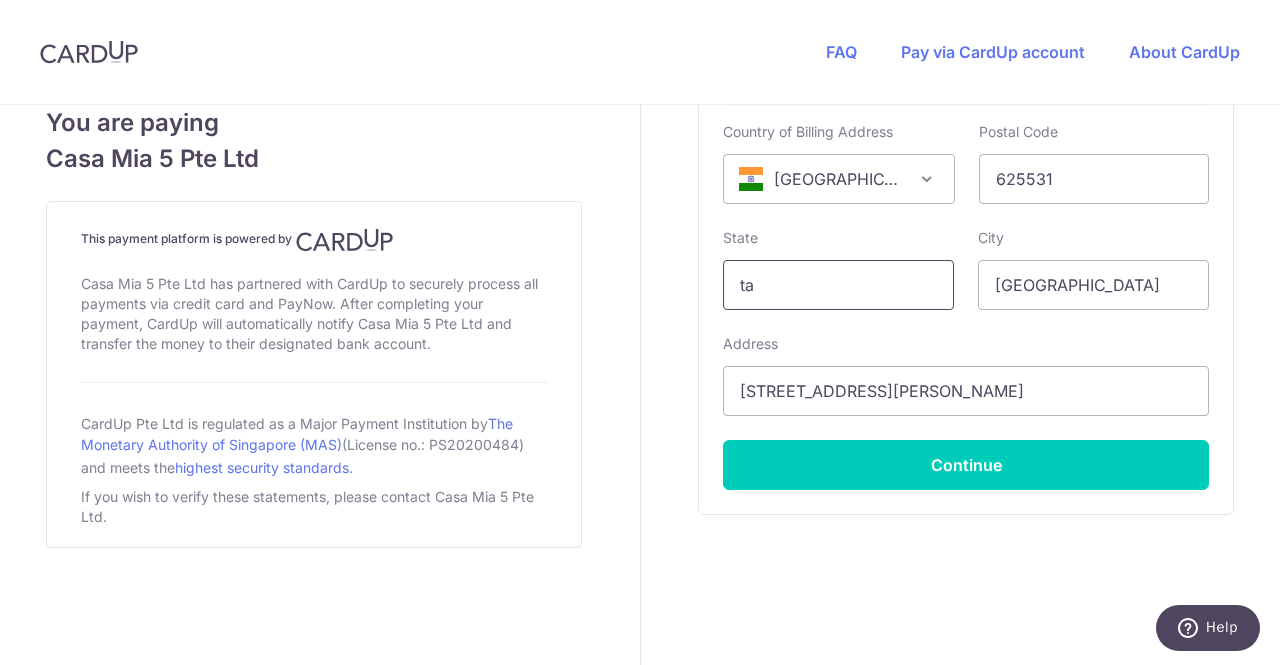 type on "t" 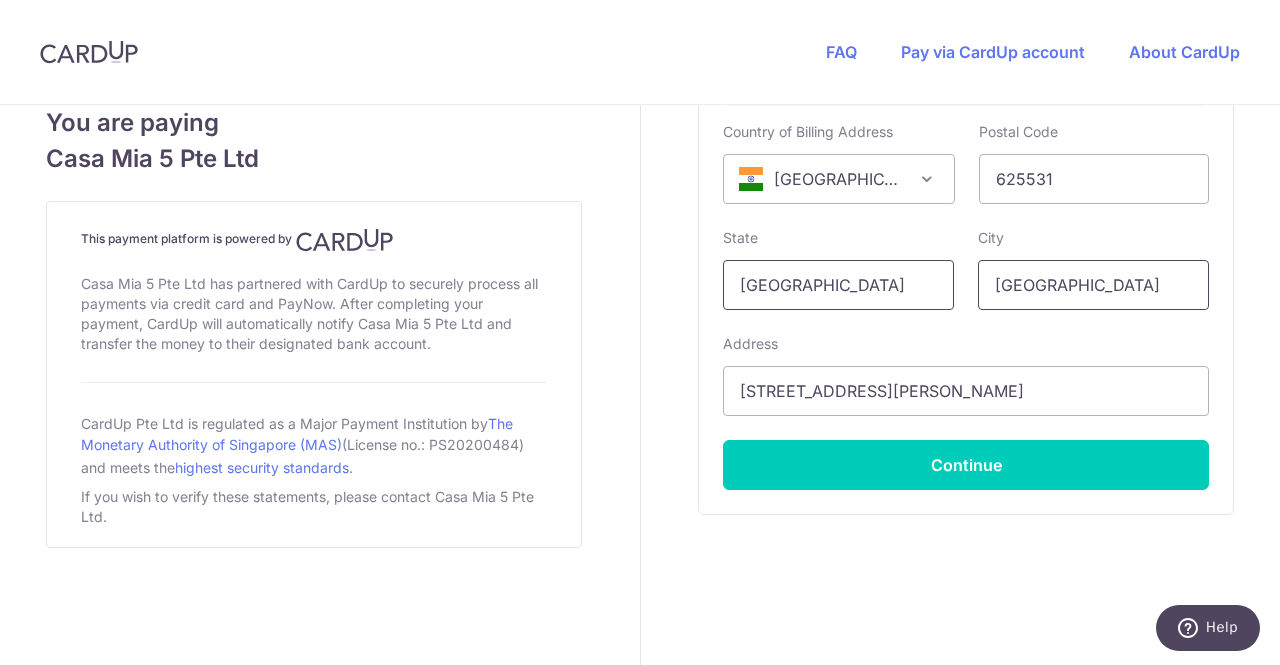type on "TAMIL NADU" 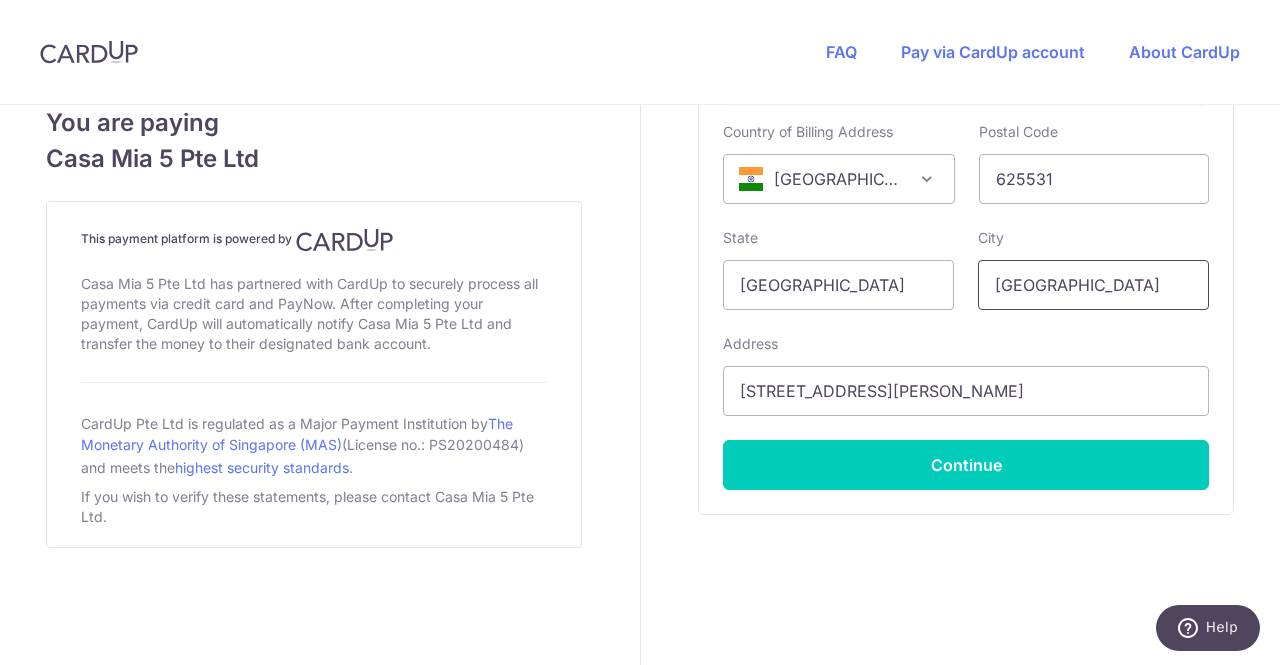 click on "[GEOGRAPHIC_DATA]" at bounding box center [1093, 285] 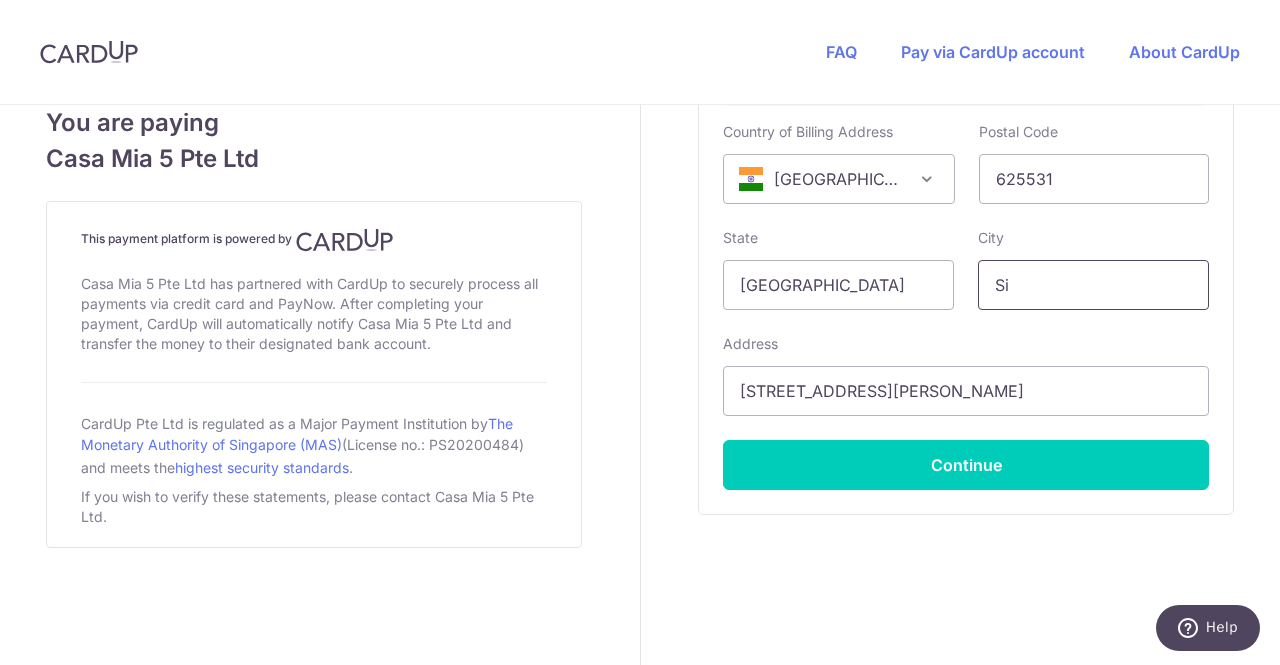 type on "S" 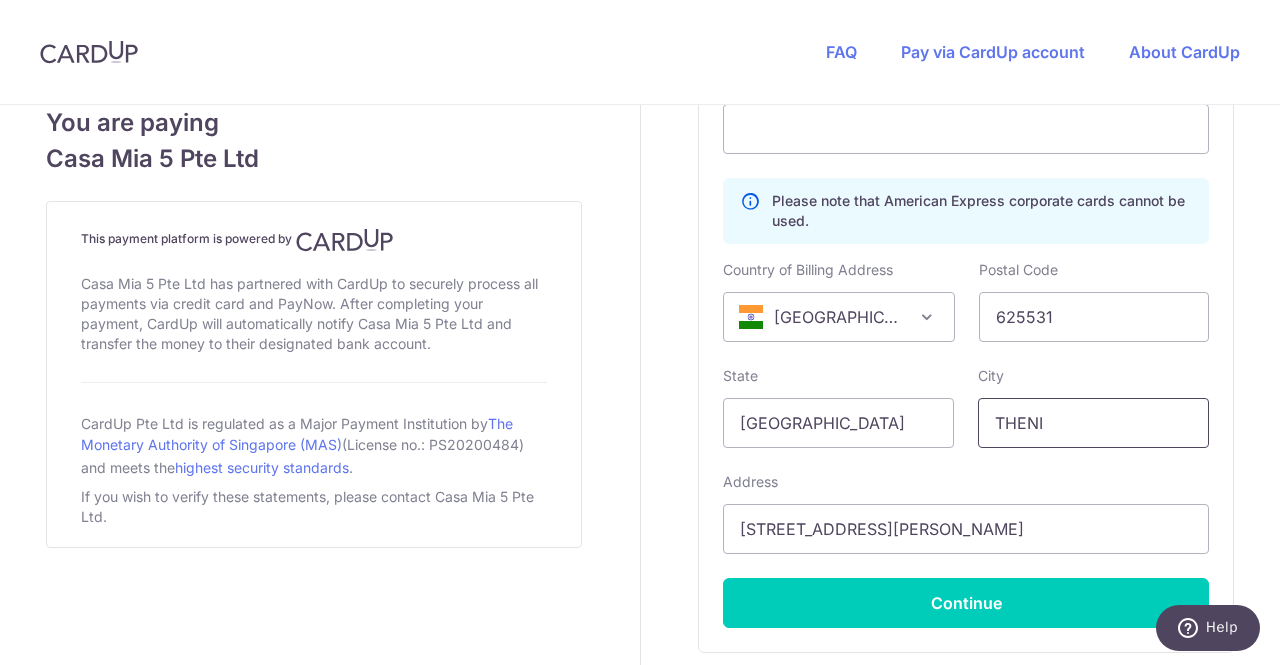 scroll, scrollTop: 1152, scrollLeft: 0, axis: vertical 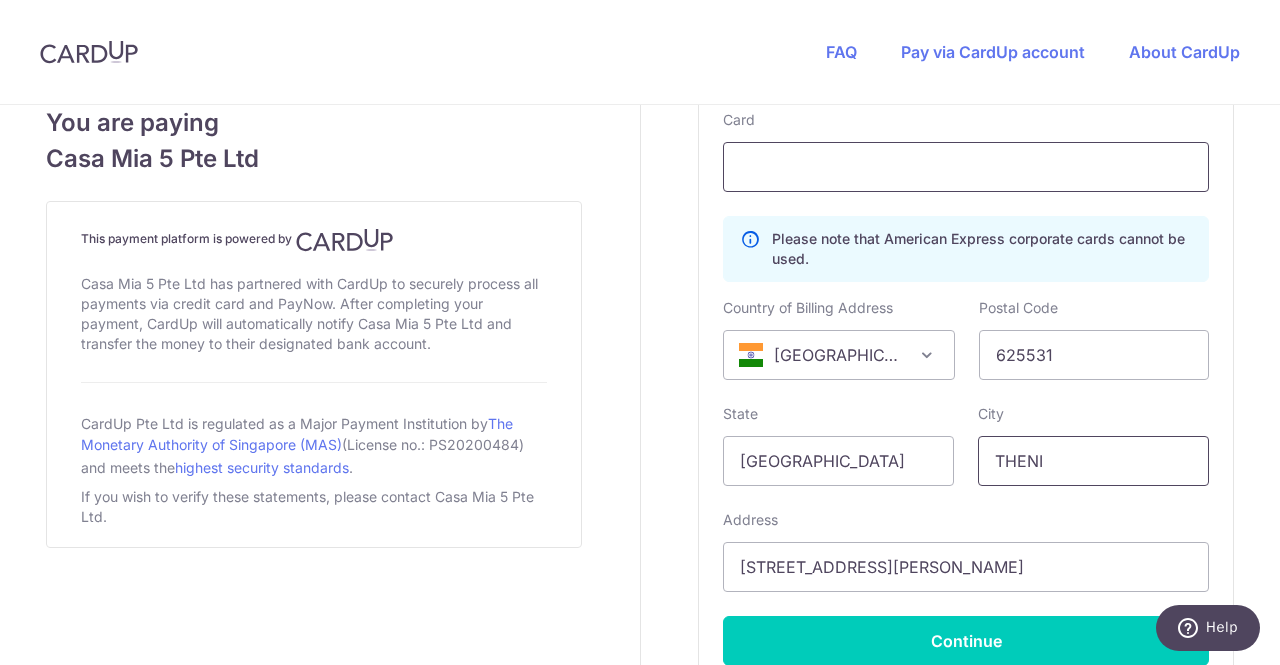 type on "THENI" 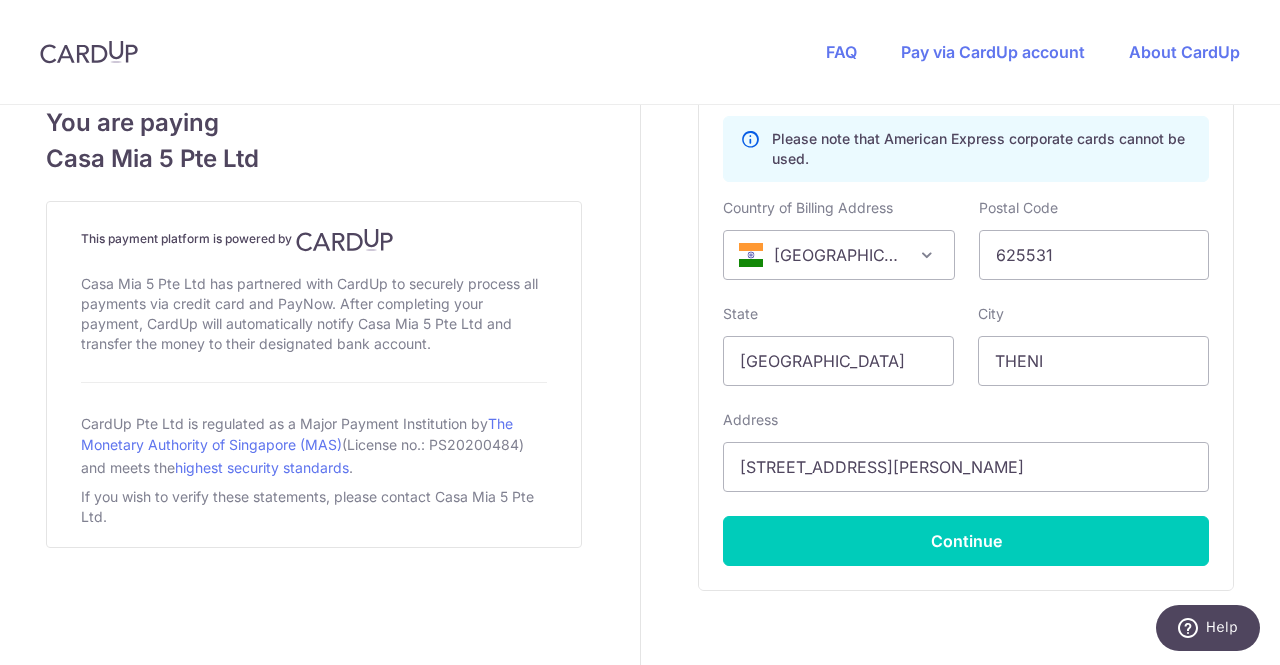 scroll, scrollTop: 1344, scrollLeft: 0, axis: vertical 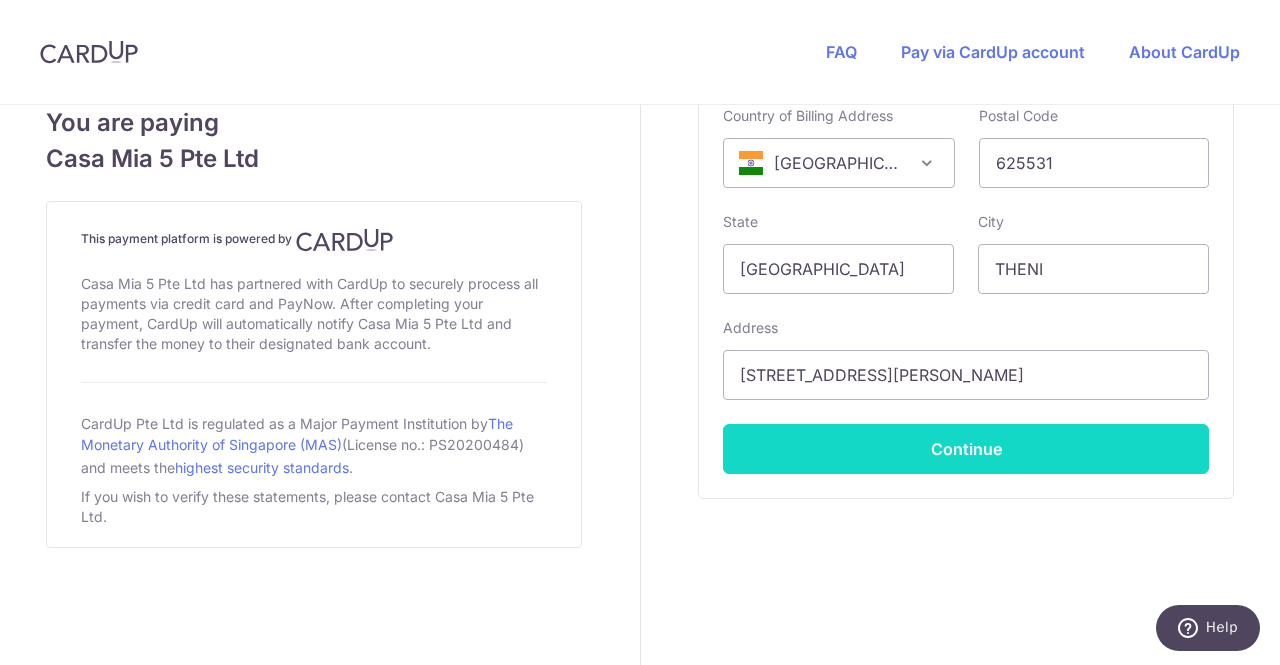 click on "Continue" at bounding box center [966, 449] 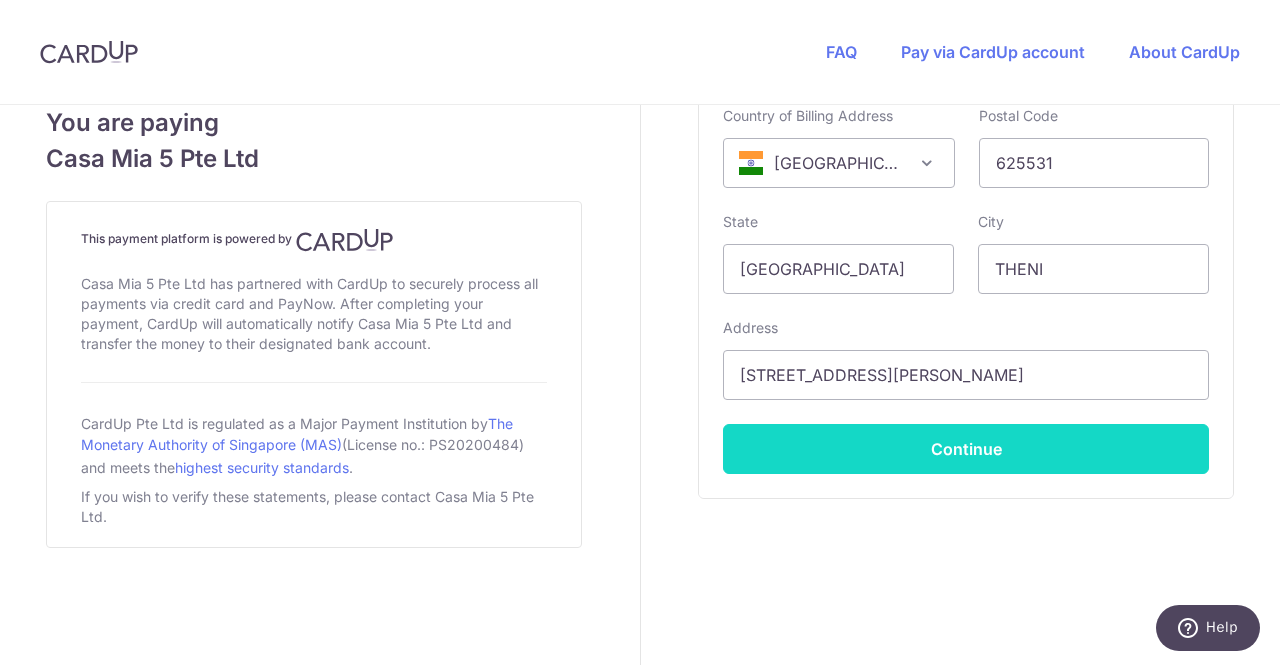 type on "**** 2003" 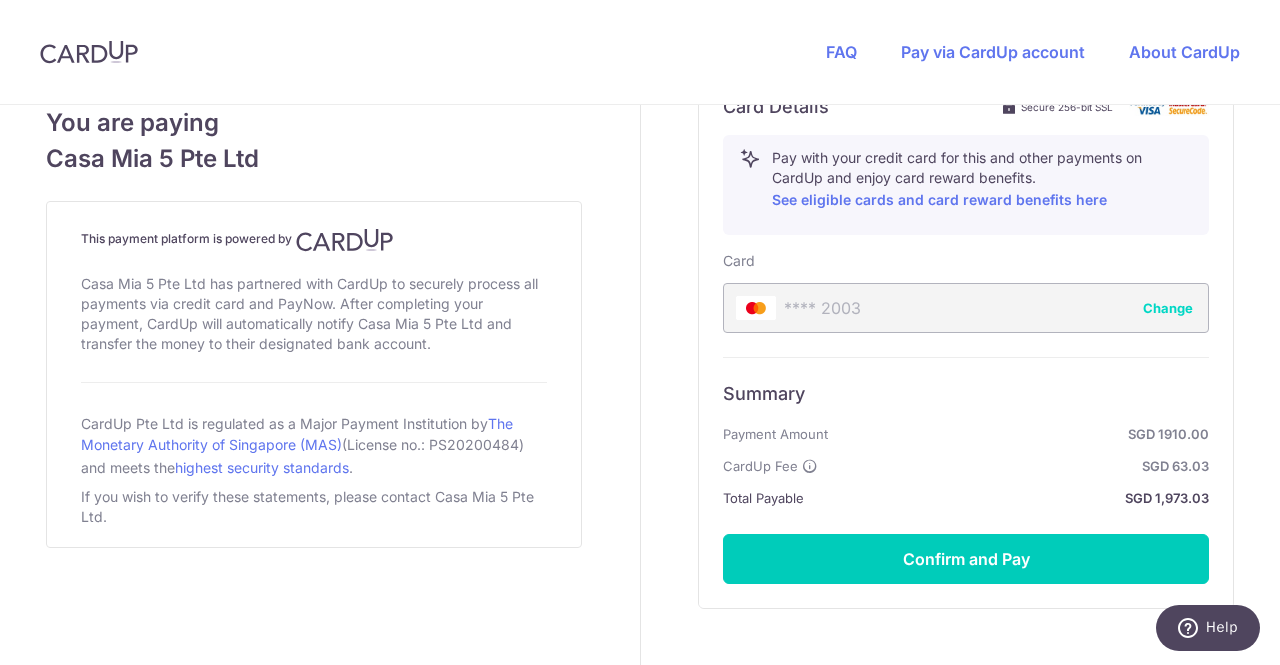 scroll, scrollTop: 1010, scrollLeft: 0, axis: vertical 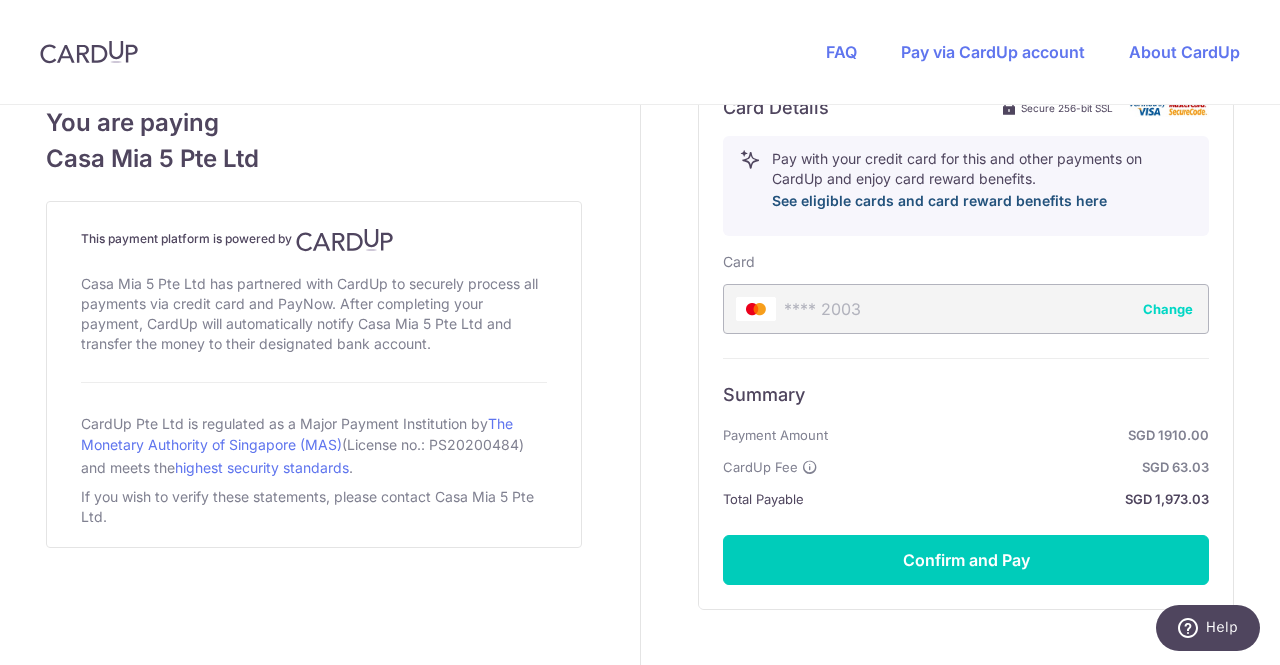 click on "See eligible cards and card reward benefits here" at bounding box center (939, 200) 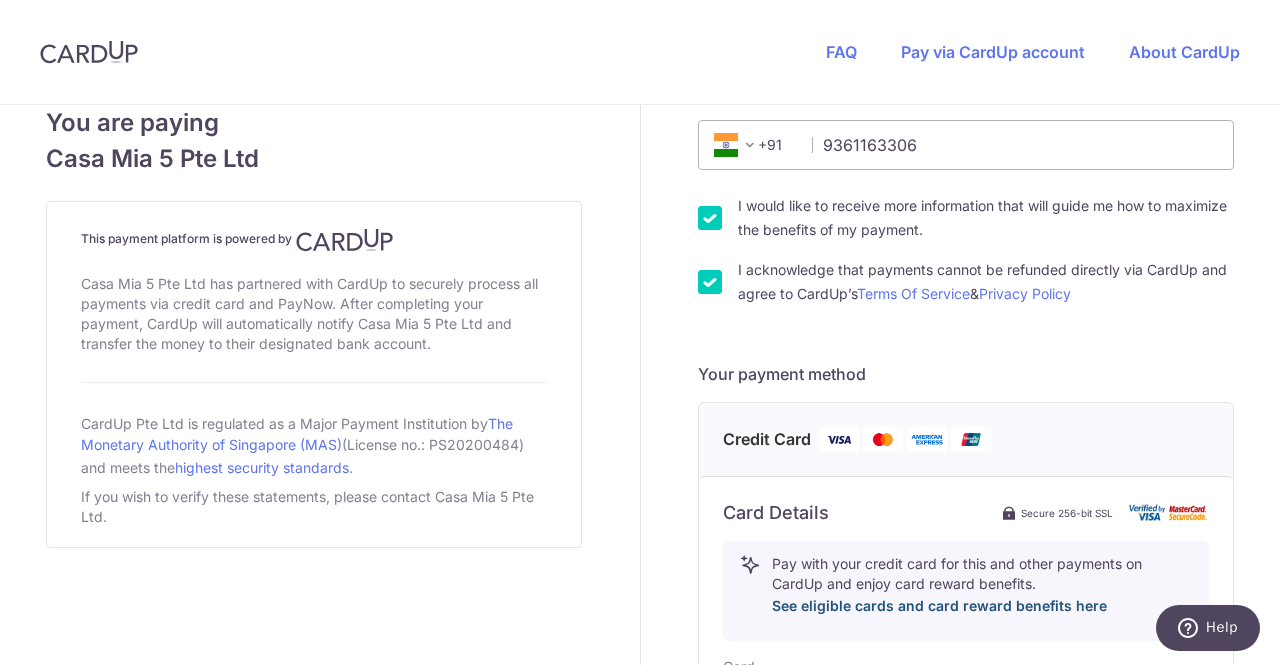 scroll, scrollTop: 604, scrollLeft: 0, axis: vertical 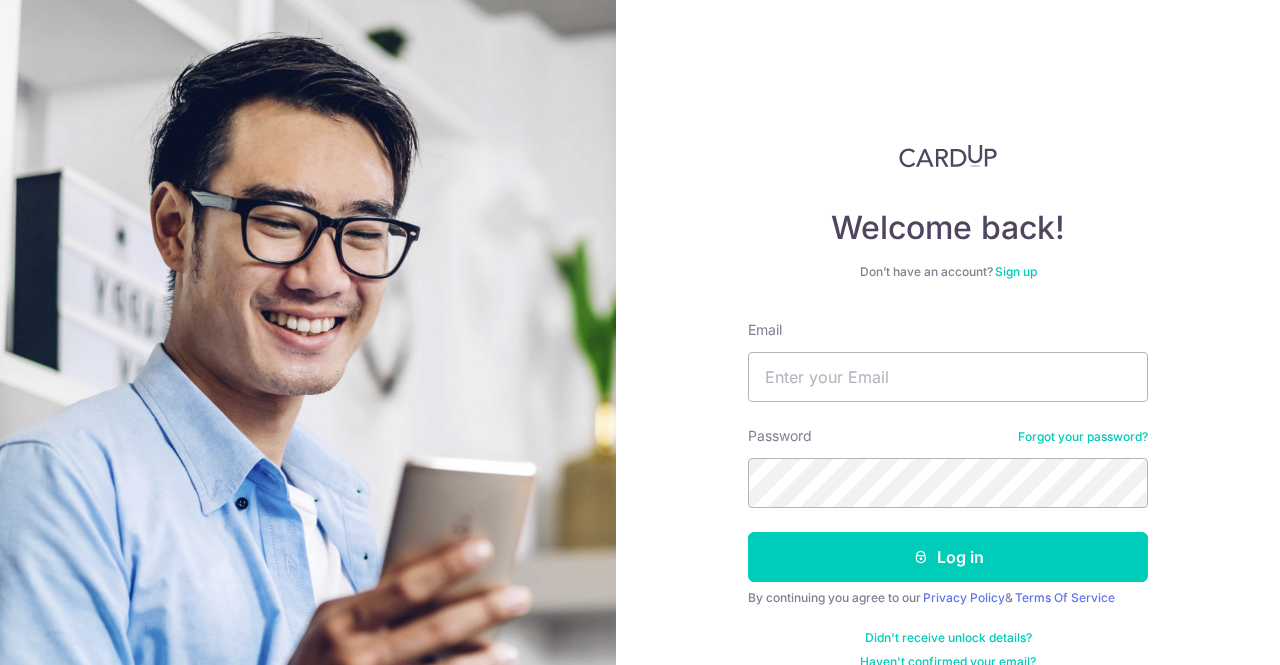 click on "Email" at bounding box center [948, 377] 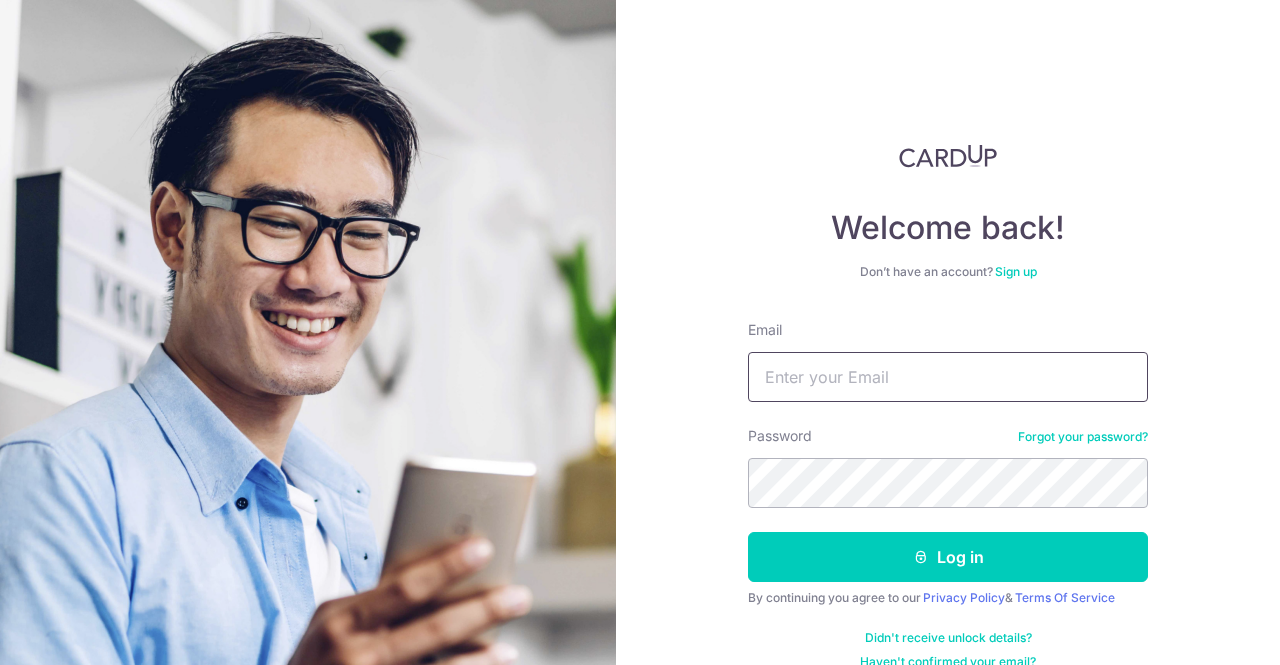 type on "[EMAIL_ADDRESS][DOMAIN_NAME]" 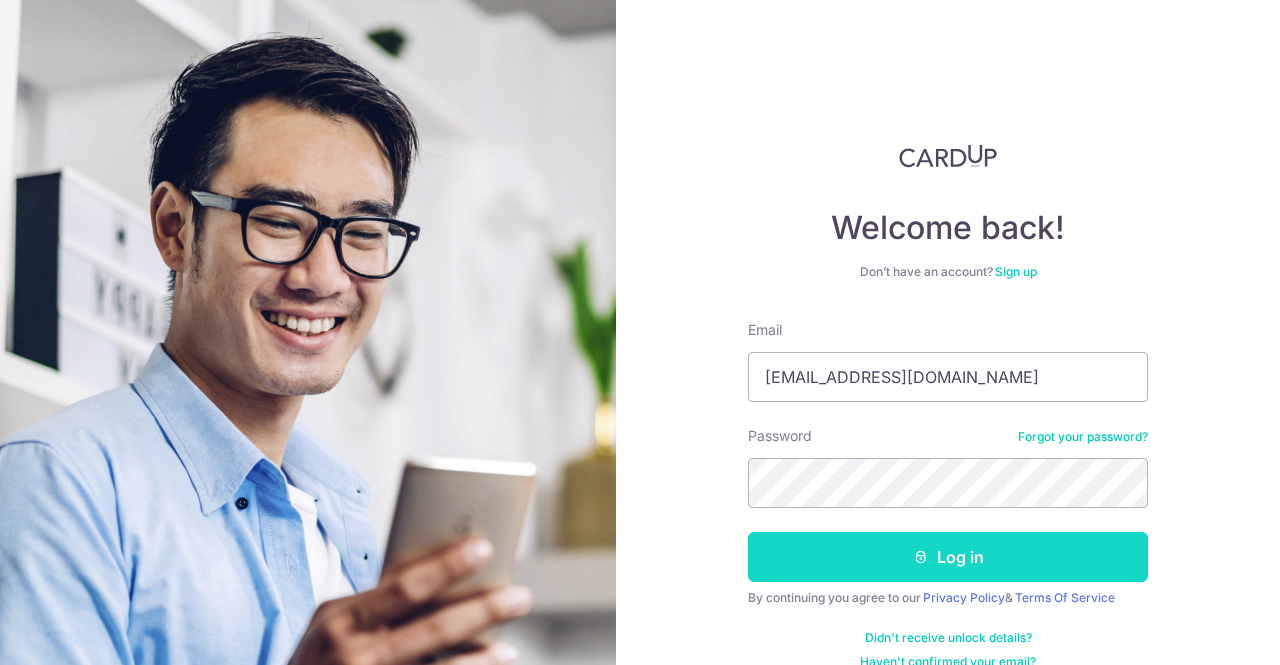 click on "Log in" at bounding box center (948, 557) 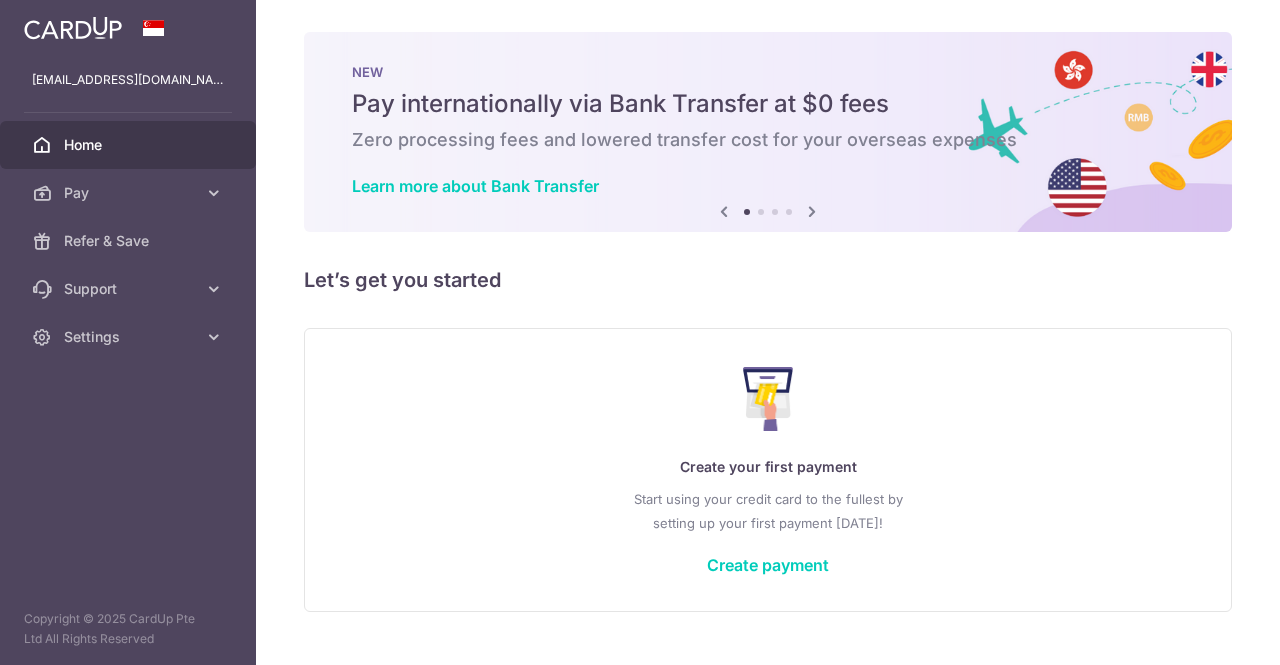 scroll, scrollTop: 0, scrollLeft: 0, axis: both 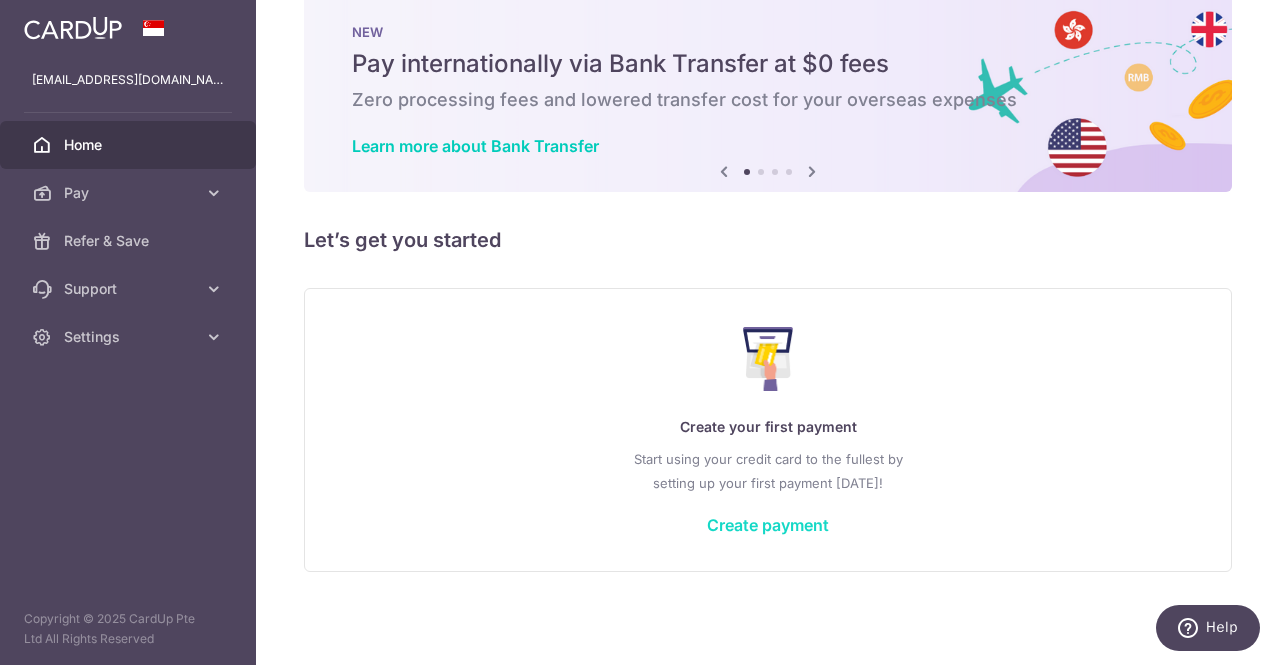 click on "Create payment" at bounding box center [768, 525] 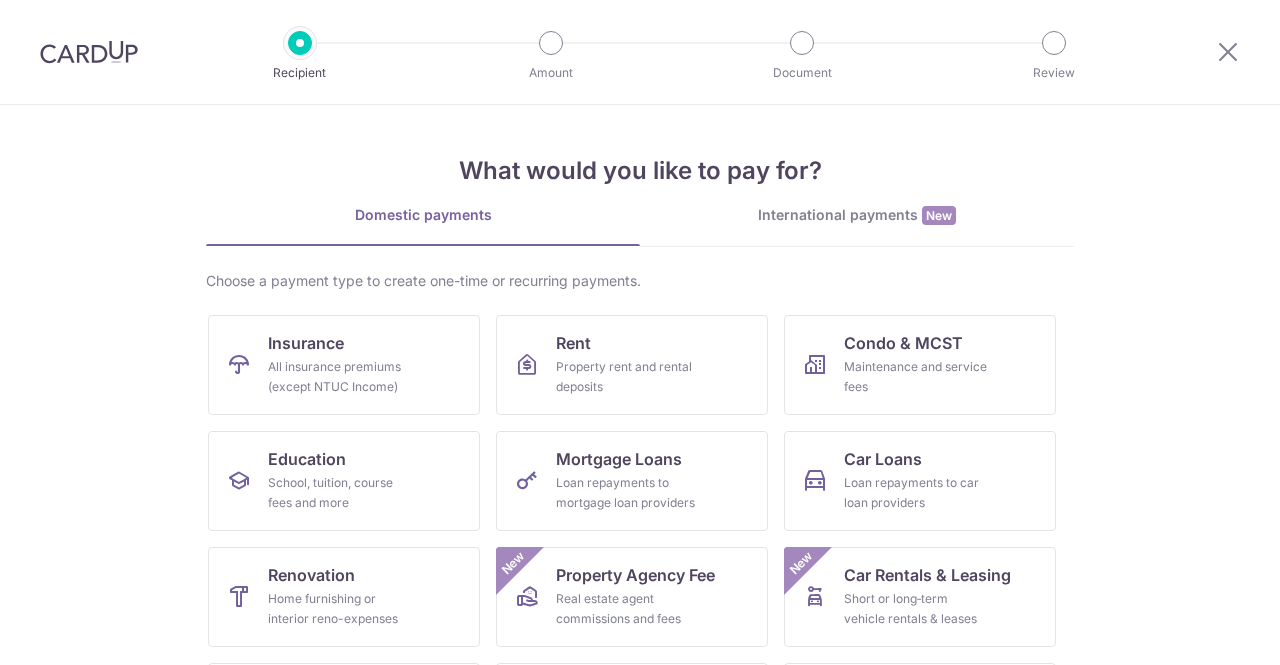 scroll, scrollTop: 0, scrollLeft: 0, axis: both 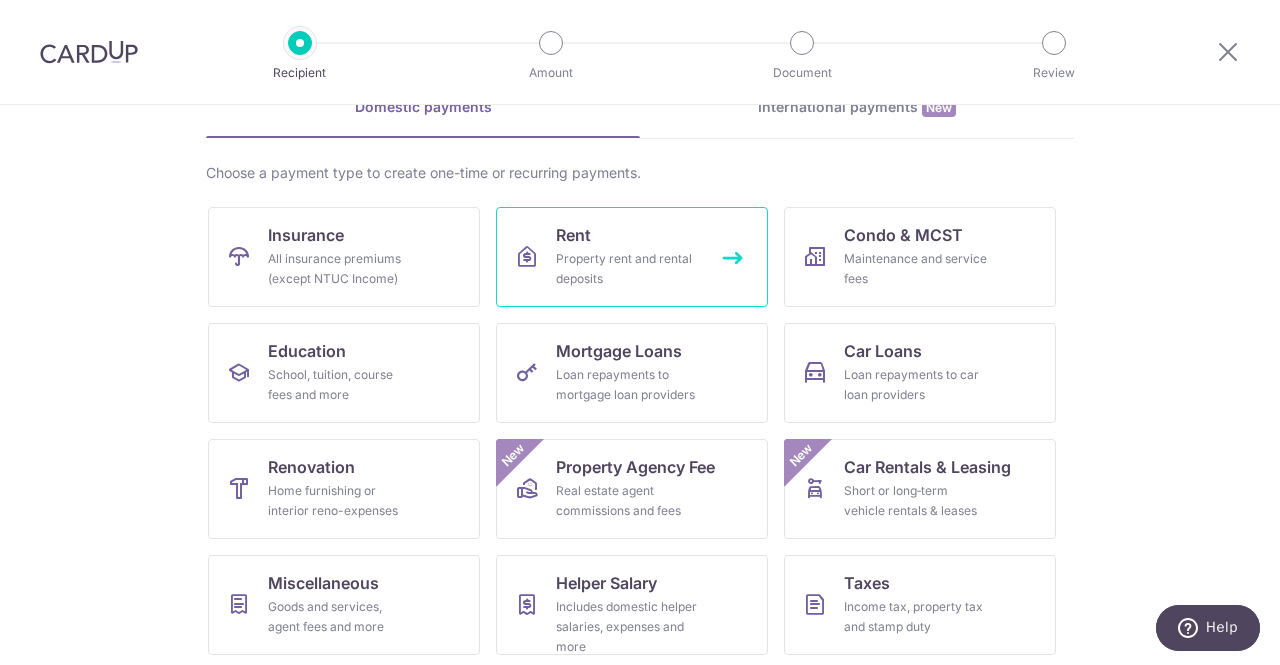 click on "Property rent and rental deposits" at bounding box center [628, 269] 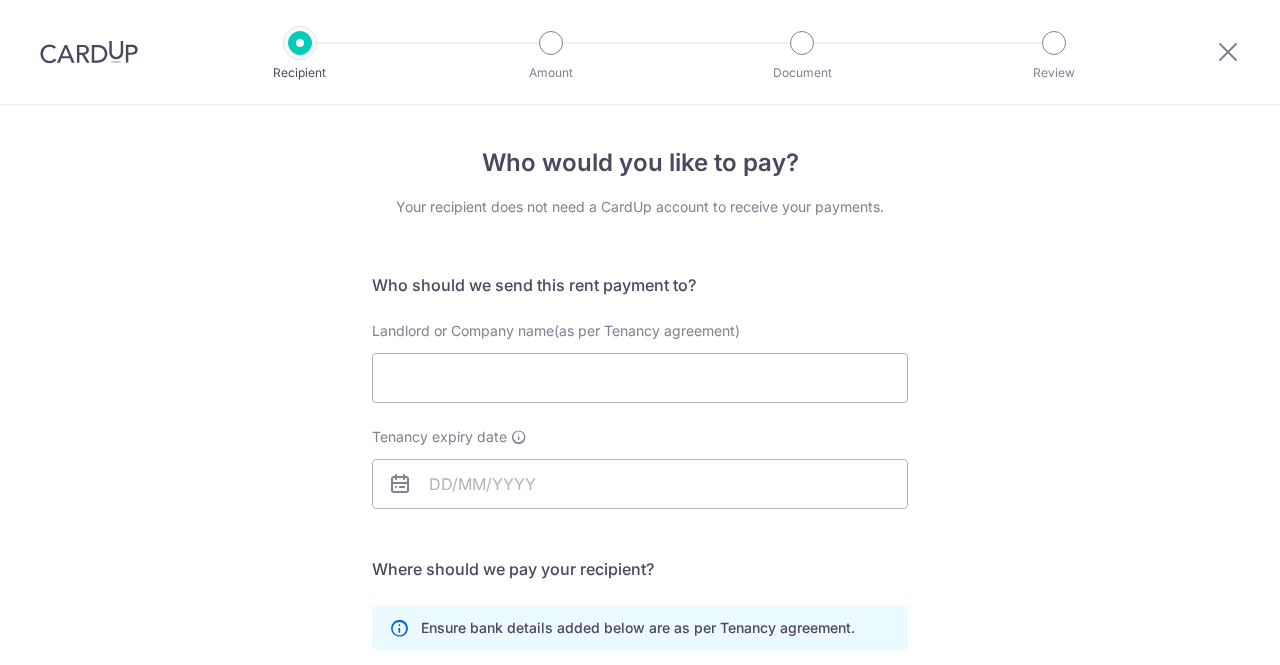 scroll, scrollTop: 0, scrollLeft: 0, axis: both 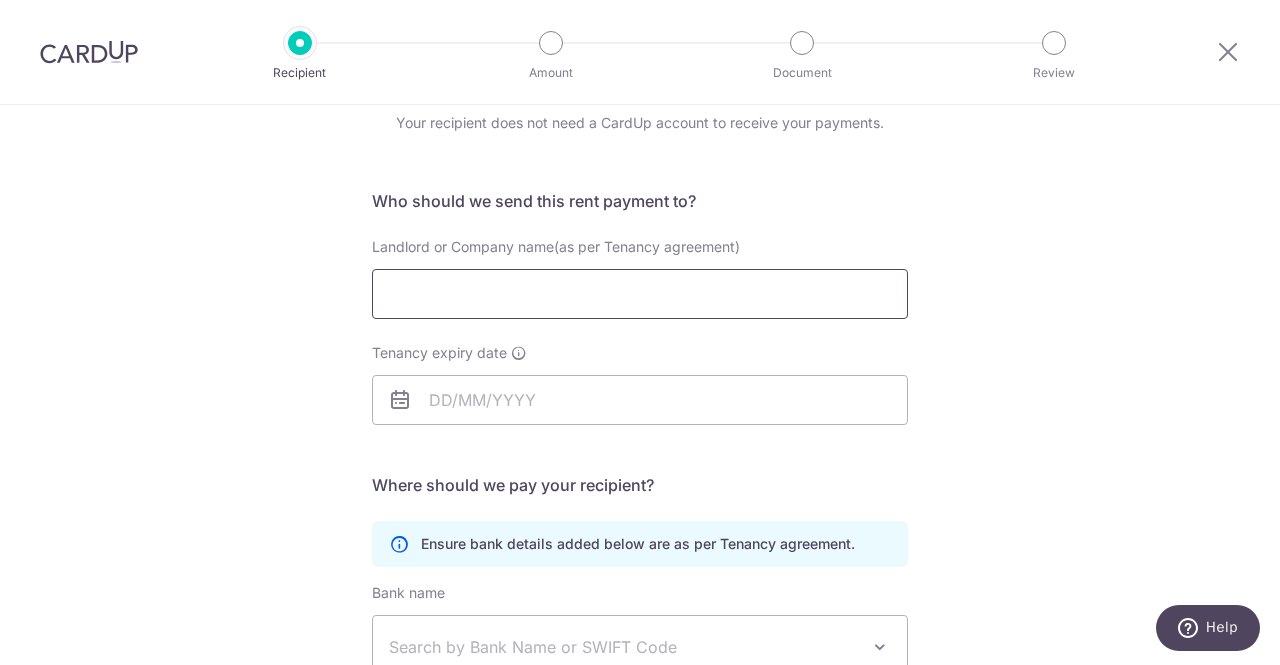click on "Landlord or Company name(as per Tenancy agreement)" at bounding box center (640, 294) 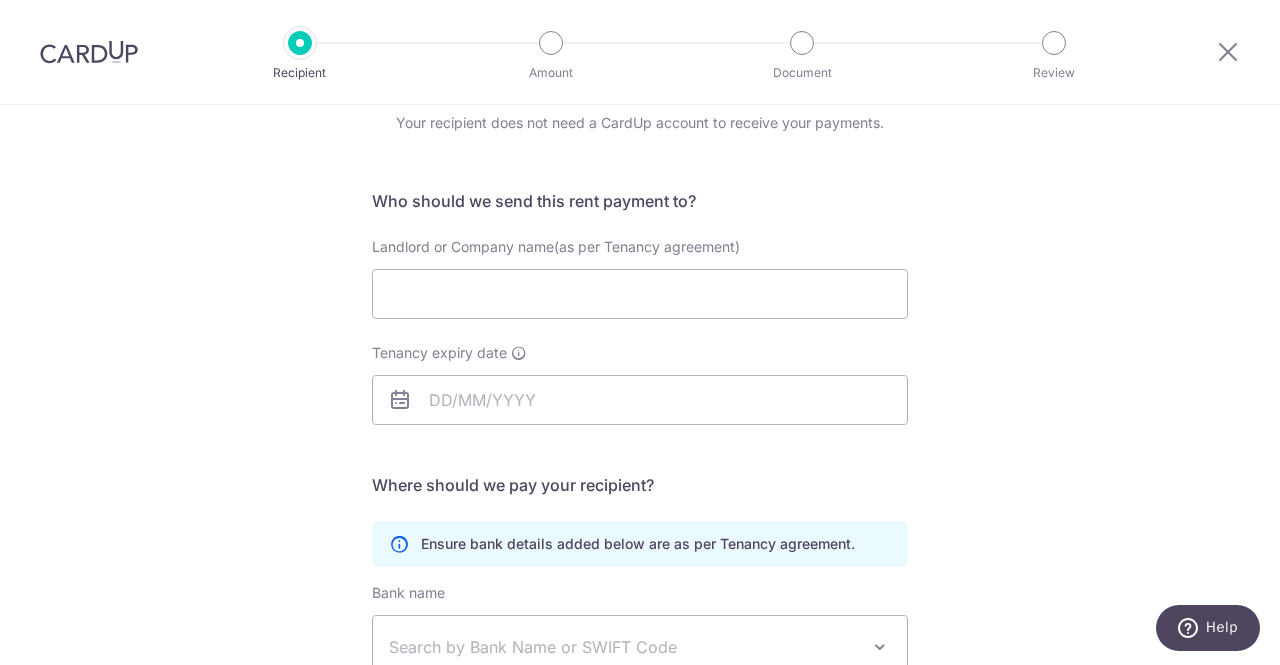 click on "Who should we send this rent payment to?
Landlord or Company name(as per Tenancy agreement)
Tenancy expiry date
translation missing: [DOMAIN_NAME] key
URL
Telephone
Where should we pay your recipient?
Ensure bank details added below are as per Tenancy agreement." at bounding box center (640, 534) 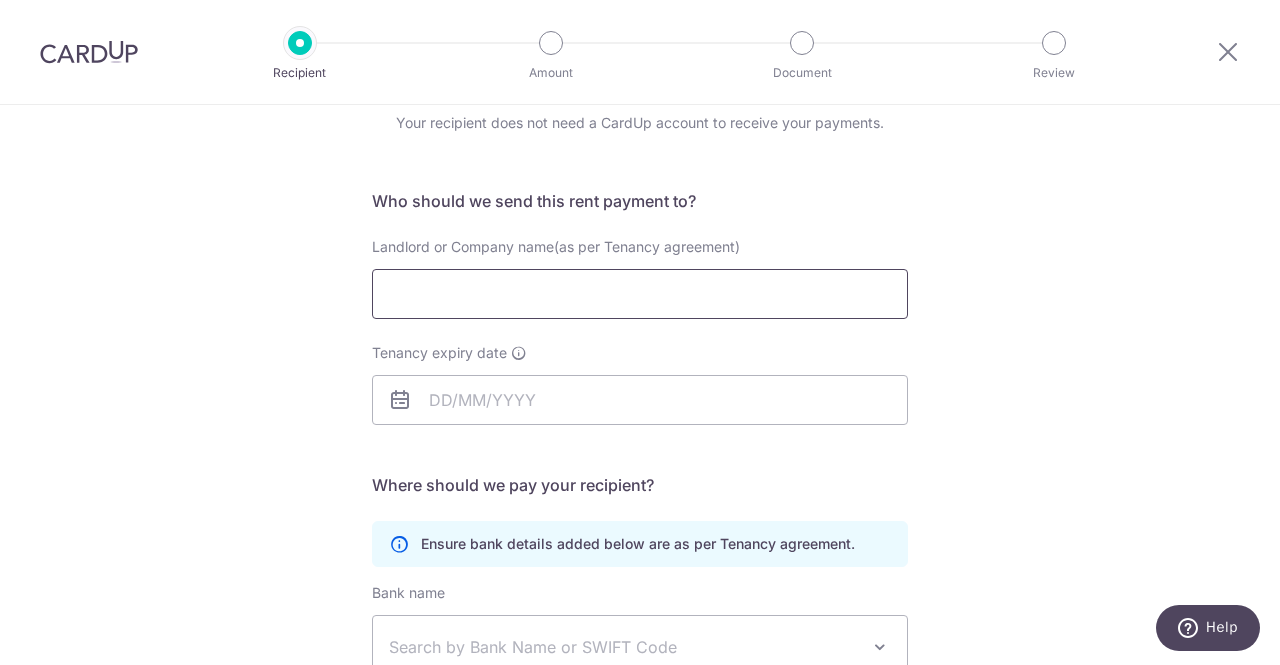 click on "Landlord or Company name(as per Tenancy agreement)" at bounding box center (640, 294) 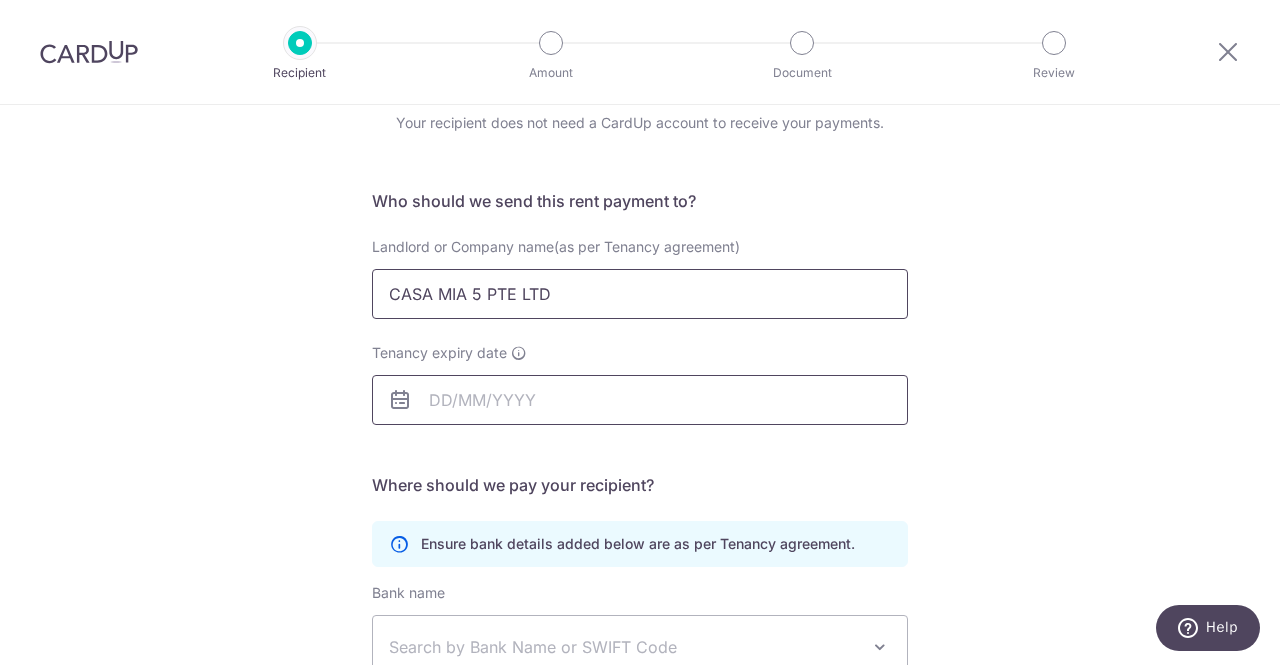 type on "CASA MIA 5 PTE LTD" 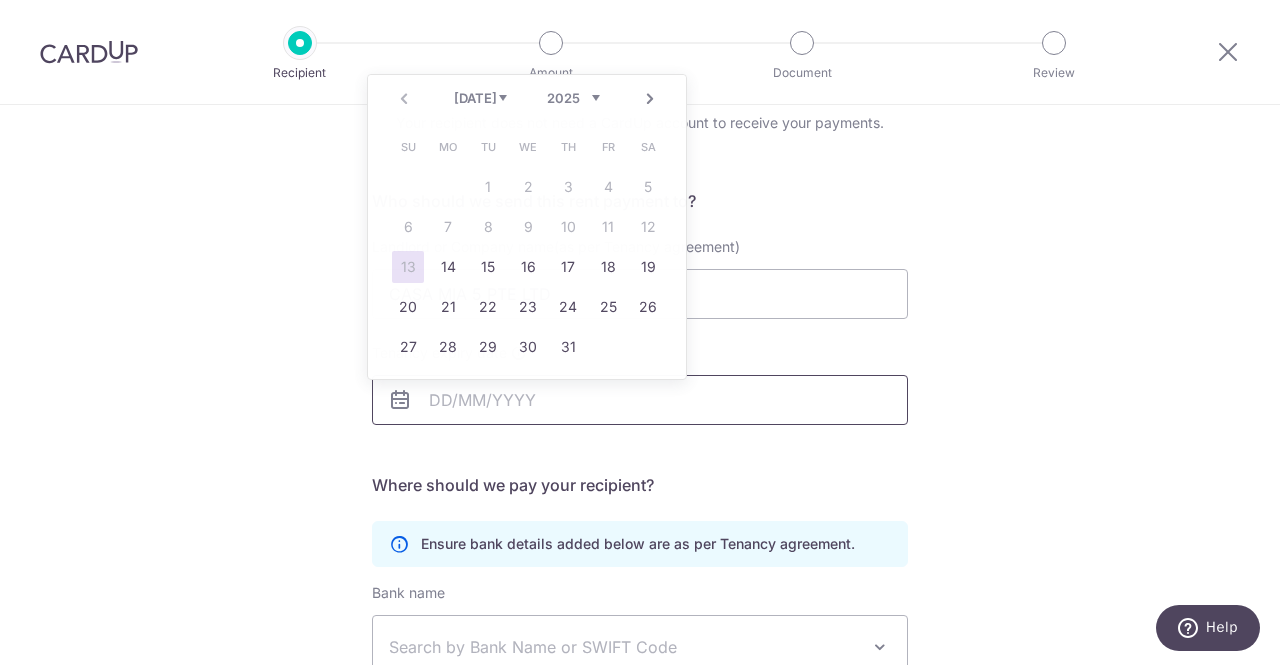 click on "Tenancy expiry date" at bounding box center [640, 400] 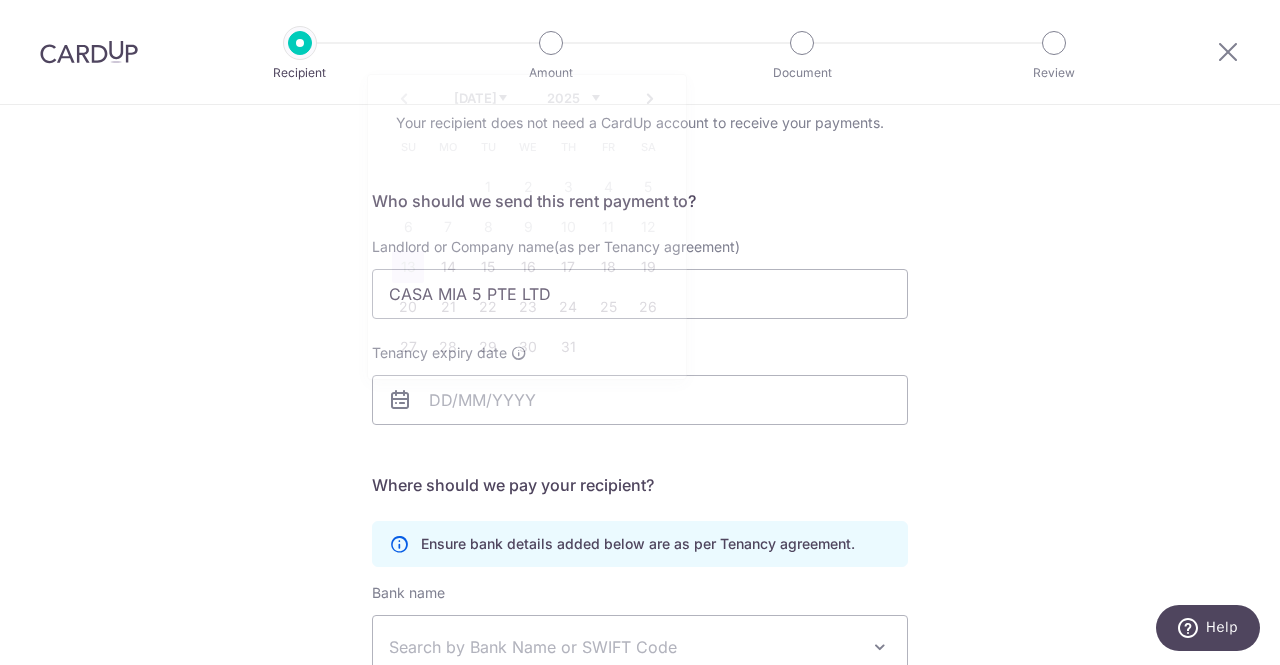 click on "Who would you like to pay?
Your recipient does not need a CardUp account to receive your payments.
Who should we send this rent payment to?
Landlord or Company name(as per Tenancy agreement)
CASA MIA 5 PTE LTD
Tenancy expiry date
translation missing: [DOMAIN_NAME] key
URL
Telephone" at bounding box center (640, 497) 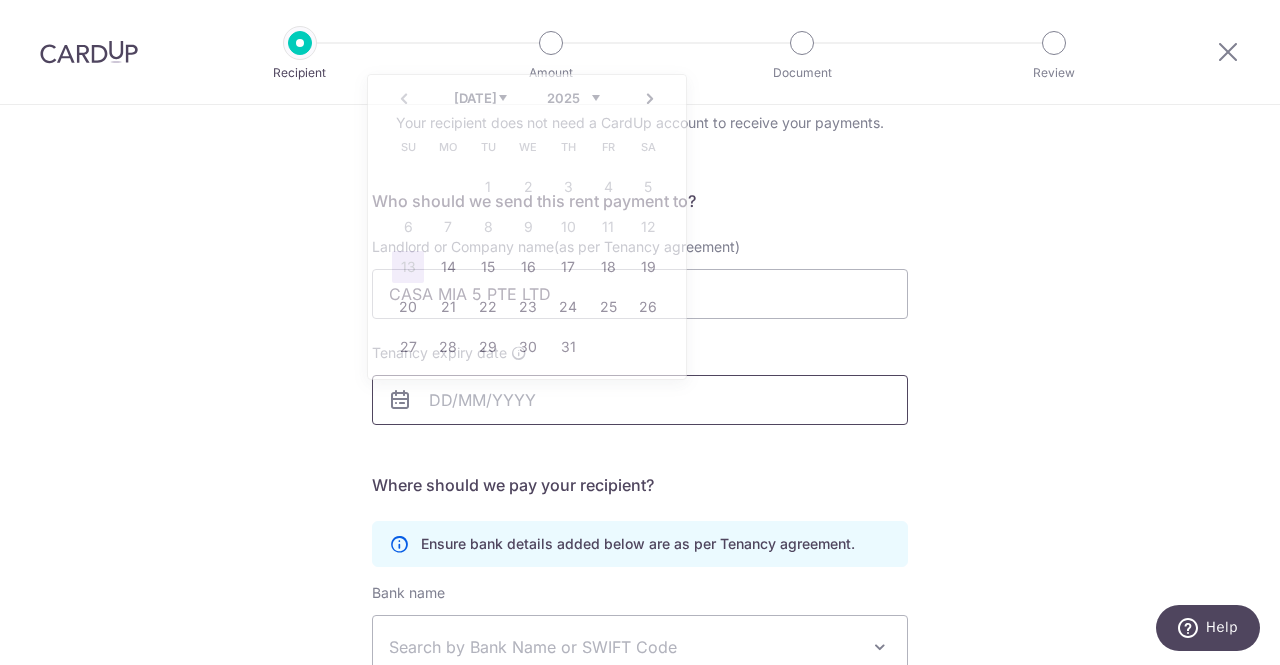 click on "Tenancy expiry date" at bounding box center [640, 400] 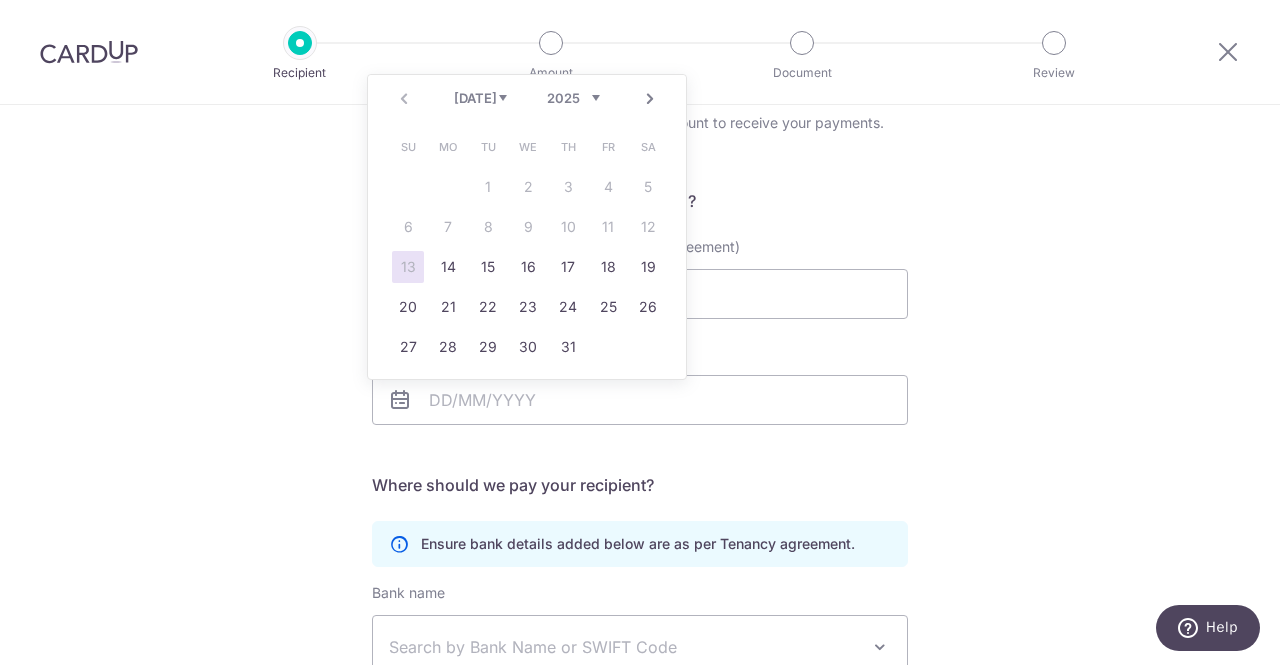 click on "2025 2026 2027 2028 2029 2030 2031 2032 2033 2034 2035" at bounding box center [573, 98] 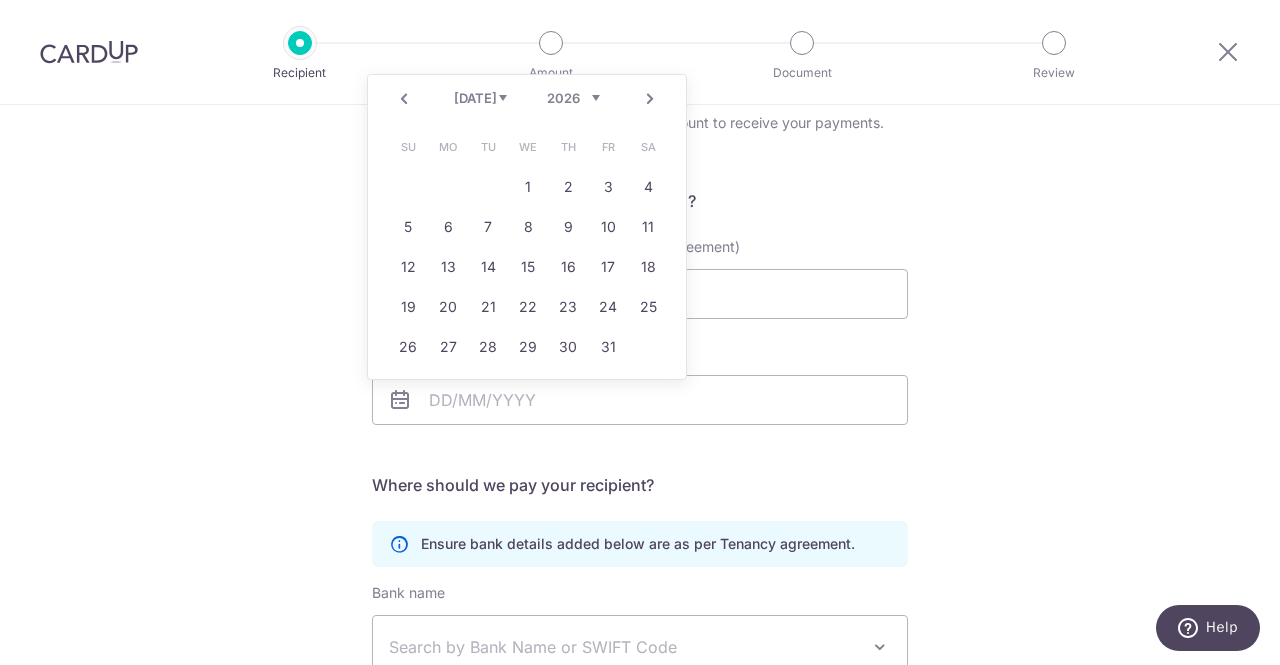 click on "Jan Feb Mar Apr May Jun [DATE] Aug Sep Oct Nov Dec" at bounding box center [480, 98] 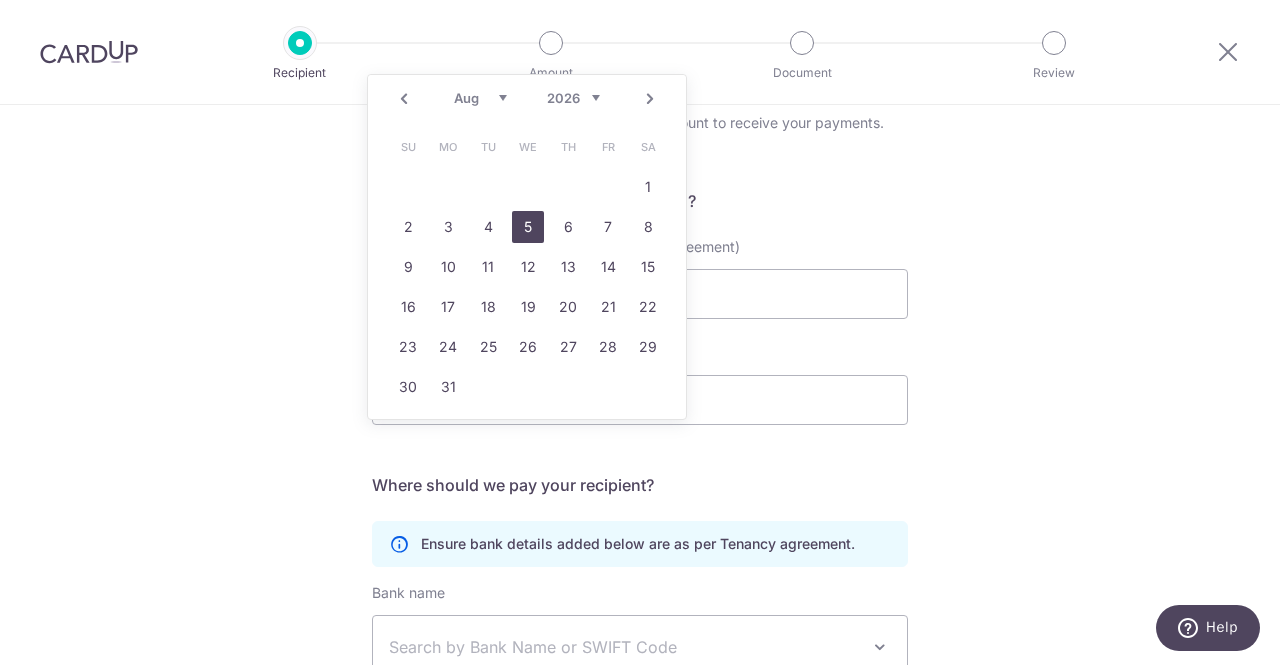 click on "5" at bounding box center (528, 227) 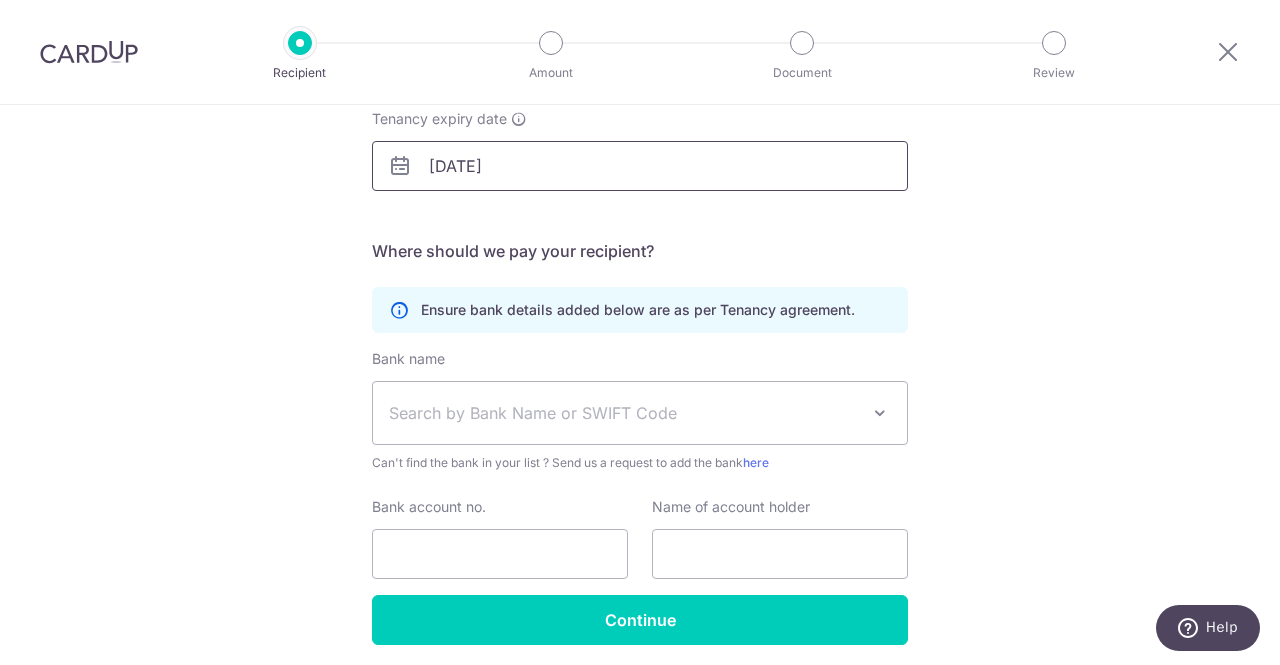 scroll, scrollTop: 323, scrollLeft: 0, axis: vertical 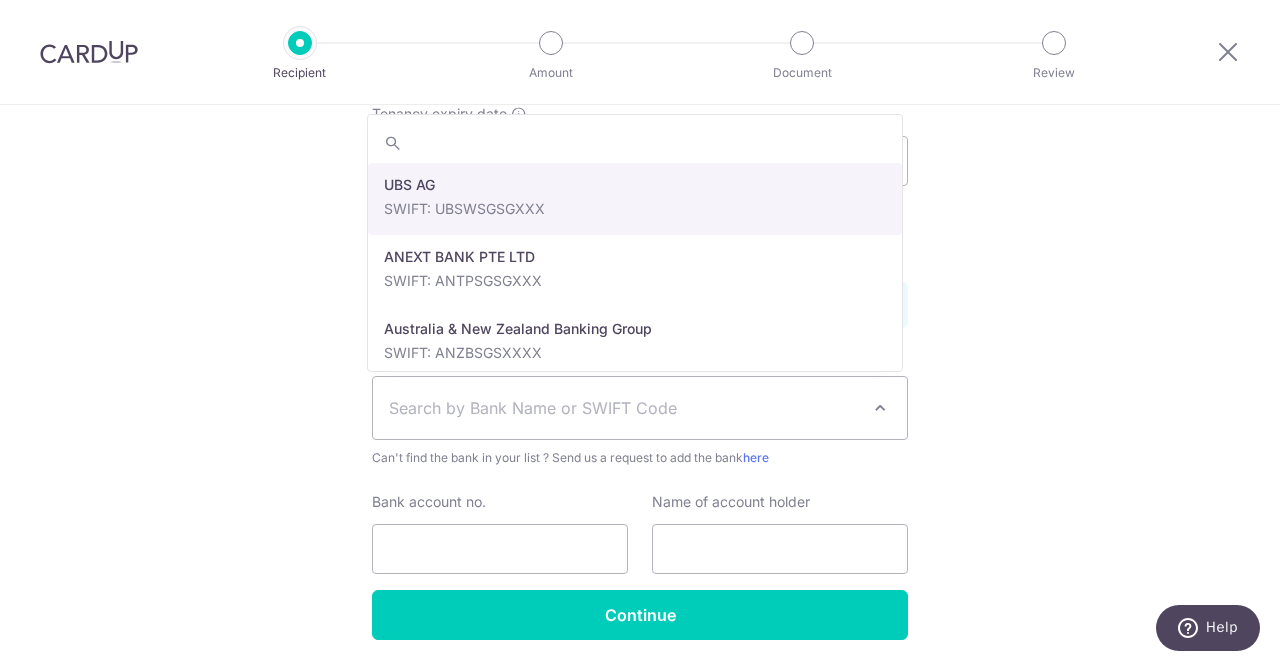 click on "Search by Bank Name or SWIFT Code" at bounding box center (640, 408) 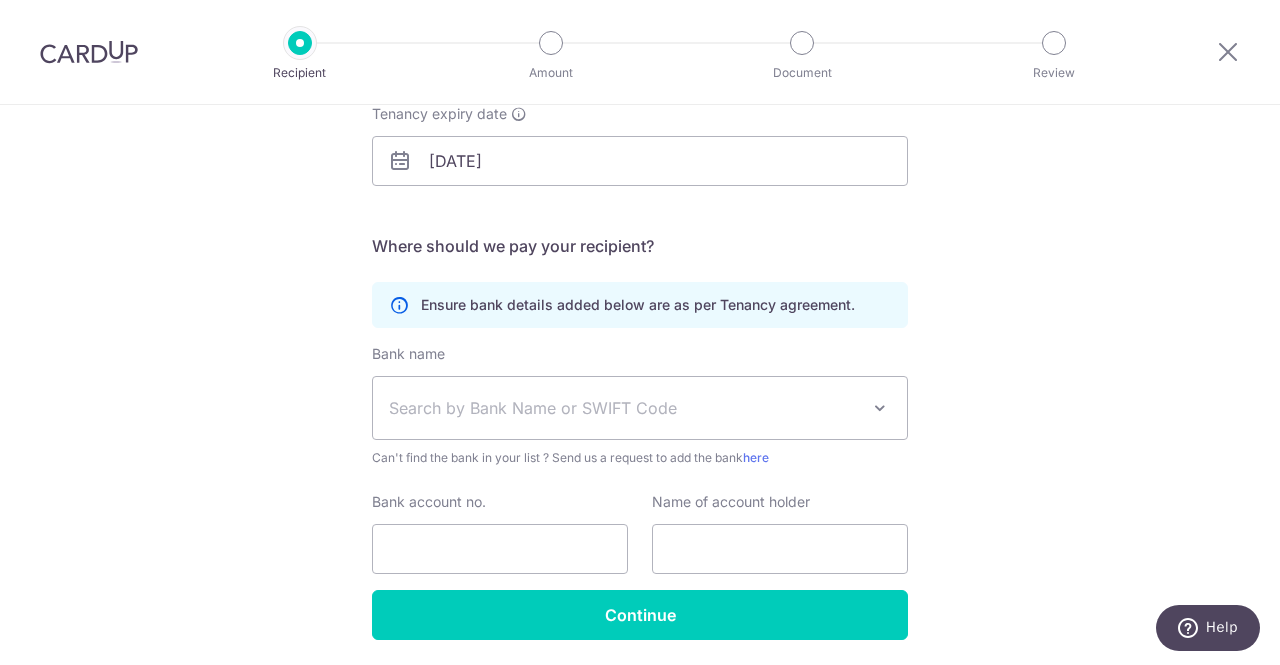 click on "Search by Bank Name or SWIFT Code" at bounding box center (640, 408) 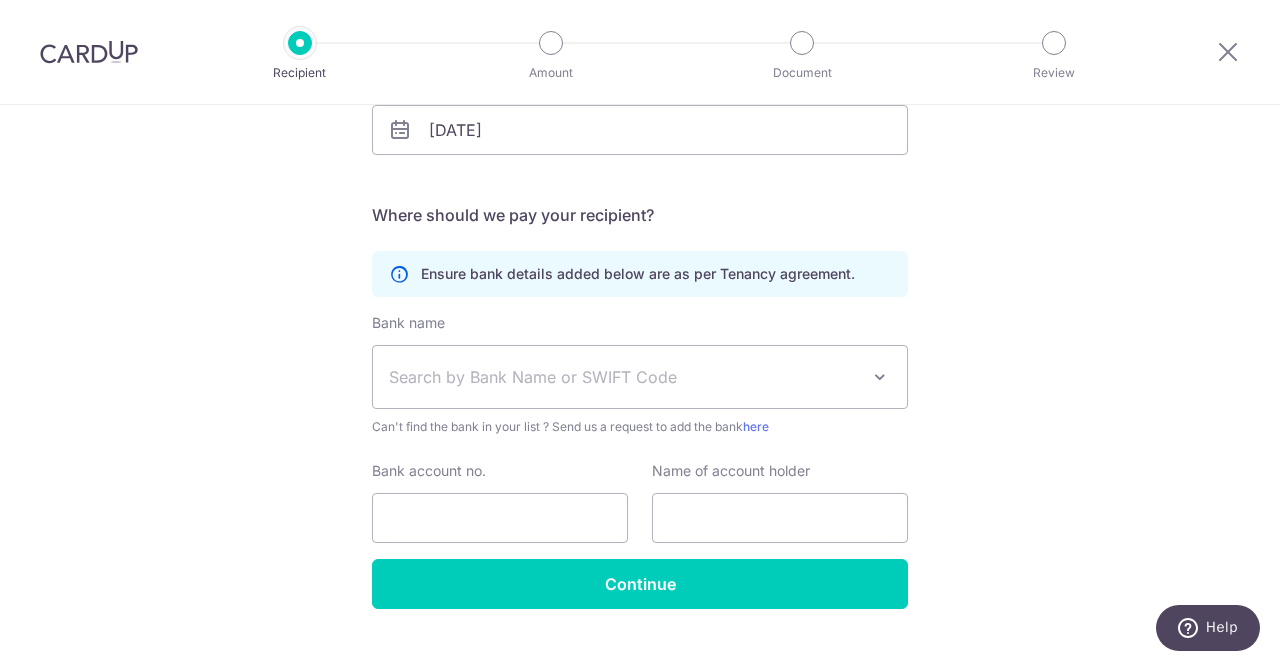 scroll, scrollTop: 390, scrollLeft: 0, axis: vertical 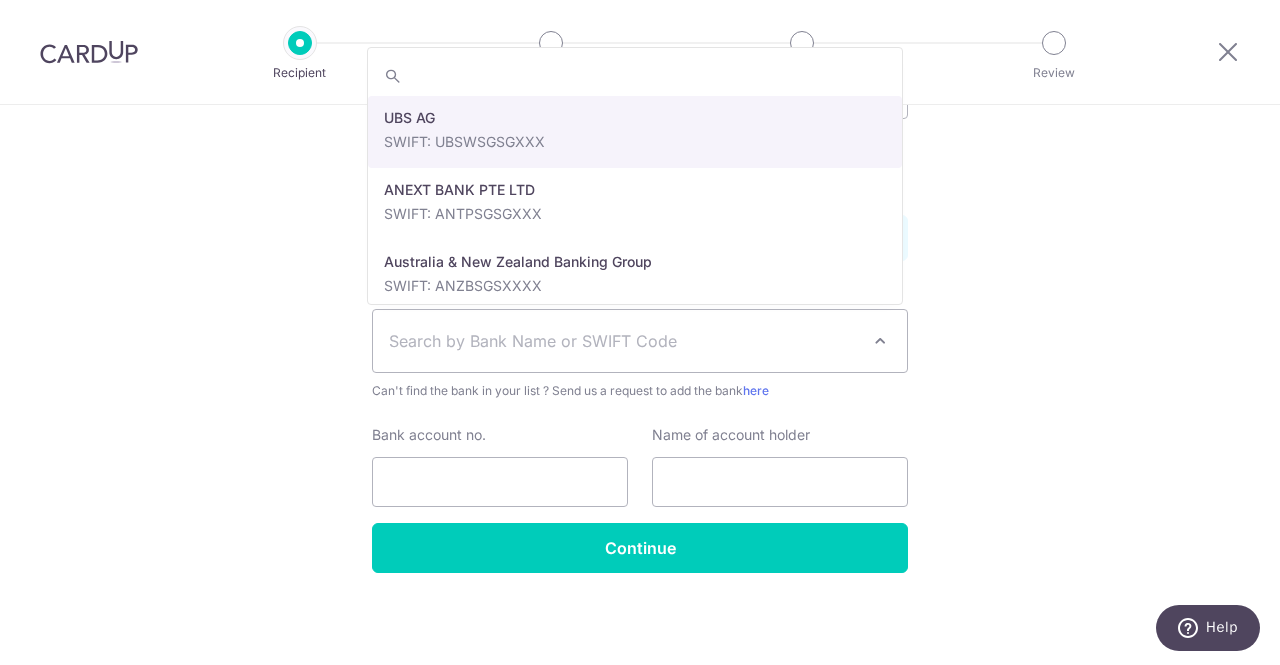 click on "Search by Bank Name or SWIFT Code" at bounding box center [624, 341] 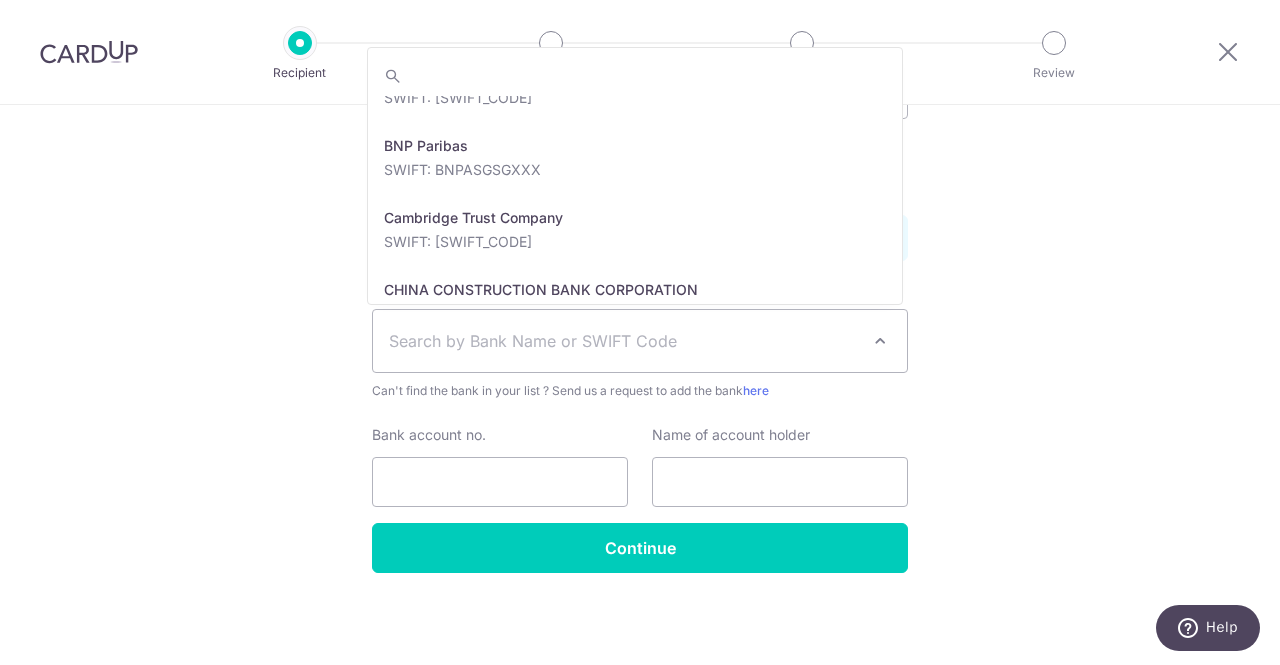 scroll, scrollTop: 475, scrollLeft: 0, axis: vertical 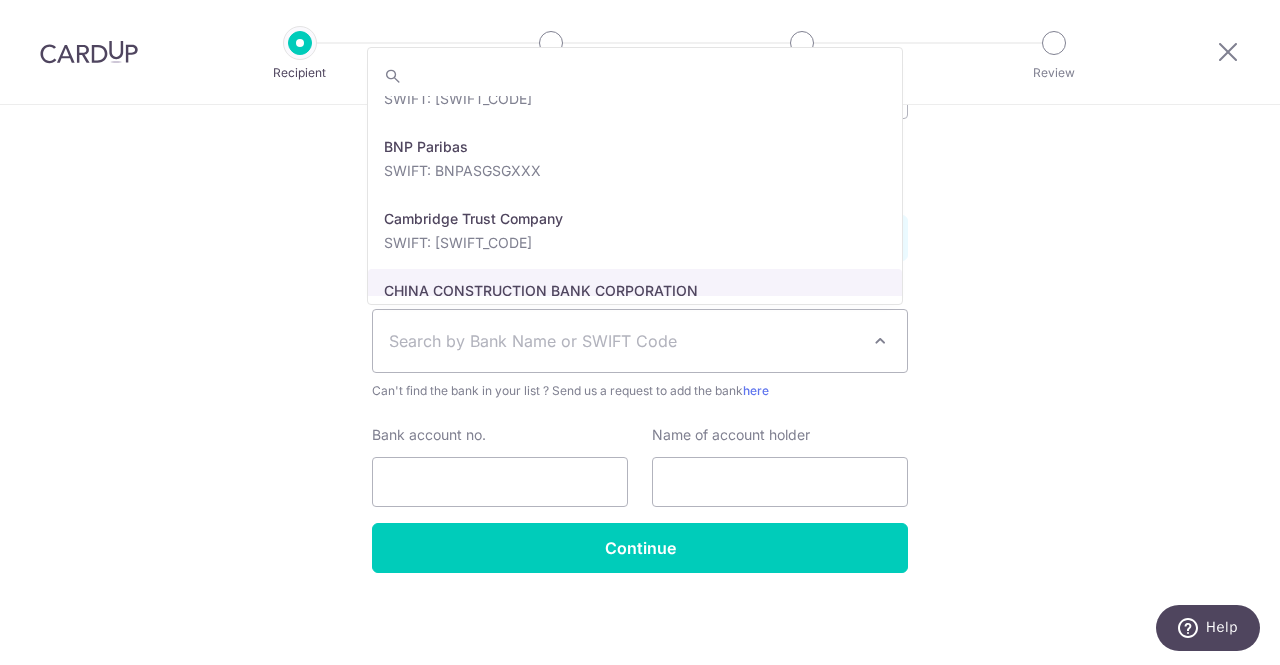 paste on "[SWIFT_CODE]" 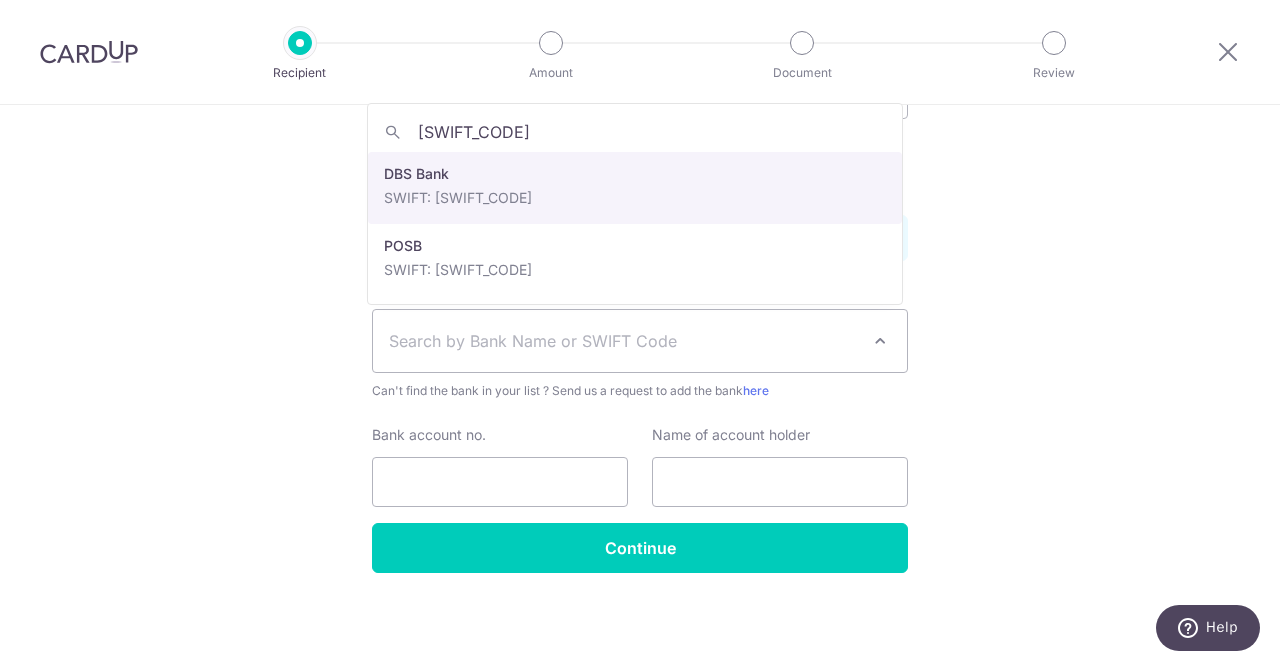 scroll, scrollTop: 0, scrollLeft: 0, axis: both 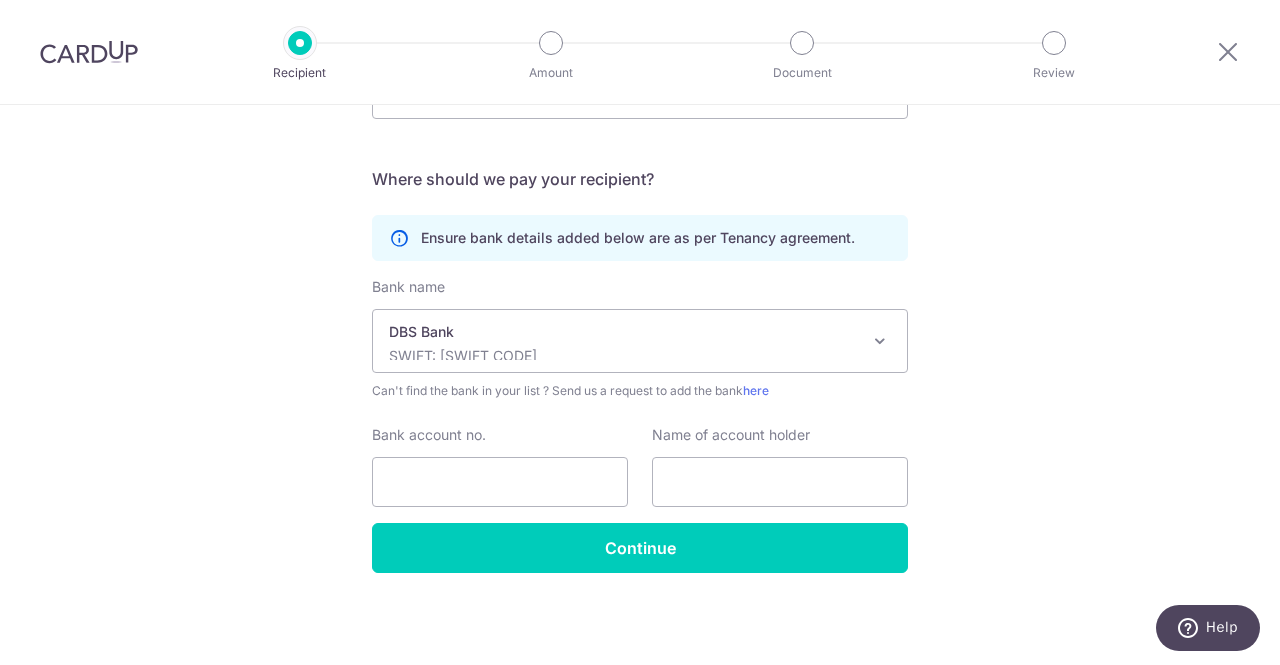 click on "Where should we pay your recipient?" at bounding box center (640, 179) 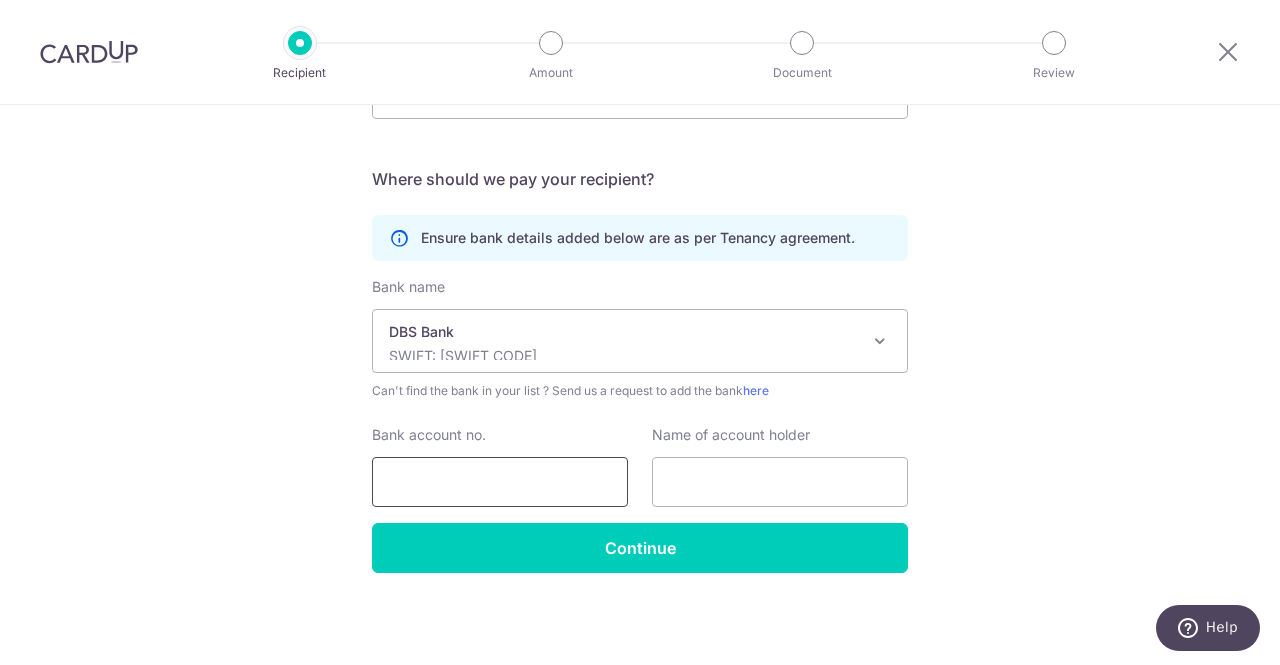 click on "Bank account no." at bounding box center [500, 482] 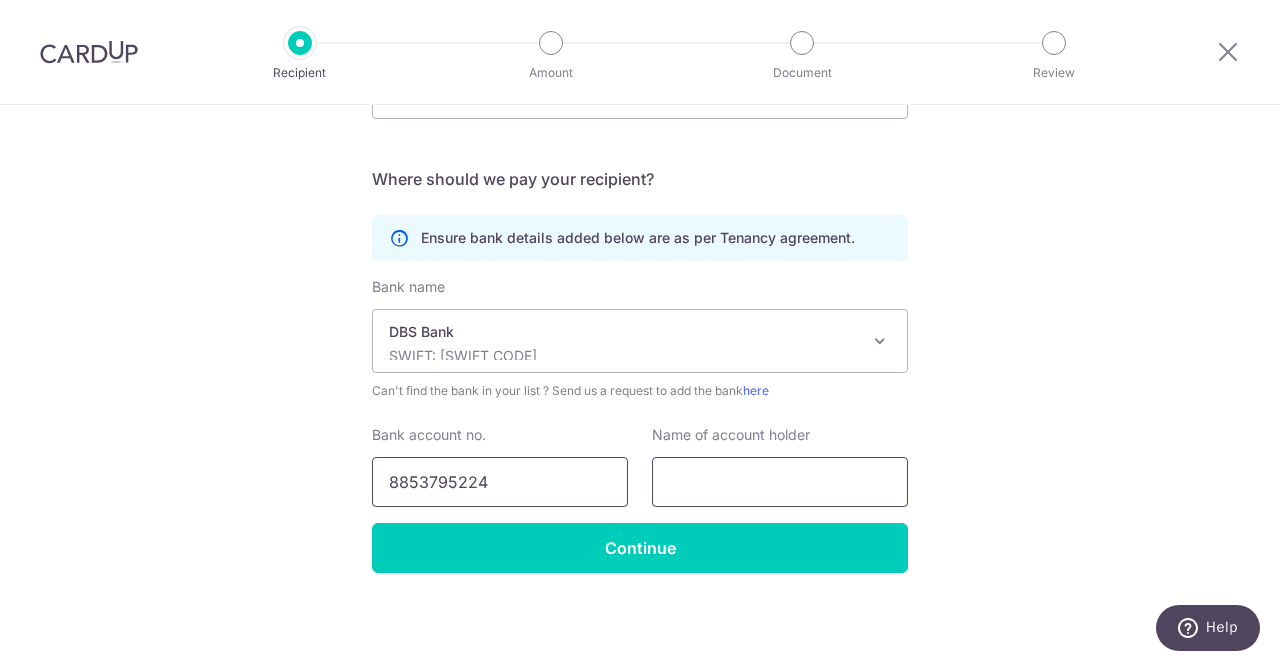 type on "8853795224" 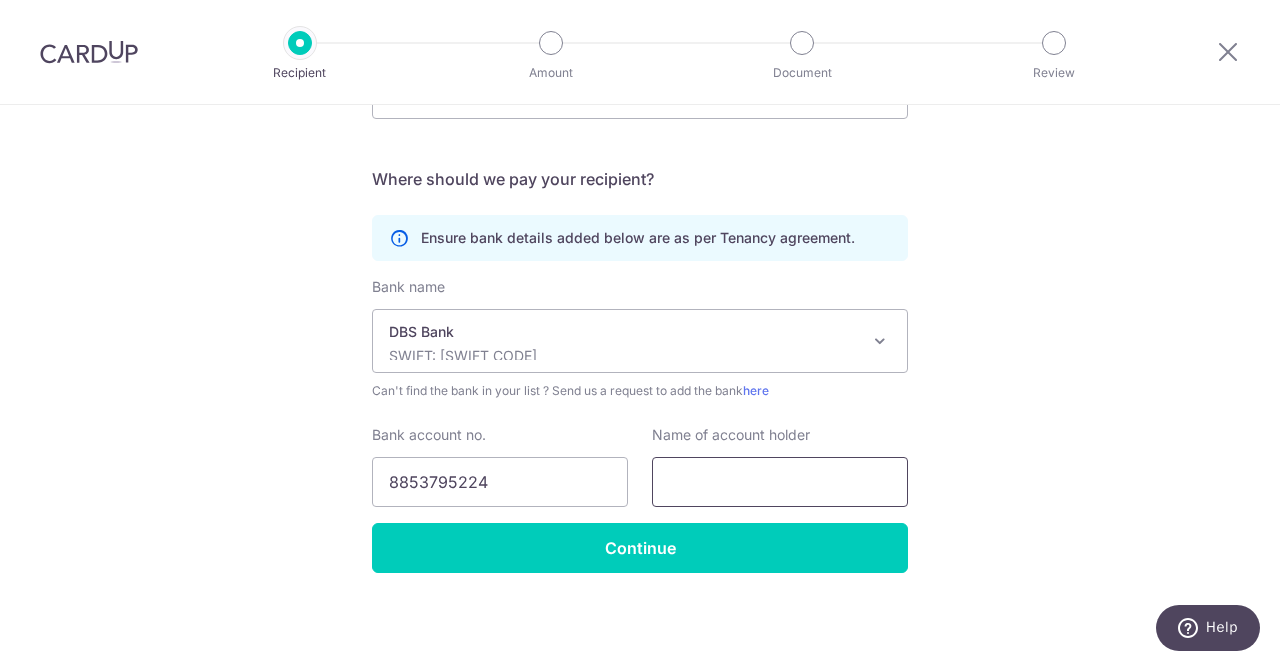 click at bounding box center (780, 482) 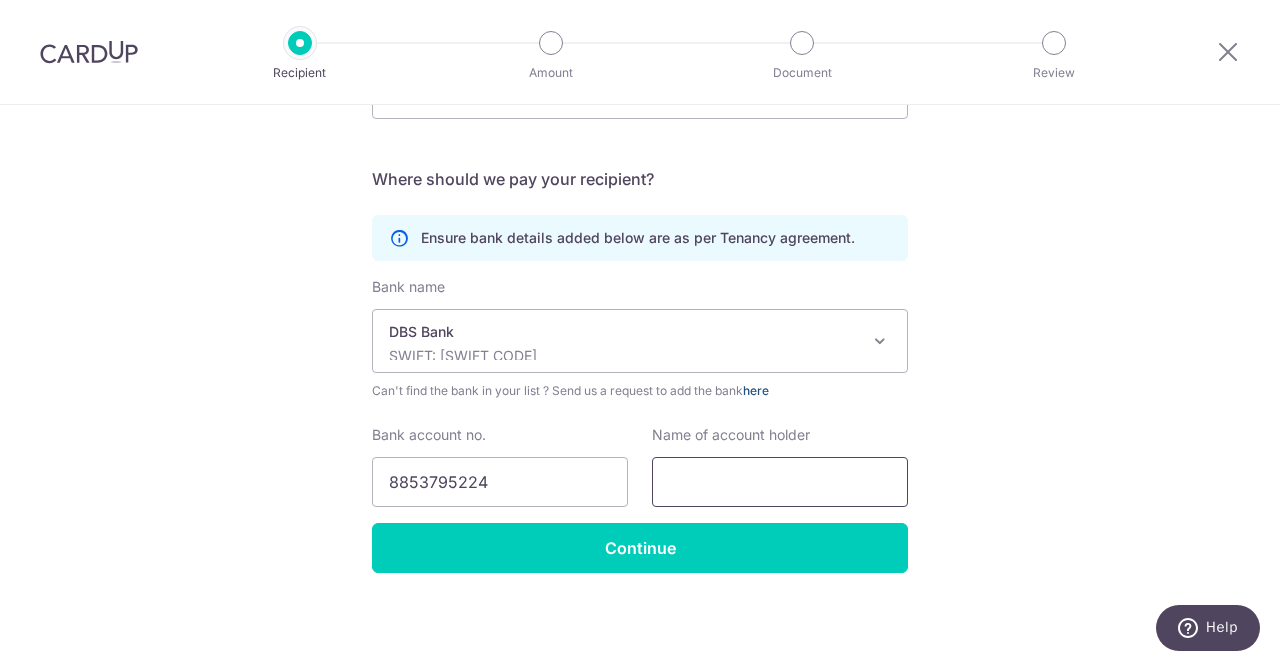 paste on "CASA MIA 5 PTE. LTD." 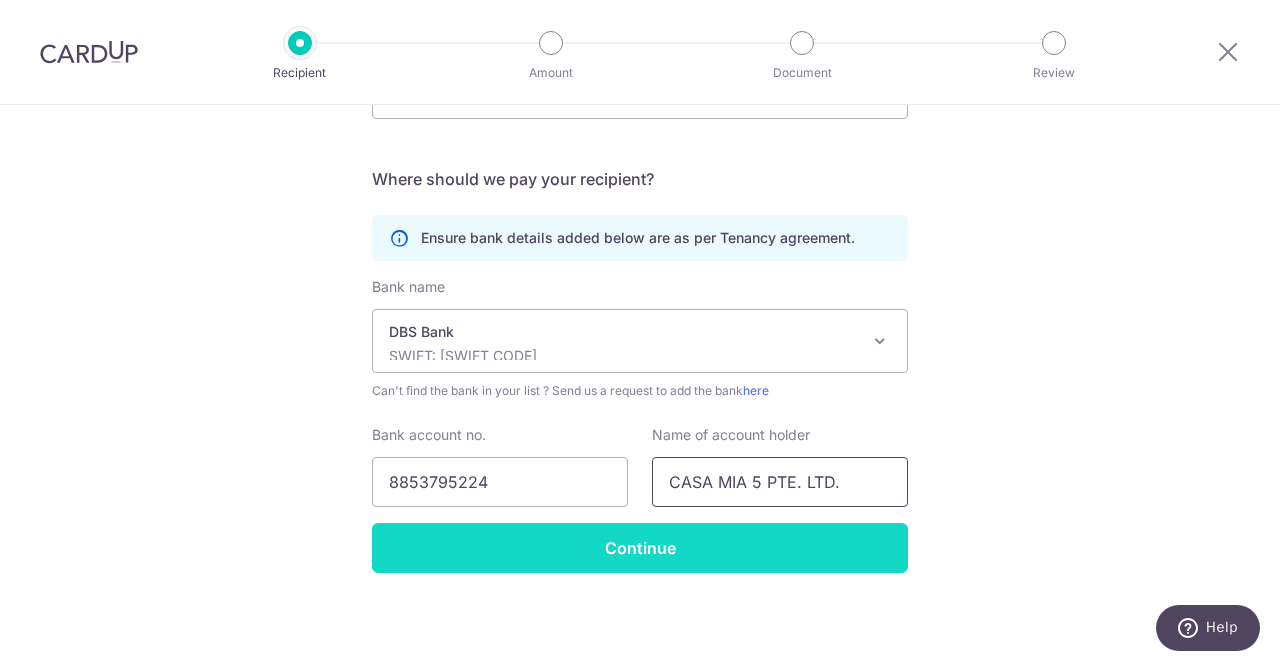 type on "CASA MIA 5 PTE. LTD." 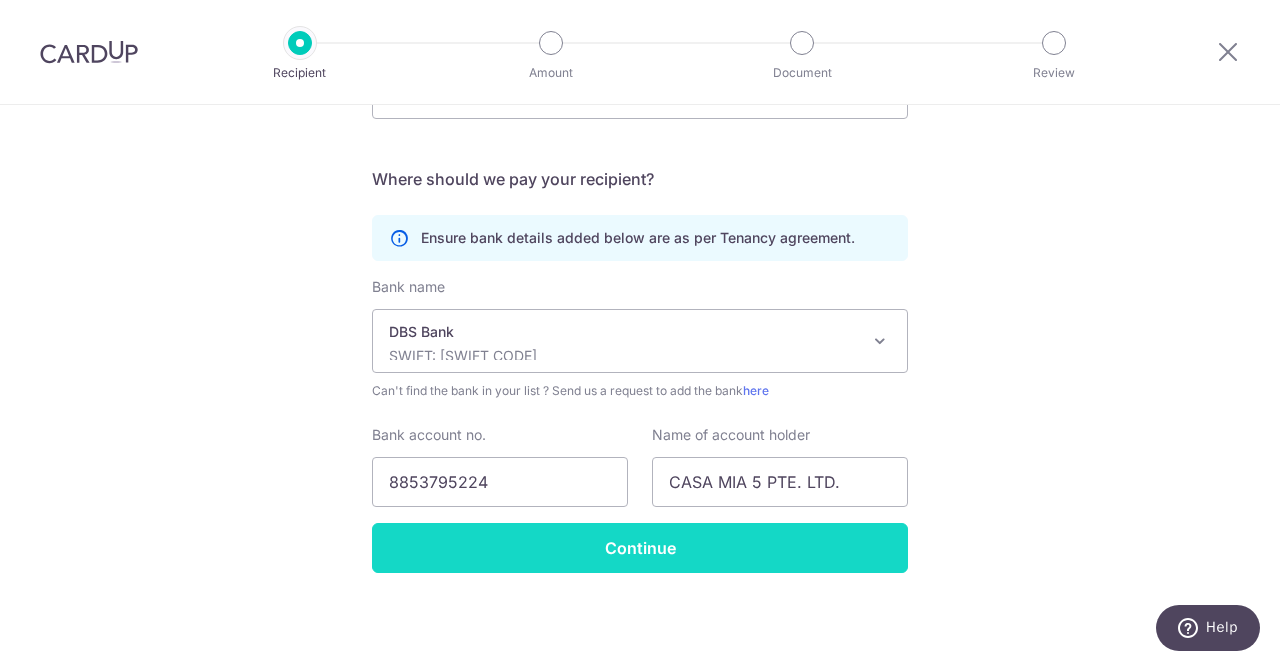 click on "Continue" at bounding box center (640, 548) 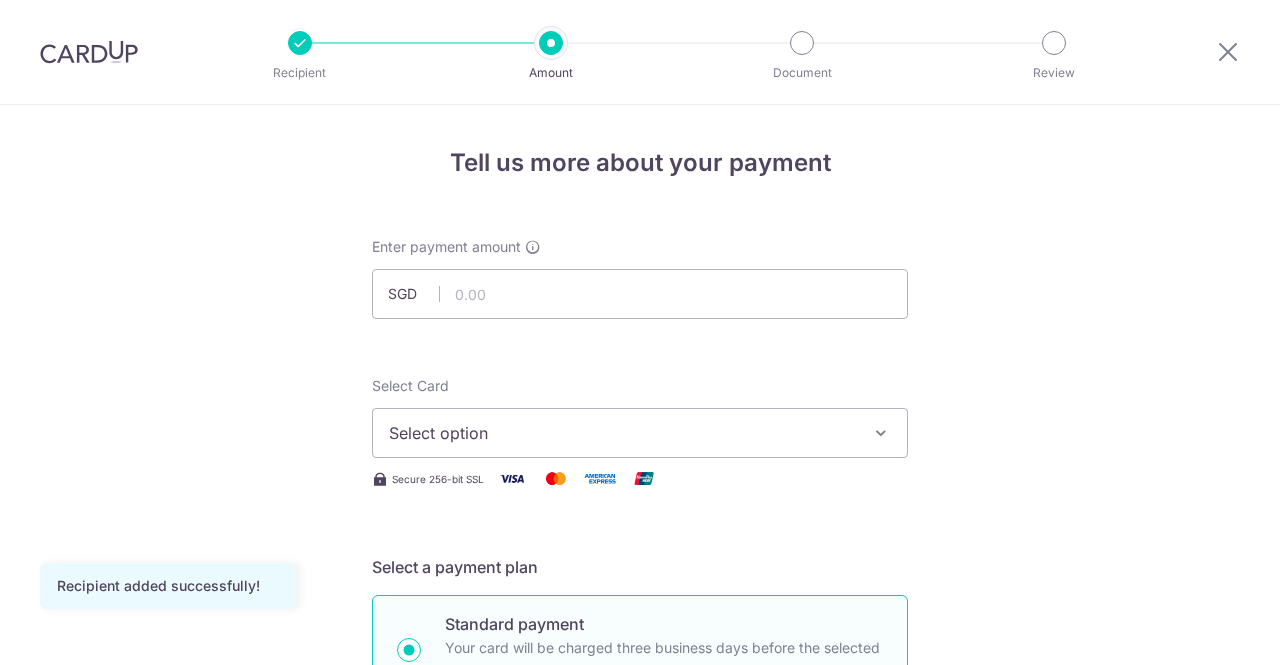 scroll, scrollTop: 0, scrollLeft: 0, axis: both 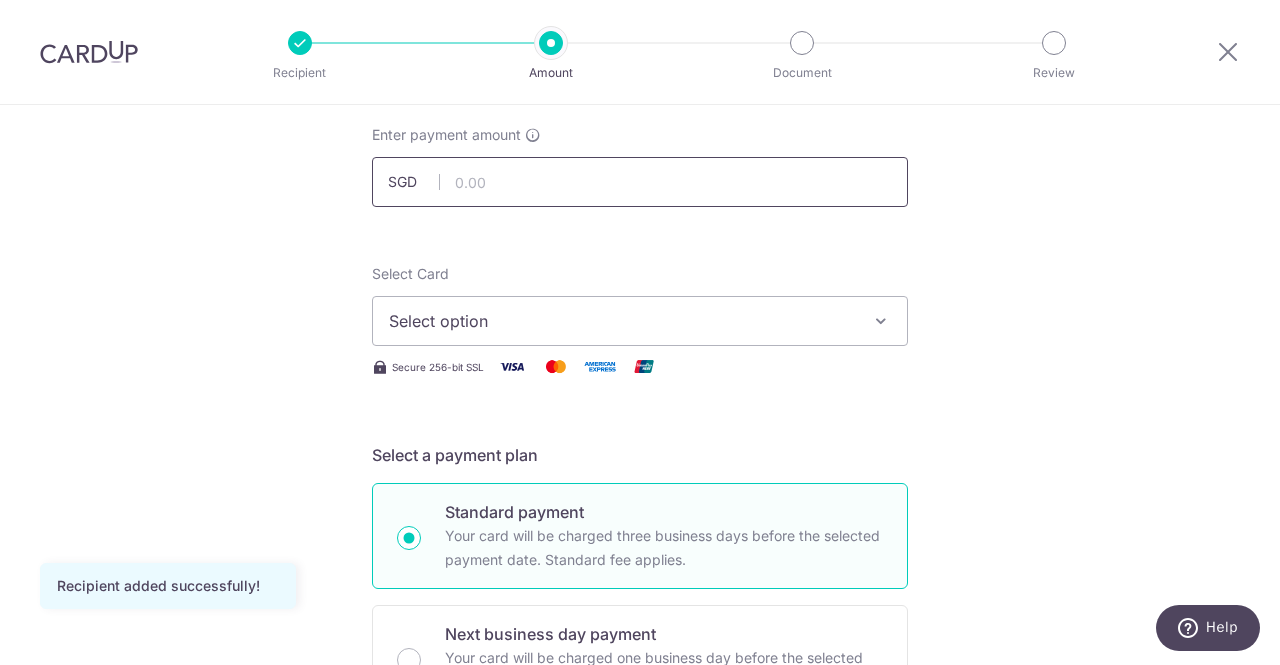 click at bounding box center [640, 182] 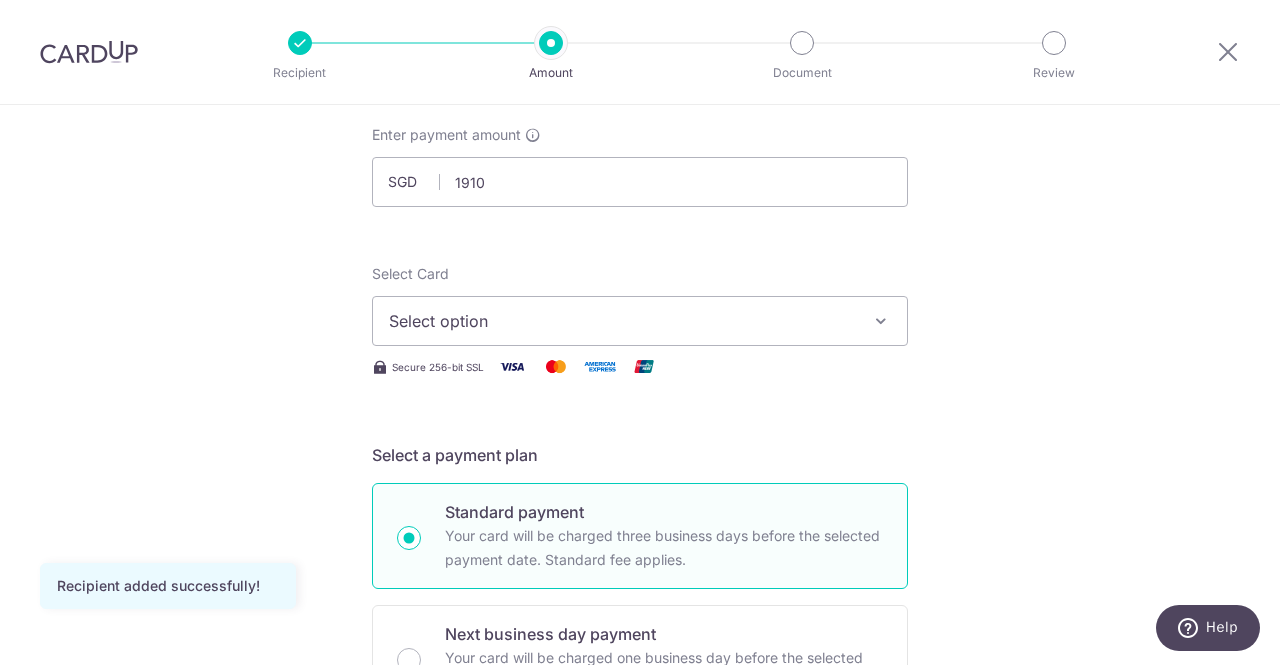 type on "1,910.00" 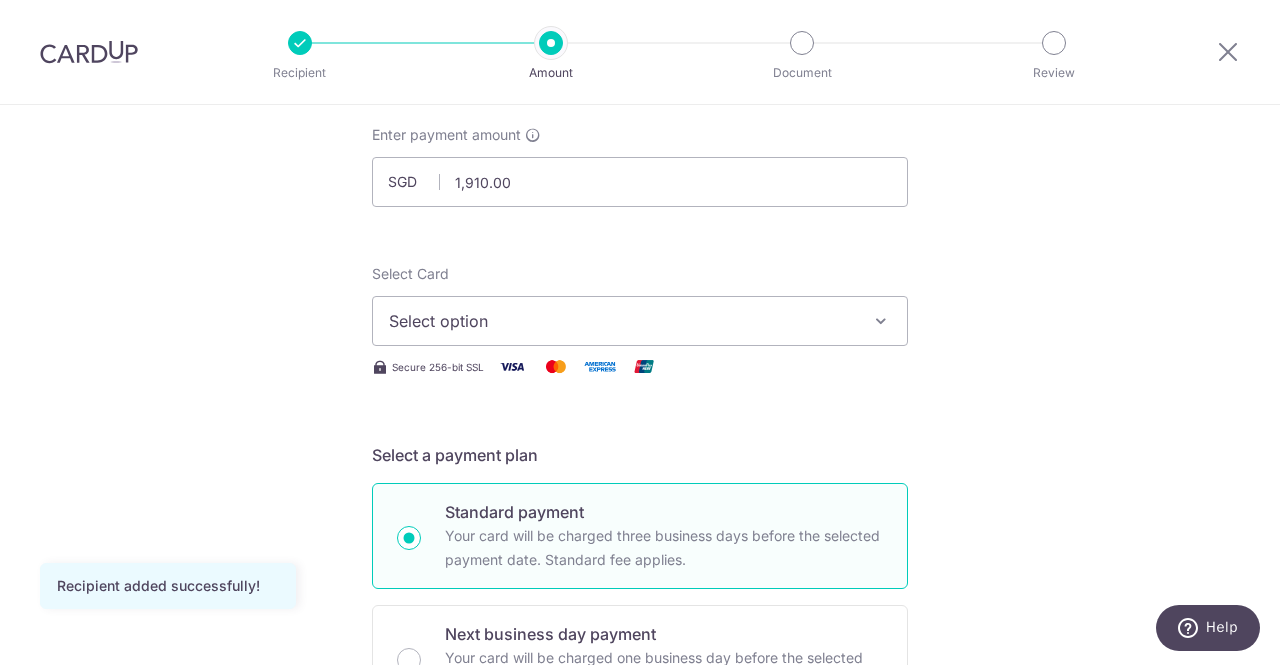 click on "Select option" at bounding box center [622, 321] 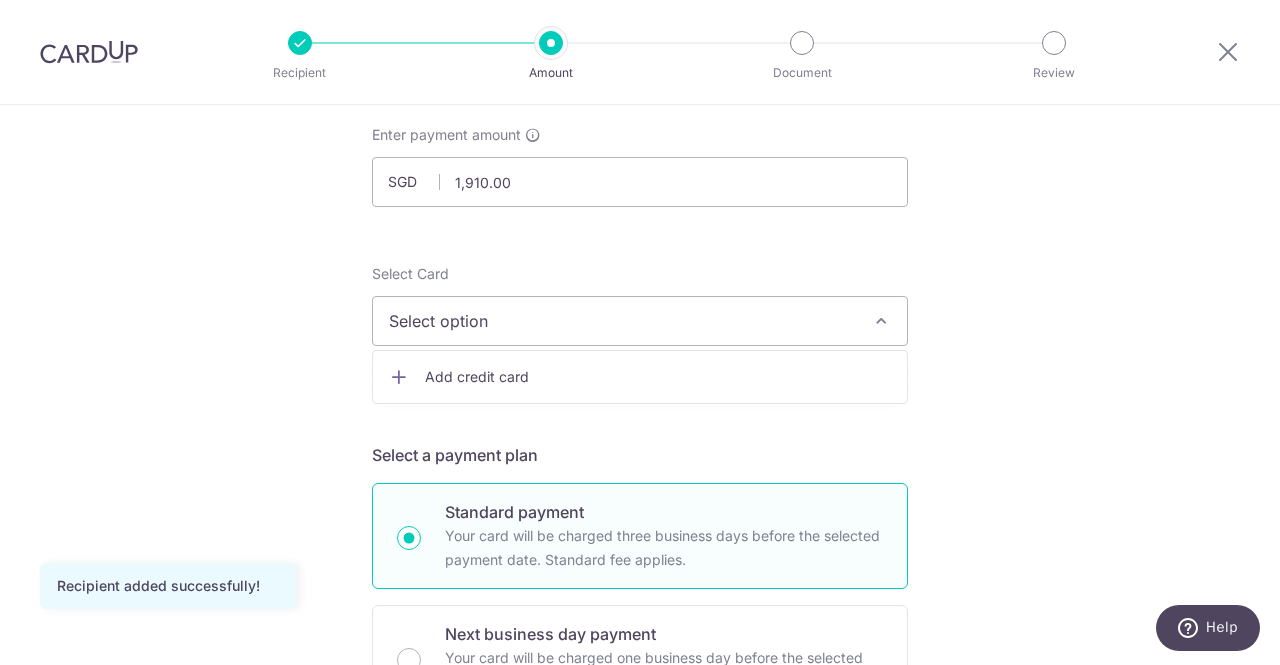 click on "Select option" at bounding box center [622, 321] 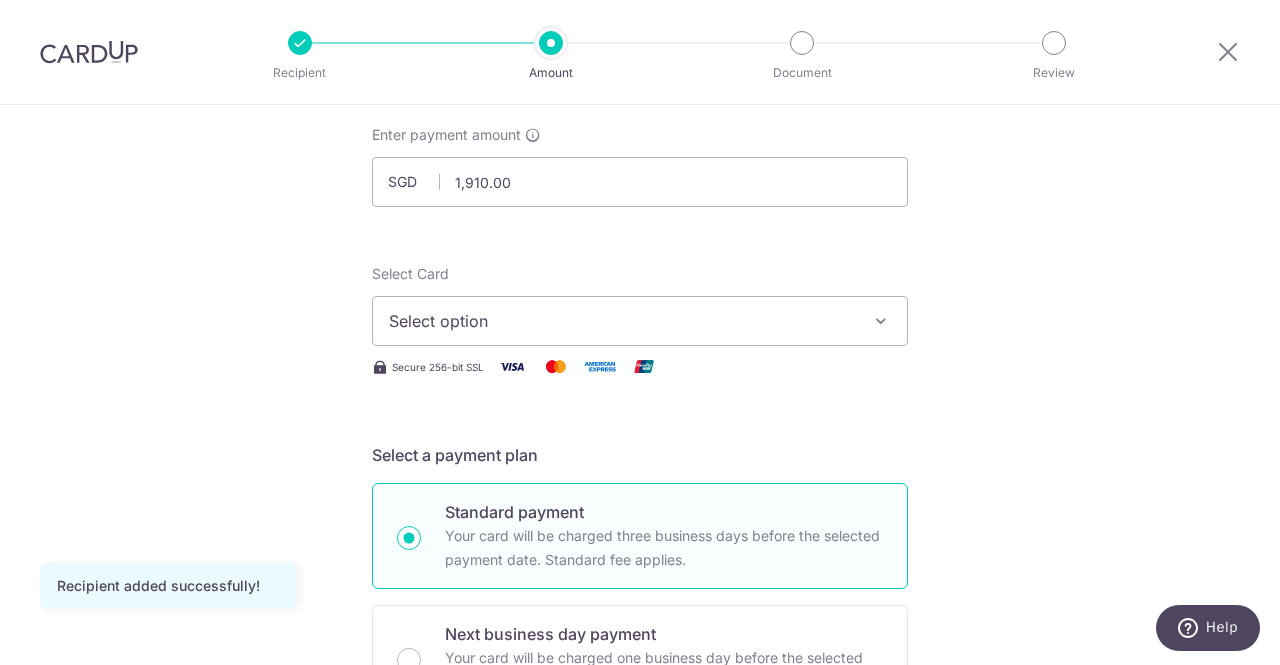 click on "Select option" at bounding box center (622, 321) 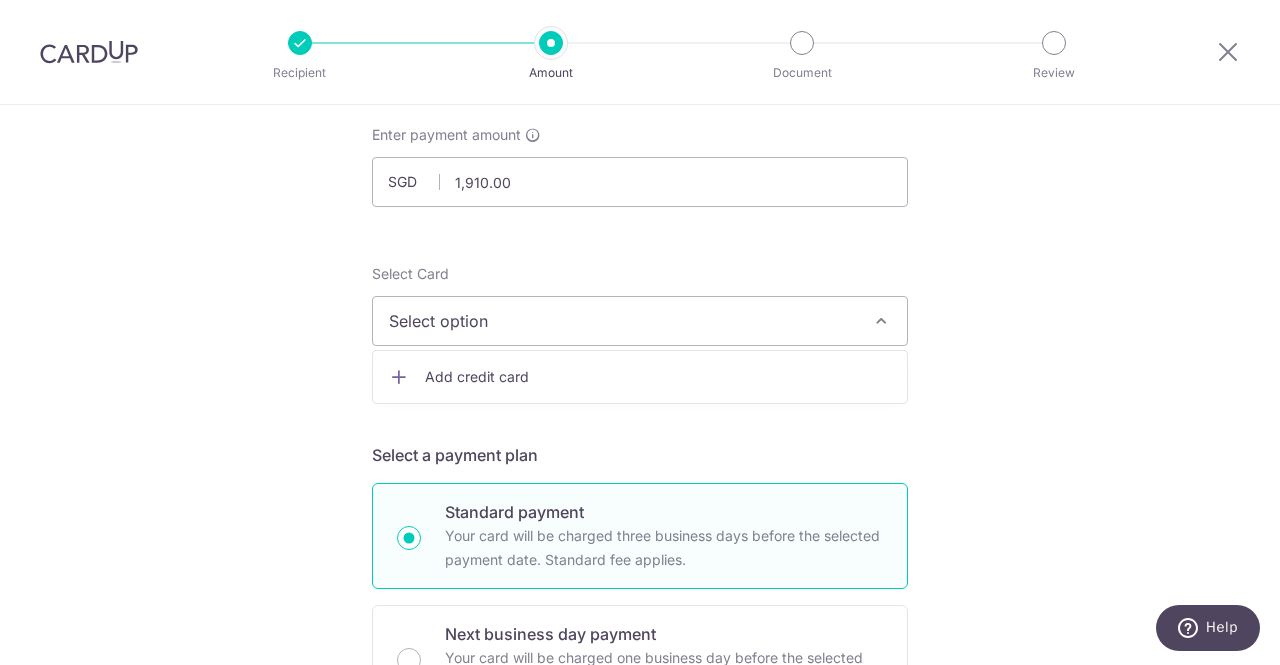 click on "Add credit card" at bounding box center [658, 377] 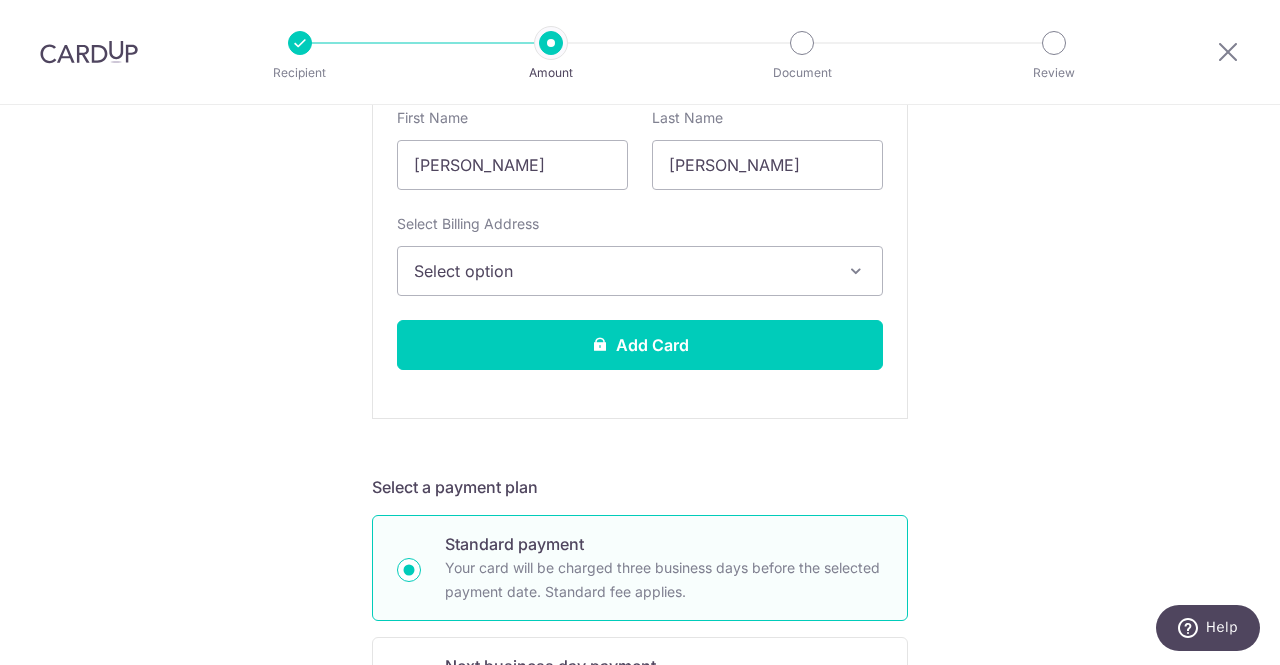 scroll, scrollTop: 611, scrollLeft: 0, axis: vertical 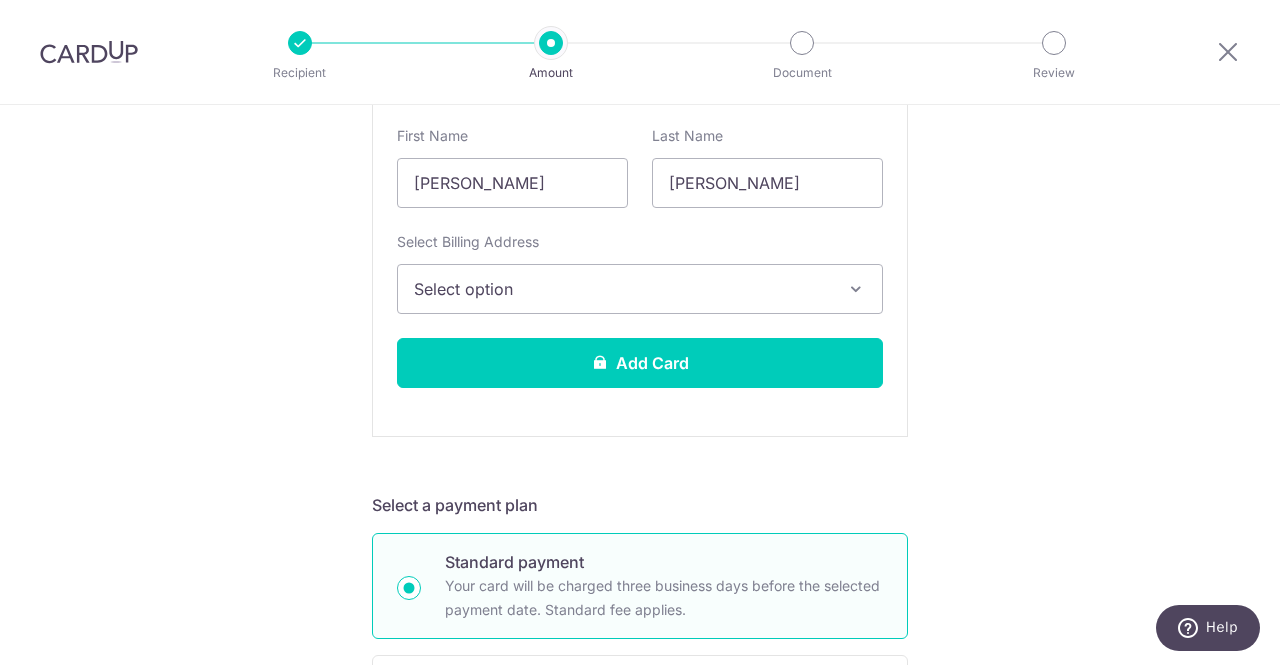 click on "Select option" at bounding box center (622, 289) 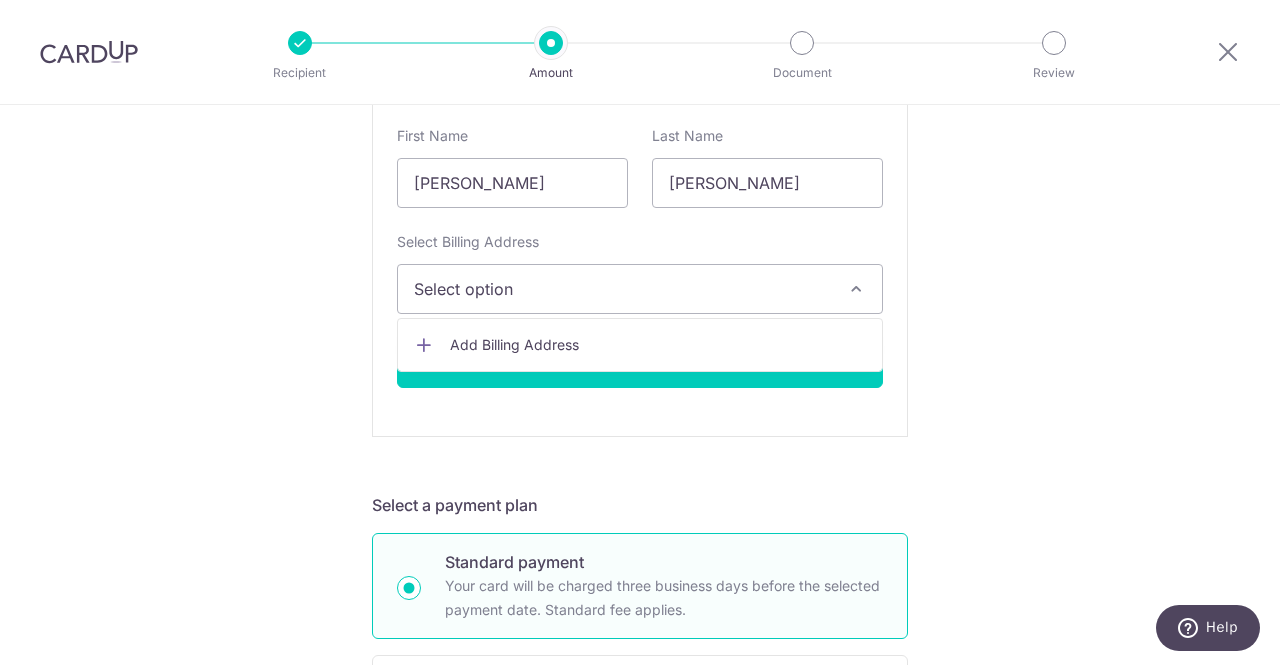 click on "Select option" at bounding box center [622, 289] 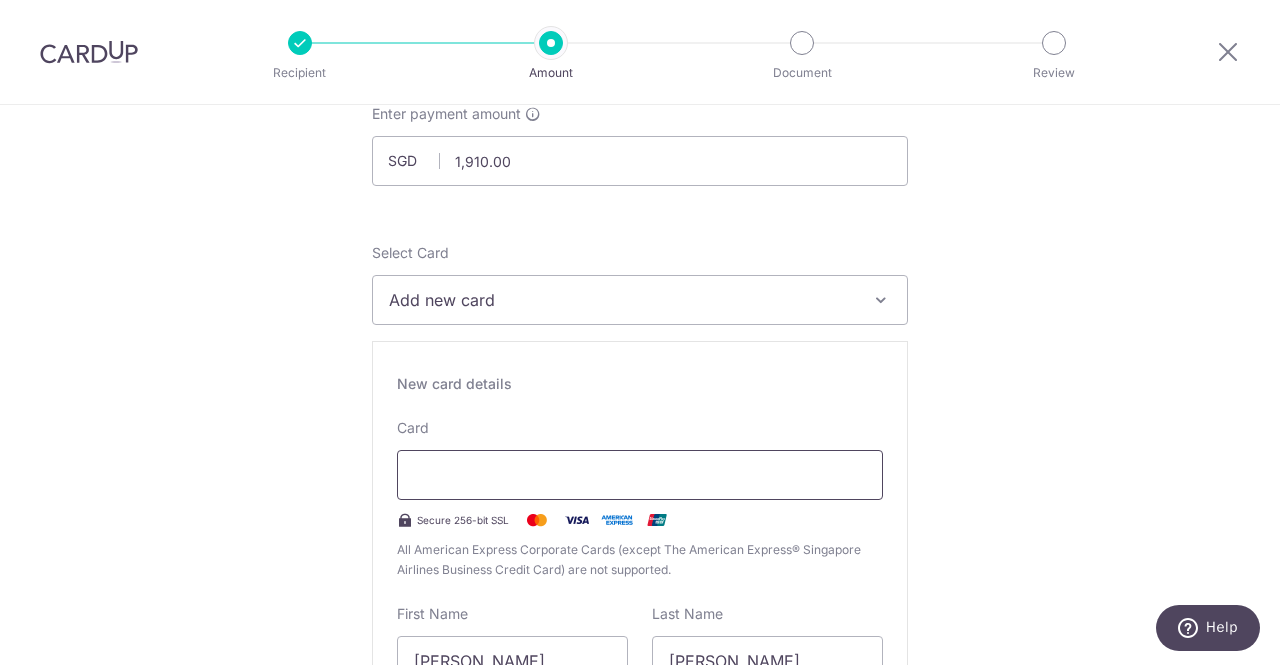scroll, scrollTop: 128, scrollLeft: 0, axis: vertical 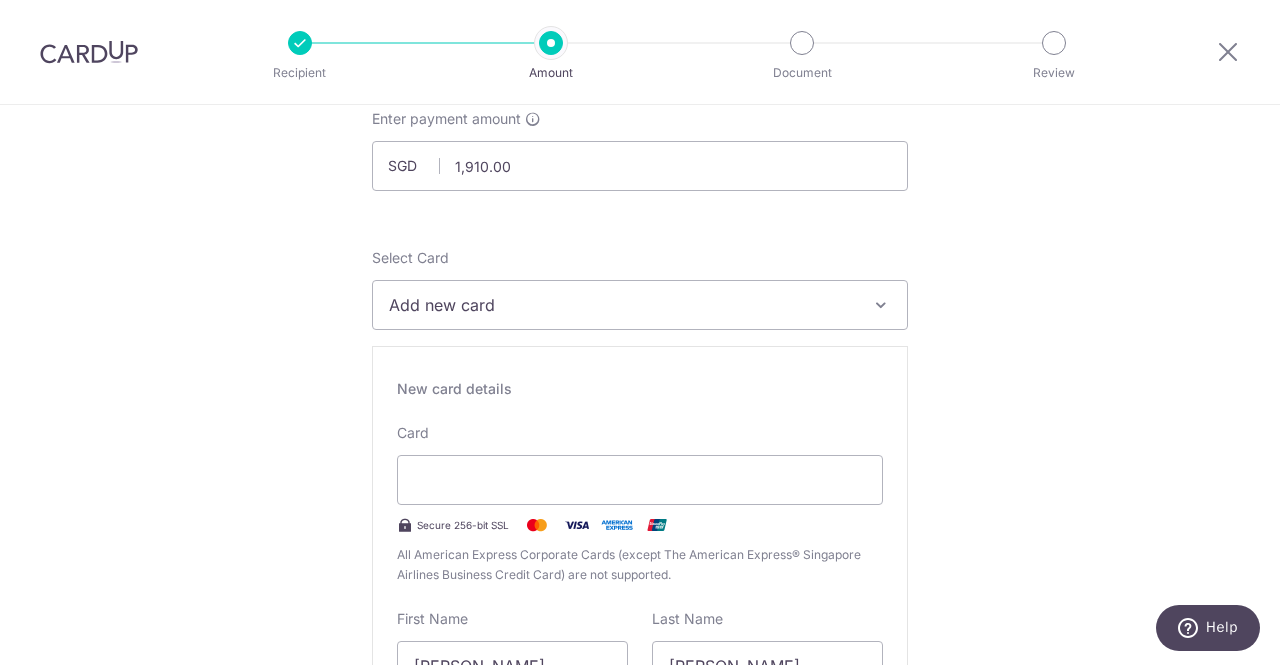 click on "Add new card" at bounding box center [622, 305] 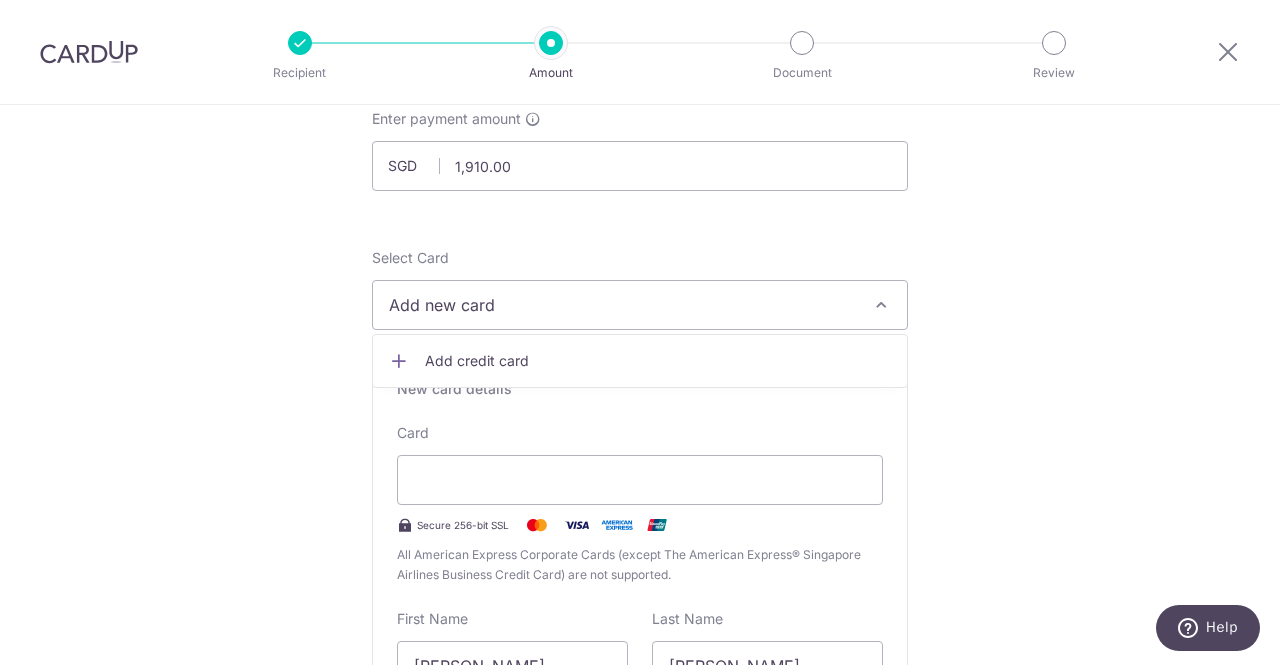 click on "Add credit card" at bounding box center [658, 361] 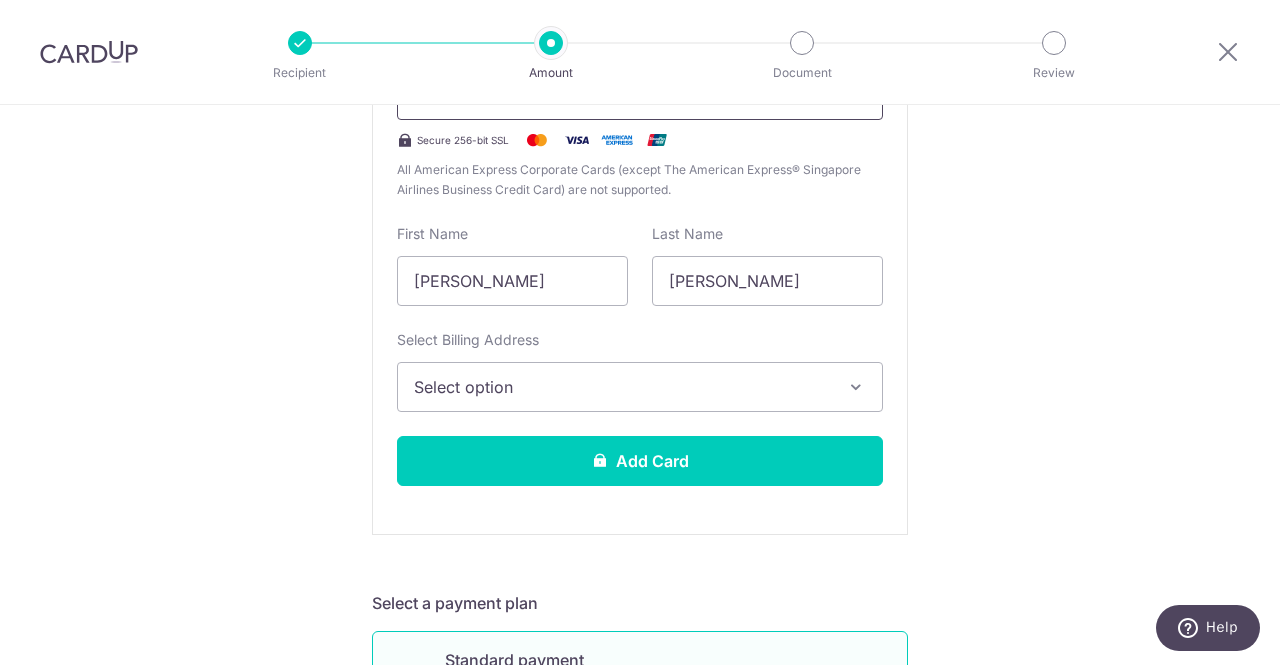 scroll, scrollTop: 515, scrollLeft: 0, axis: vertical 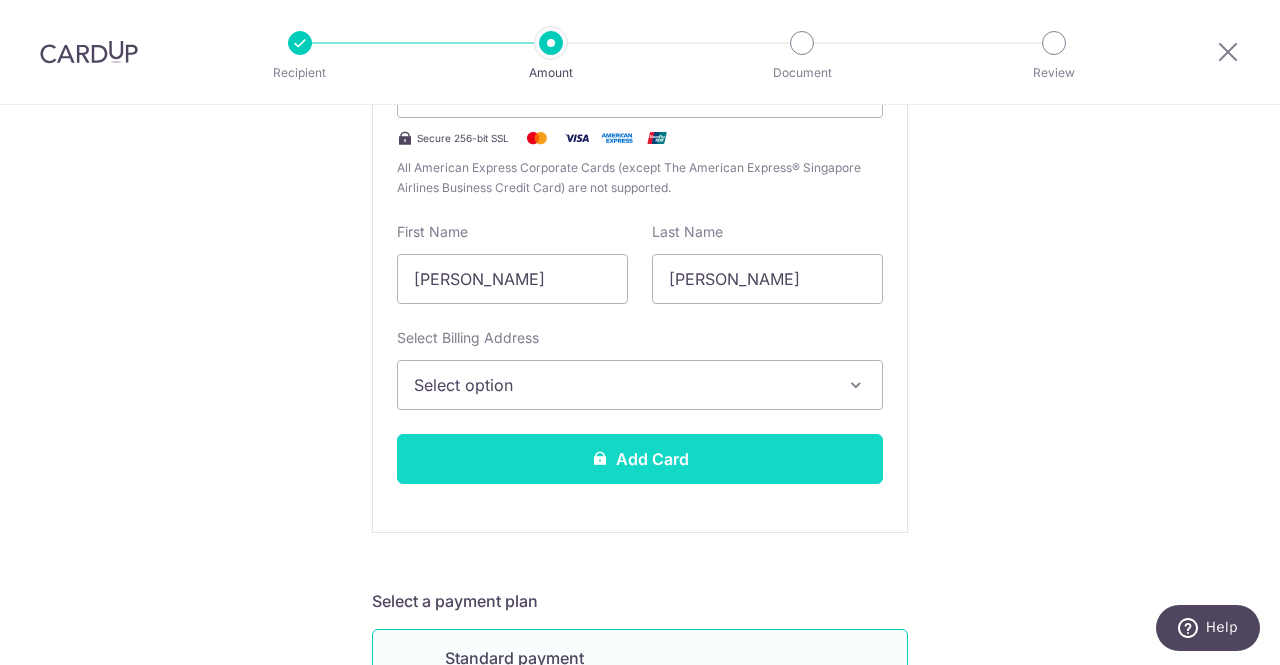 click on "Add Card" at bounding box center (640, 459) 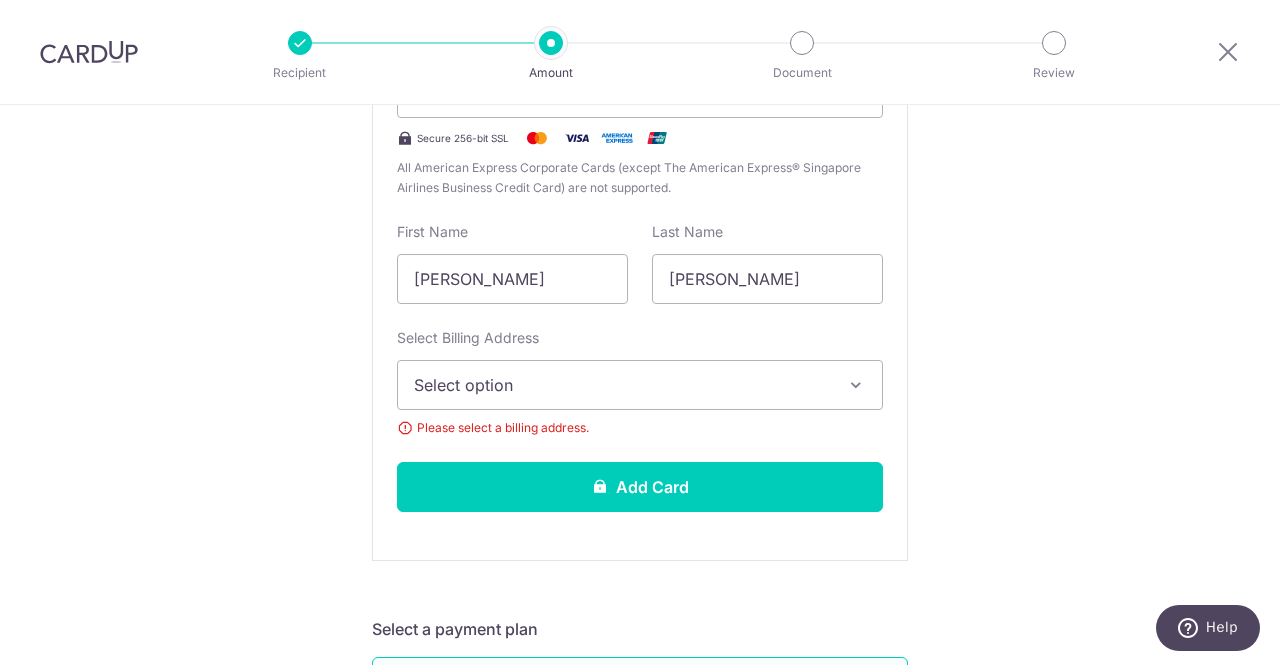 click on "Select option" at bounding box center [622, 385] 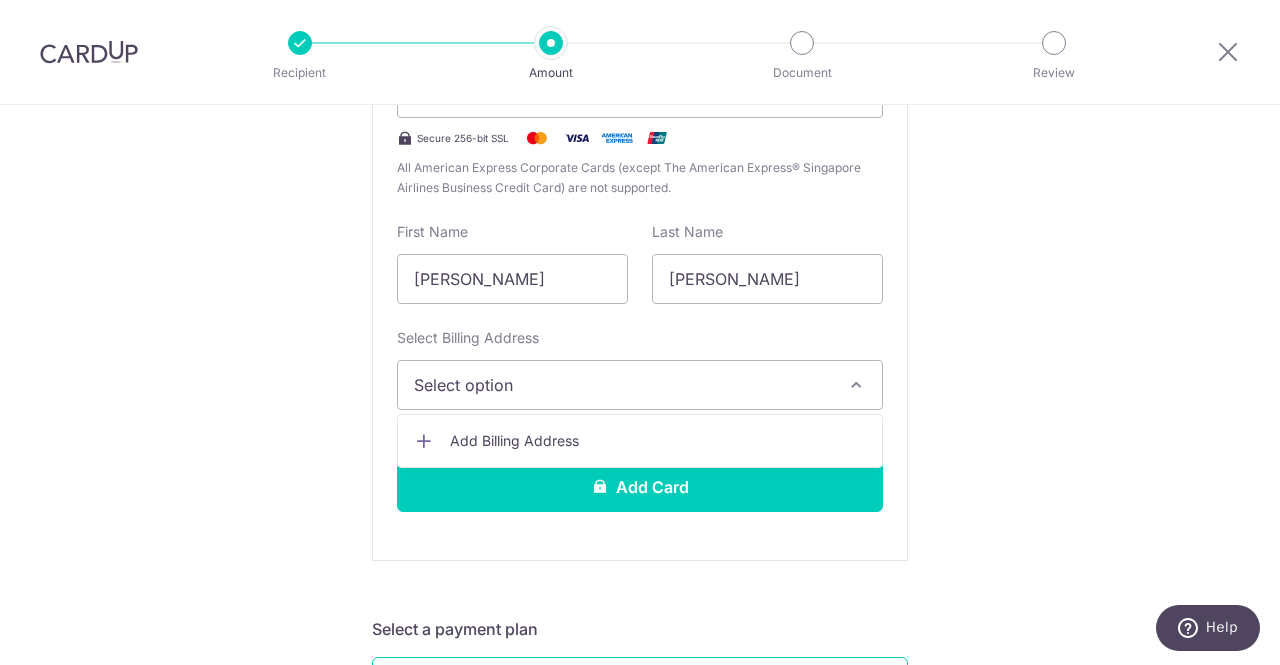 click on "Add Billing Address" at bounding box center (658, 441) 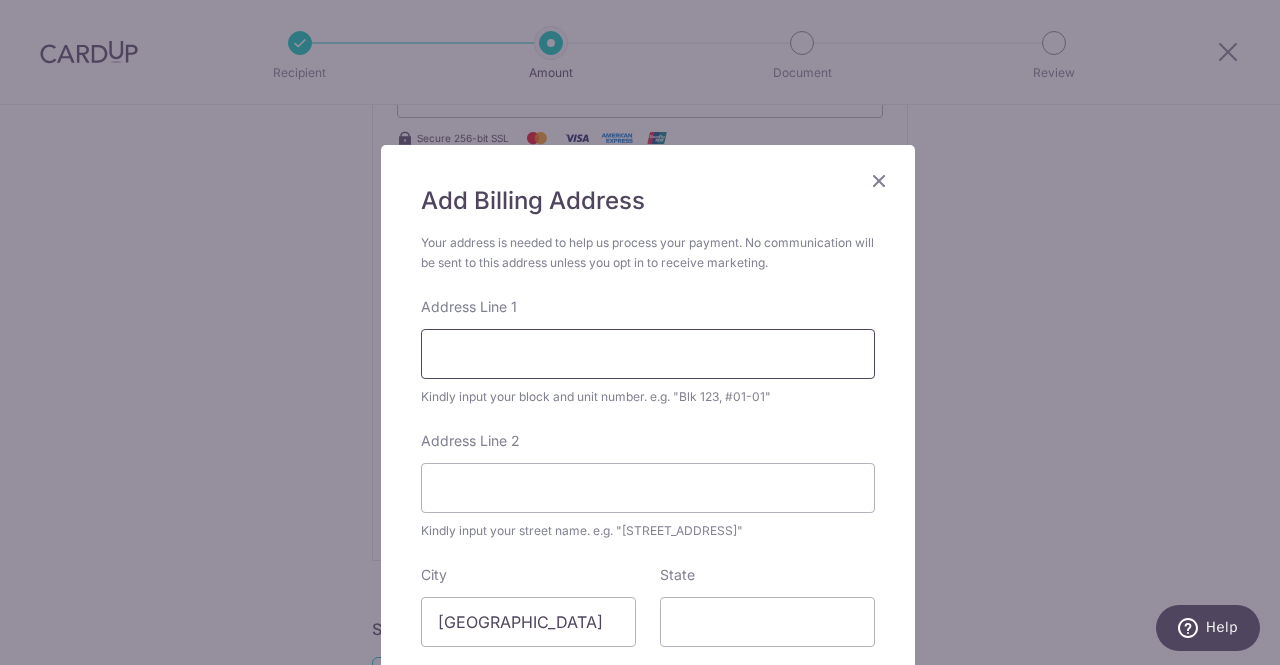 click on "Address Line 1" at bounding box center (648, 354) 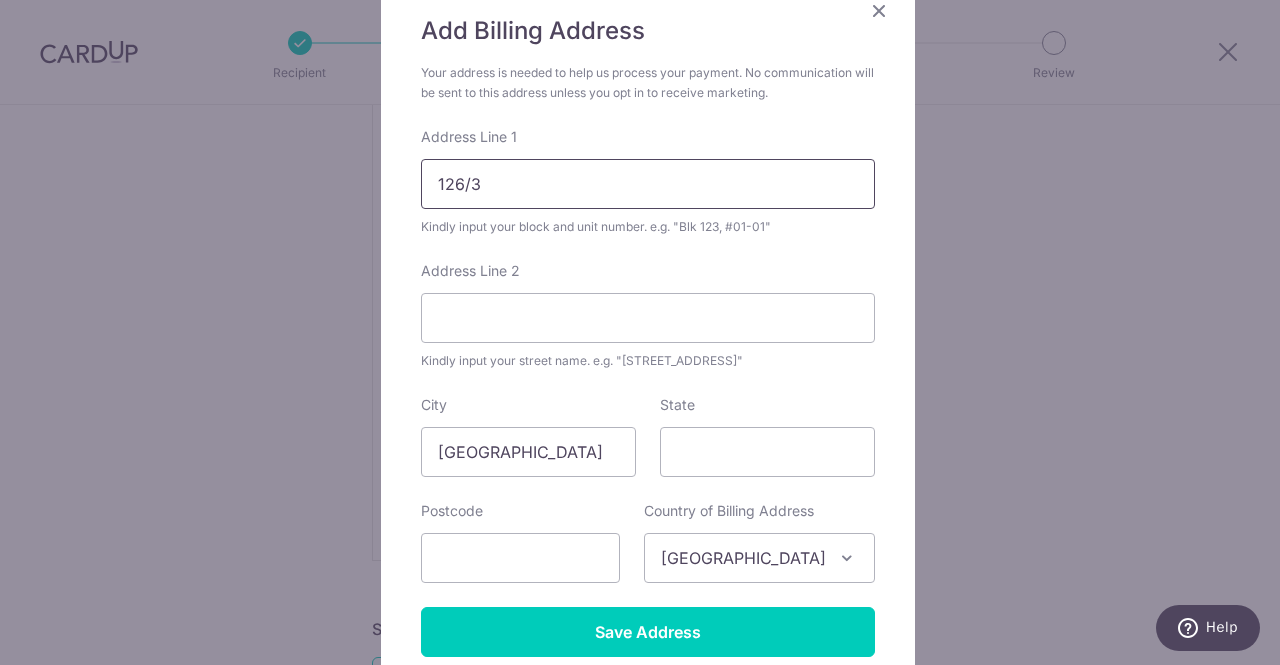 scroll, scrollTop: 171, scrollLeft: 0, axis: vertical 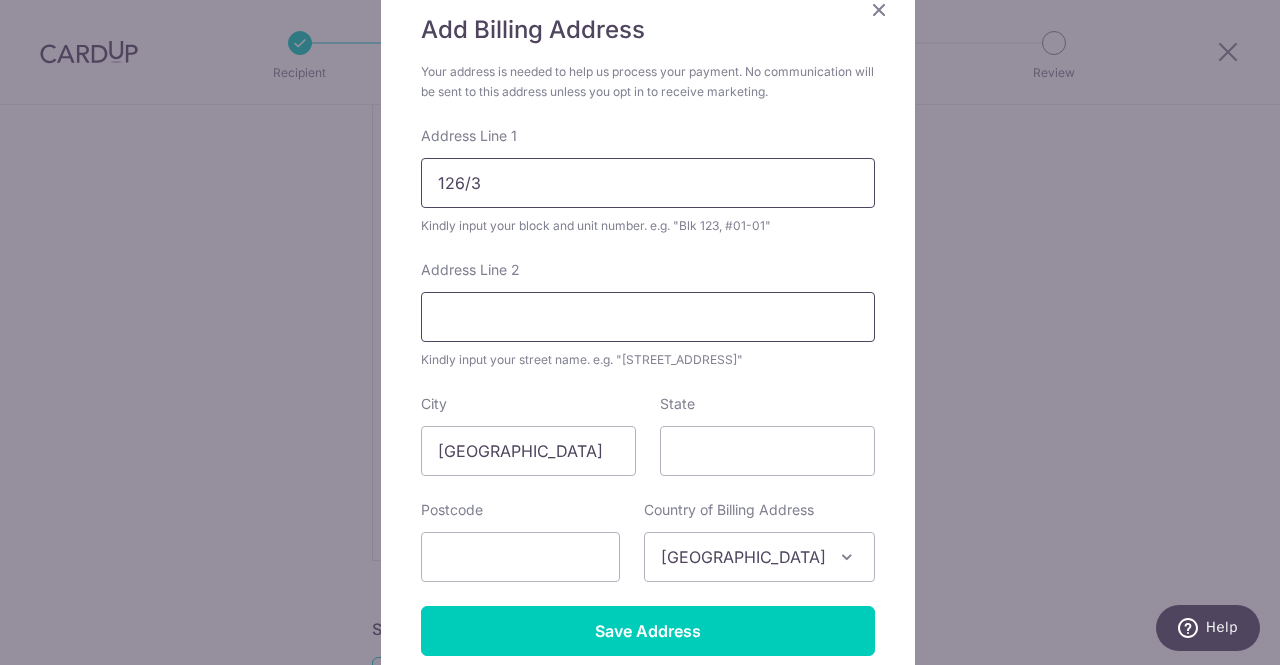 type on "126/3" 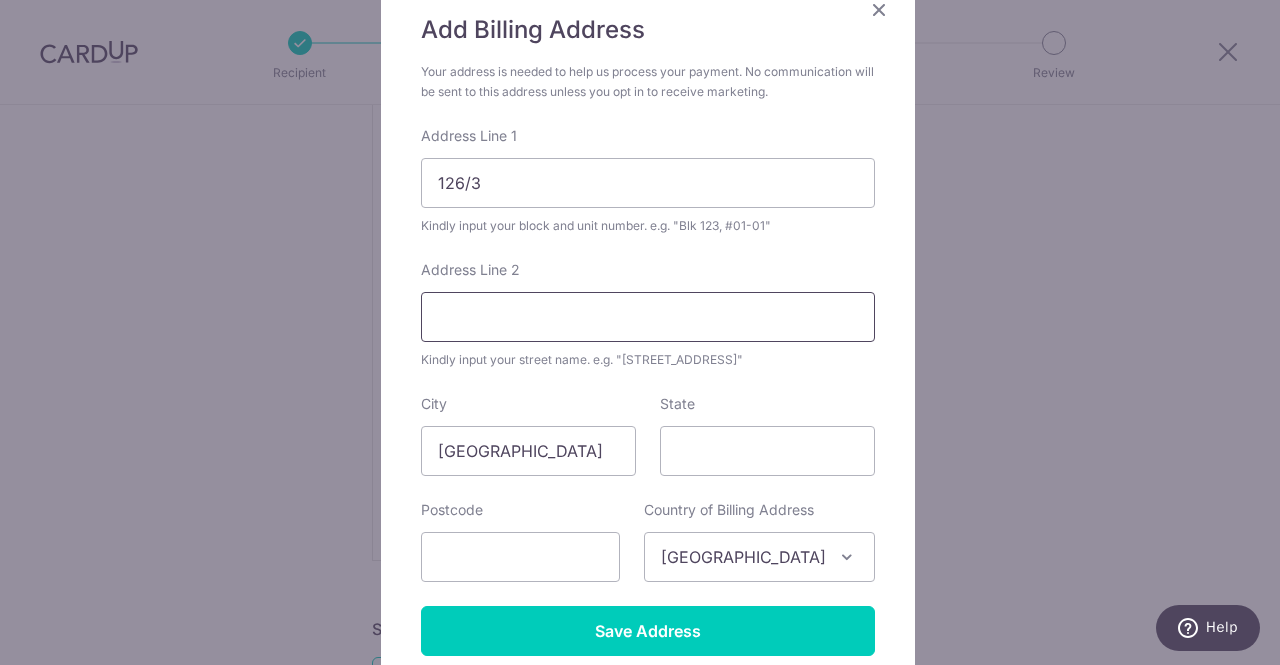 click on "Address Line 2" at bounding box center (648, 317) 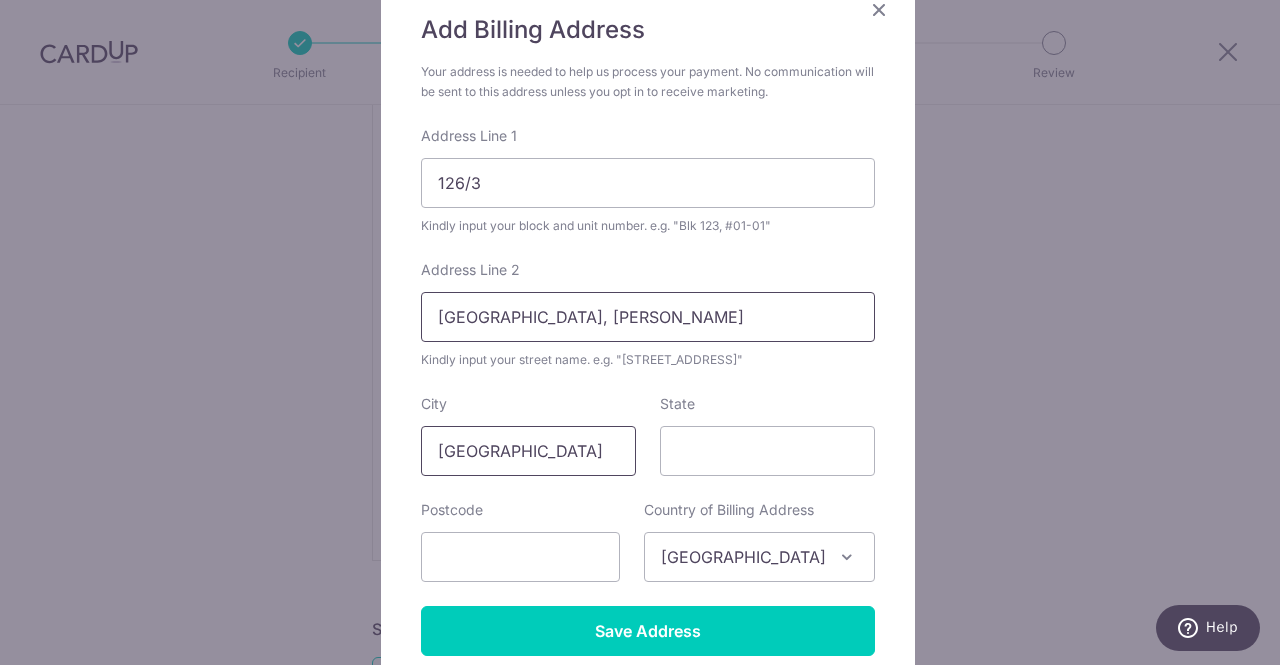 type on "OLD GH ROAD, MIRANDA LANE" 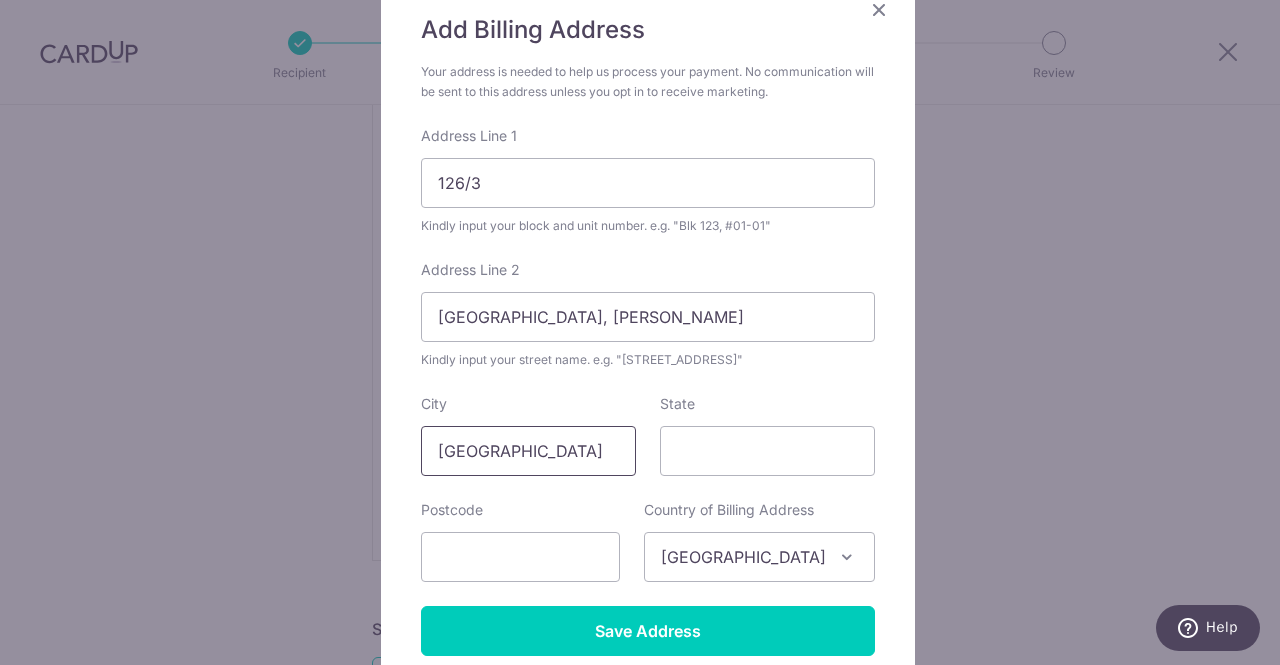 click on "[GEOGRAPHIC_DATA]" at bounding box center [528, 451] 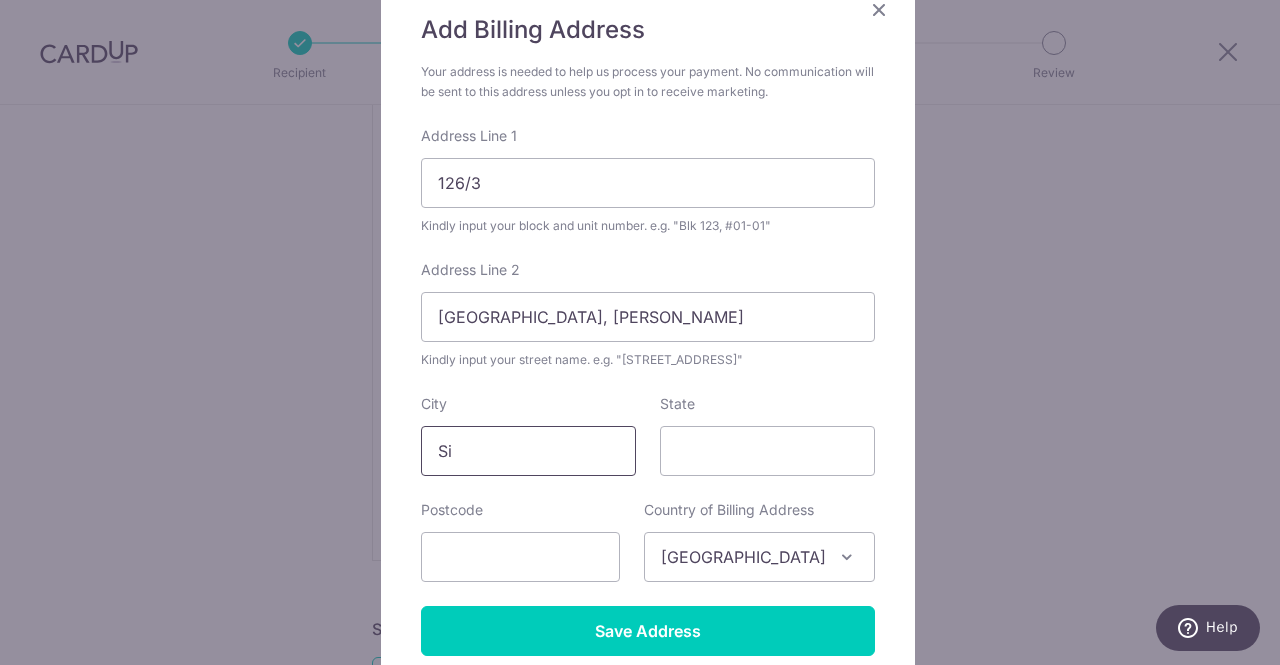 type on "S" 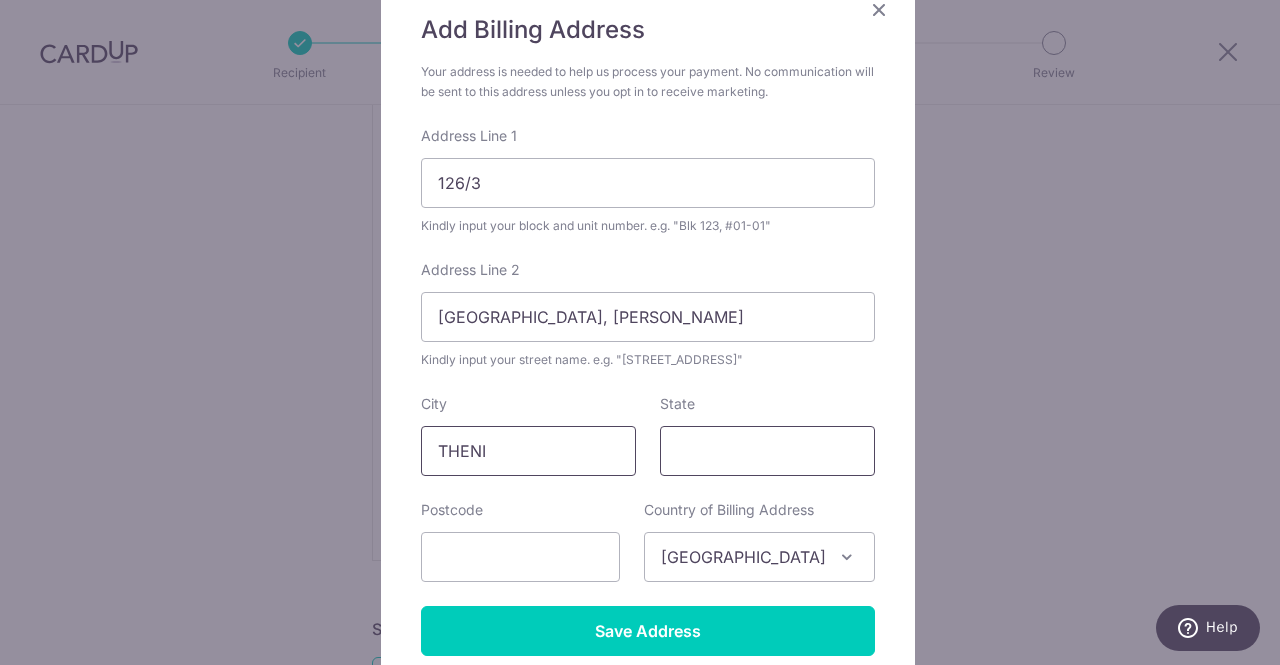 type on "THENI" 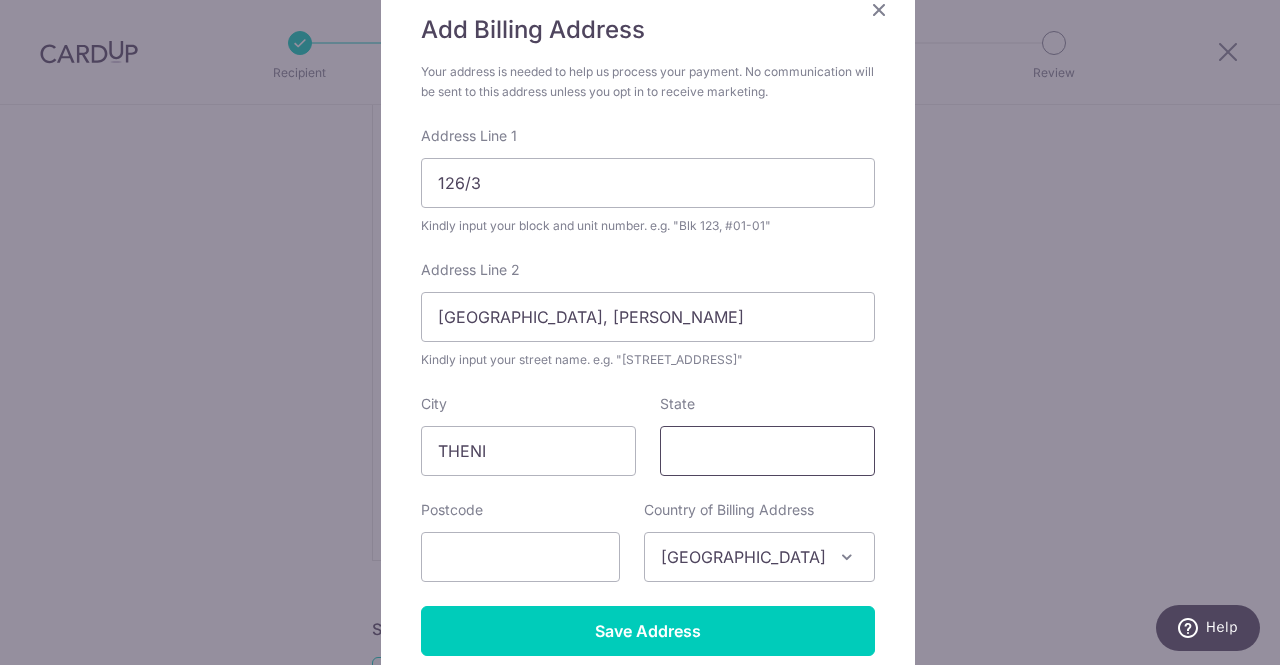 click on "State" at bounding box center (767, 451) 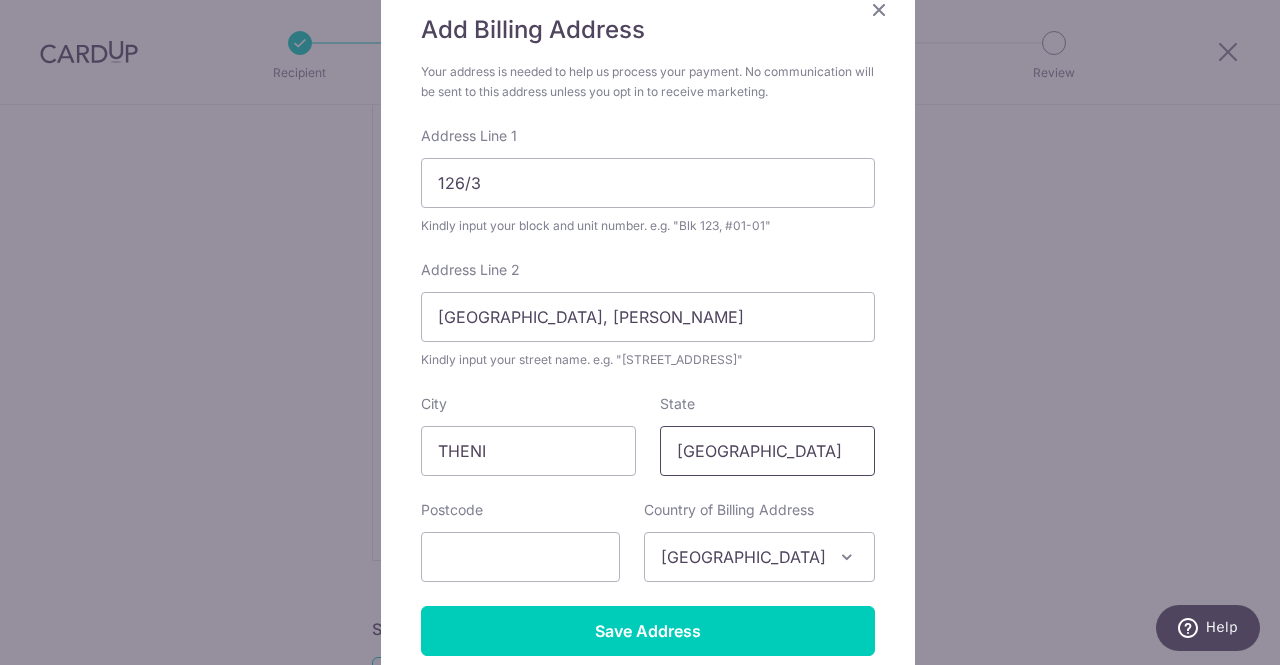scroll, scrollTop: 345, scrollLeft: 0, axis: vertical 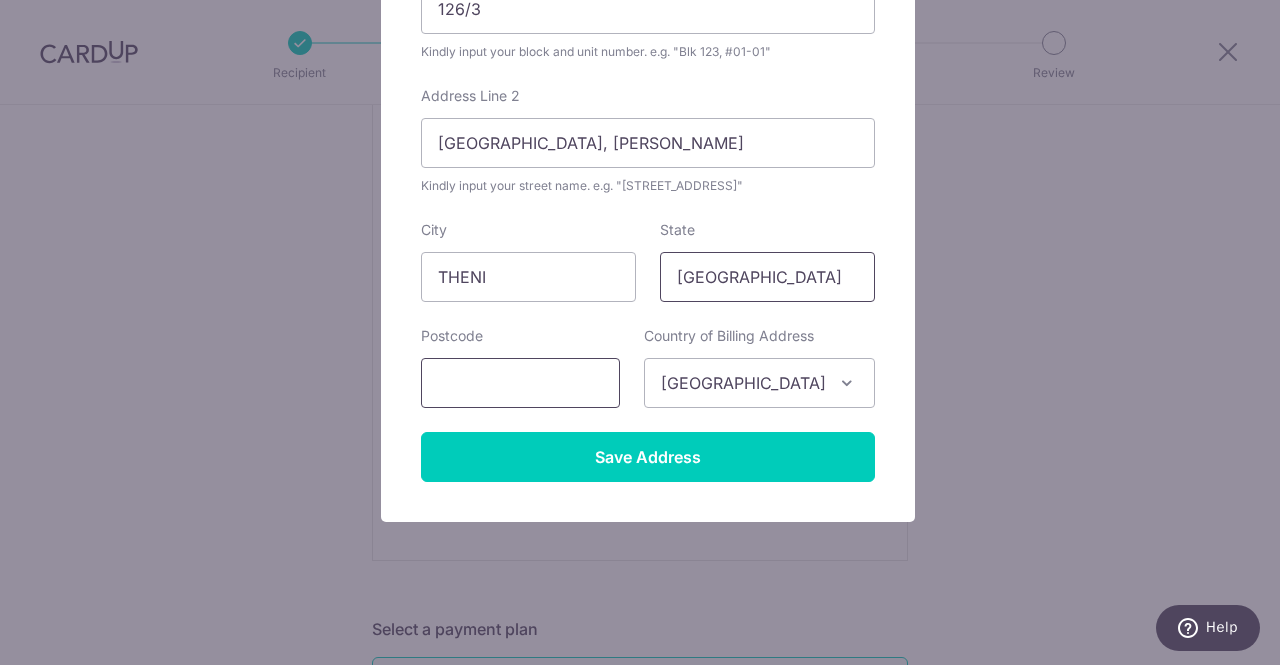 type on "TAMIL NADU" 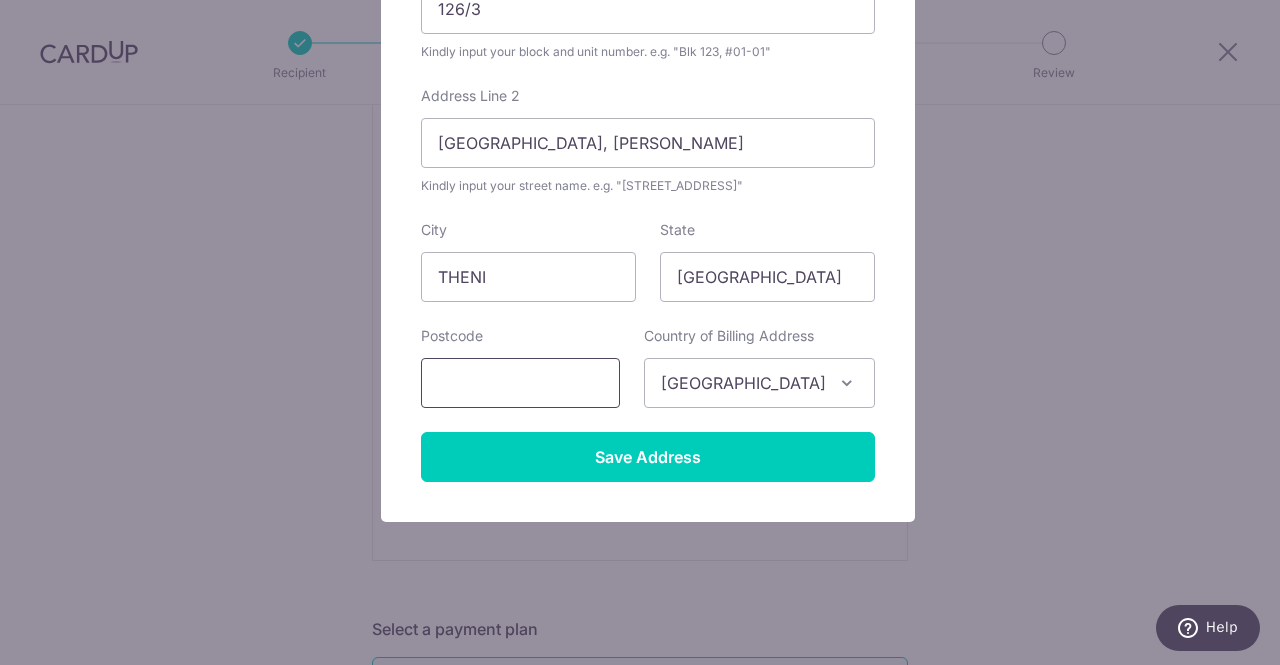 click at bounding box center [520, 383] 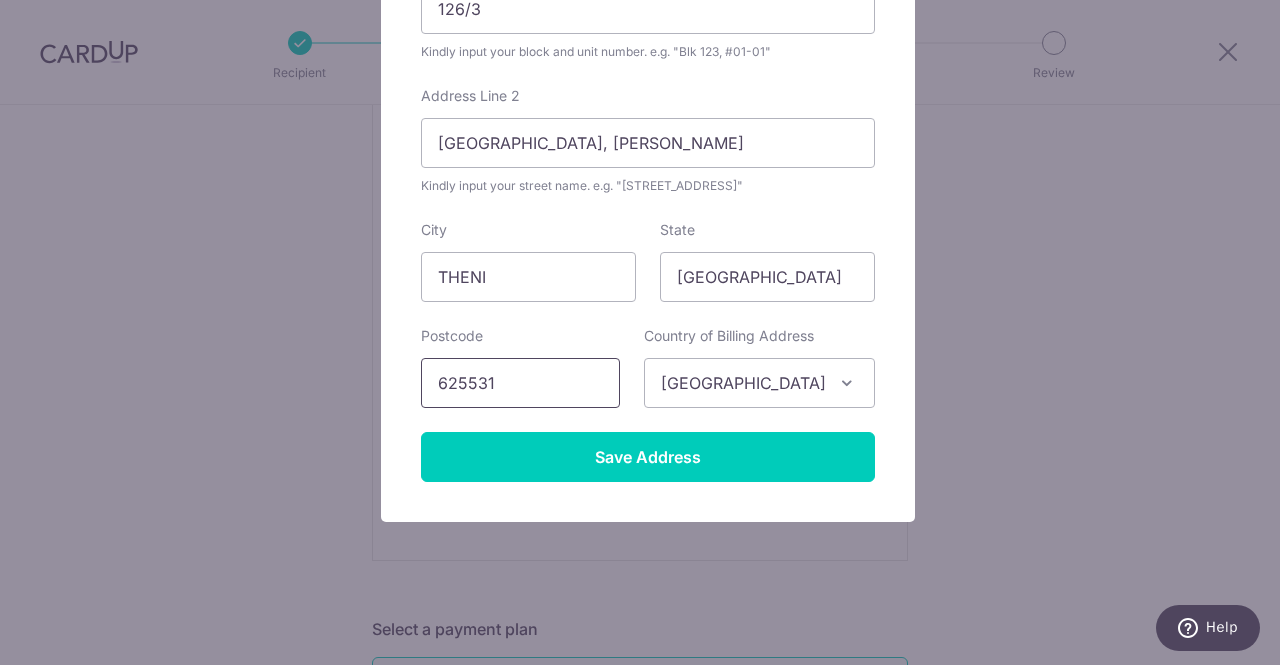 type on "625531" 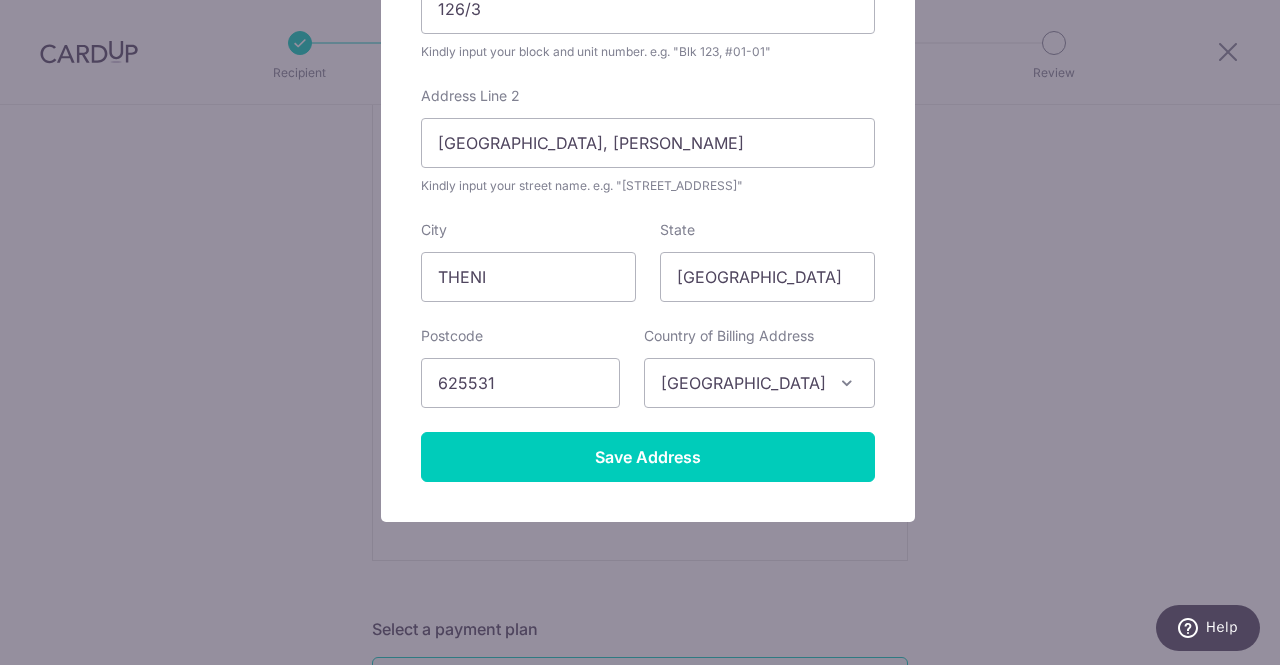 click on "[GEOGRAPHIC_DATA]" at bounding box center [759, 383] 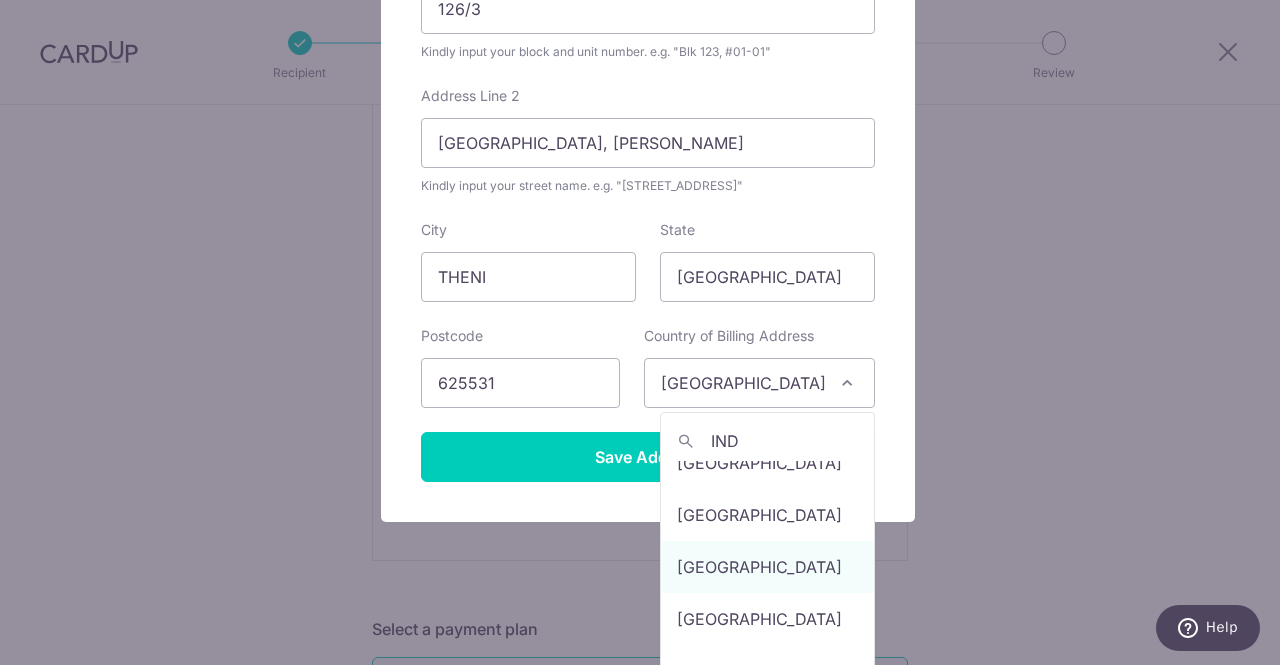 scroll, scrollTop: 0, scrollLeft: 0, axis: both 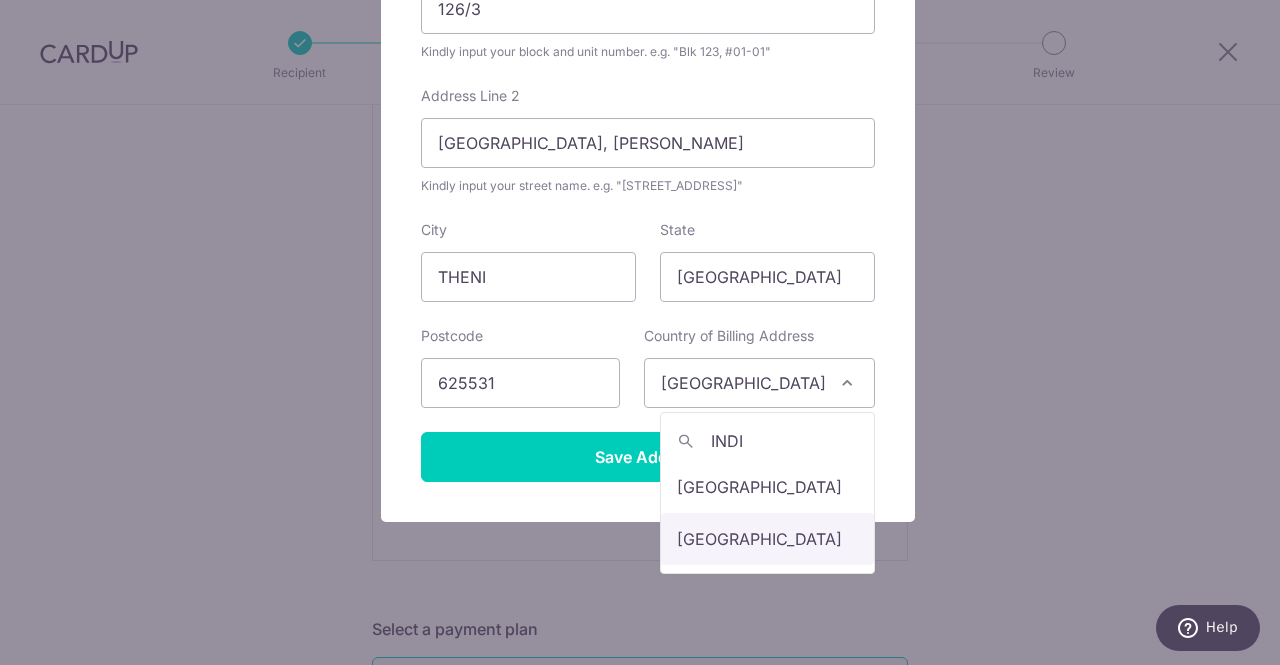 type on "INDI" 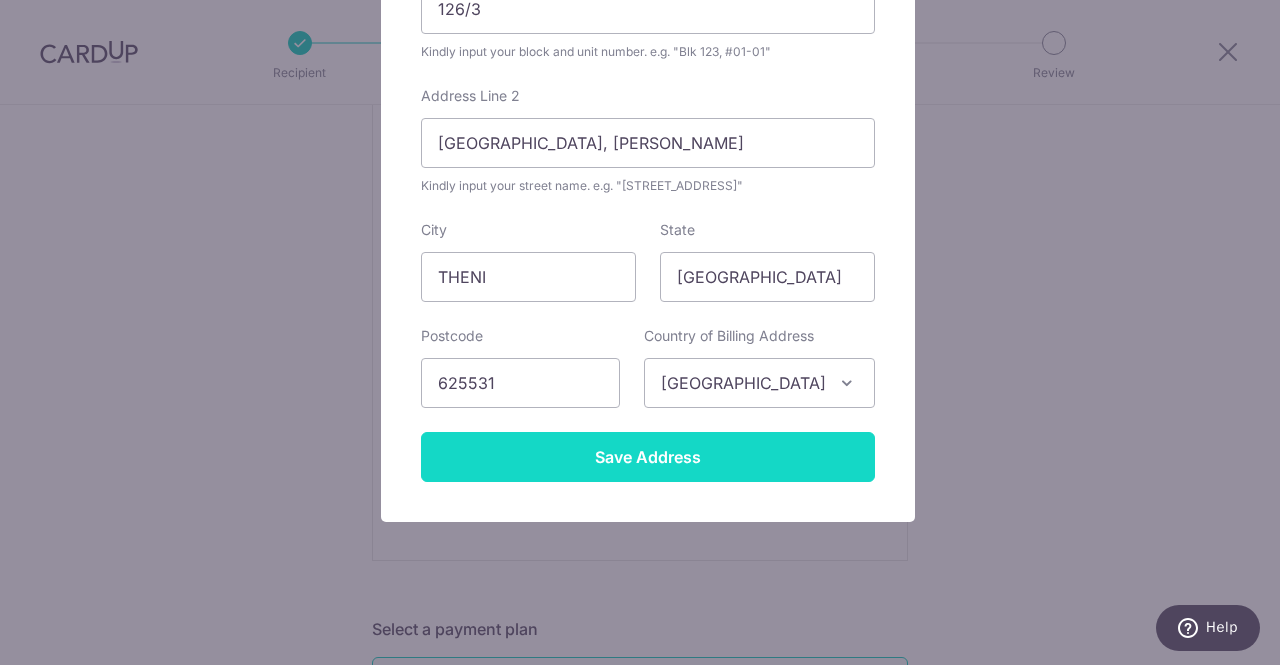 click on "Save Address" at bounding box center [648, 457] 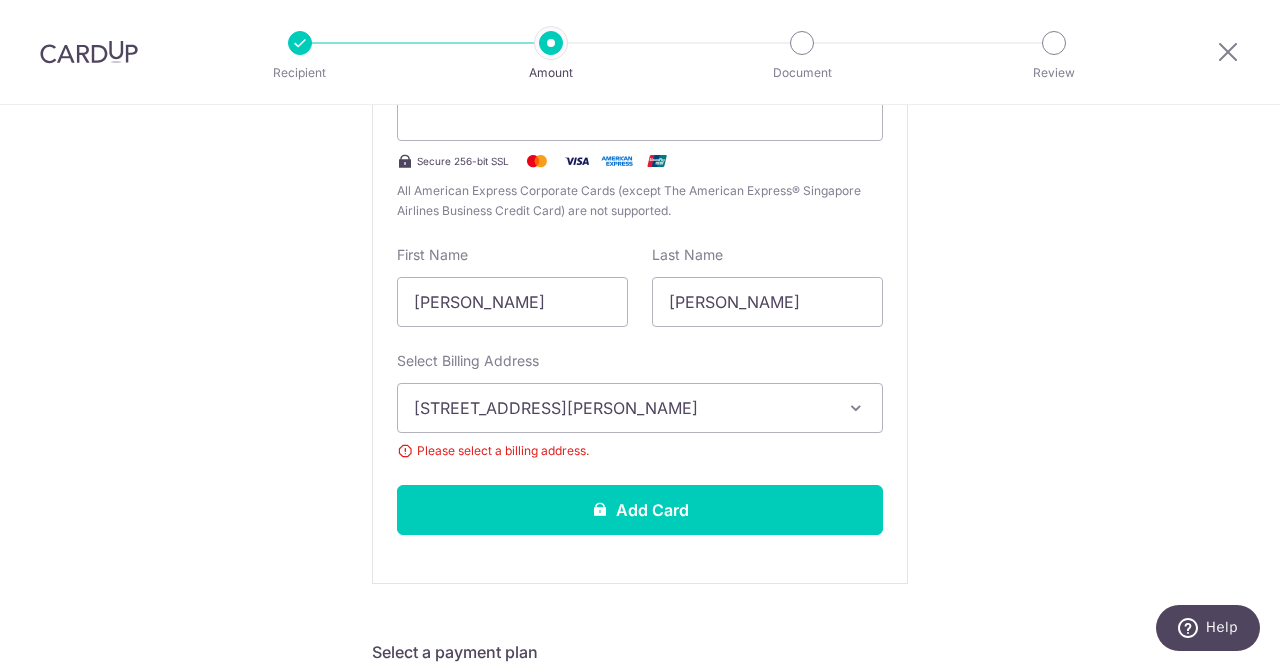 scroll, scrollTop: 488, scrollLeft: 0, axis: vertical 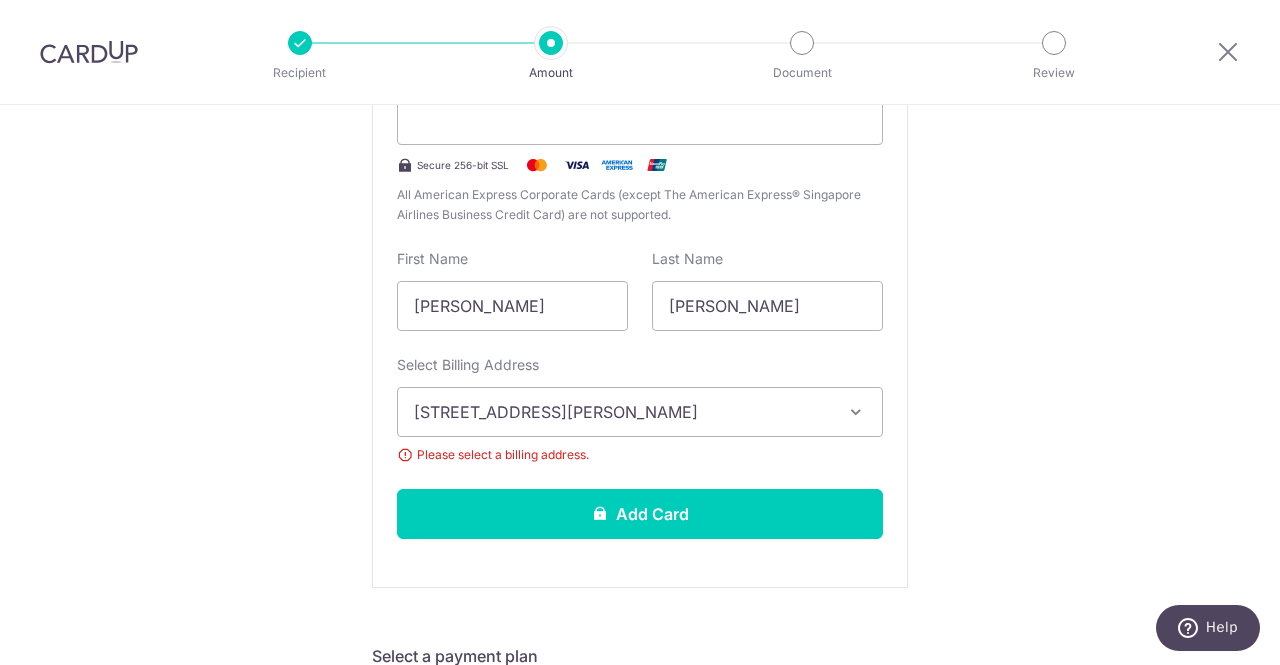 click on "[STREET_ADDRESS][PERSON_NAME]" at bounding box center (622, 412) 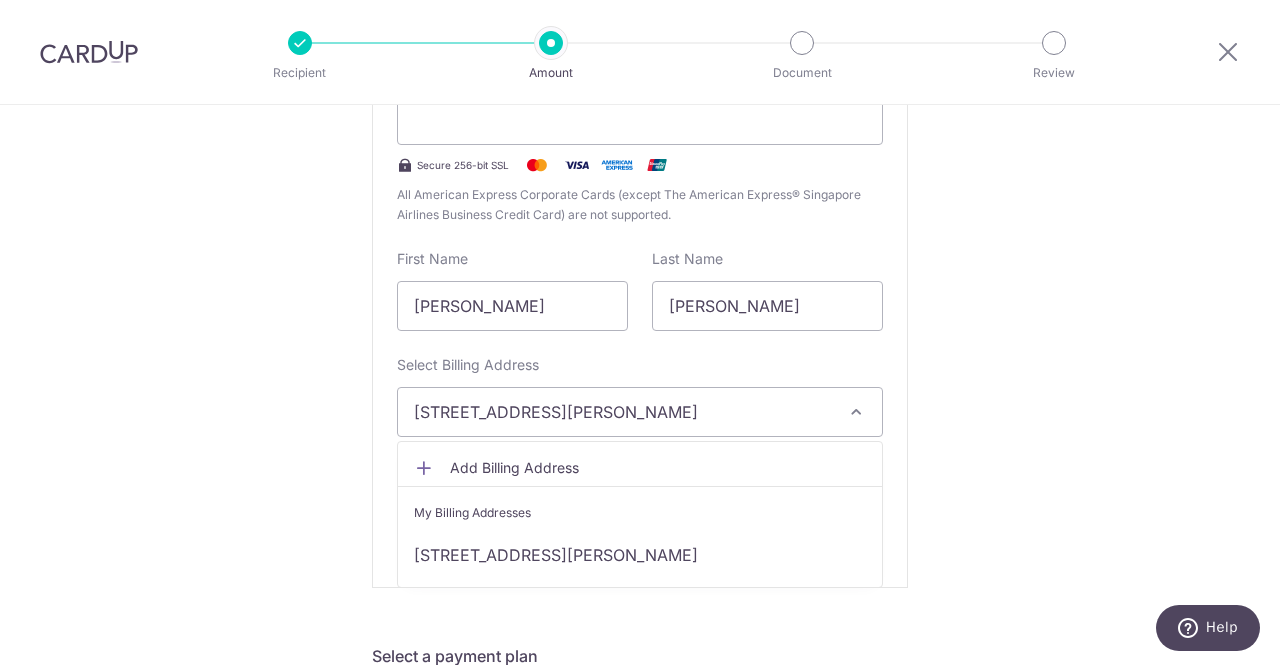 click on "[STREET_ADDRESS][PERSON_NAME]" at bounding box center (622, 412) 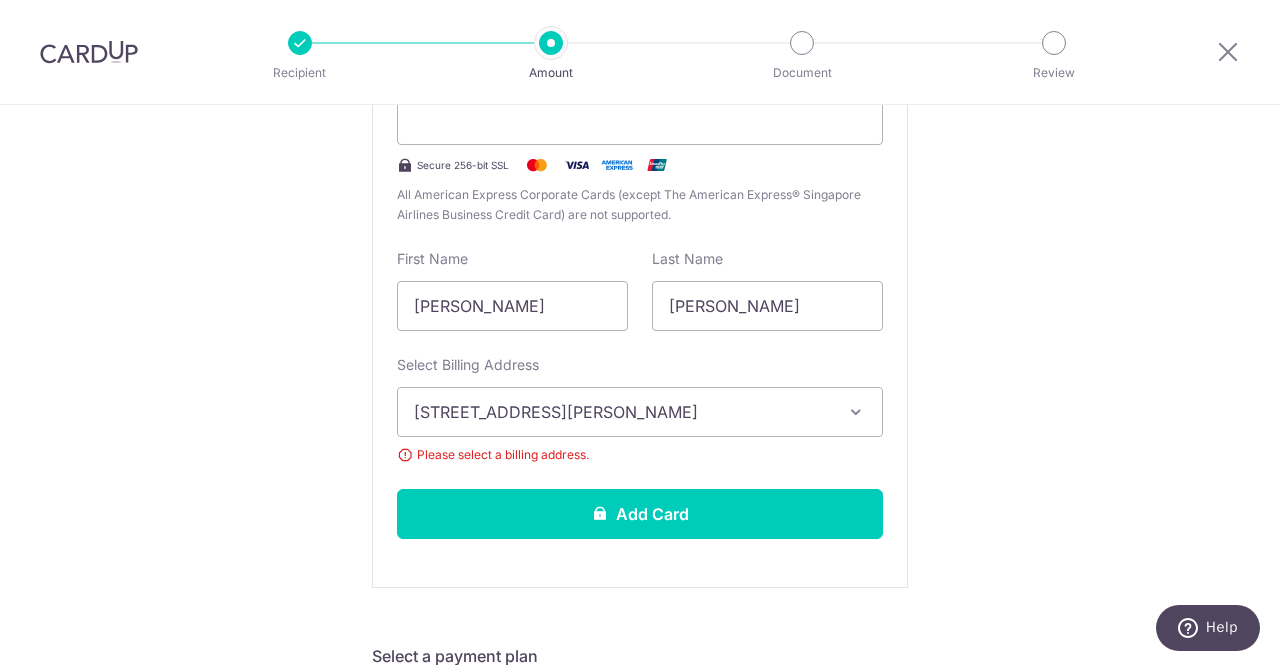 click on "[STREET_ADDRESS][PERSON_NAME]" at bounding box center (622, 412) 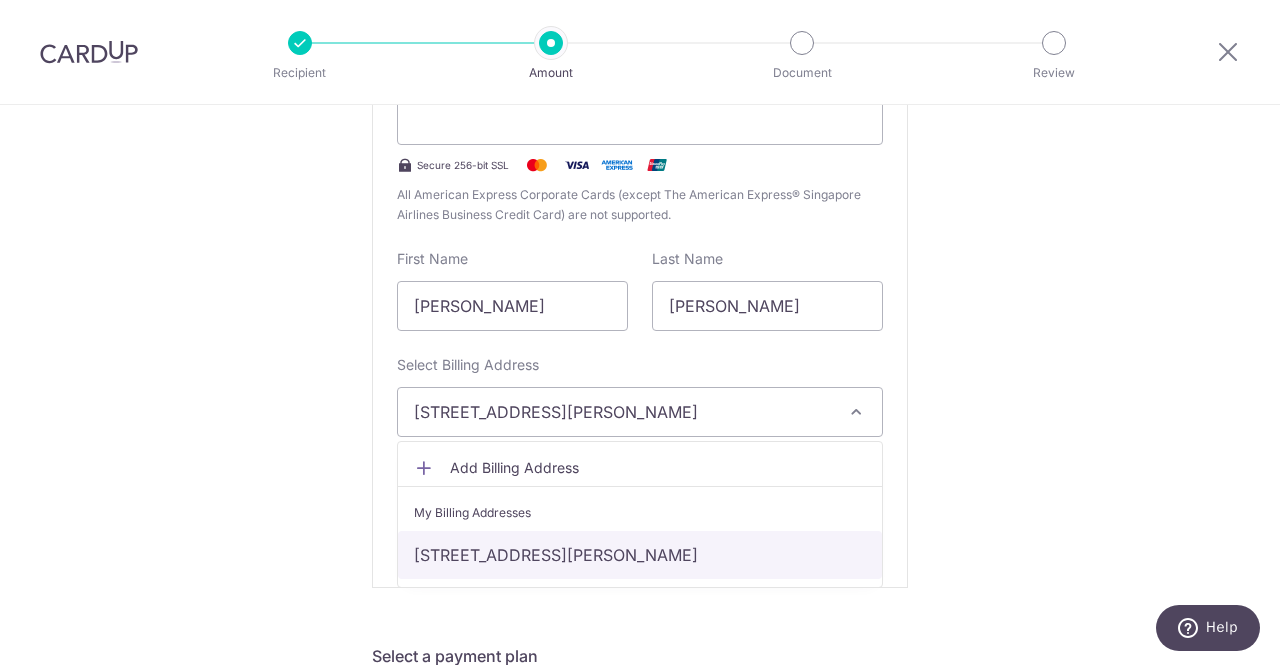 click on "[STREET_ADDRESS][PERSON_NAME]" at bounding box center [640, 555] 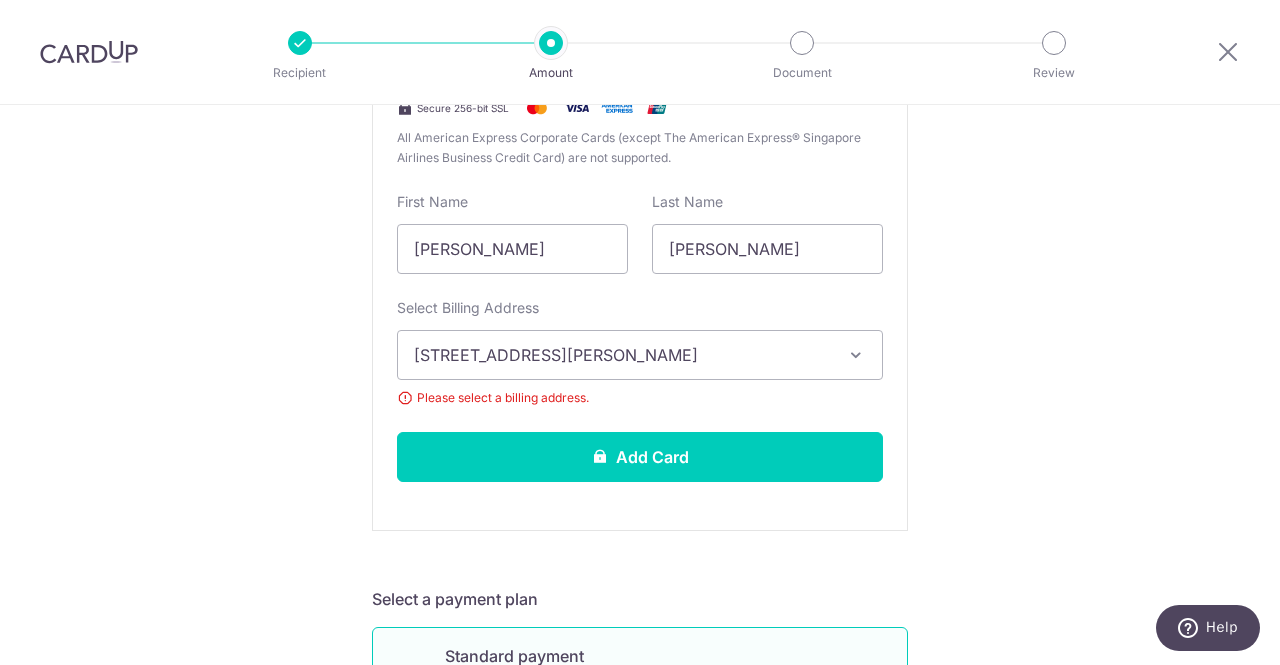 scroll, scrollTop: 546, scrollLeft: 0, axis: vertical 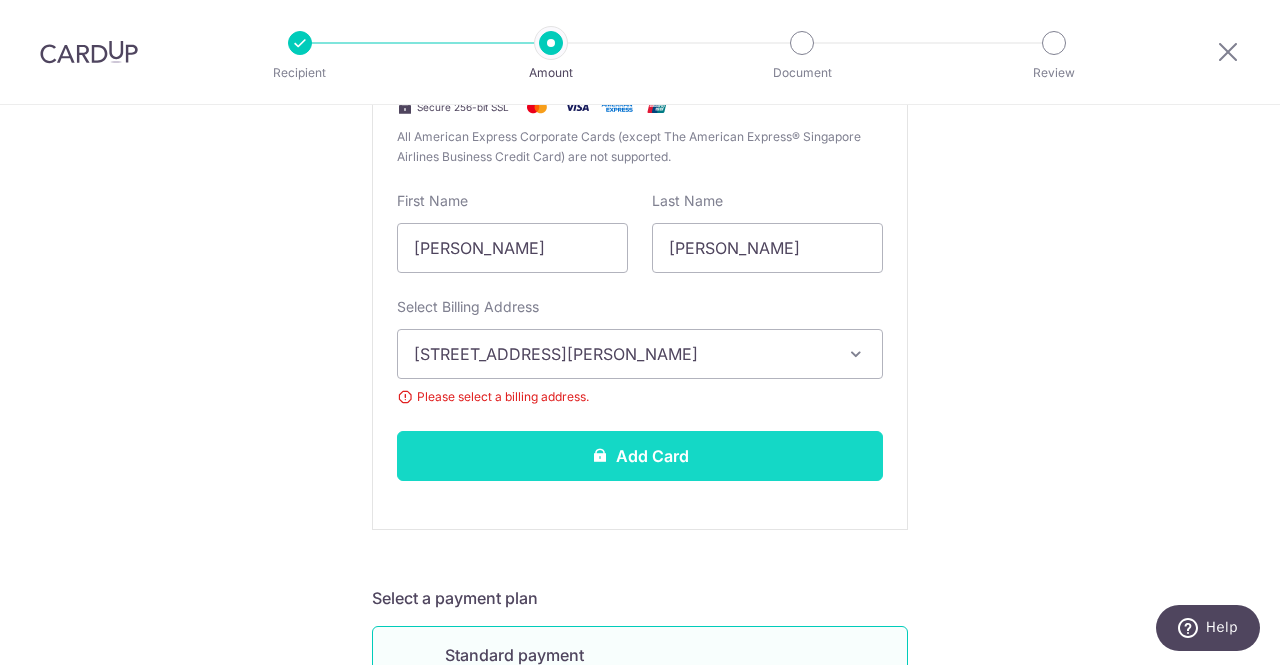 click on "Add Card" at bounding box center [640, 456] 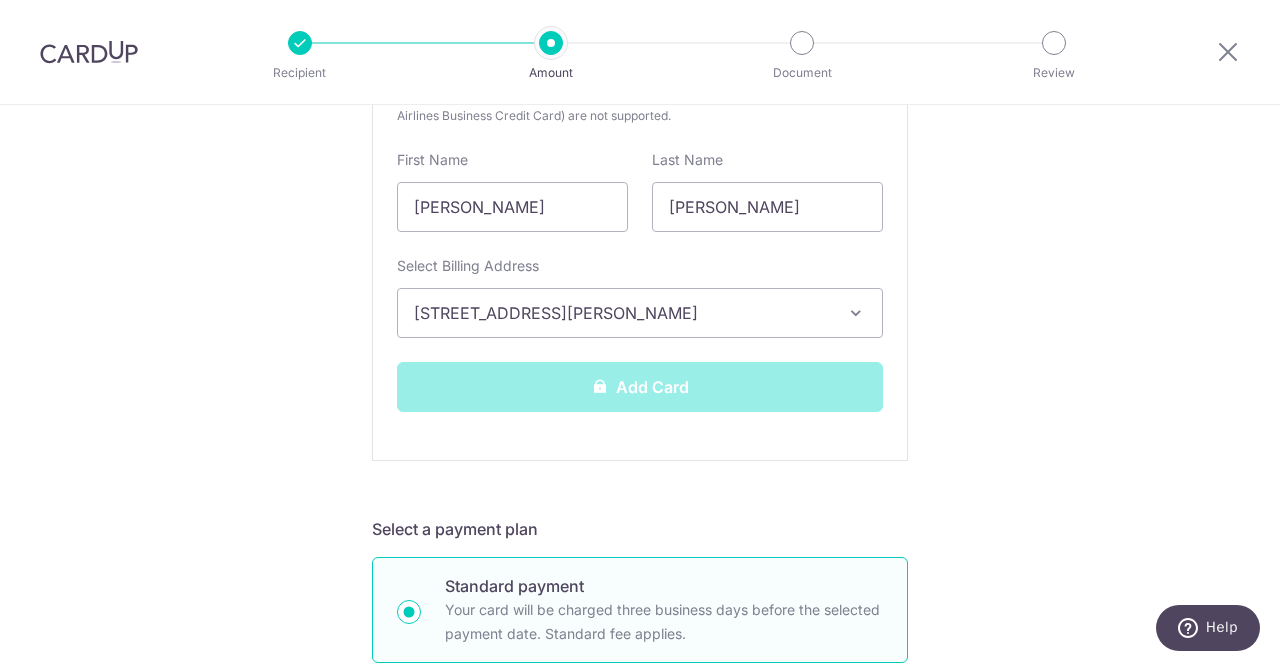 scroll, scrollTop: 591, scrollLeft: 0, axis: vertical 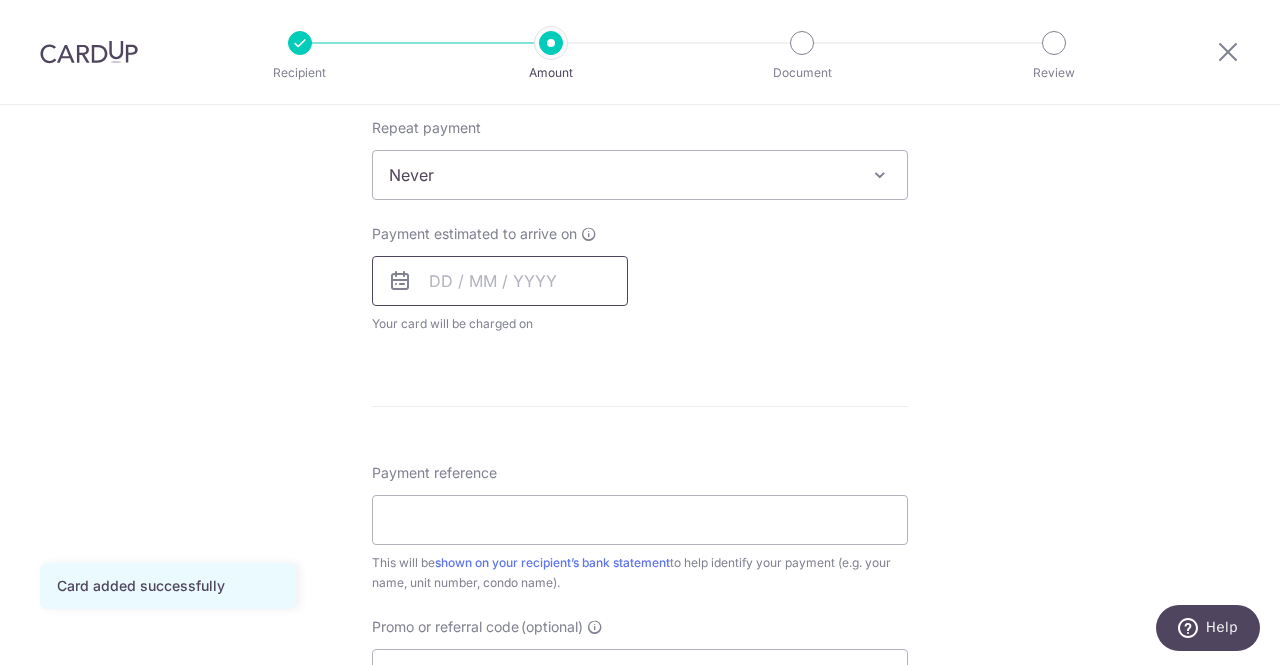 click at bounding box center (500, 281) 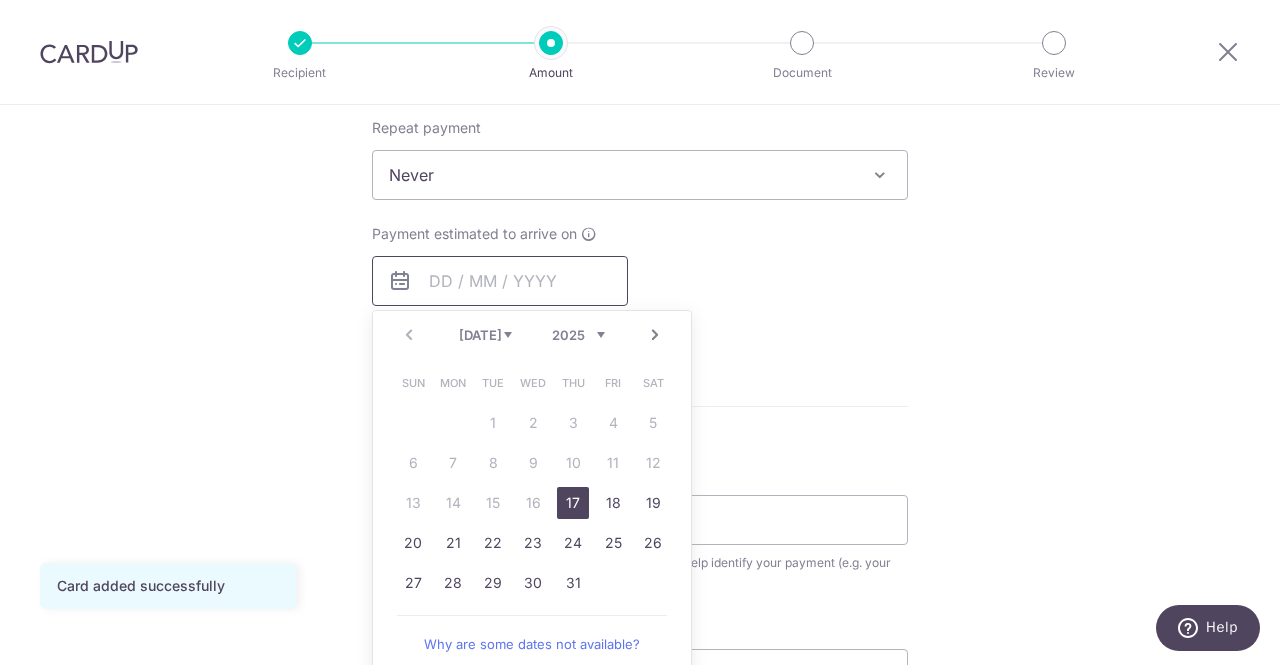 click at bounding box center [500, 281] 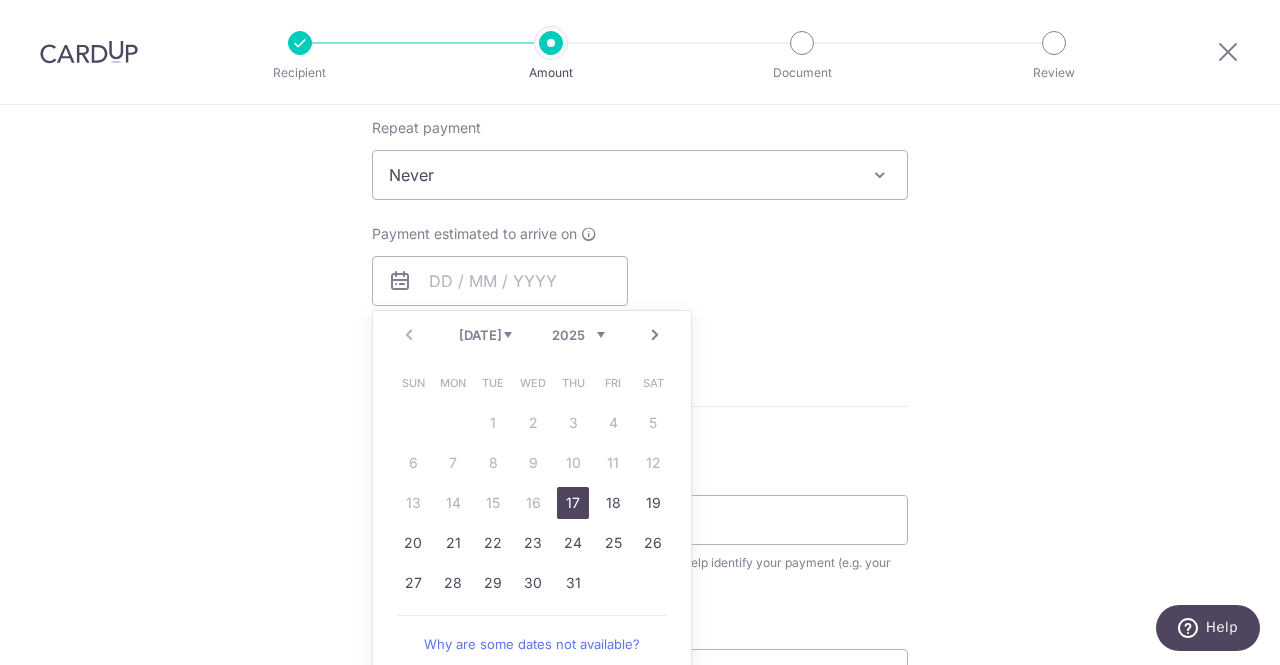 click on "Payment estimated to arrive on
Prev Next Jul Aug Sep Oct Nov Dec 2025 2026 2027 2028 2029 2030 2031 2032 2033 2034 2035 Sun Mon Tue Wed Thu Fri Sat     1 2 3 4 5 6 7 8 9 10 11 12 13 14 15 16 17 18 19 20 21 22 23 24 25 26 27 28 29 30 31     Why are some dates not available?
Your card will be charged on   for the first payment
* If your payment is funded by  9:00am SGT on Tuesday 15/07/2025
15/07/2025
No. of Payments" at bounding box center [640, 279] 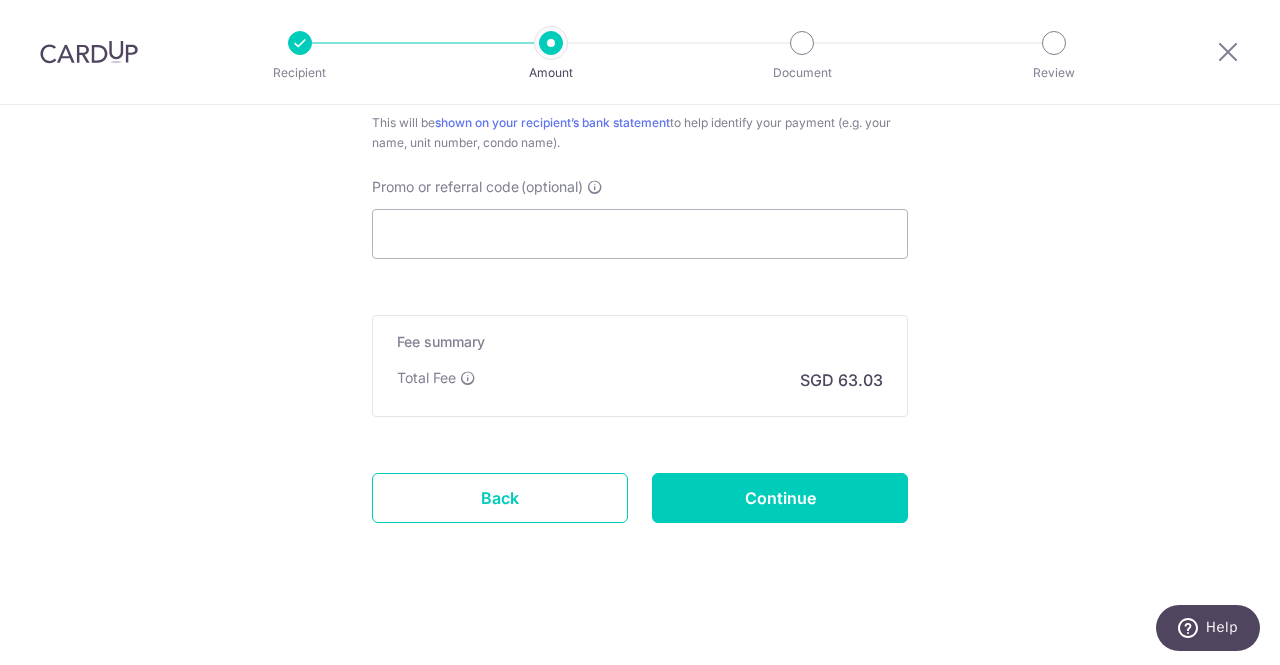 scroll, scrollTop: 1244, scrollLeft: 0, axis: vertical 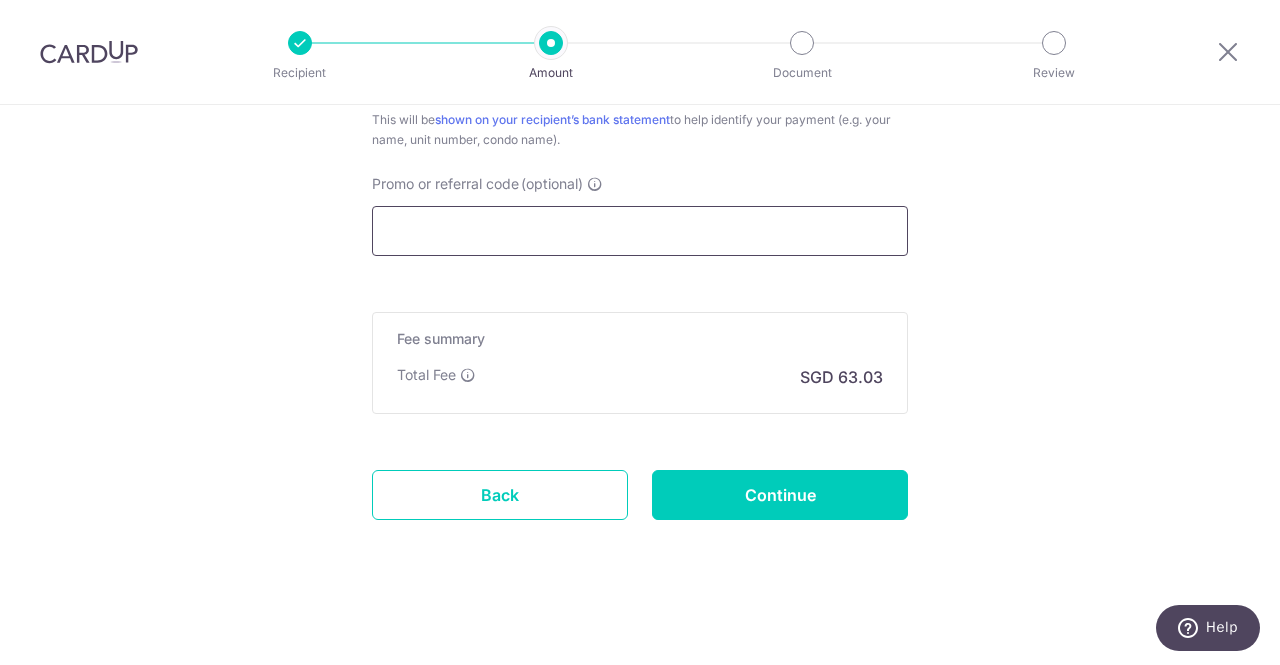 click on "Promo or referral code
(optional)" at bounding box center [640, 231] 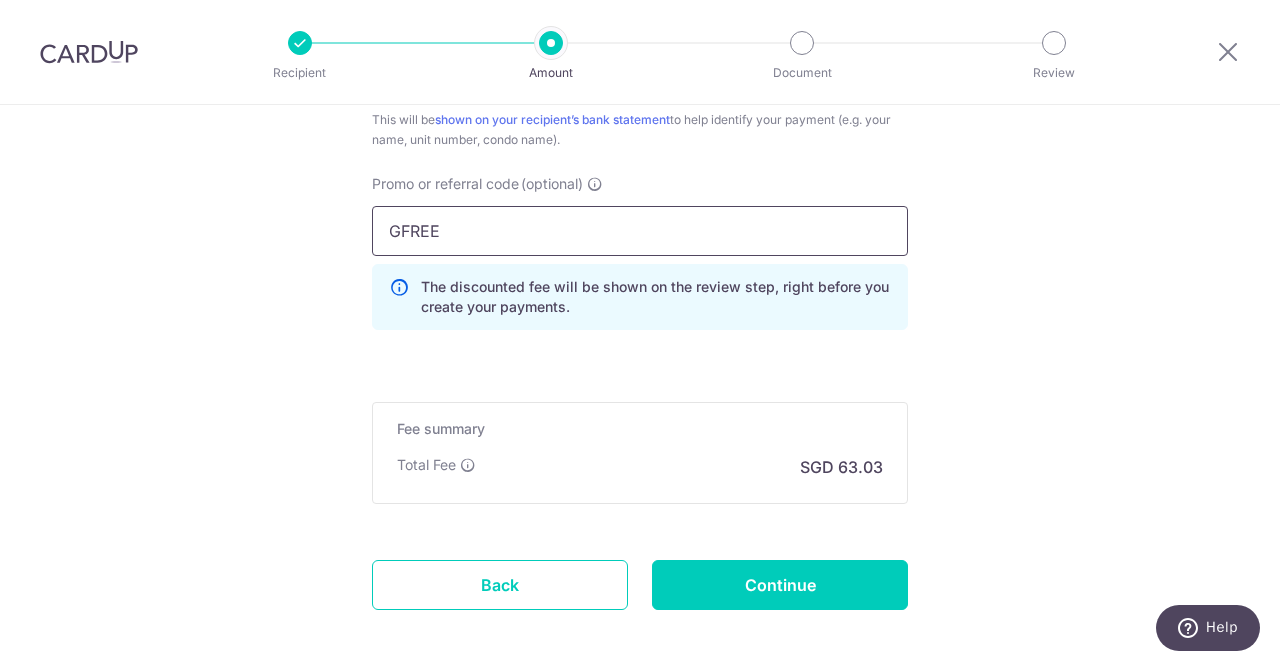 type on "GFREE" 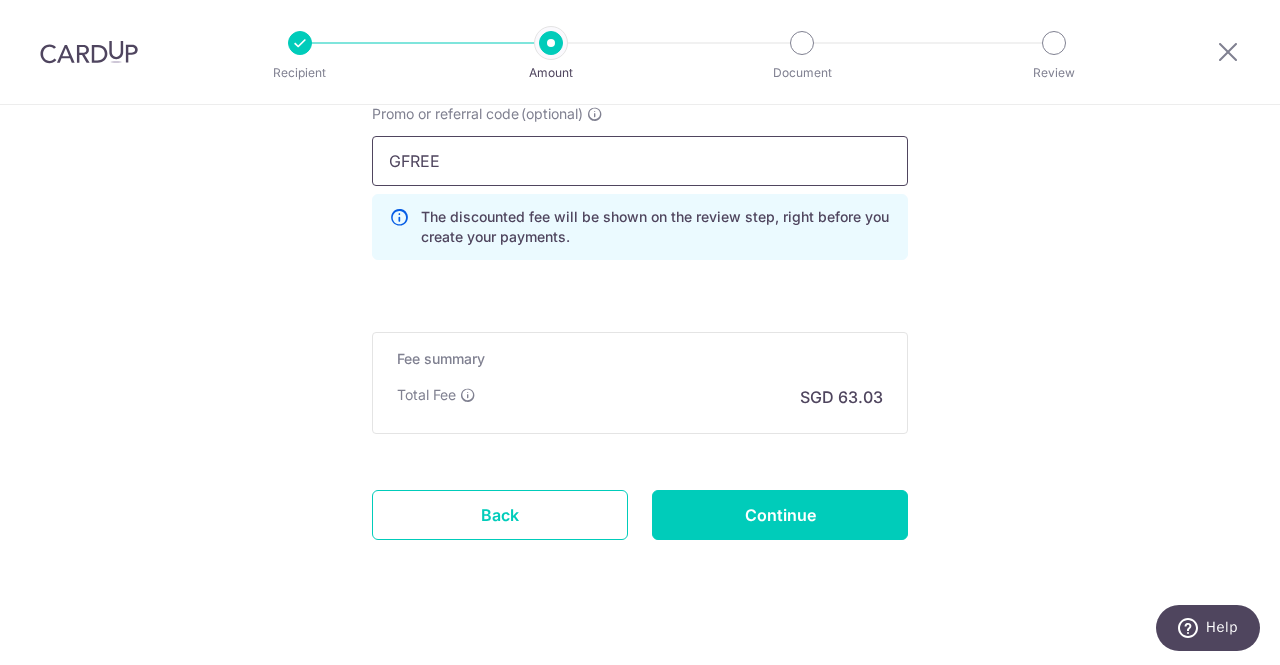scroll, scrollTop: 1334, scrollLeft: 0, axis: vertical 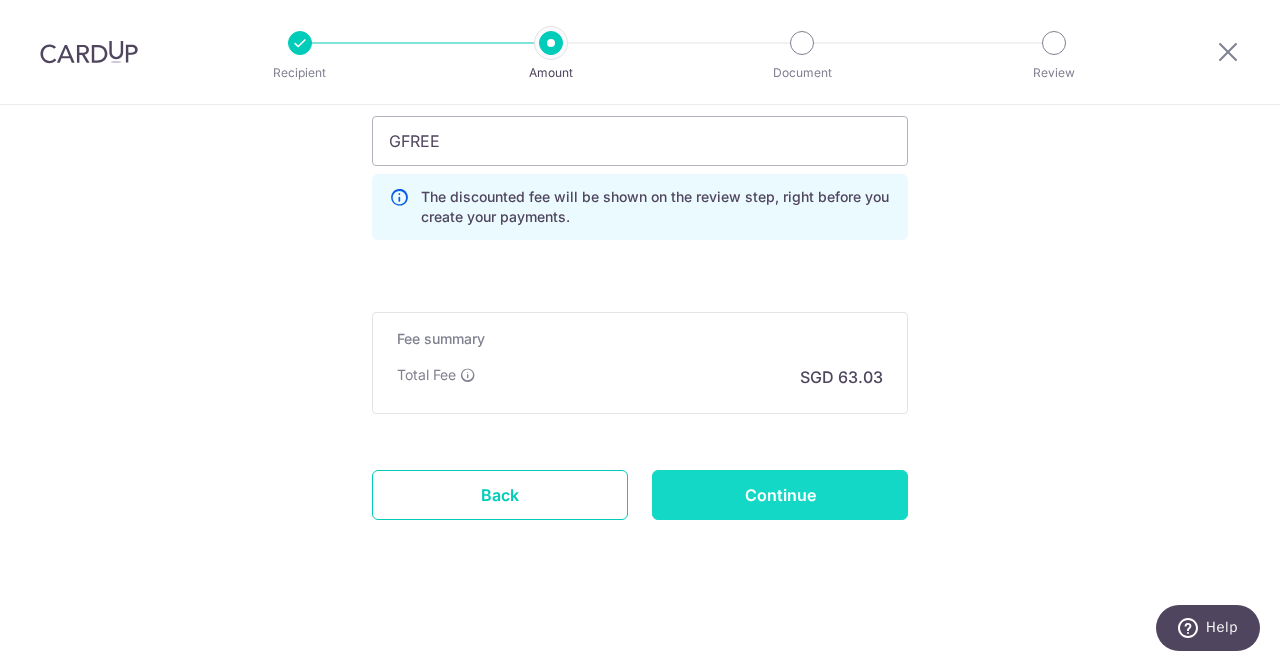 click on "Continue" at bounding box center (780, 495) 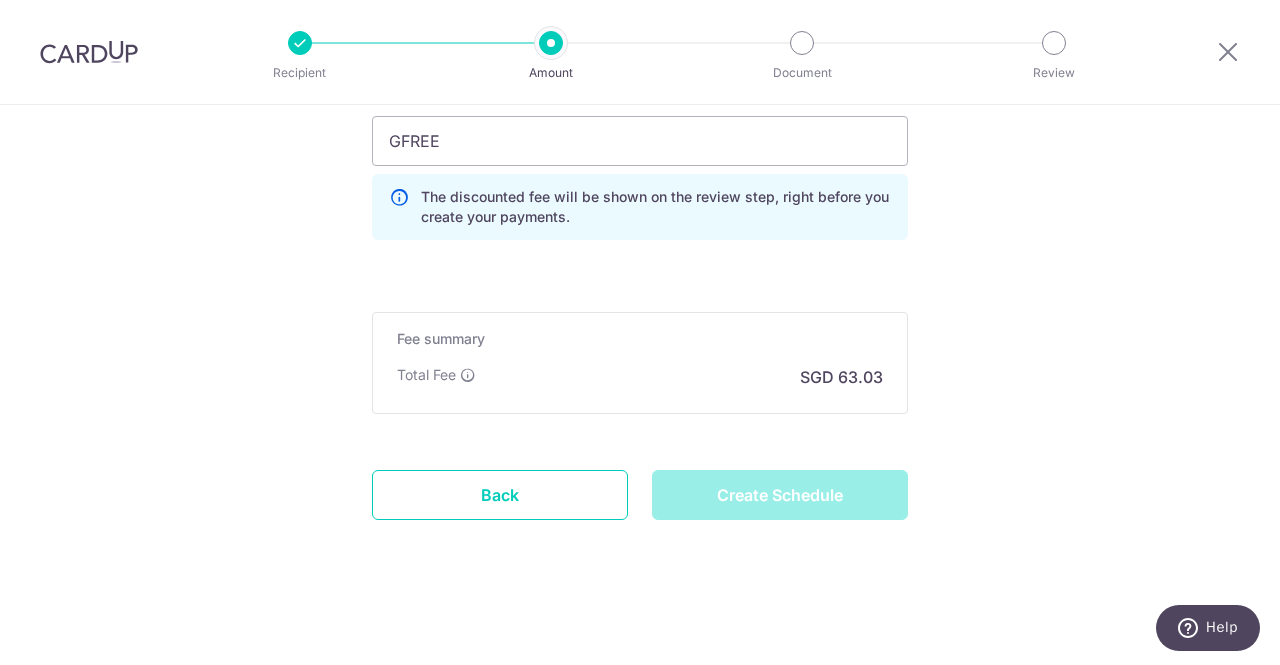 type on "Create Schedule" 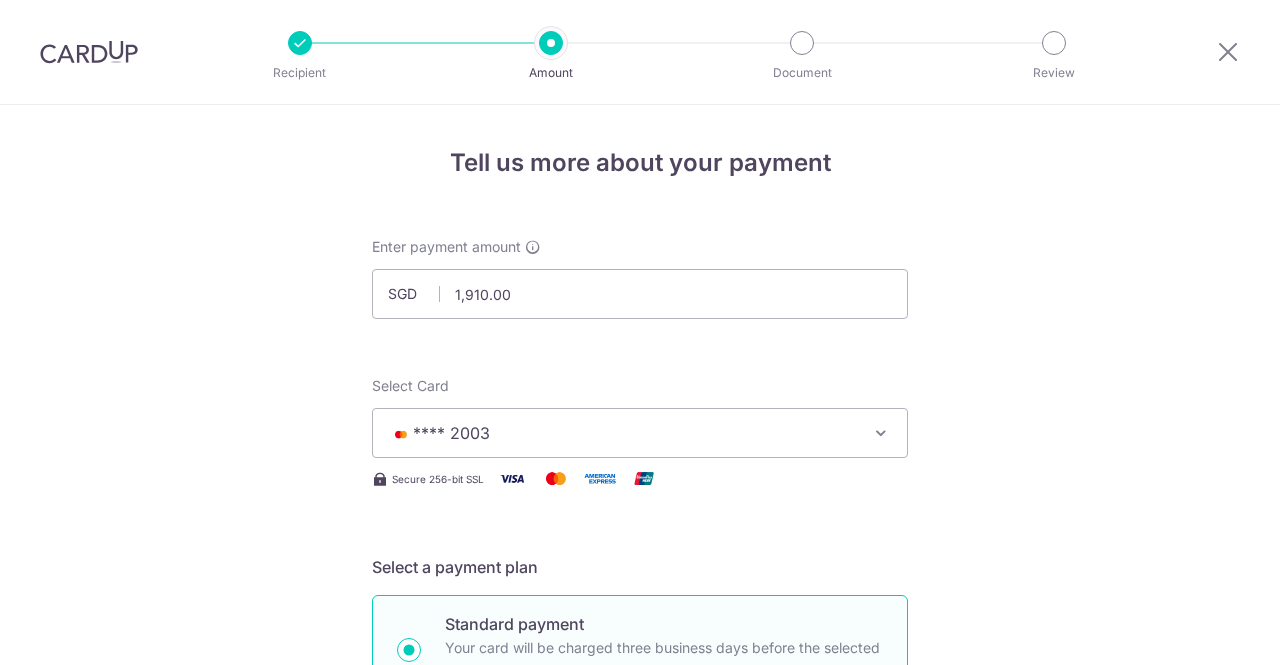 scroll, scrollTop: 0, scrollLeft: 0, axis: both 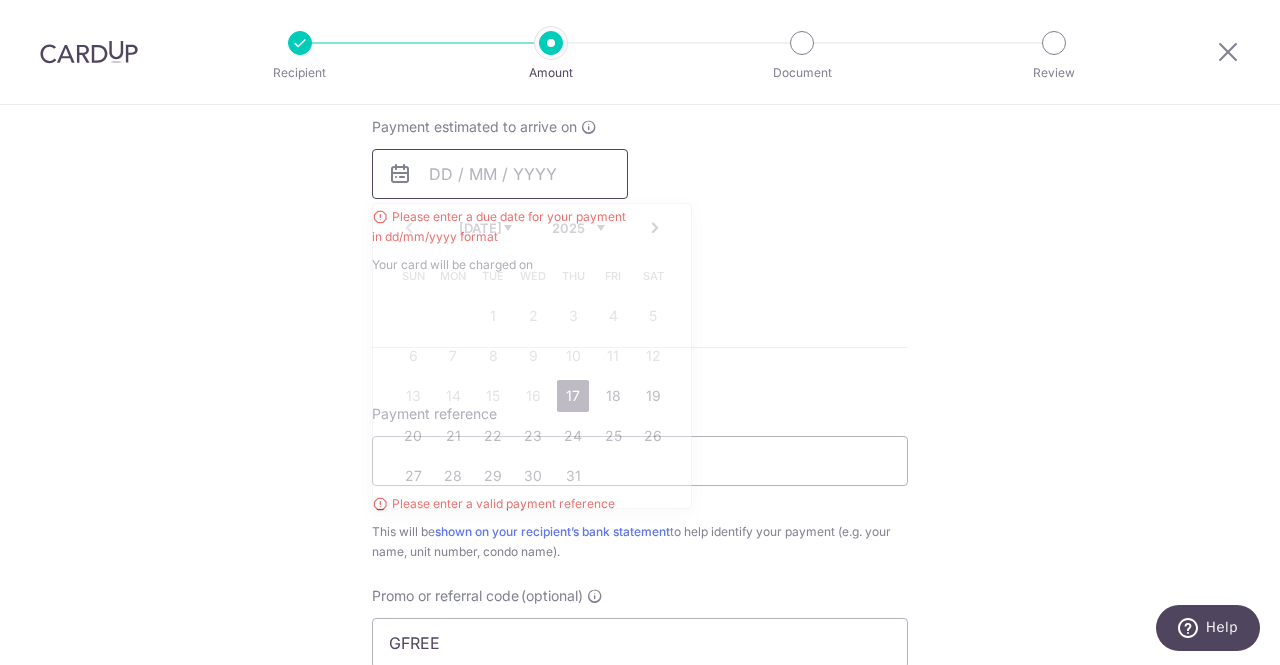 click at bounding box center [500, 174] 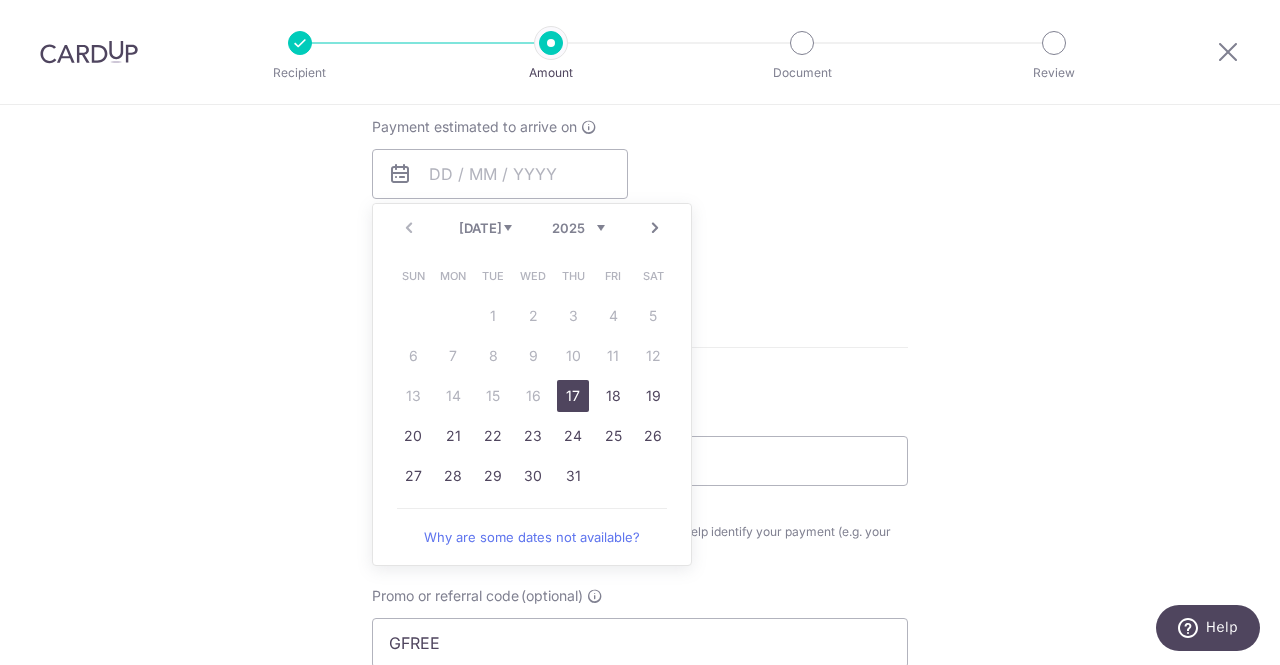 click on "17" at bounding box center [573, 396] 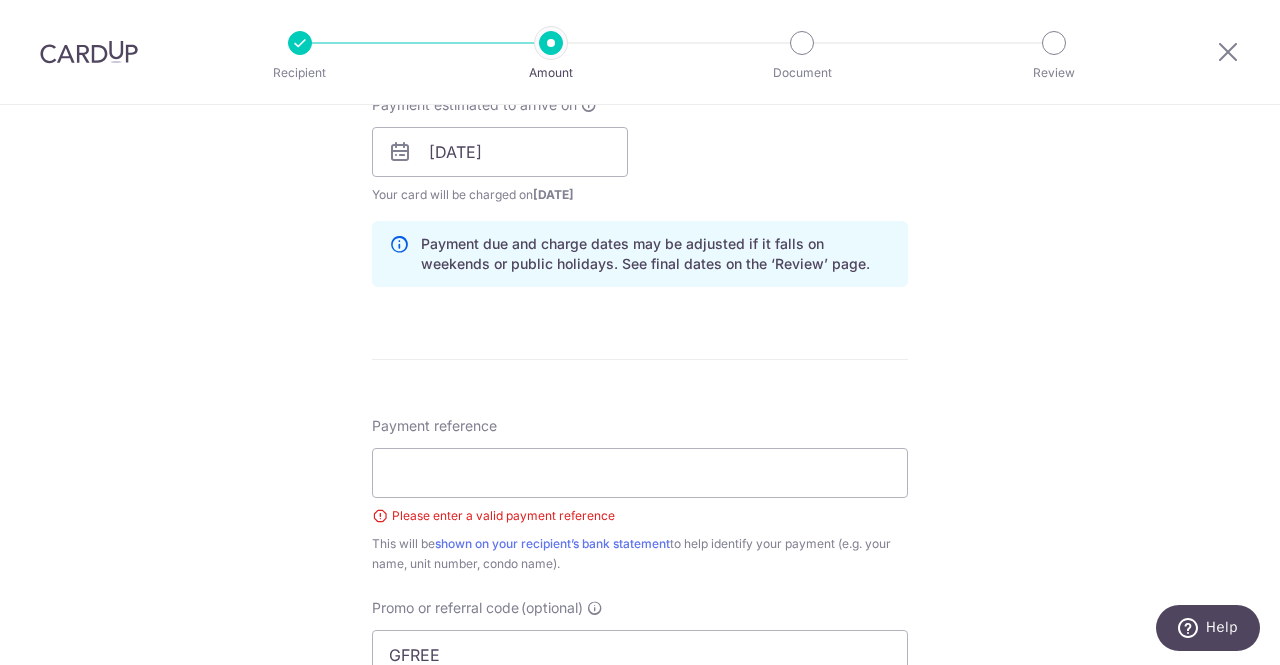 scroll, scrollTop: 930, scrollLeft: 0, axis: vertical 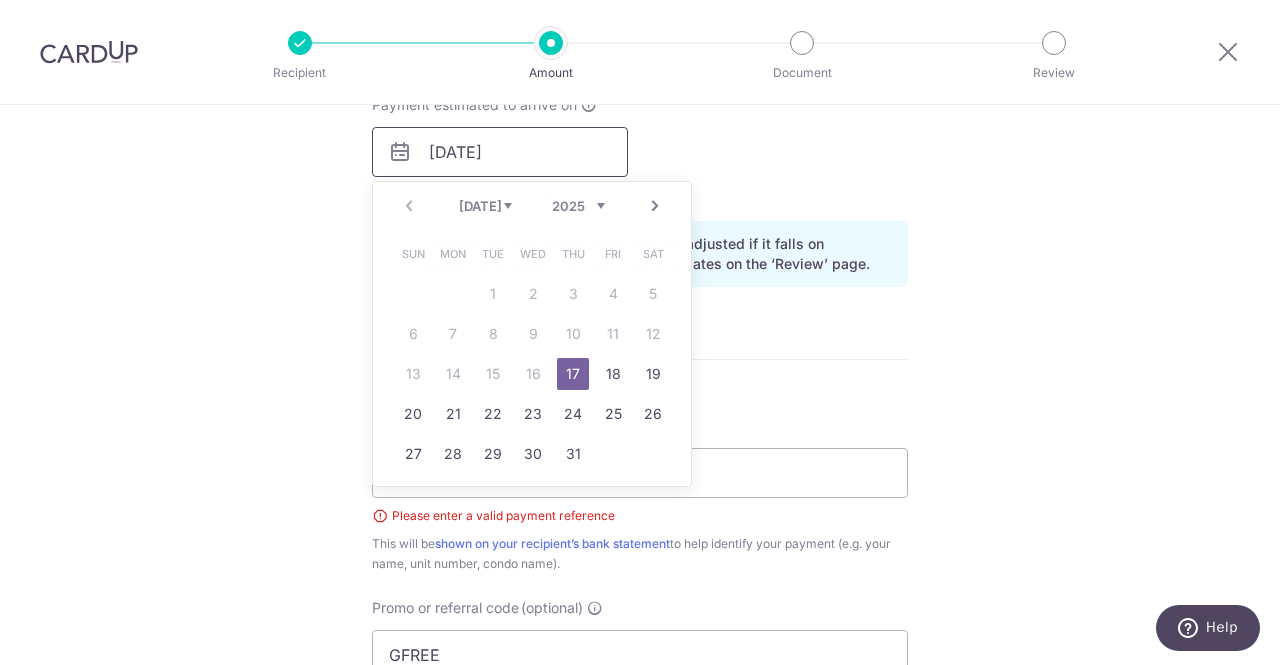 click on "[DATE]" at bounding box center (500, 152) 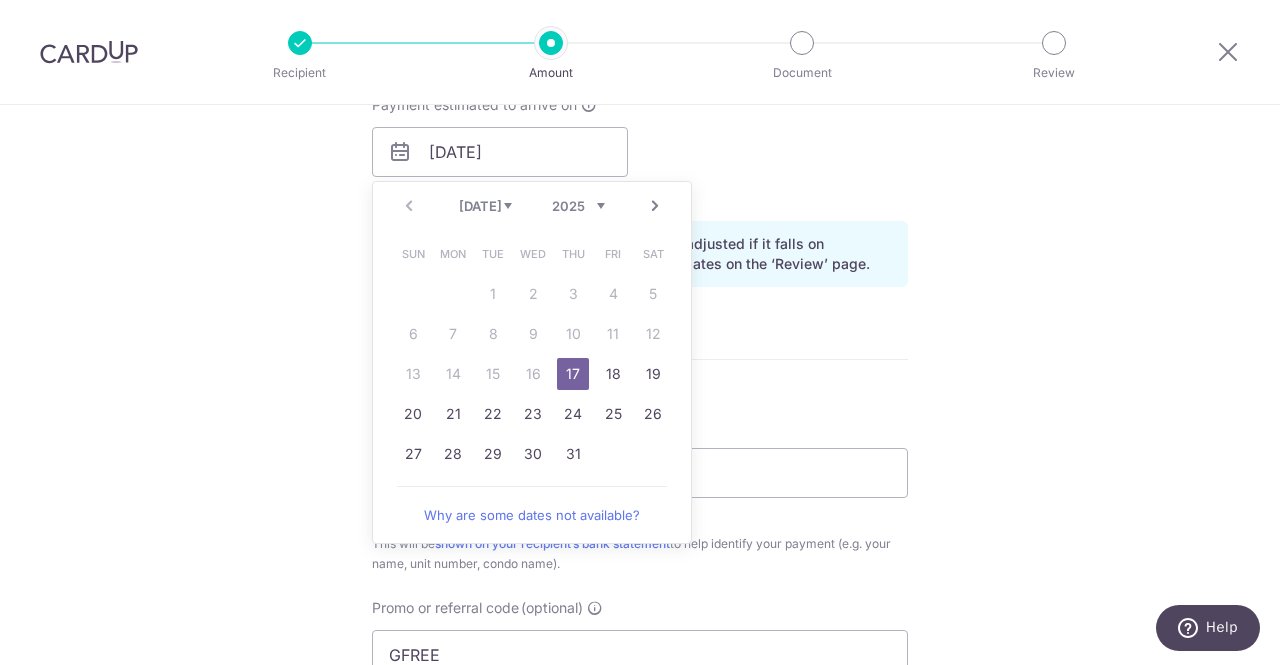 click on "17" at bounding box center [573, 374] 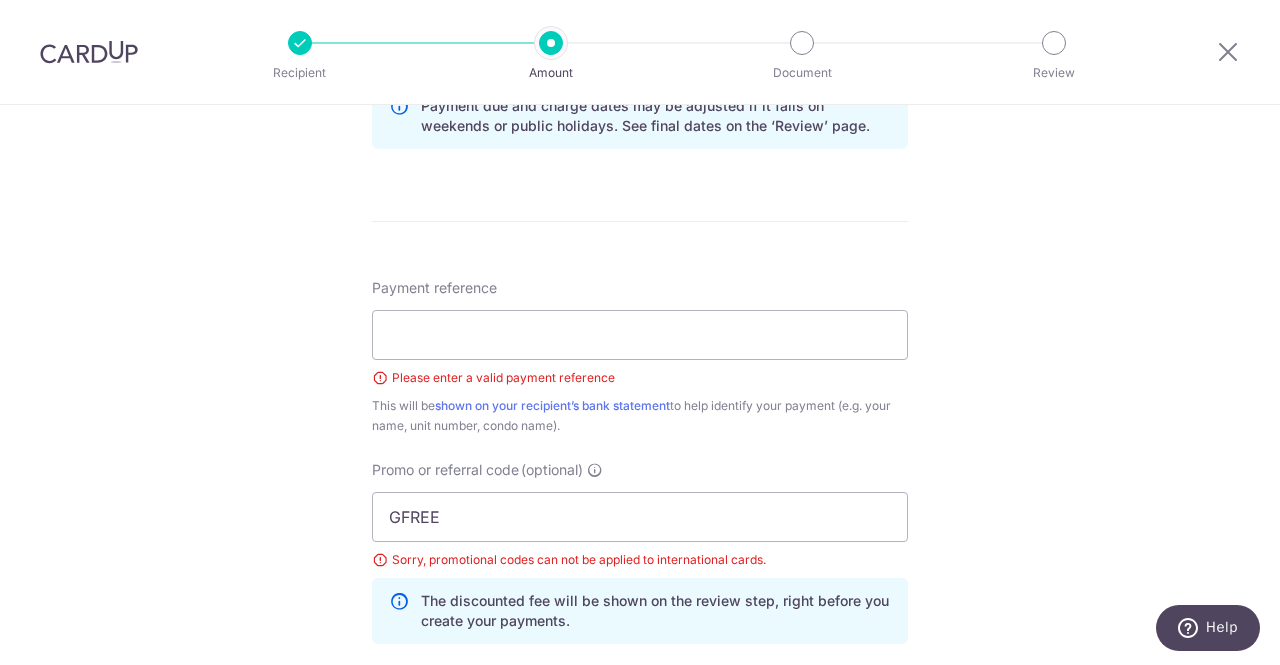 scroll, scrollTop: 1071, scrollLeft: 0, axis: vertical 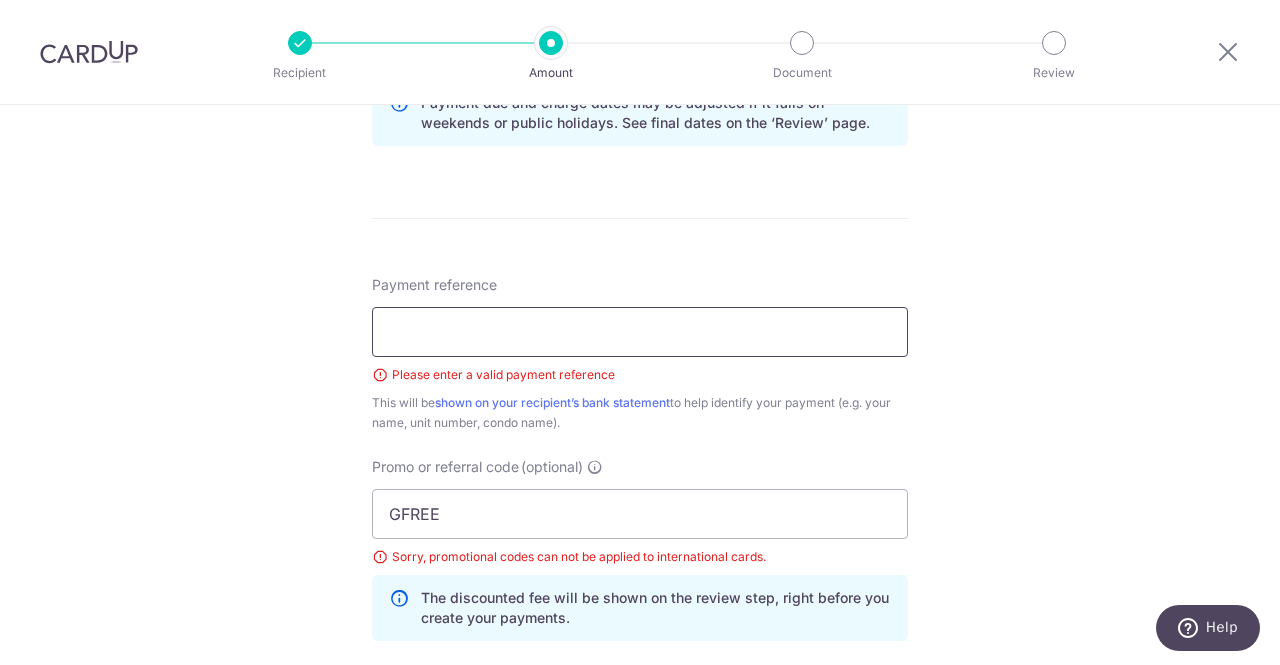 click on "Payment reference" at bounding box center [640, 332] 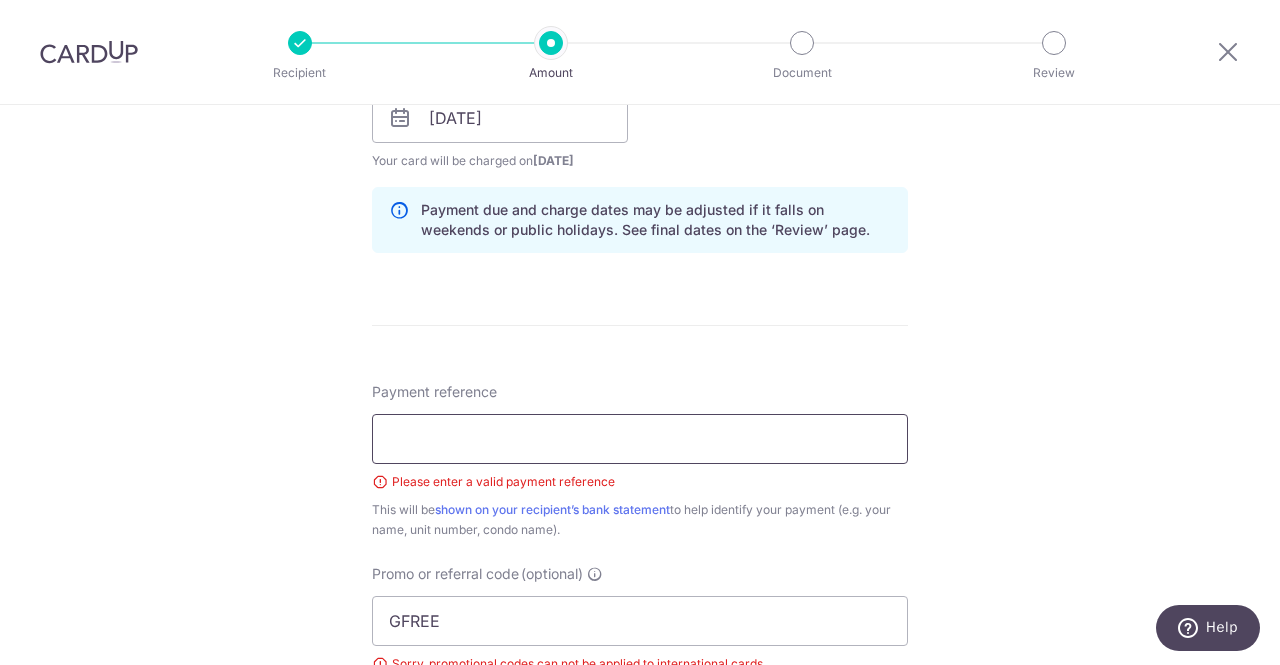 scroll, scrollTop: 966, scrollLeft: 0, axis: vertical 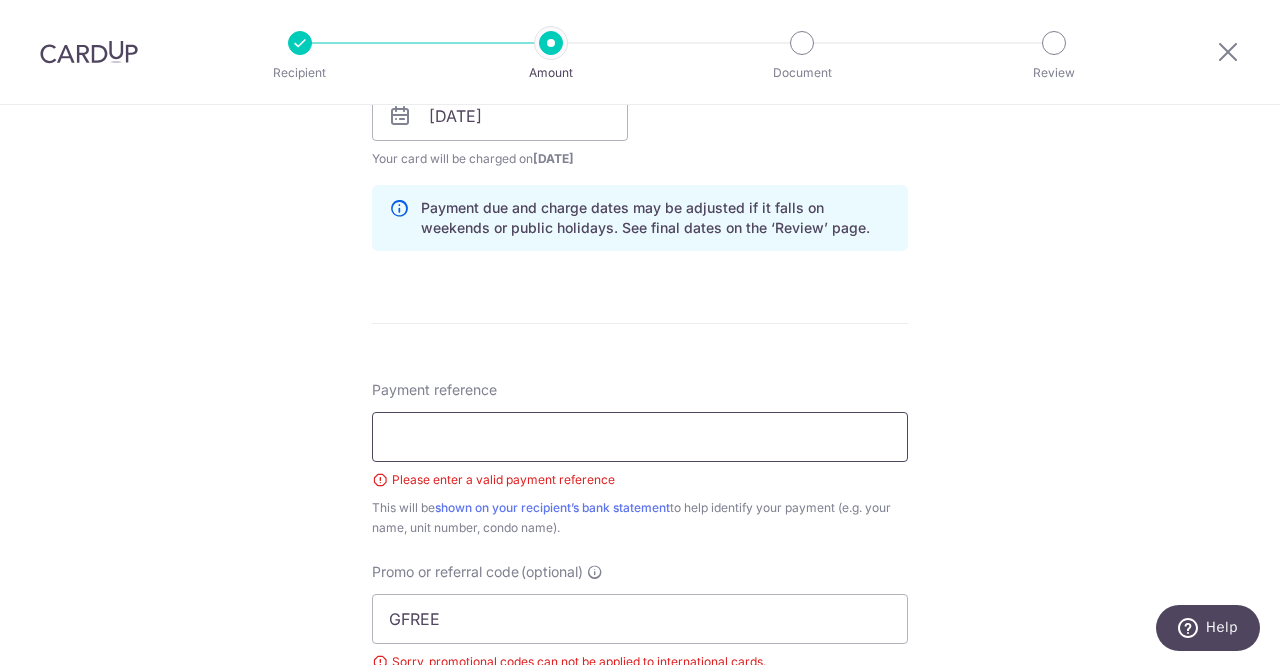 paste on "17488" 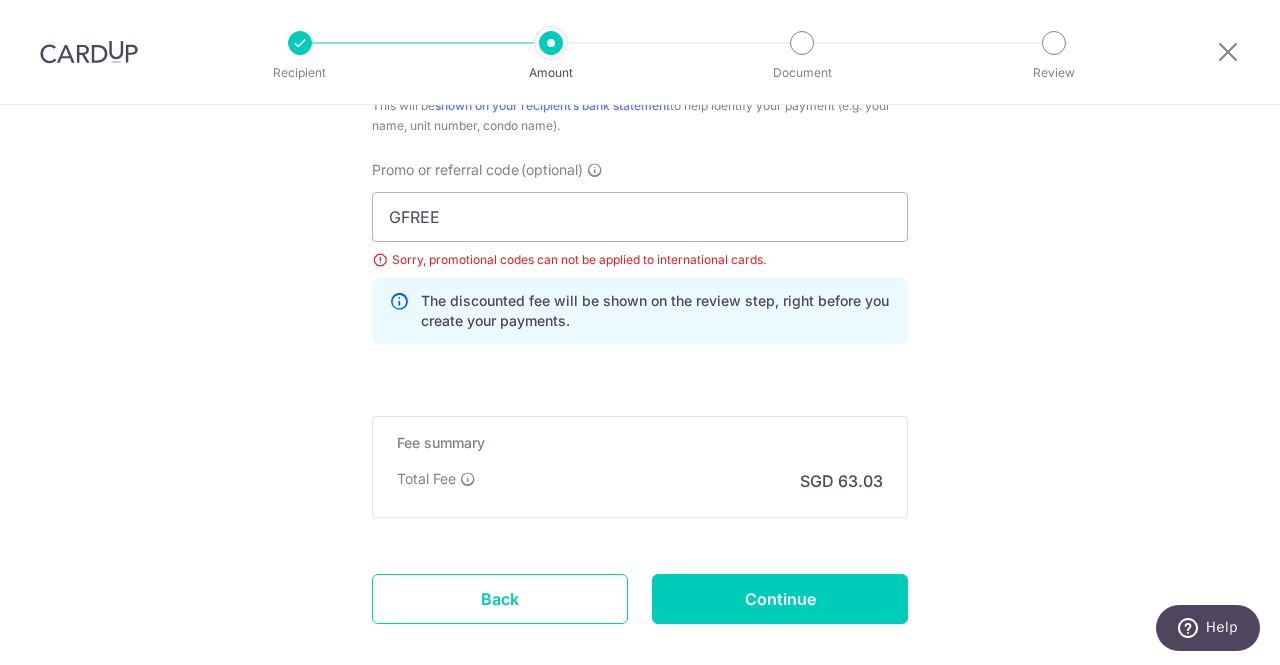 scroll, scrollTop: 1372, scrollLeft: 0, axis: vertical 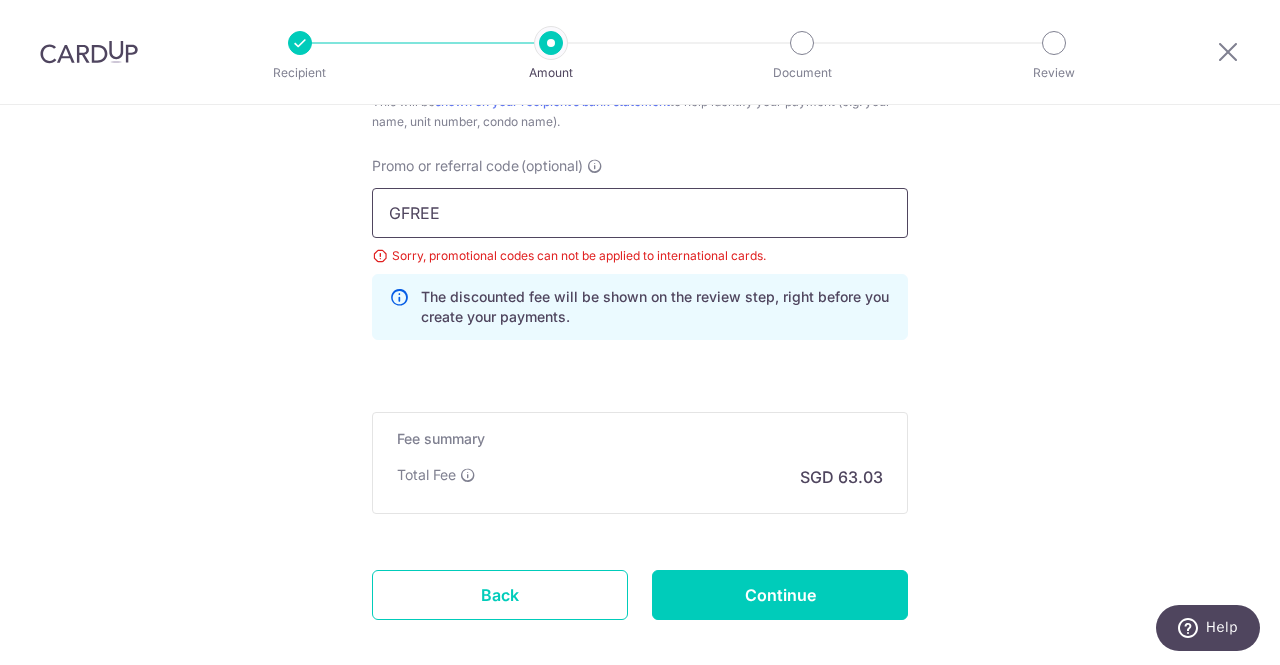type on "17488" 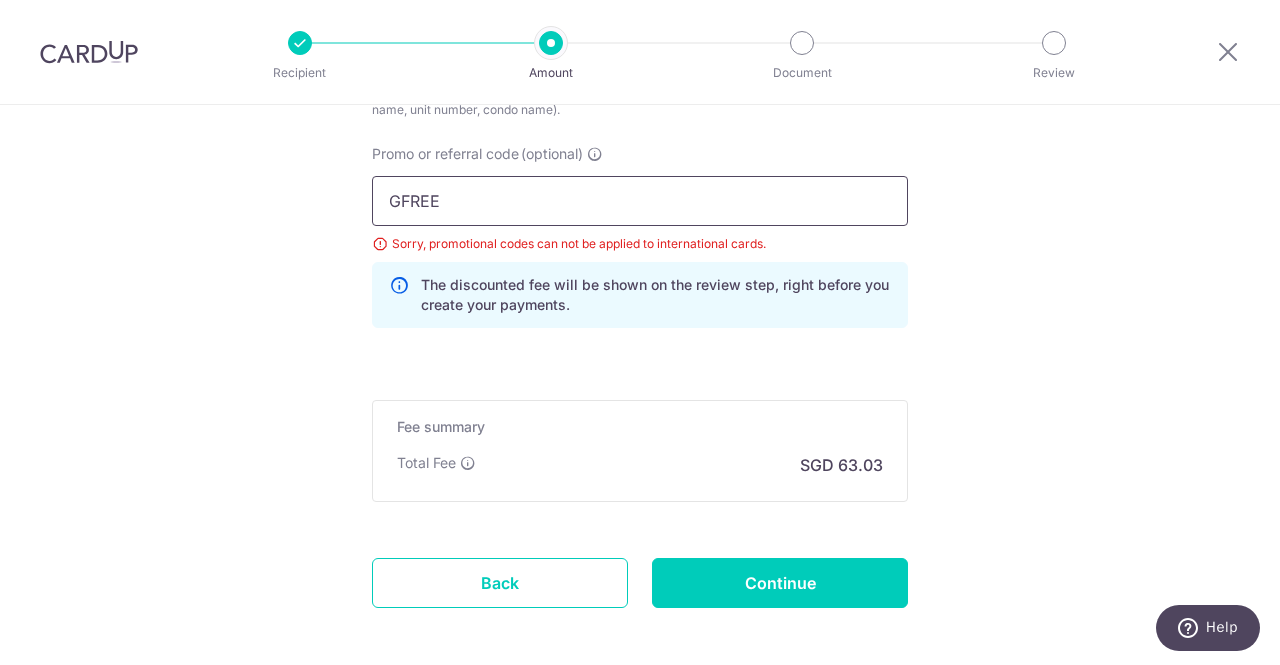 scroll, scrollTop: 1384, scrollLeft: 0, axis: vertical 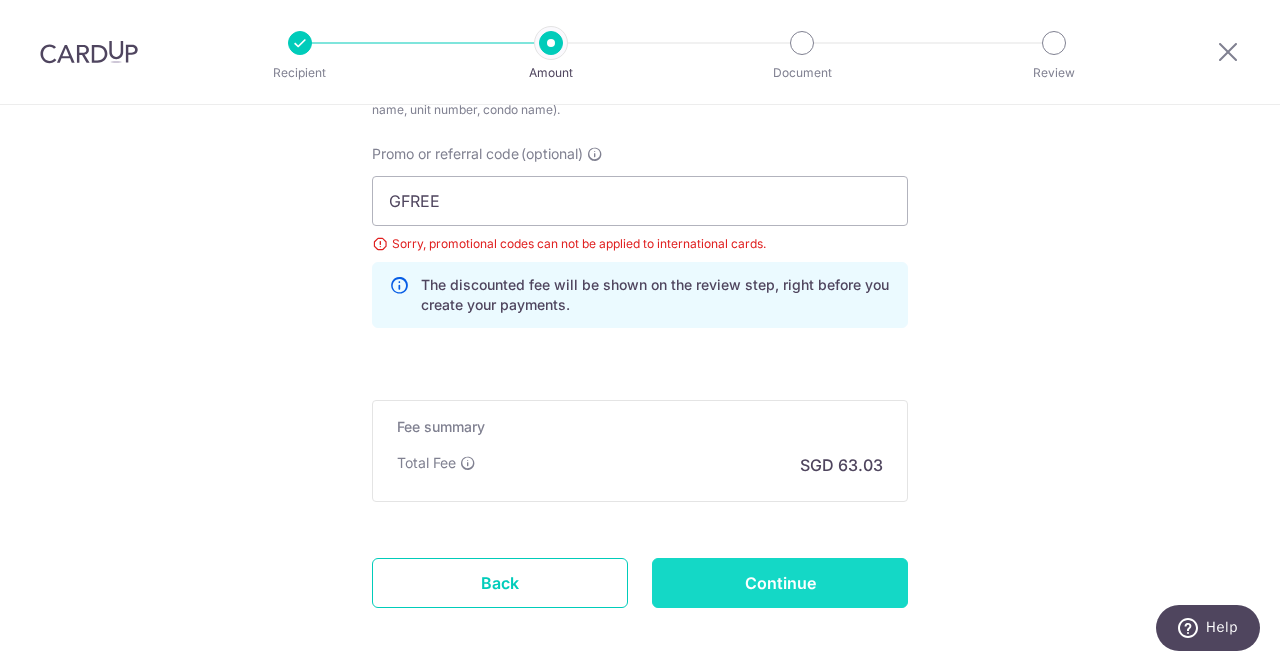 click on "Continue" at bounding box center (780, 583) 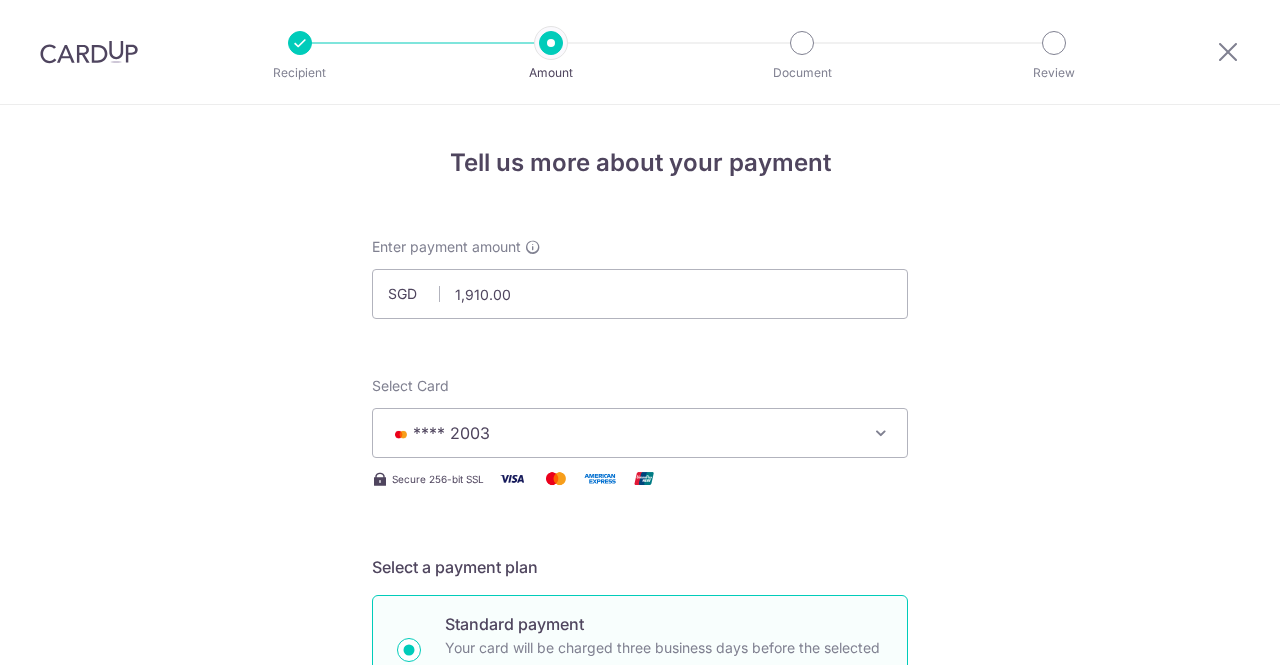 scroll, scrollTop: 0, scrollLeft: 0, axis: both 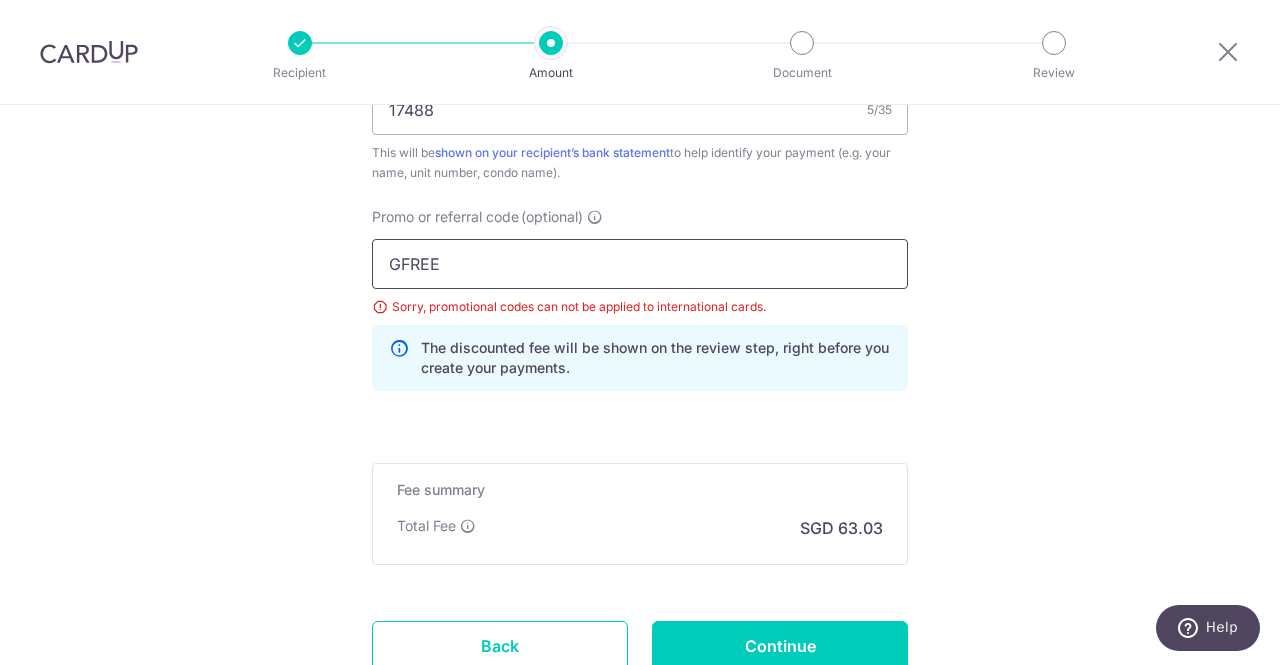 drag, startPoint x: 476, startPoint y: 233, endPoint x: 452, endPoint y: 257, distance: 33.941124 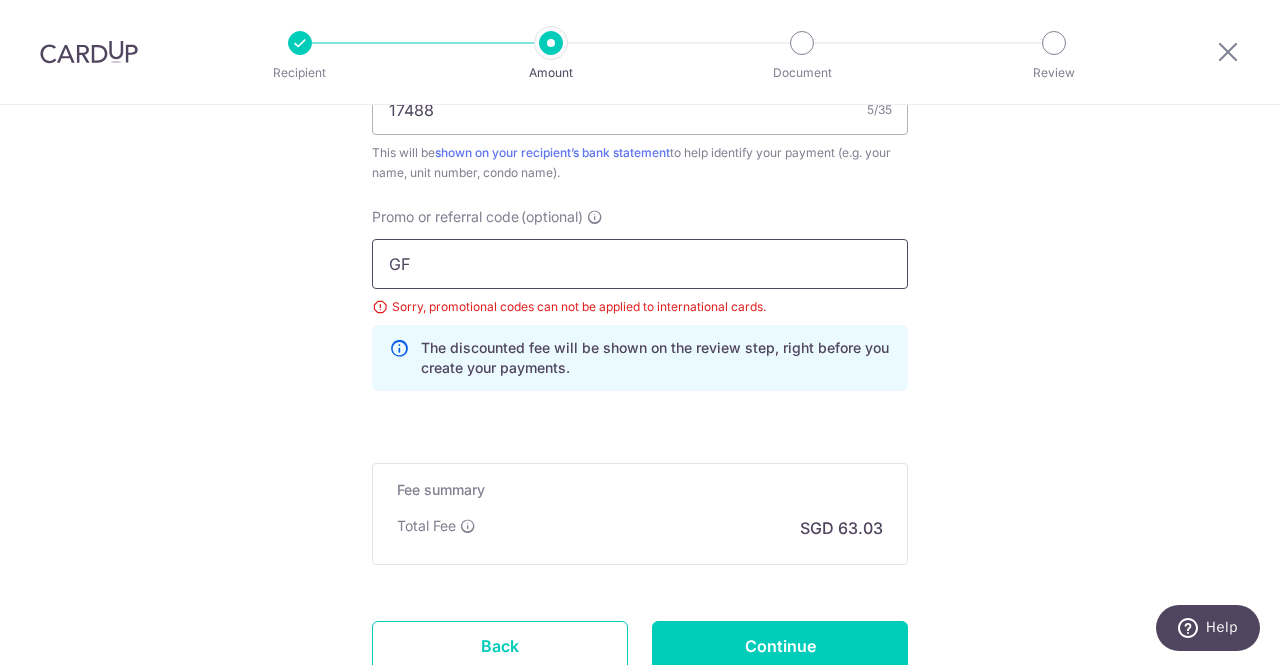 type on "G" 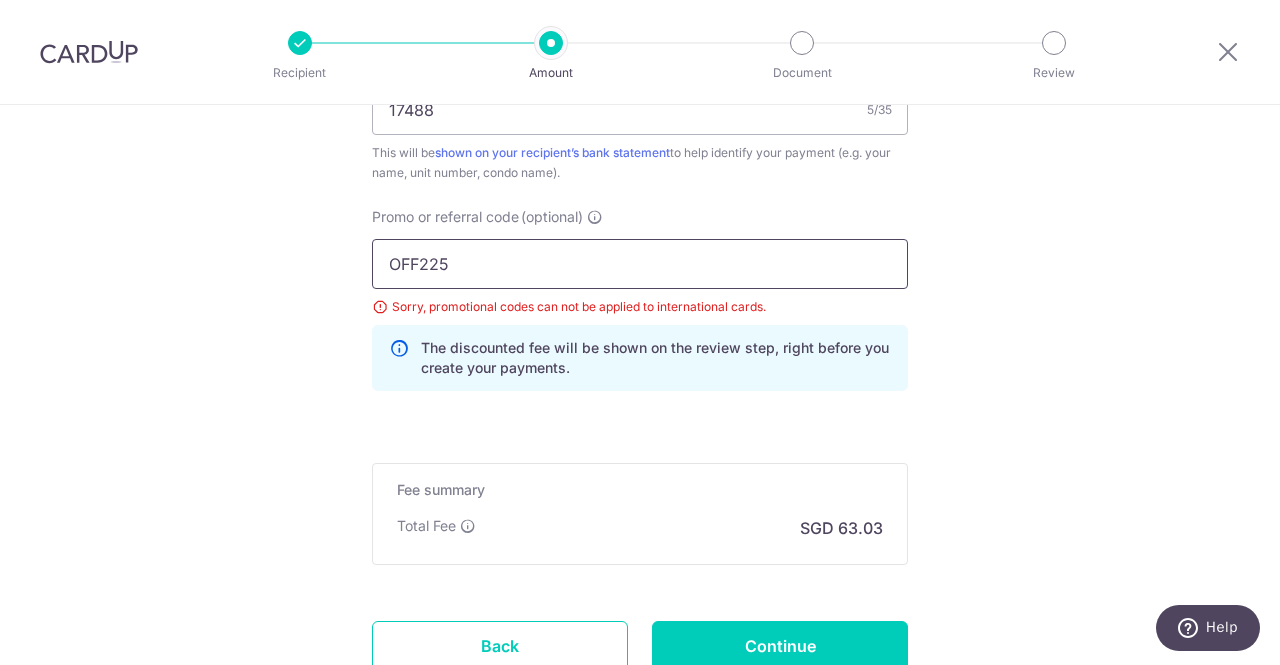 scroll, scrollTop: 1363, scrollLeft: 0, axis: vertical 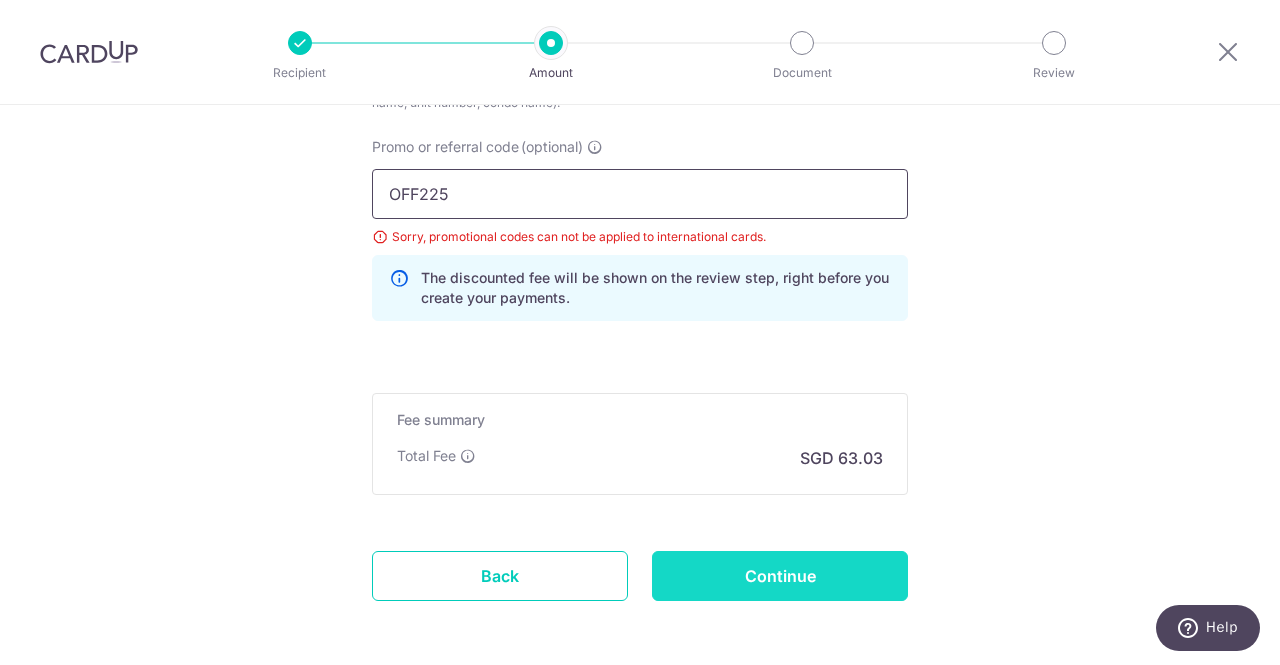 type on "OFF225" 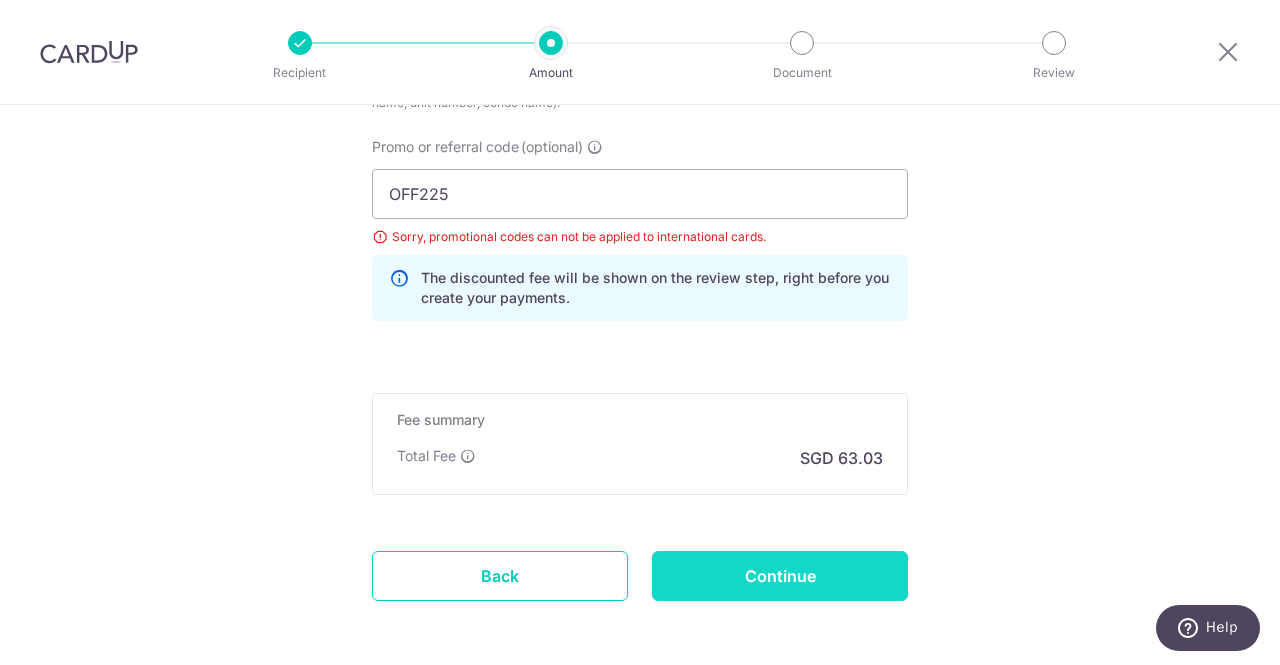 click on "Continue" at bounding box center [780, 576] 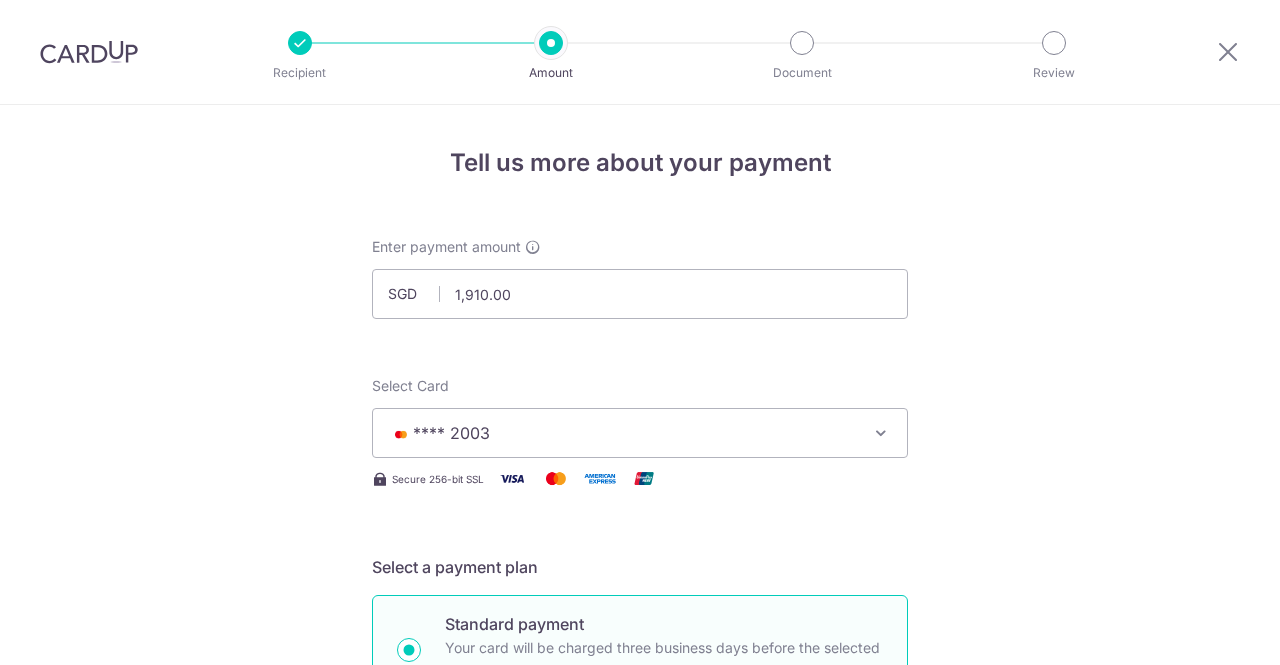 scroll, scrollTop: 0, scrollLeft: 0, axis: both 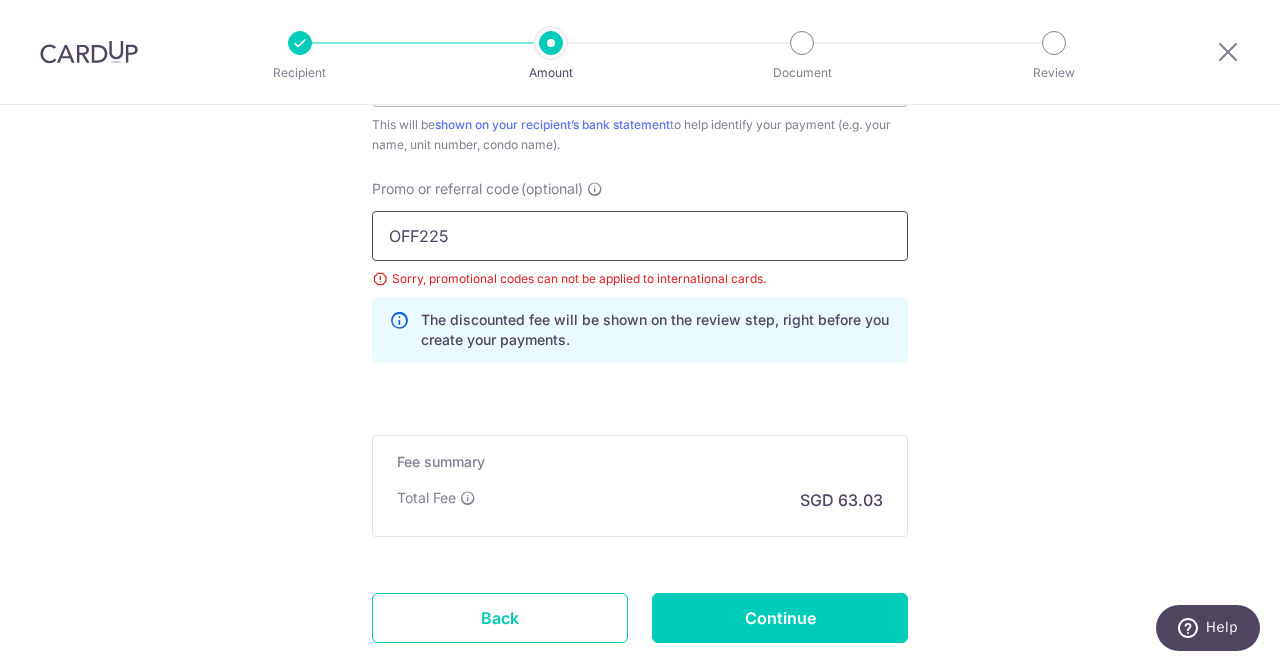 click on "OFF225" at bounding box center [640, 236] 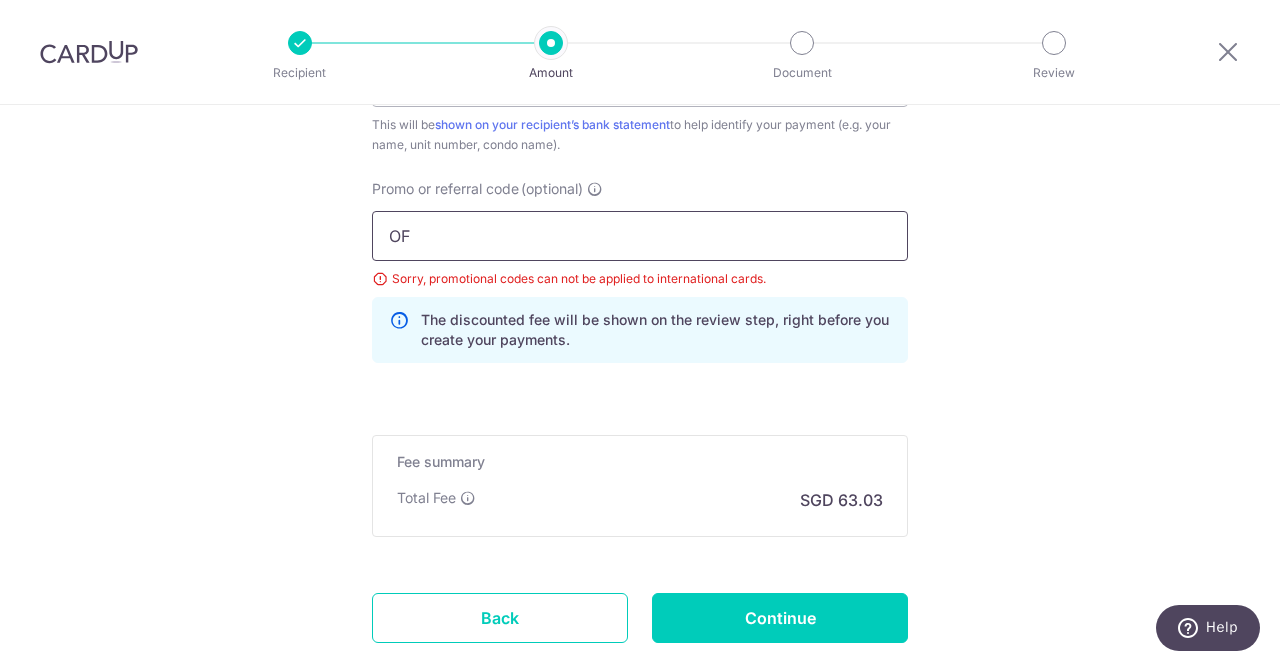type on "O" 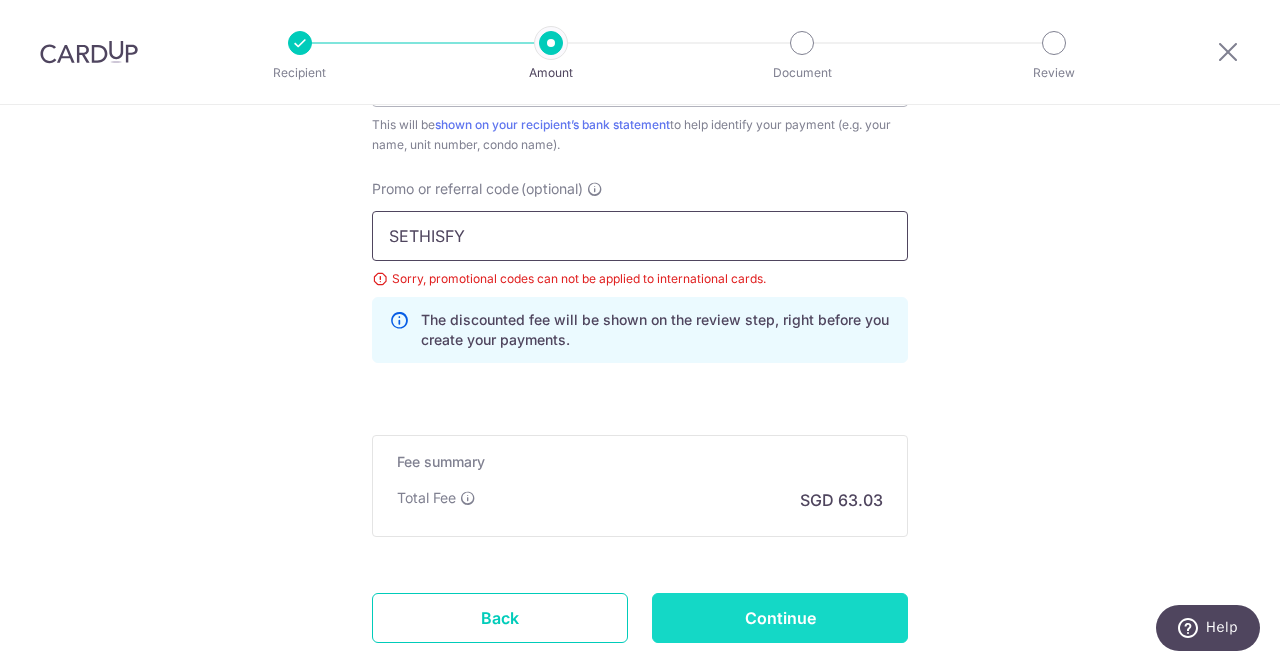 type on "SETHISFY" 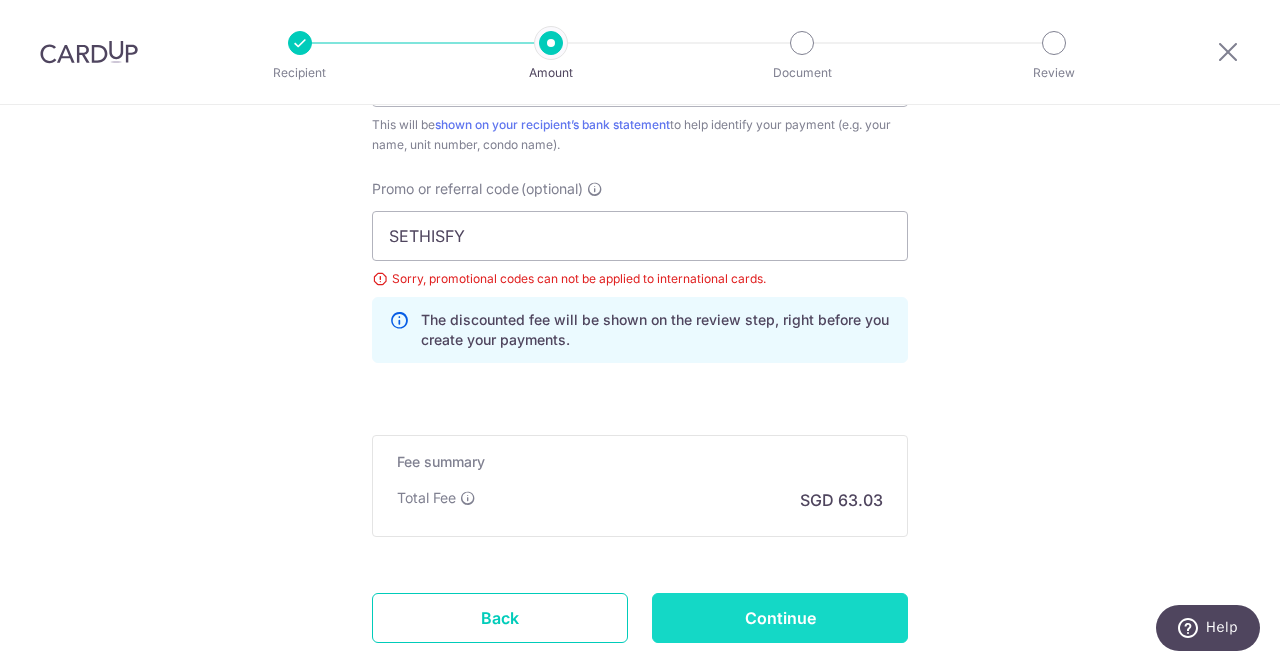 click on "Continue" at bounding box center [780, 618] 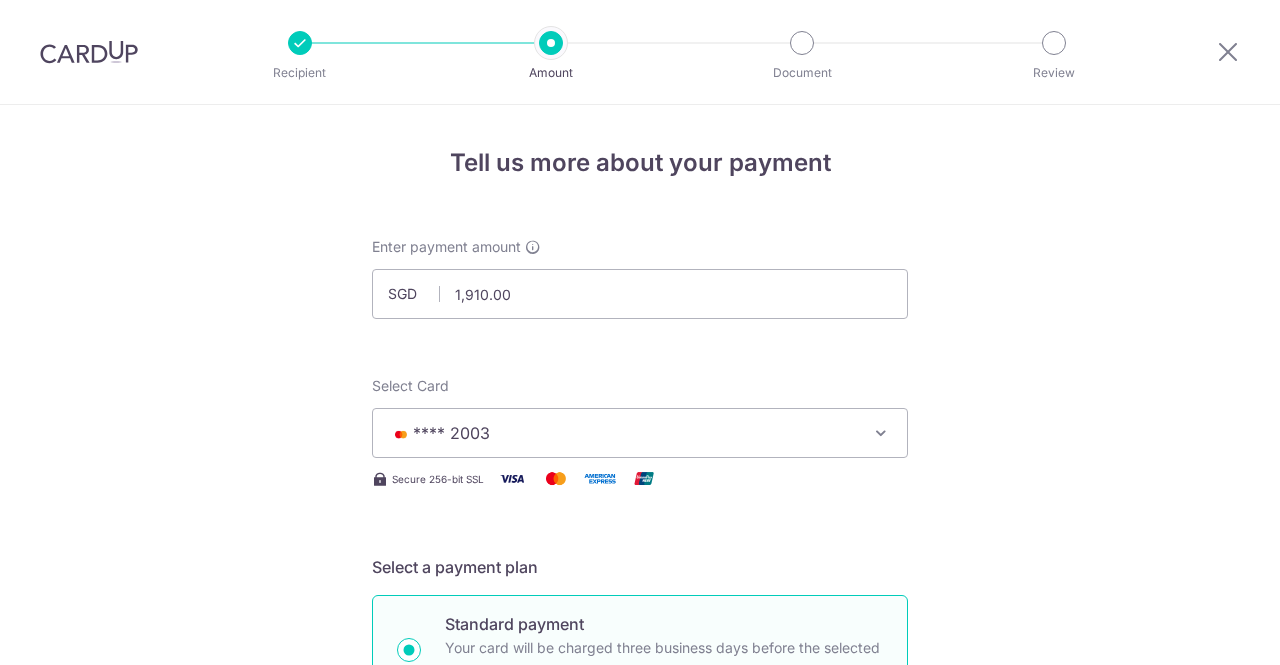 scroll, scrollTop: 0, scrollLeft: 0, axis: both 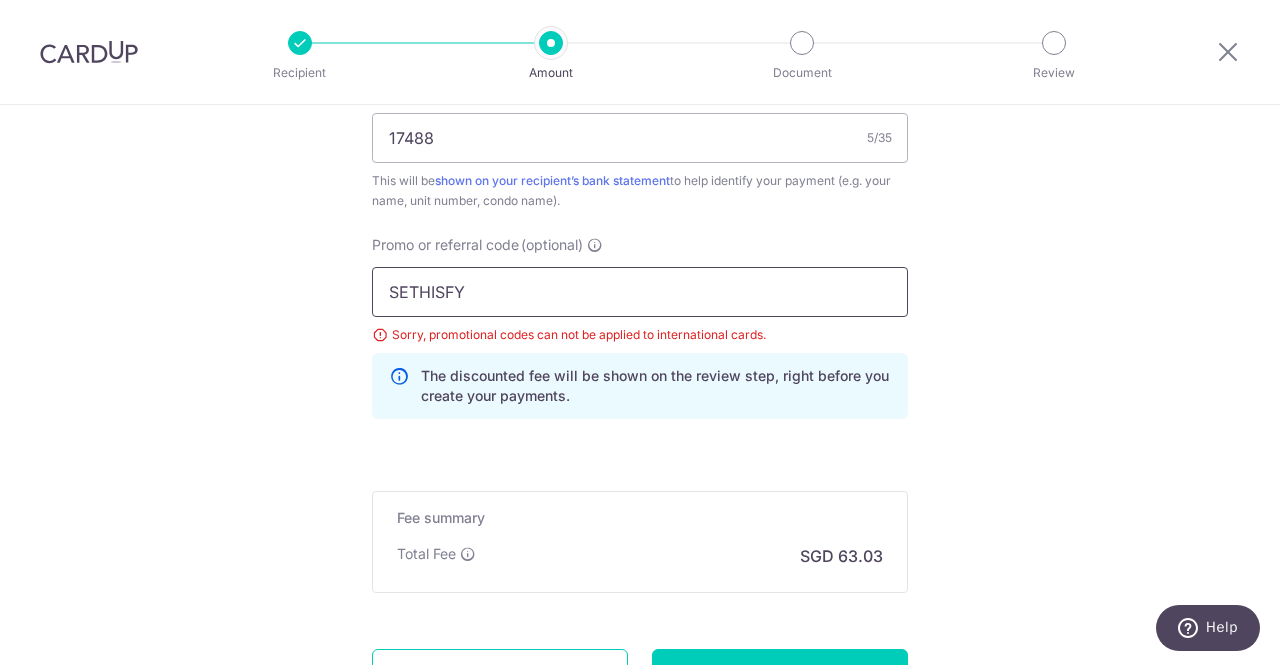 click on "SETHISFY" at bounding box center (640, 292) 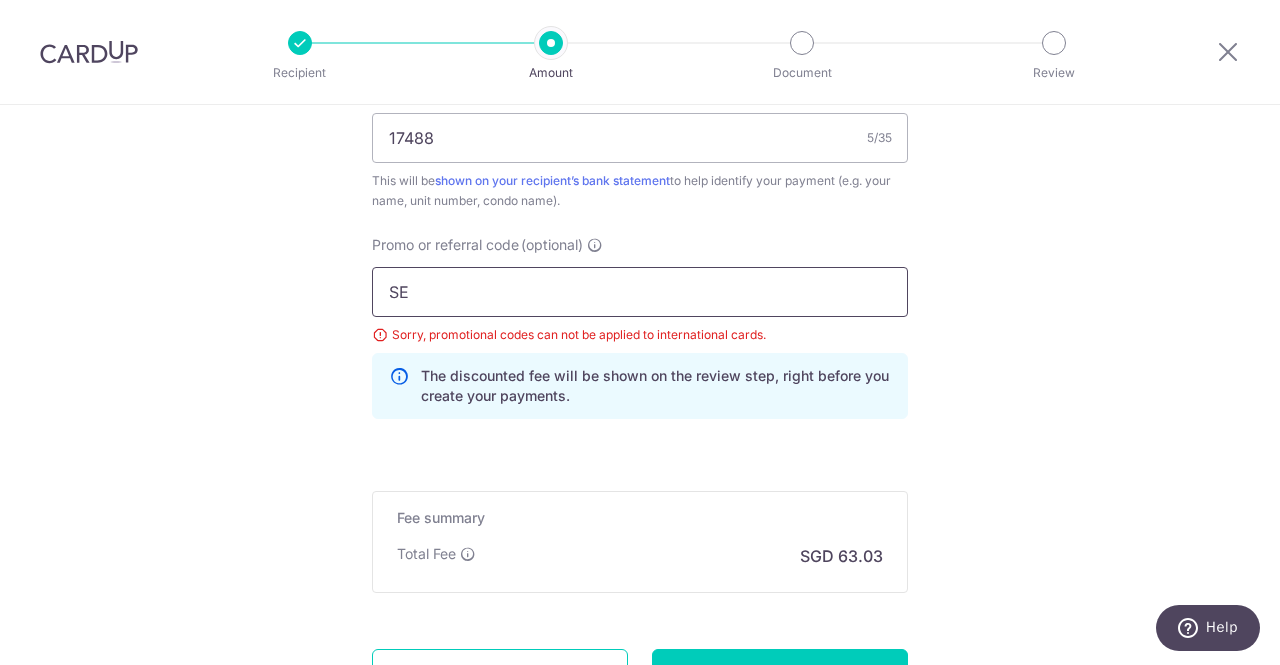 type on "S" 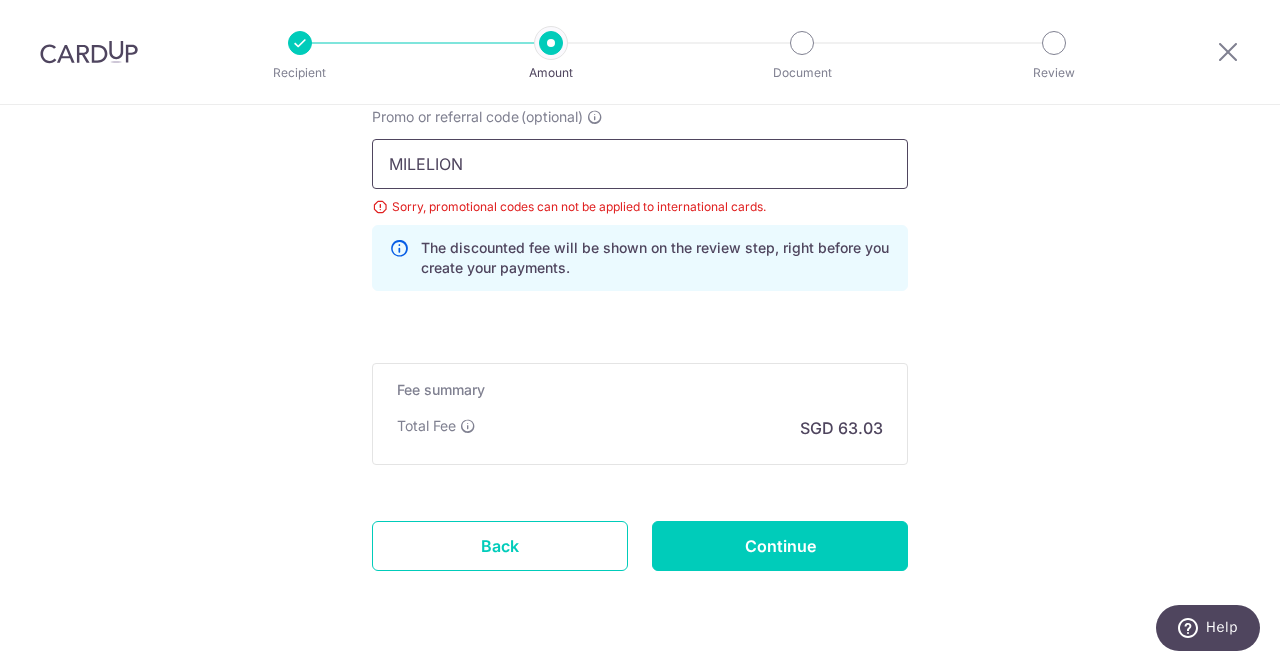 scroll, scrollTop: 1395, scrollLeft: 0, axis: vertical 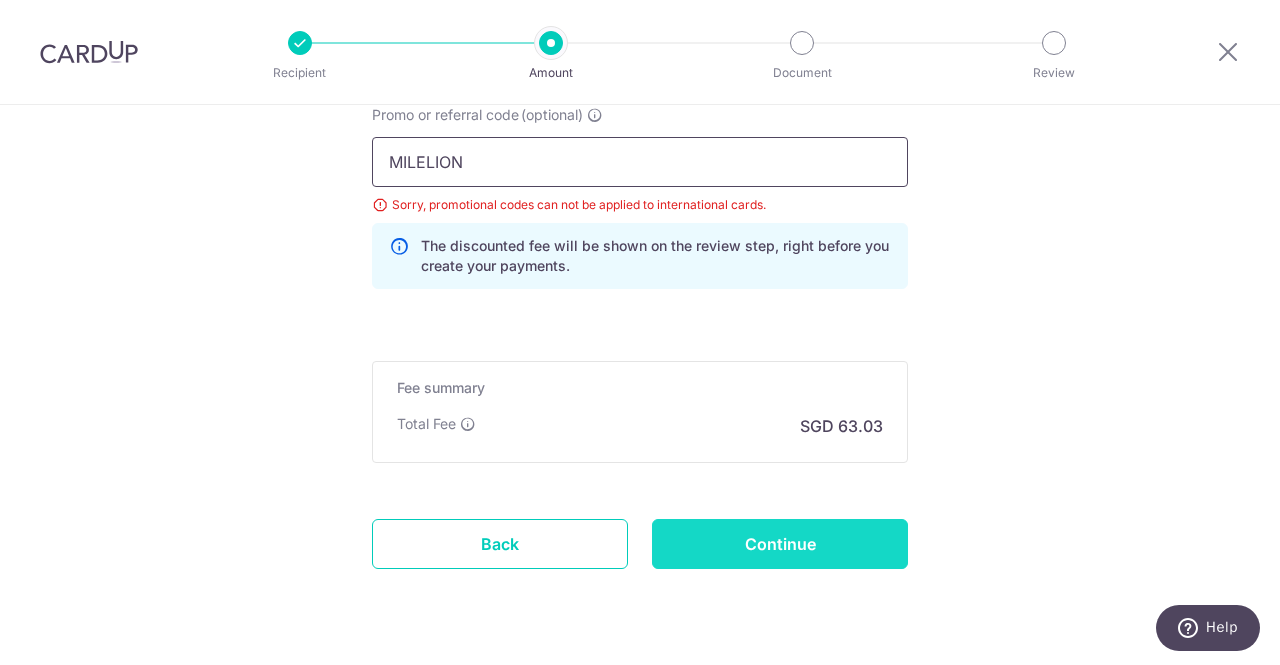 type on "MILELION" 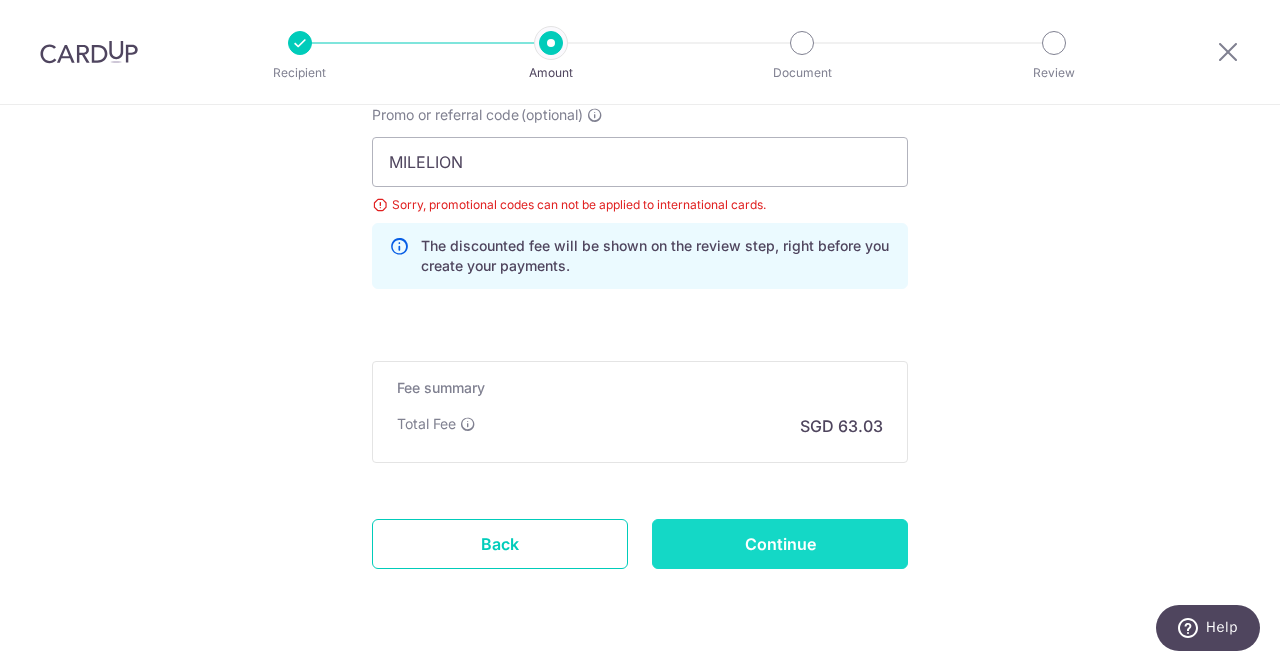 click on "Continue" at bounding box center [780, 544] 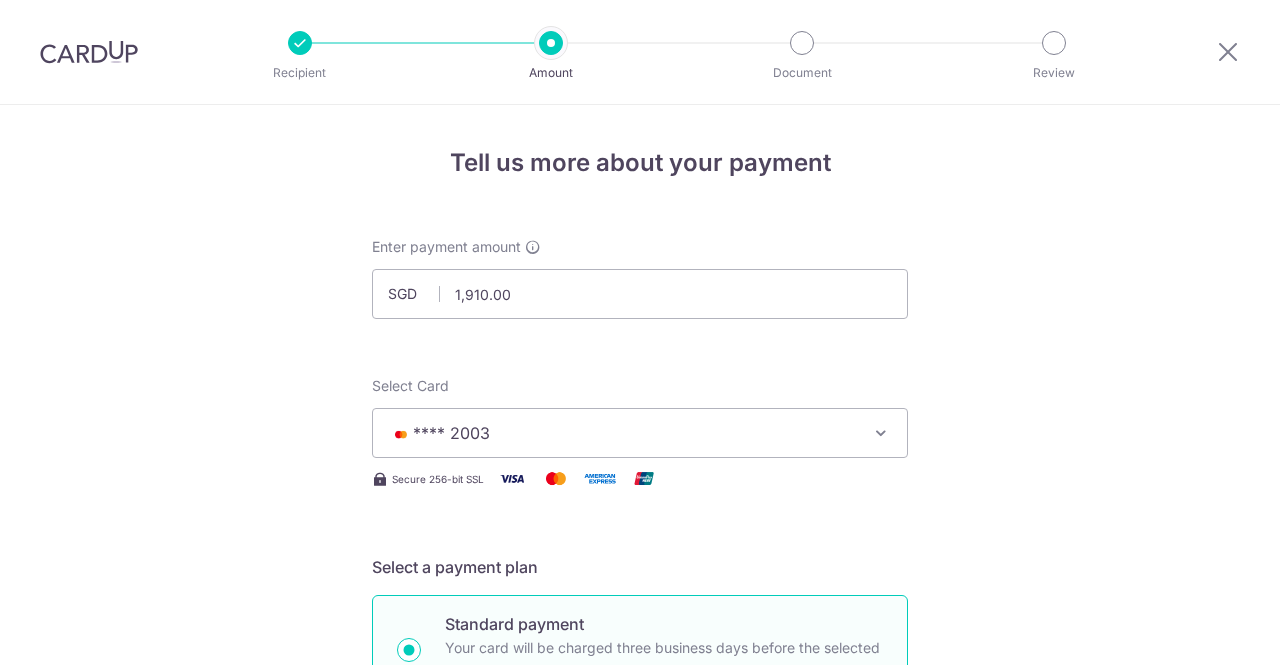 scroll, scrollTop: 0, scrollLeft: 0, axis: both 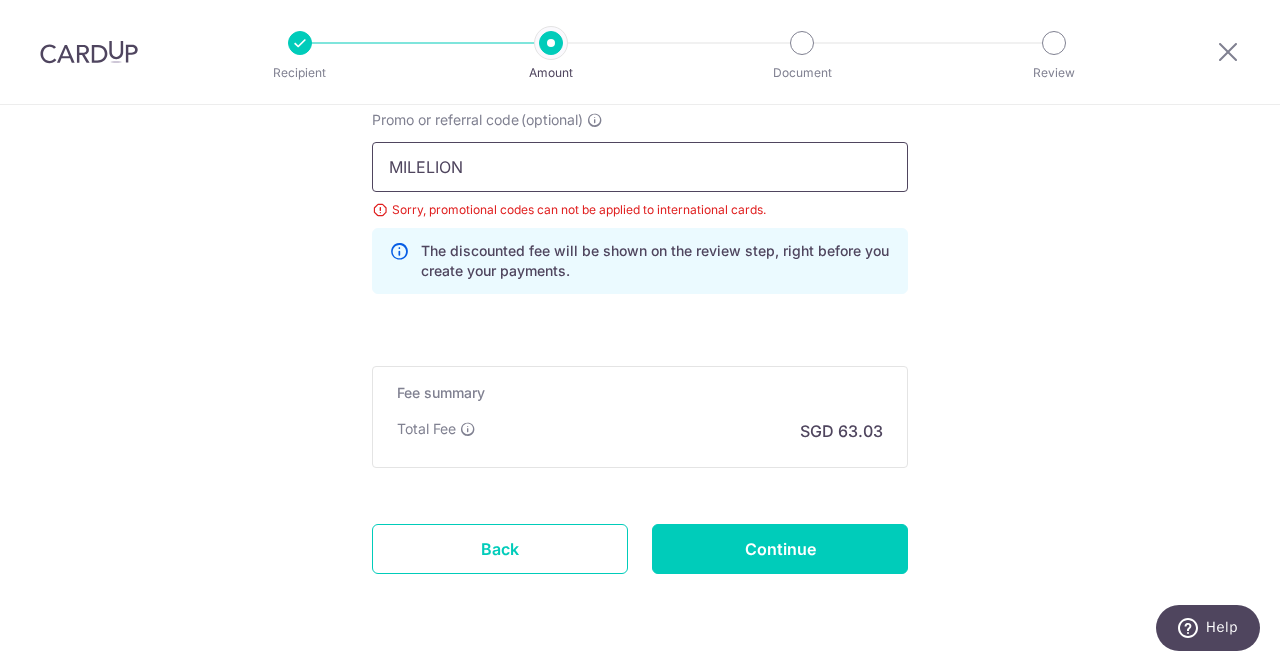 click on "MILELION" at bounding box center [640, 167] 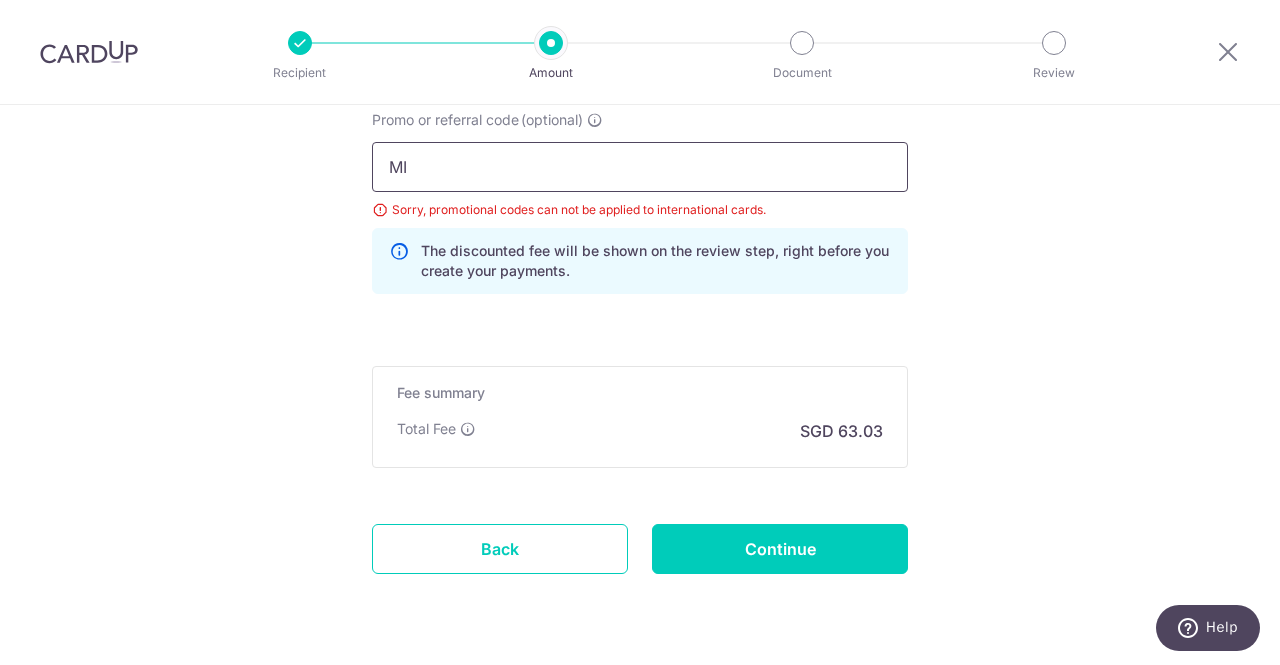 type on "M" 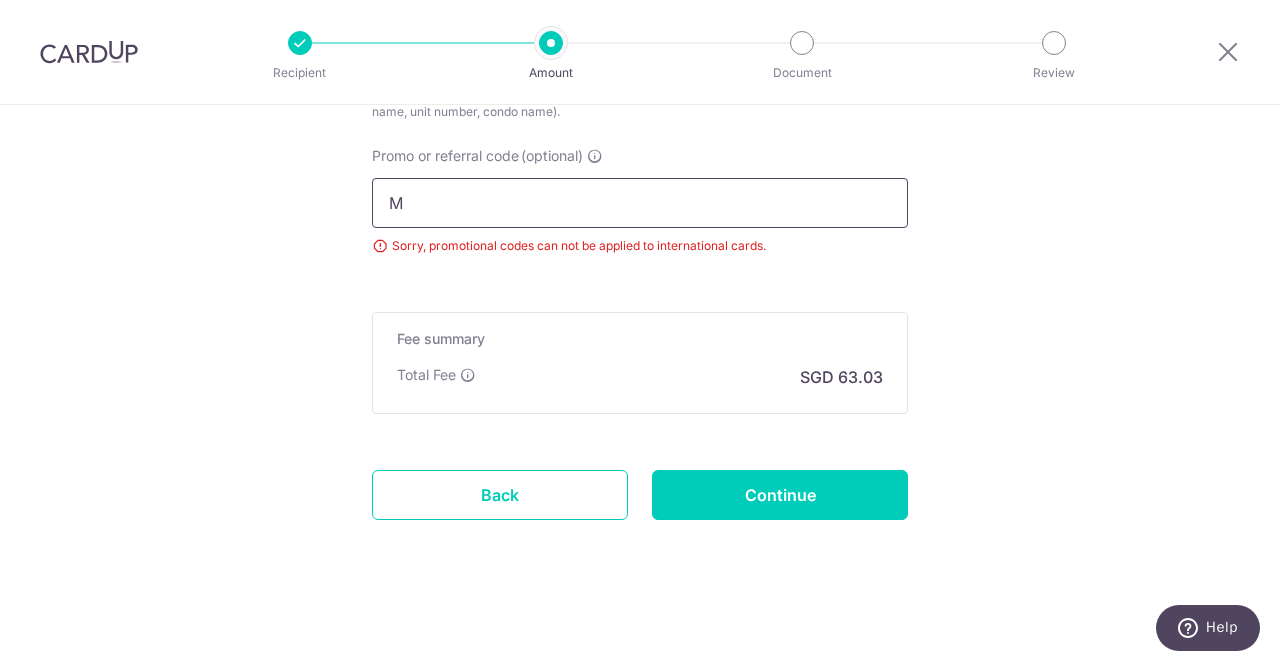 scroll, scrollTop: 1390, scrollLeft: 0, axis: vertical 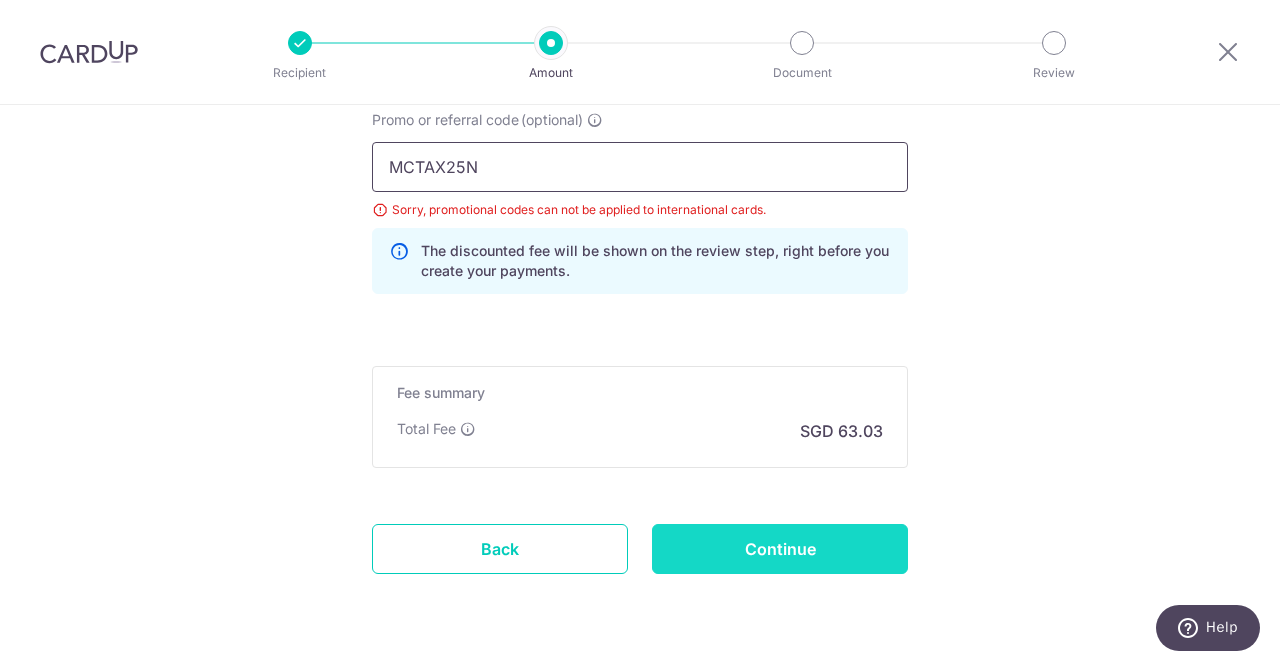 type on "MCTAX25N" 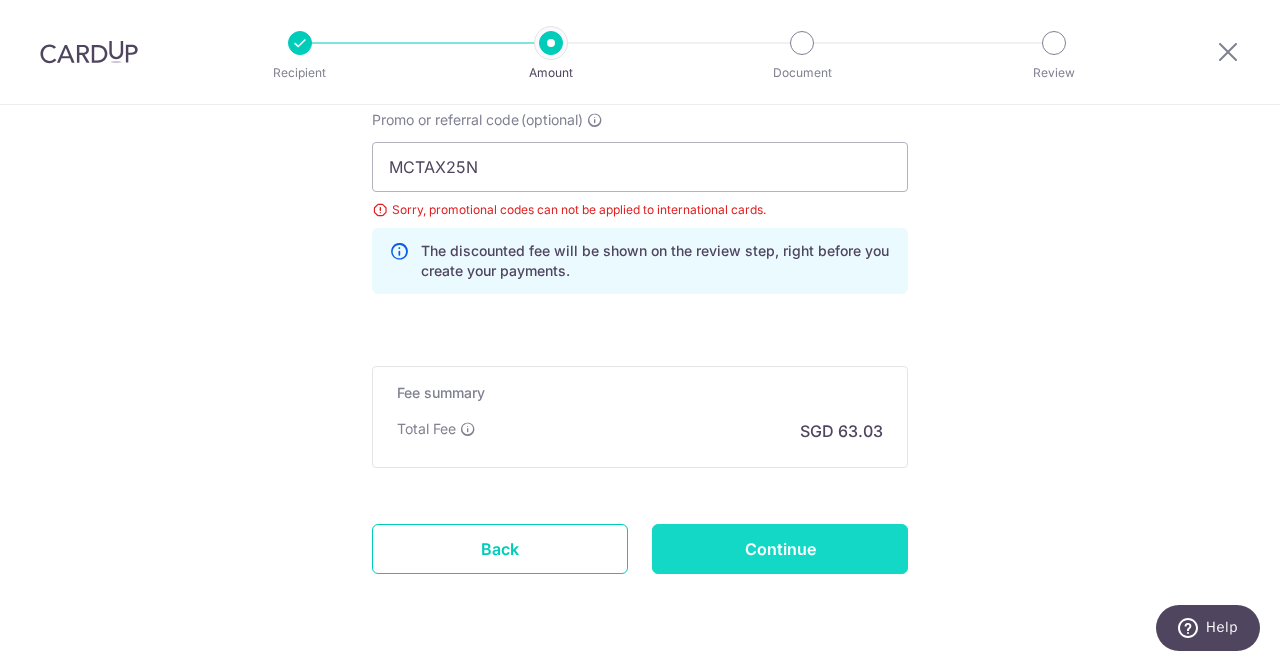 click on "Continue" at bounding box center (780, 549) 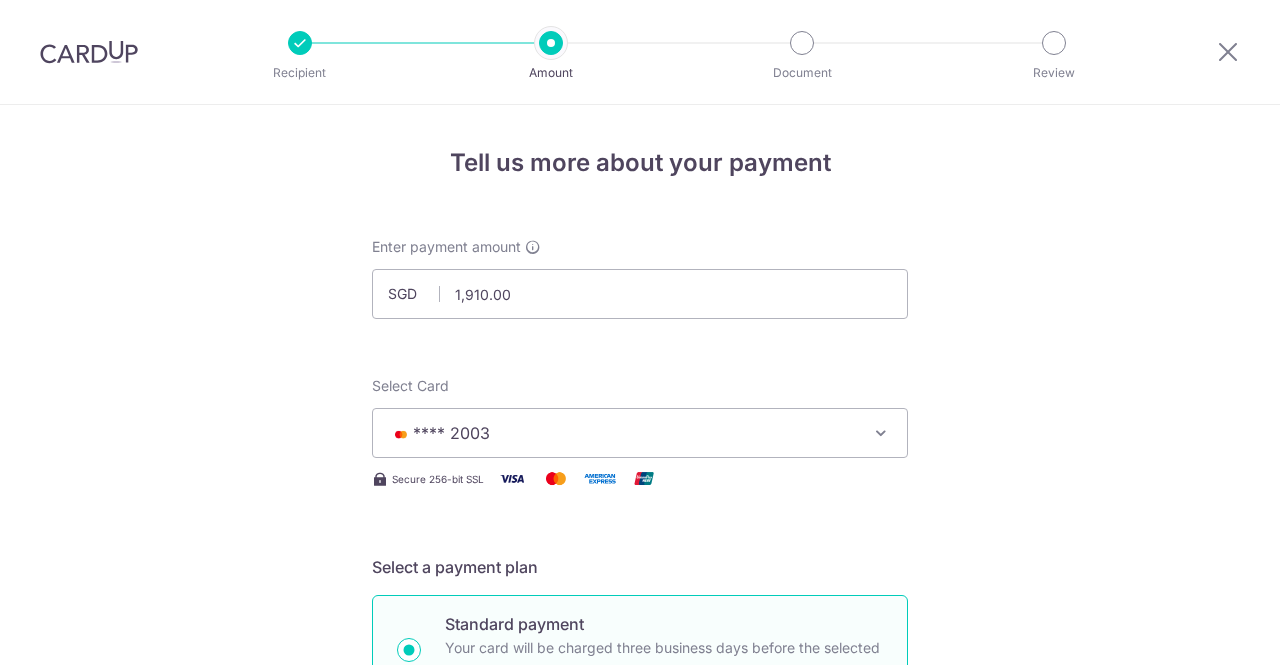 scroll, scrollTop: 0, scrollLeft: 0, axis: both 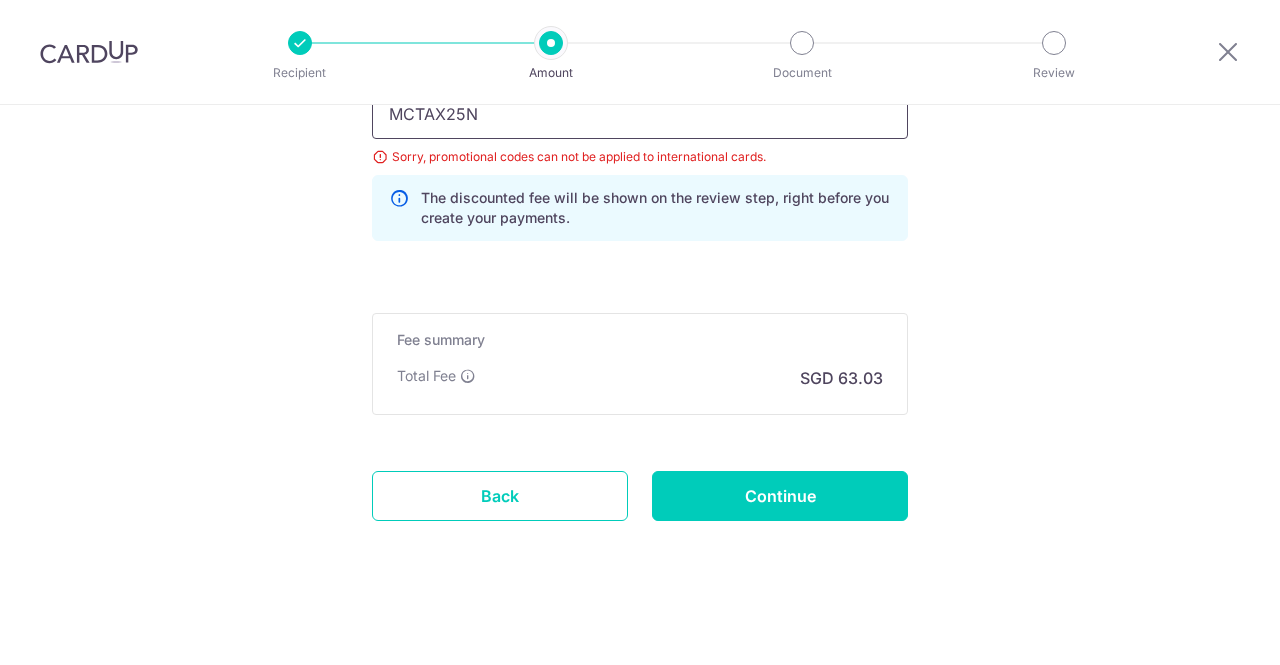 click on "MCTAX25N" at bounding box center (640, 114) 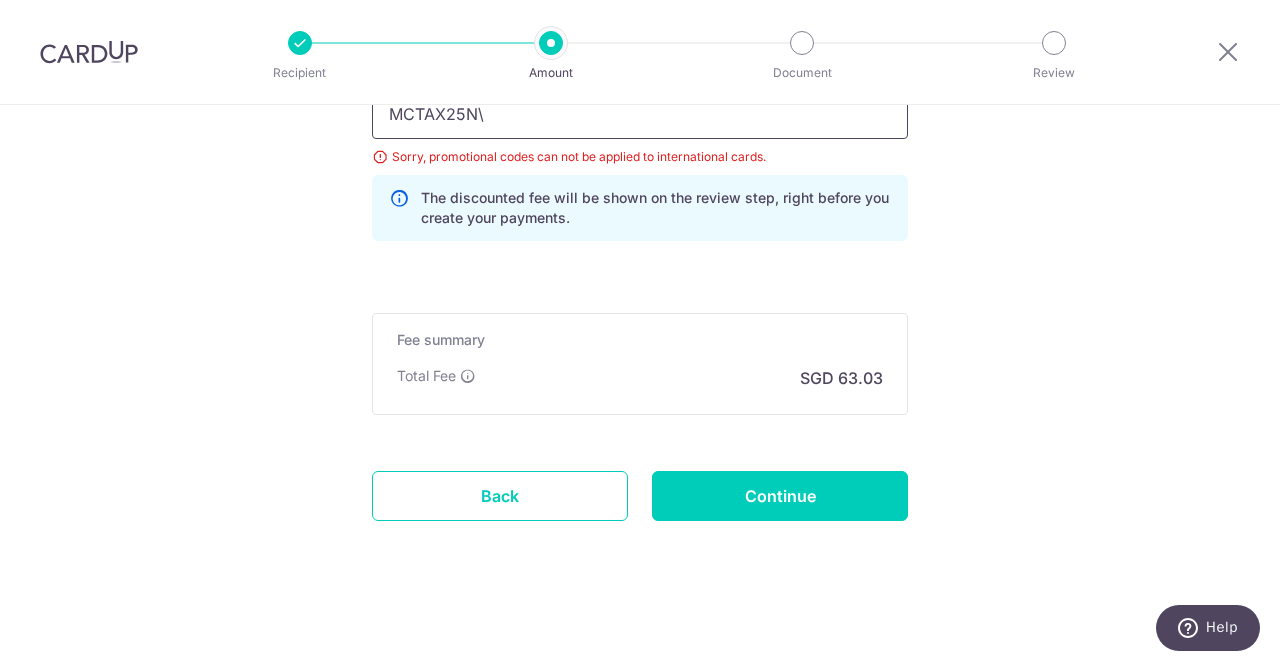 scroll, scrollTop: 1439, scrollLeft: 0, axis: vertical 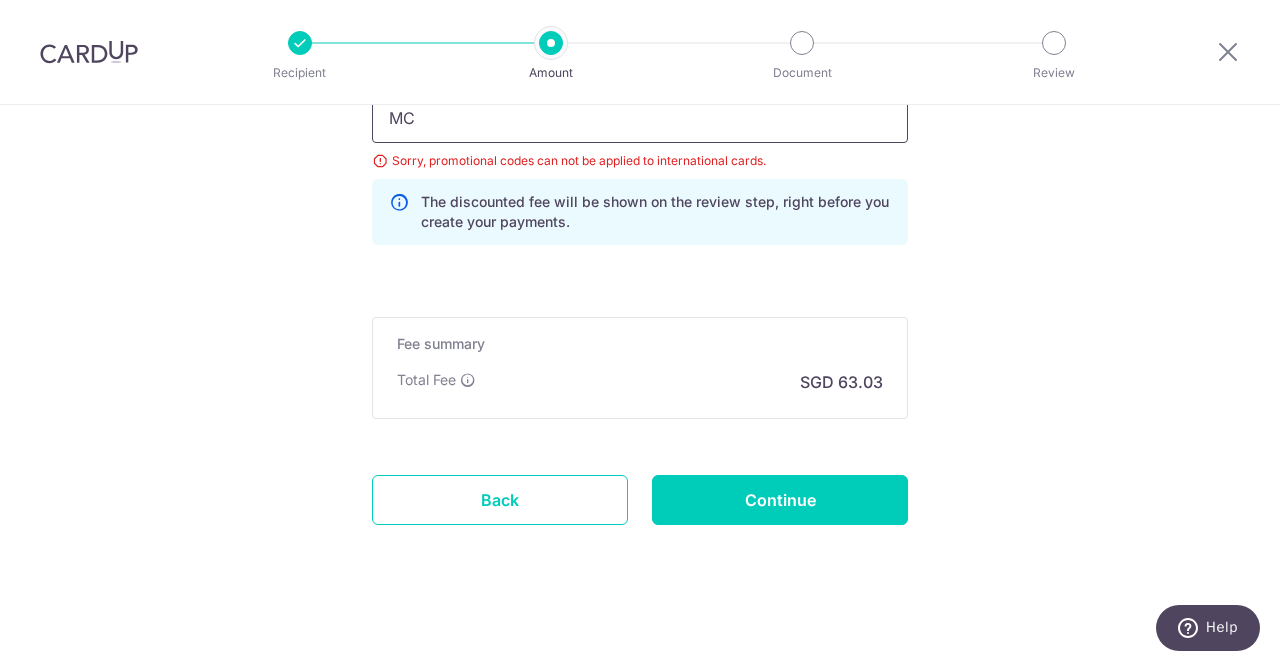 type on "M" 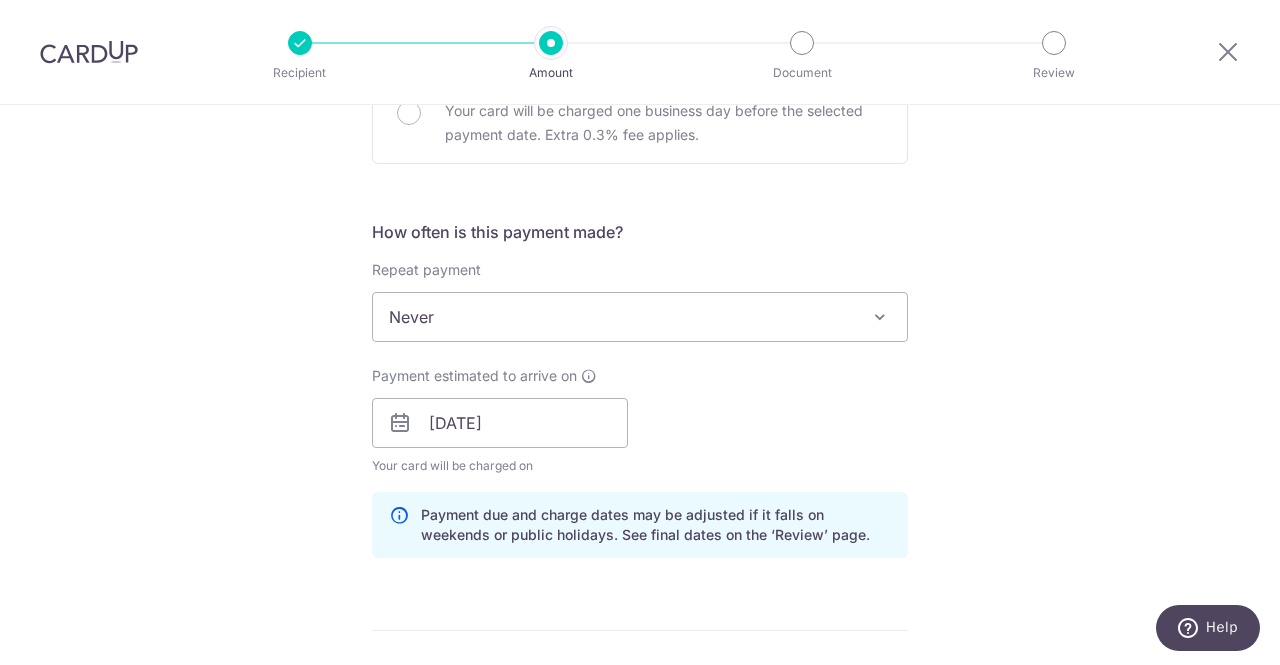 scroll, scrollTop: 658, scrollLeft: 0, axis: vertical 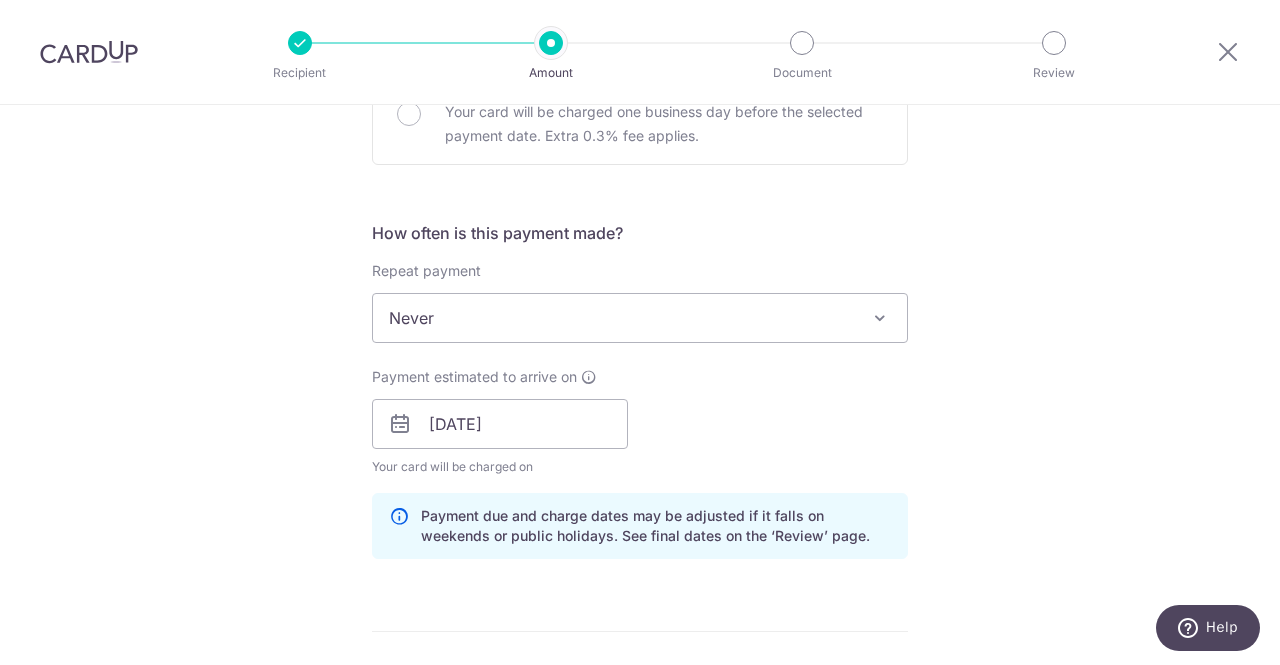 type 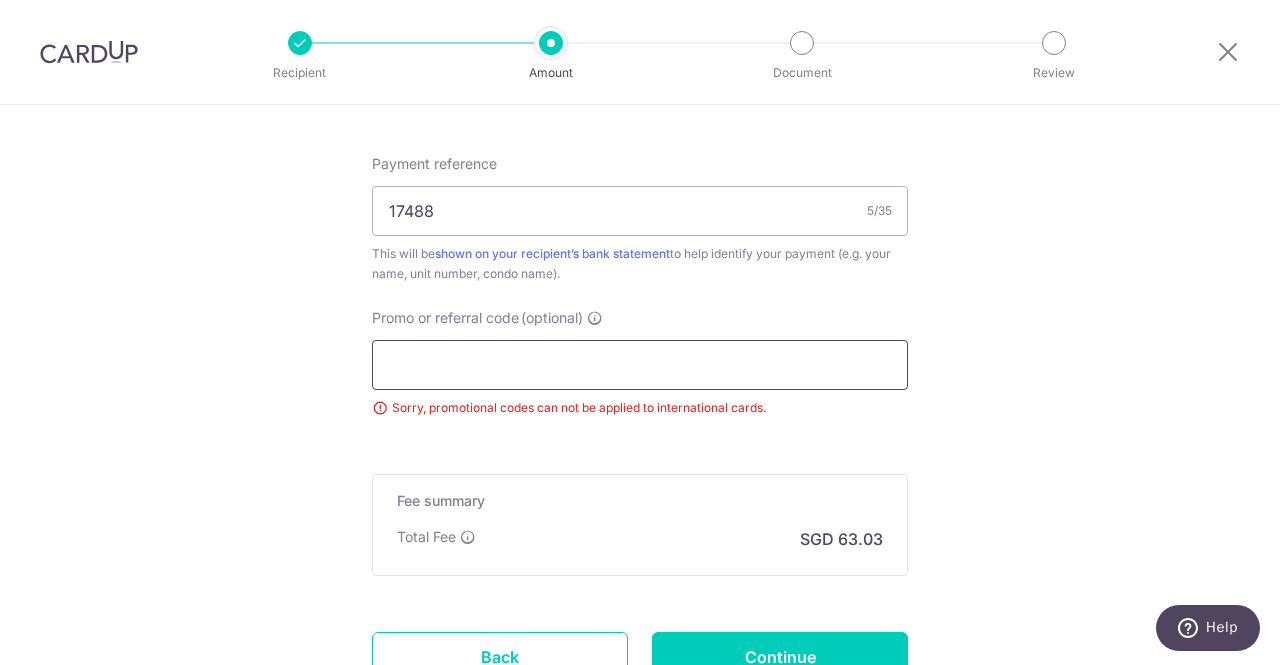 scroll, scrollTop: 1354, scrollLeft: 0, axis: vertical 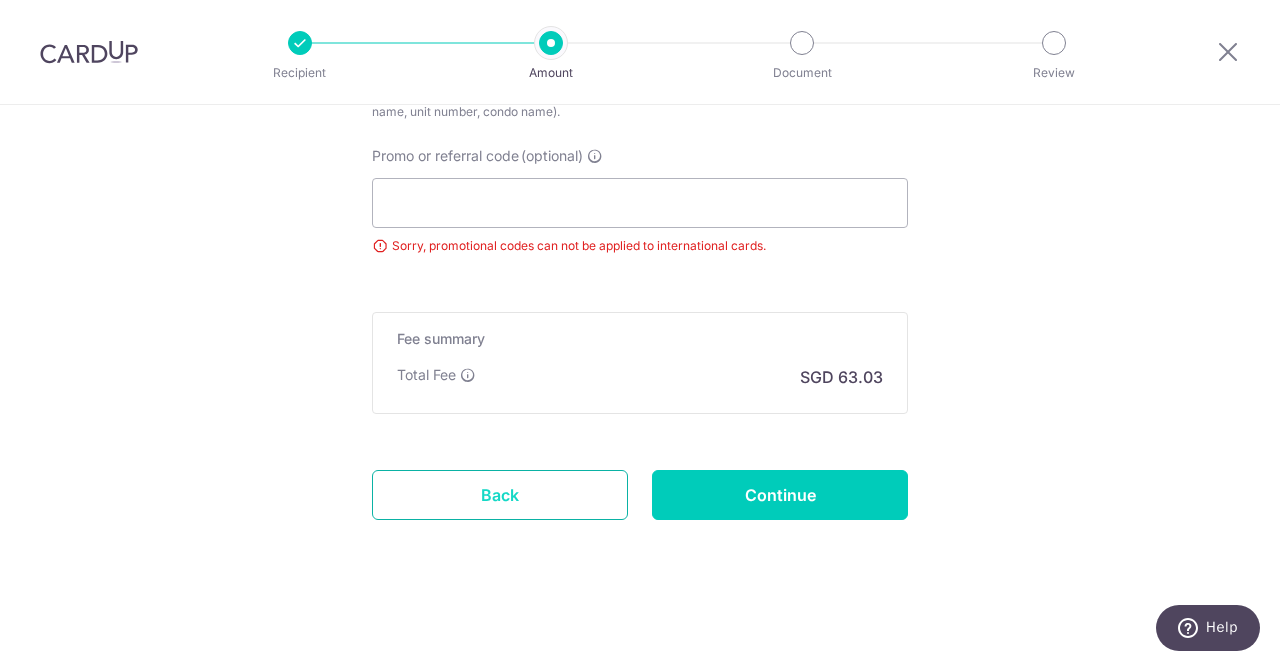 click on "Back" at bounding box center [500, 495] 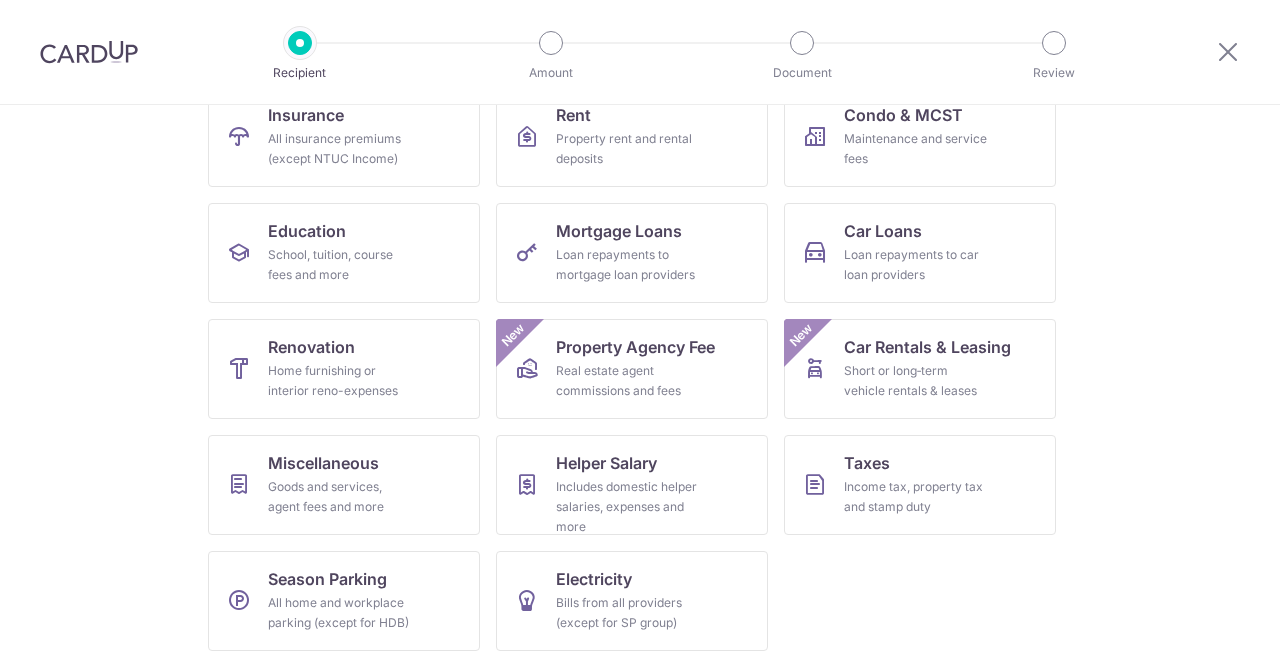scroll, scrollTop: 0, scrollLeft: 0, axis: both 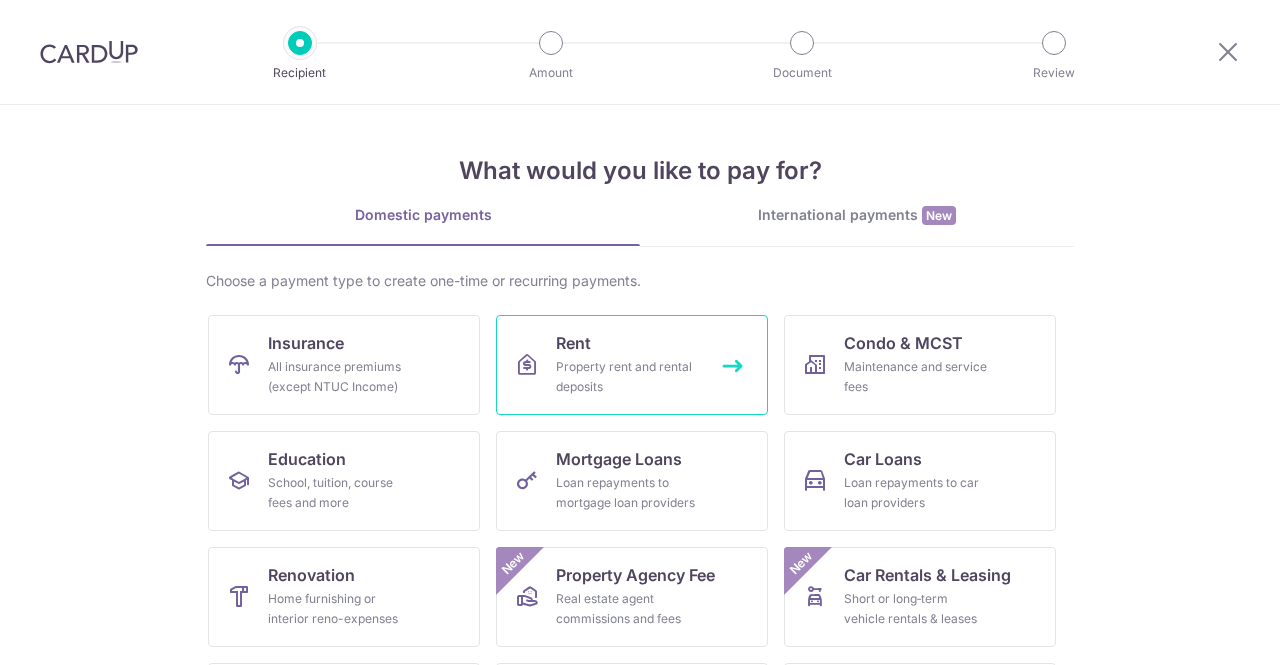 click on "Property rent and rental deposits" at bounding box center (628, 377) 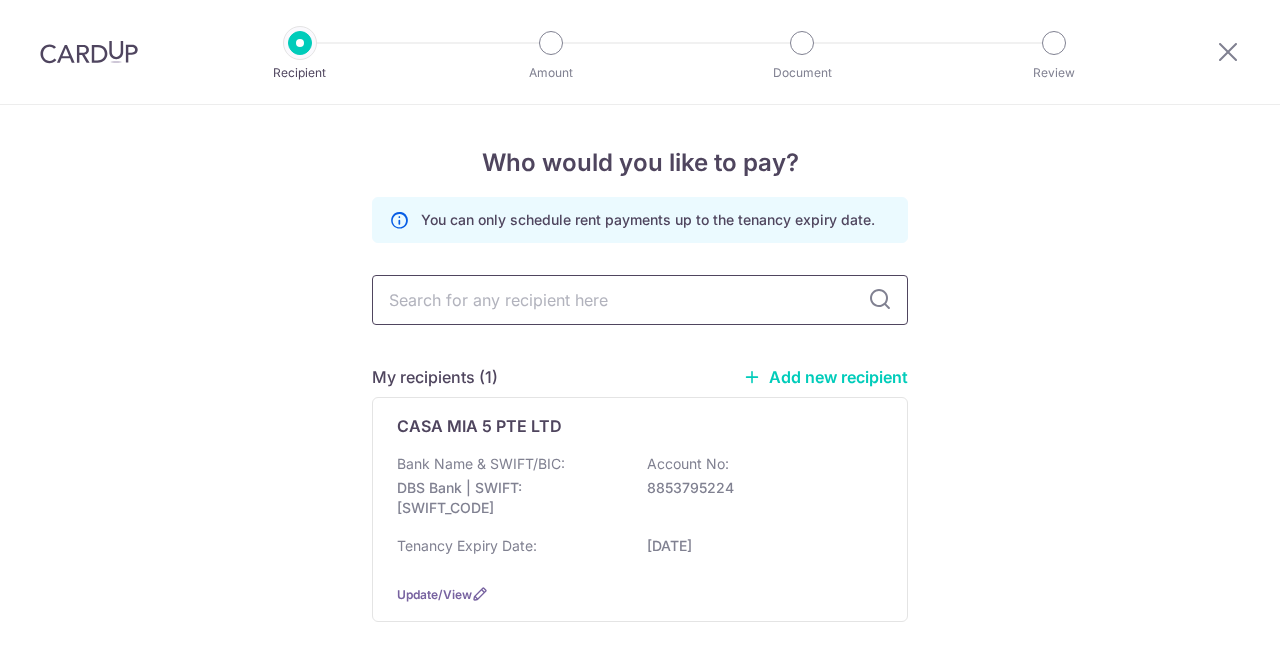 scroll, scrollTop: 0, scrollLeft: 0, axis: both 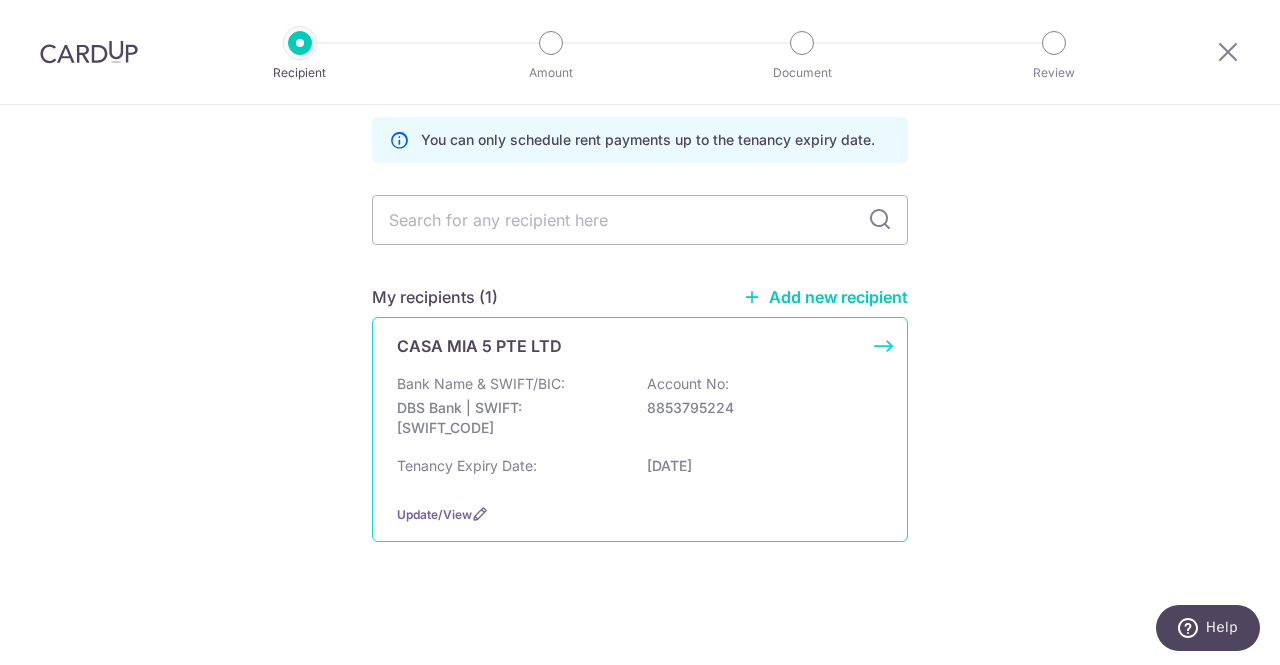 click on "Bank Name & SWIFT/BIC:
DBS Bank | SWIFT: DBSSSGSGXXX
Account No:
8853795224
Tenancy Expiry Date:
05/08/2026" at bounding box center (640, 431) 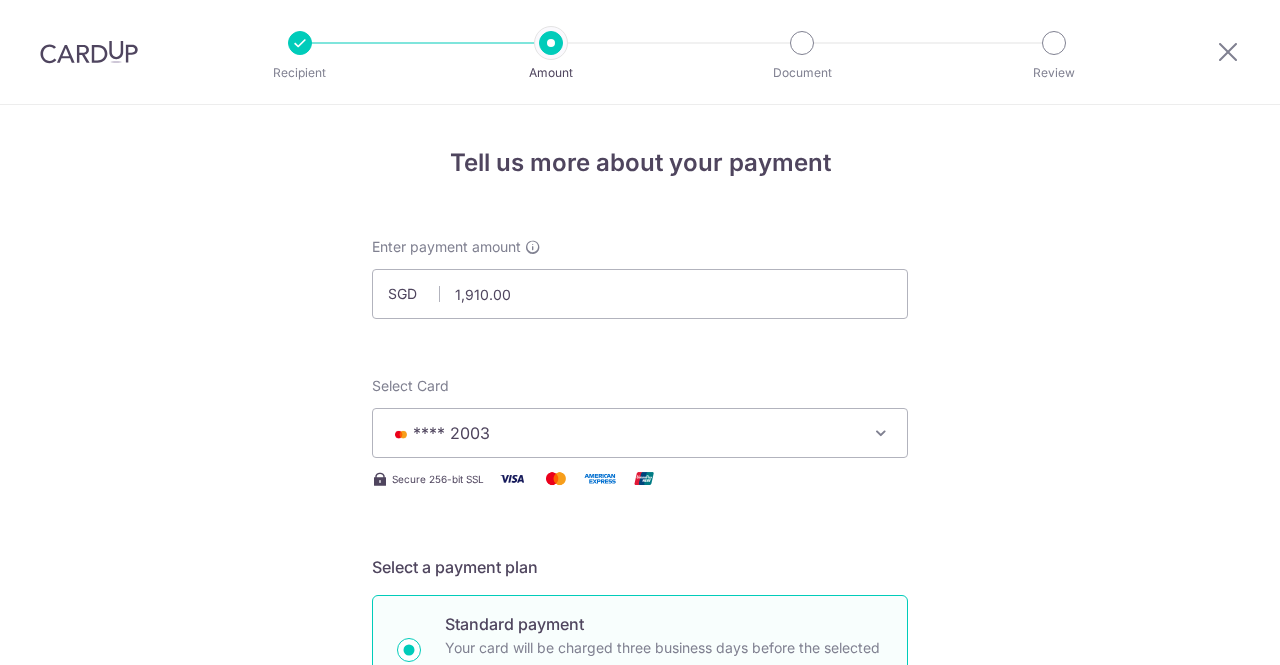 scroll, scrollTop: 0, scrollLeft: 0, axis: both 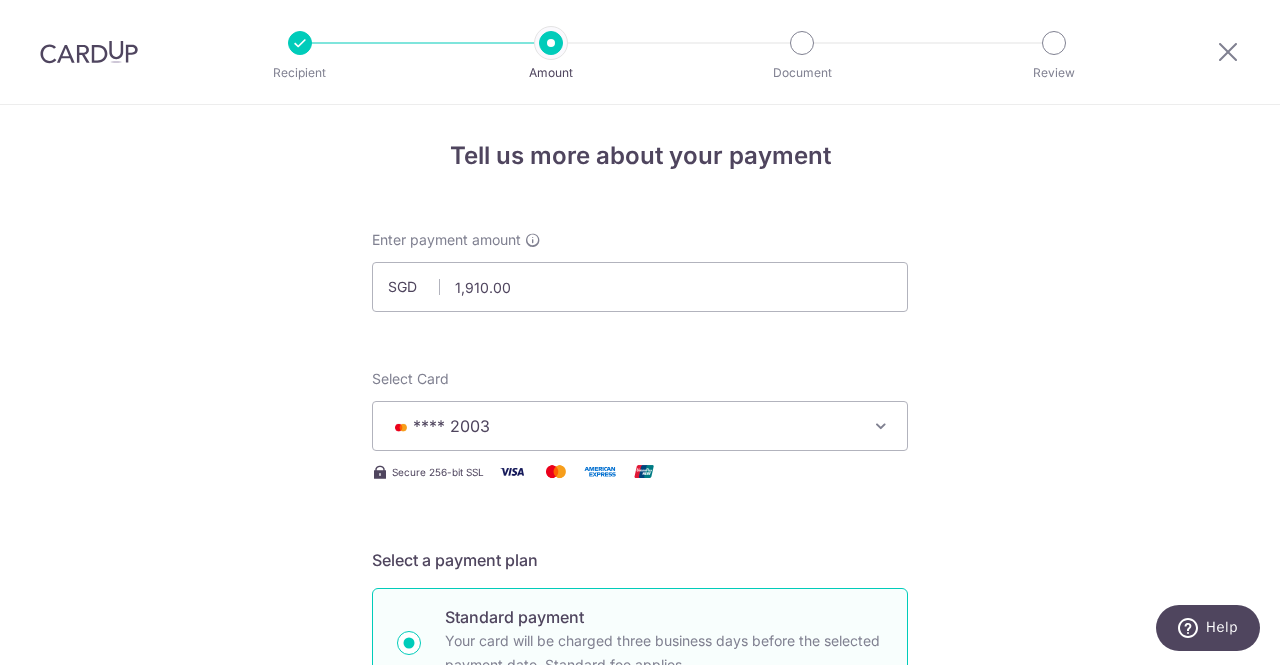 click at bounding box center [300, 43] 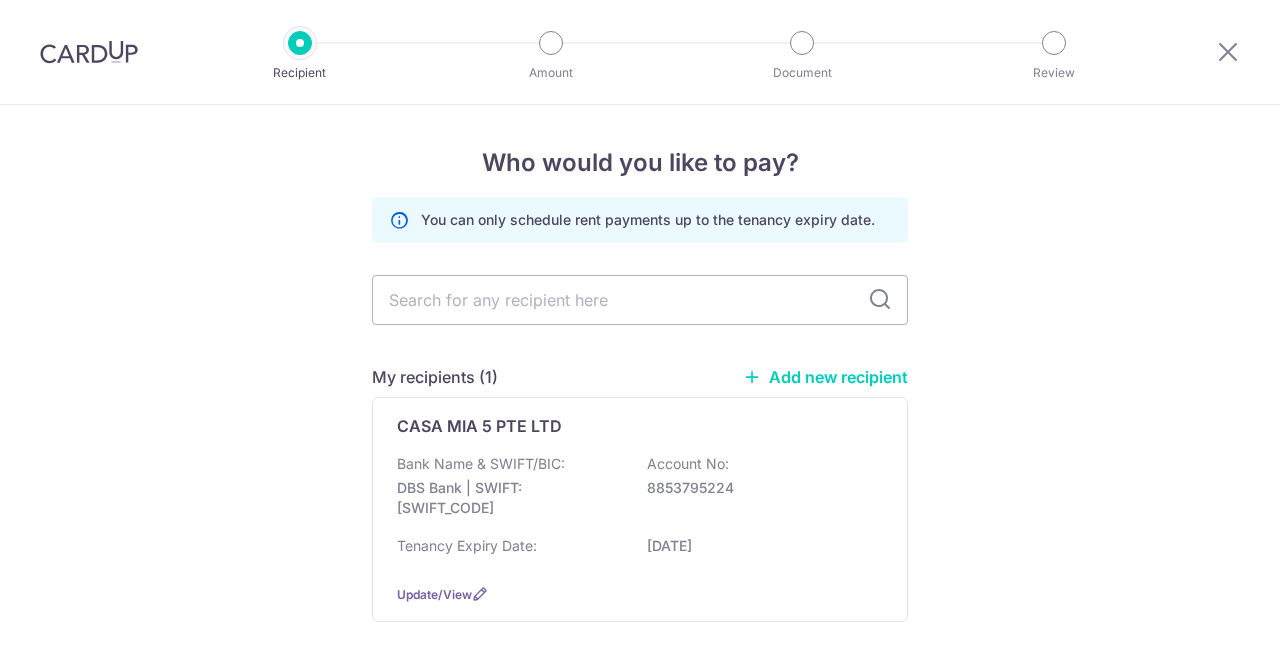scroll, scrollTop: 0, scrollLeft: 0, axis: both 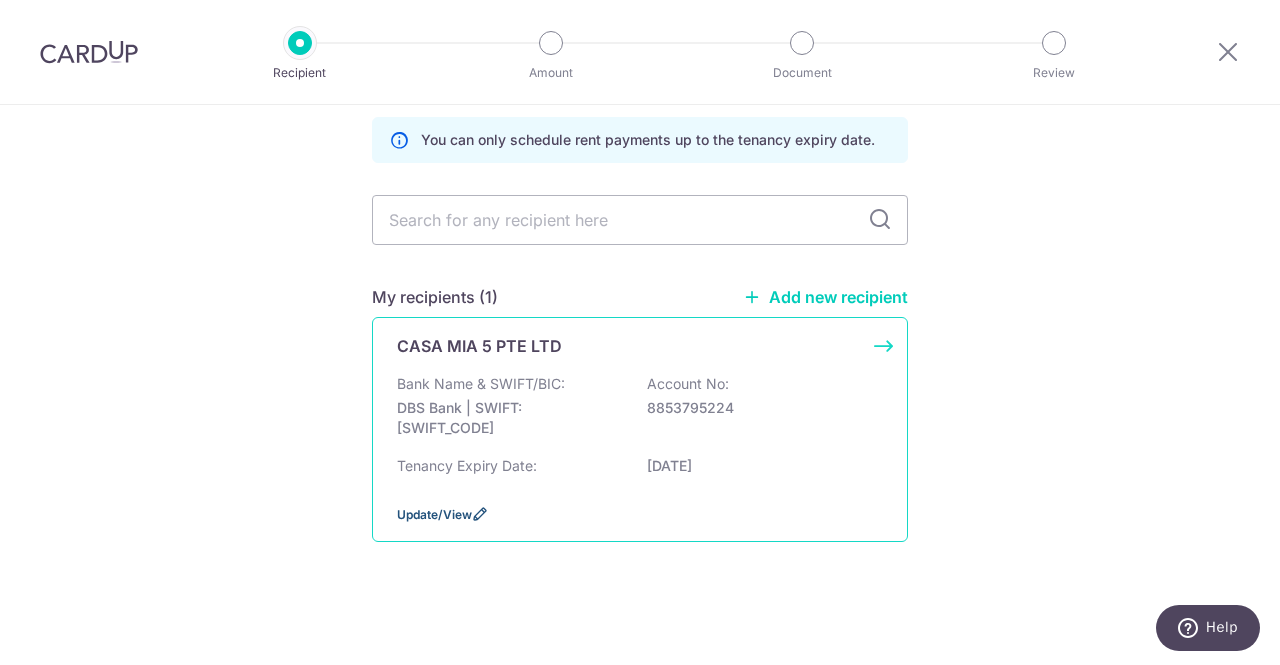 click on "Update/View" at bounding box center [434, 514] 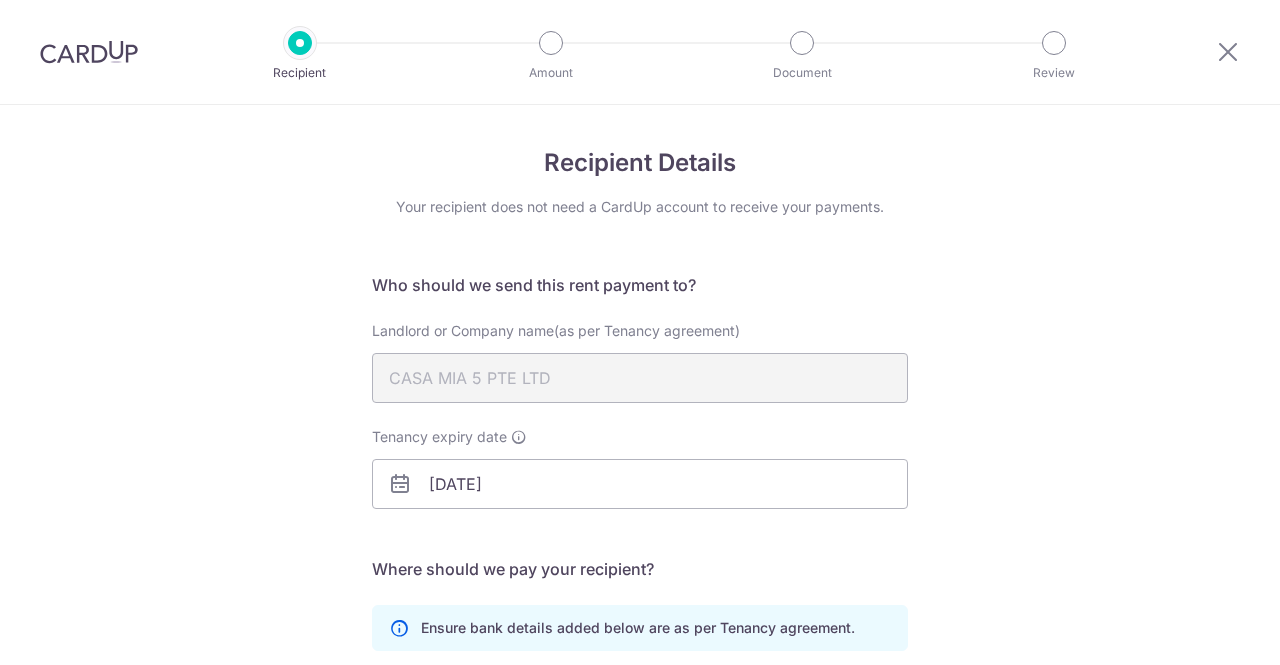 scroll, scrollTop: 0, scrollLeft: 0, axis: both 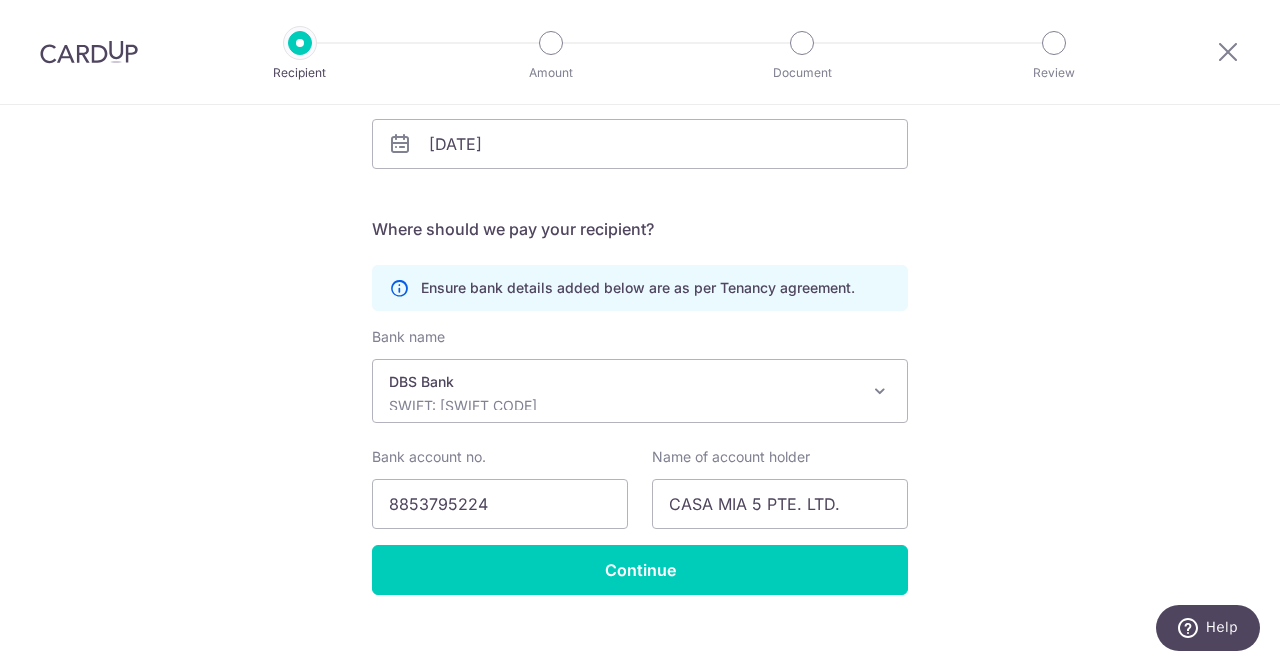 click on "DBS Bank SWIFT: DBSSSGSGXXX" at bounding box center (640, 391) 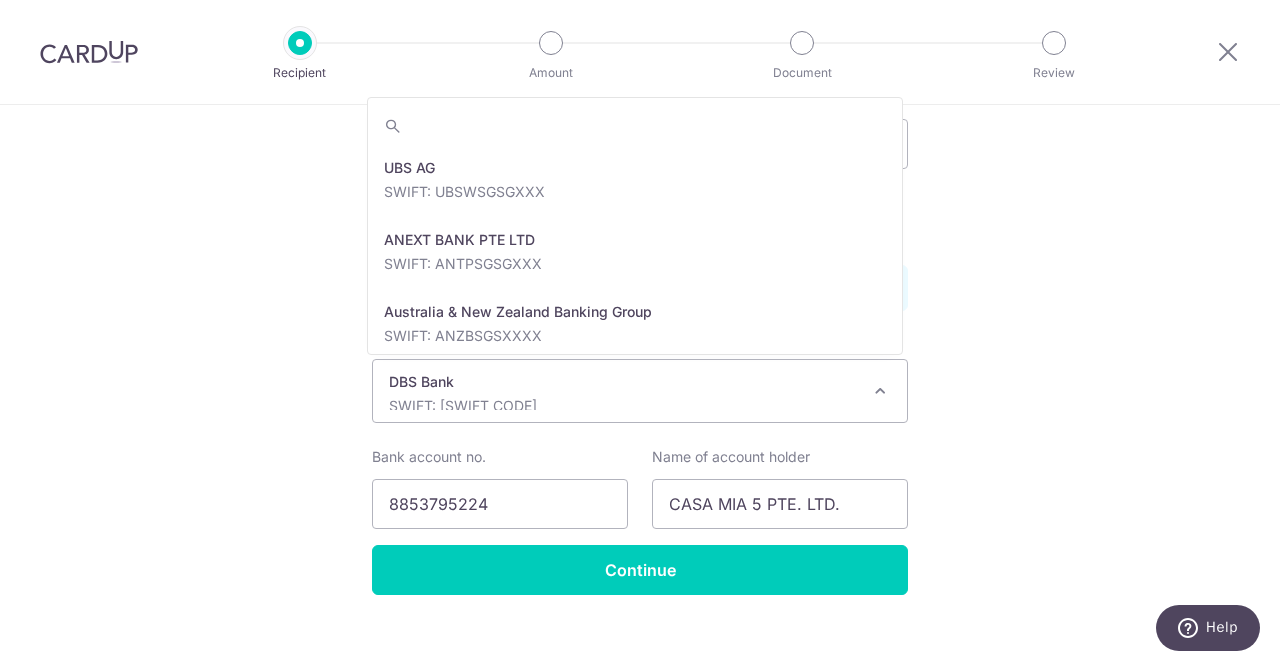 scroll, scrollTop: 1296, scrollLeft: 0, axis: vertical 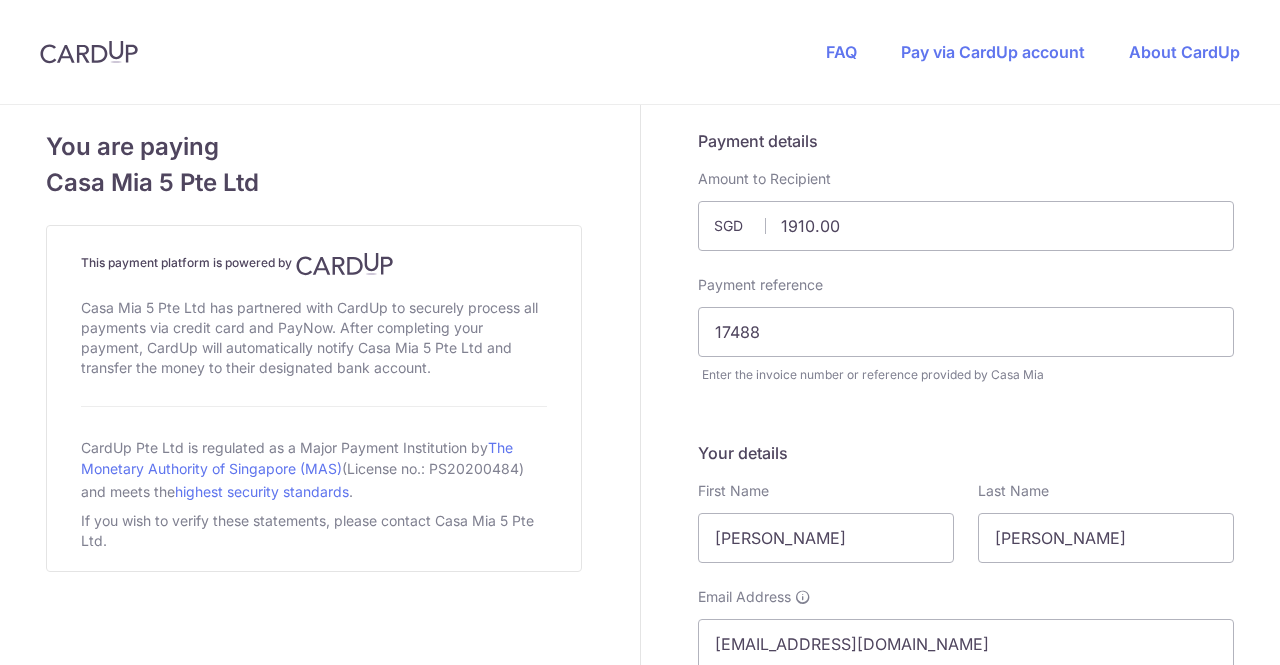 select on "105" 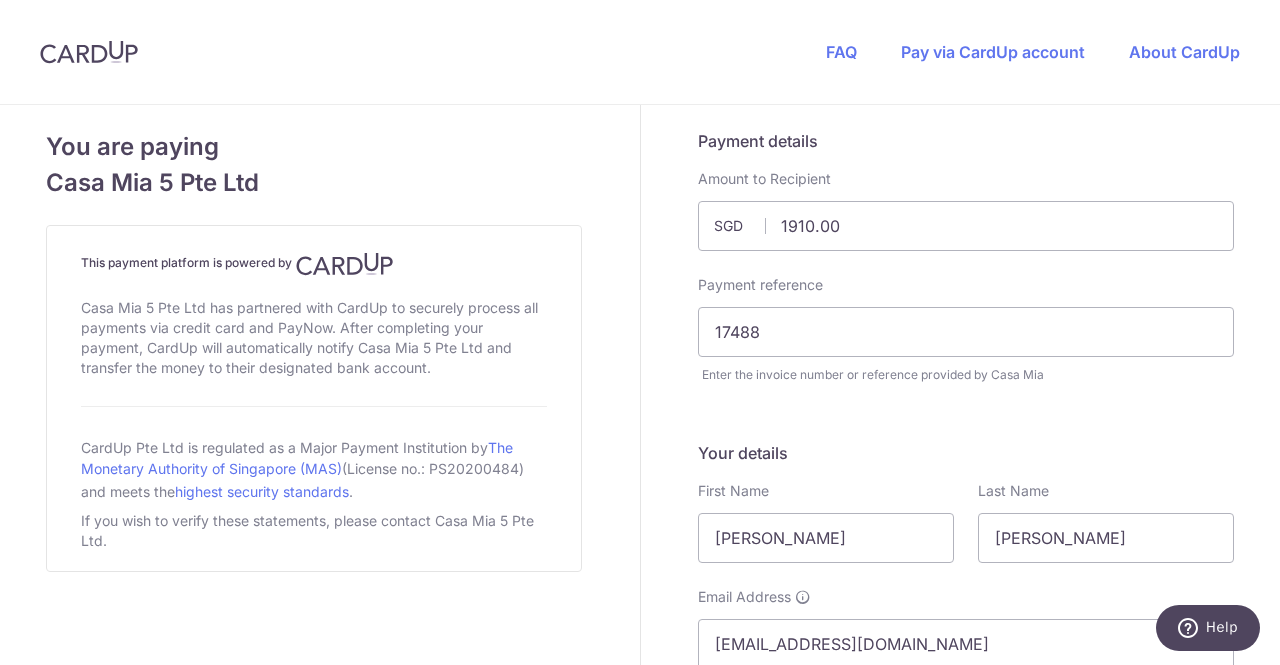 scroll, scrollTop: 0, scrollLeft: 0, axis: both 